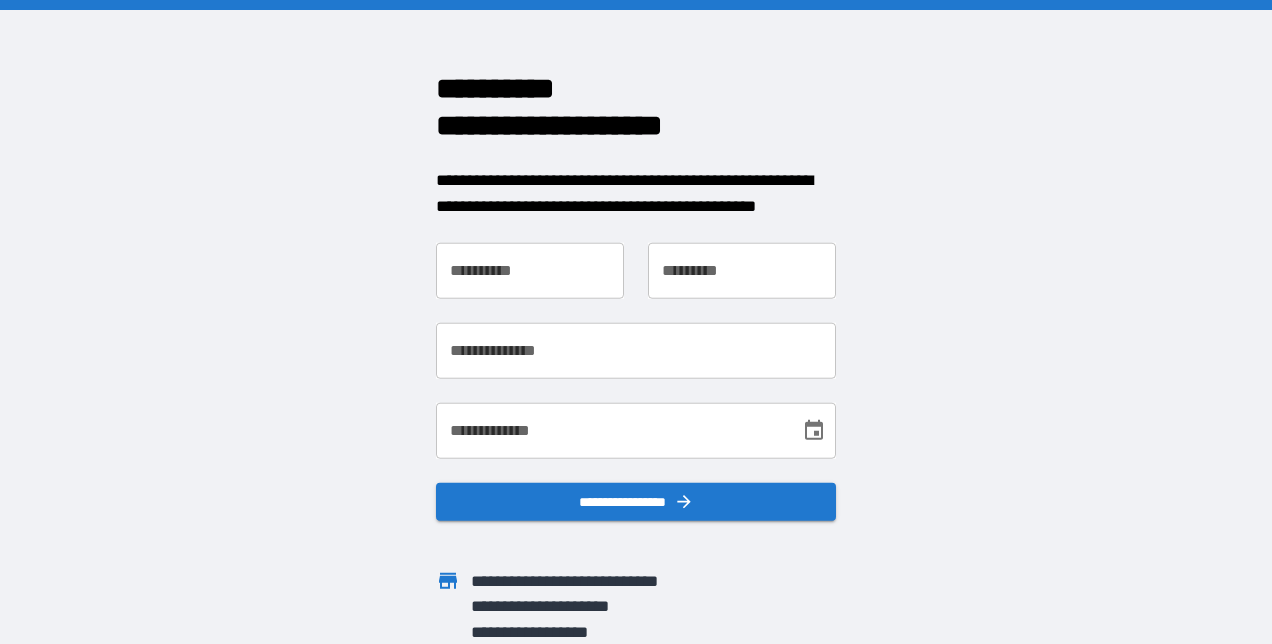 scroll, scrollTop: 0, scrollLeft: 0, axis: both 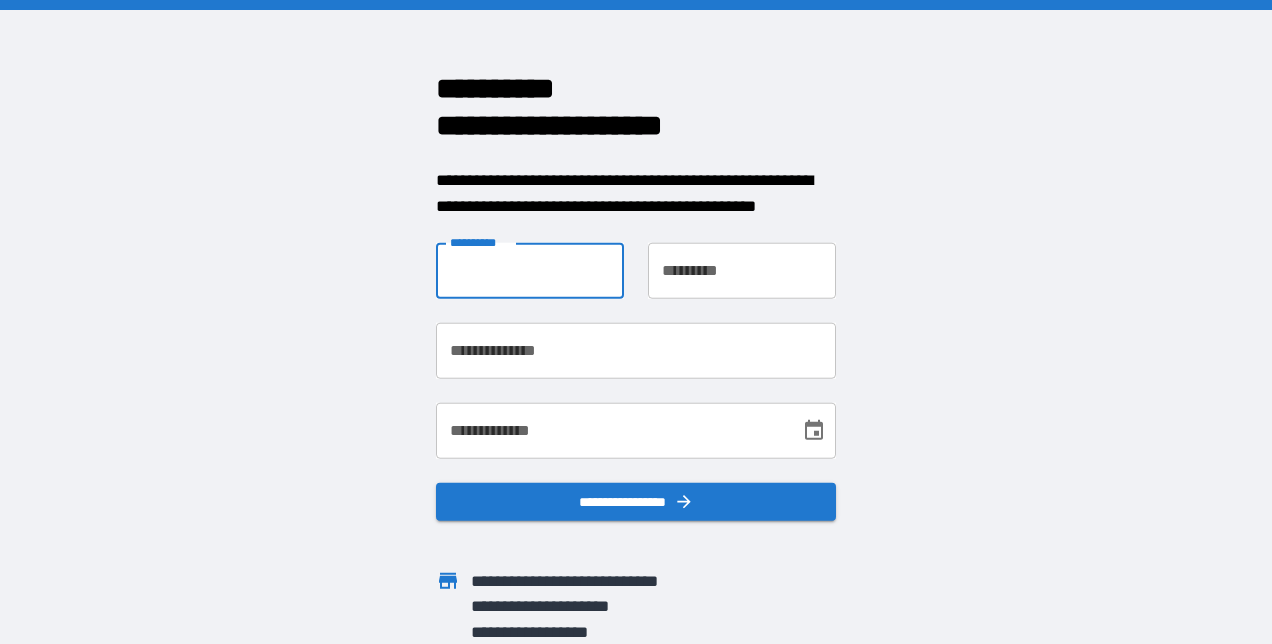 type on "*****" 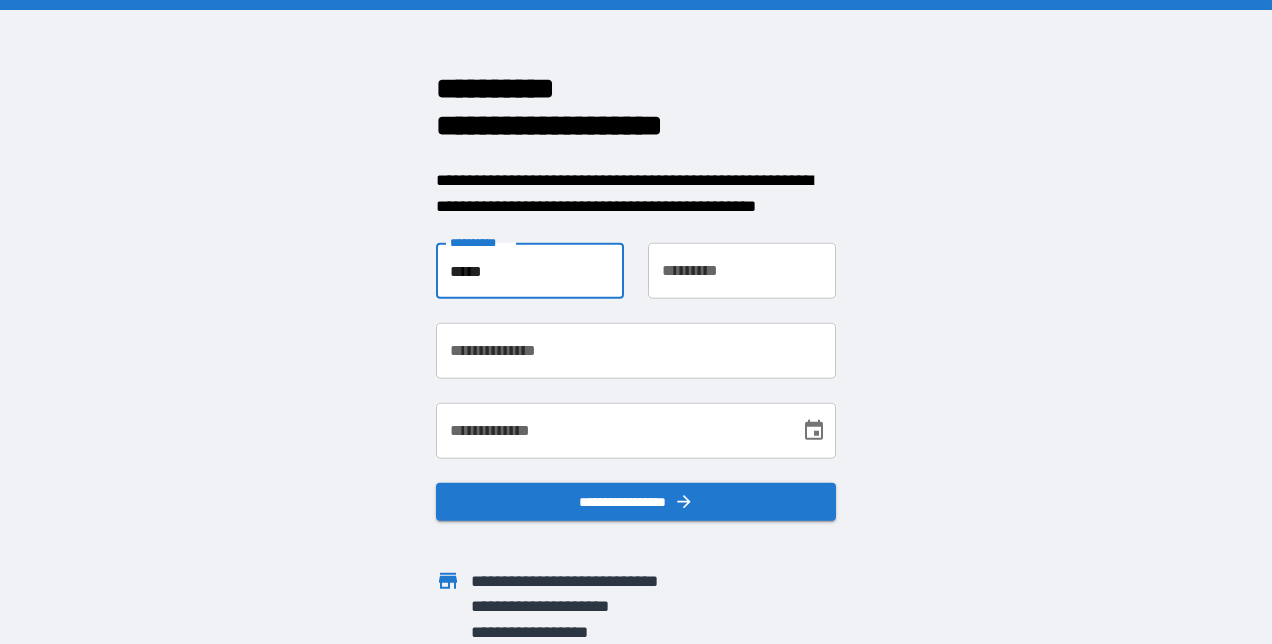 type on "*****" 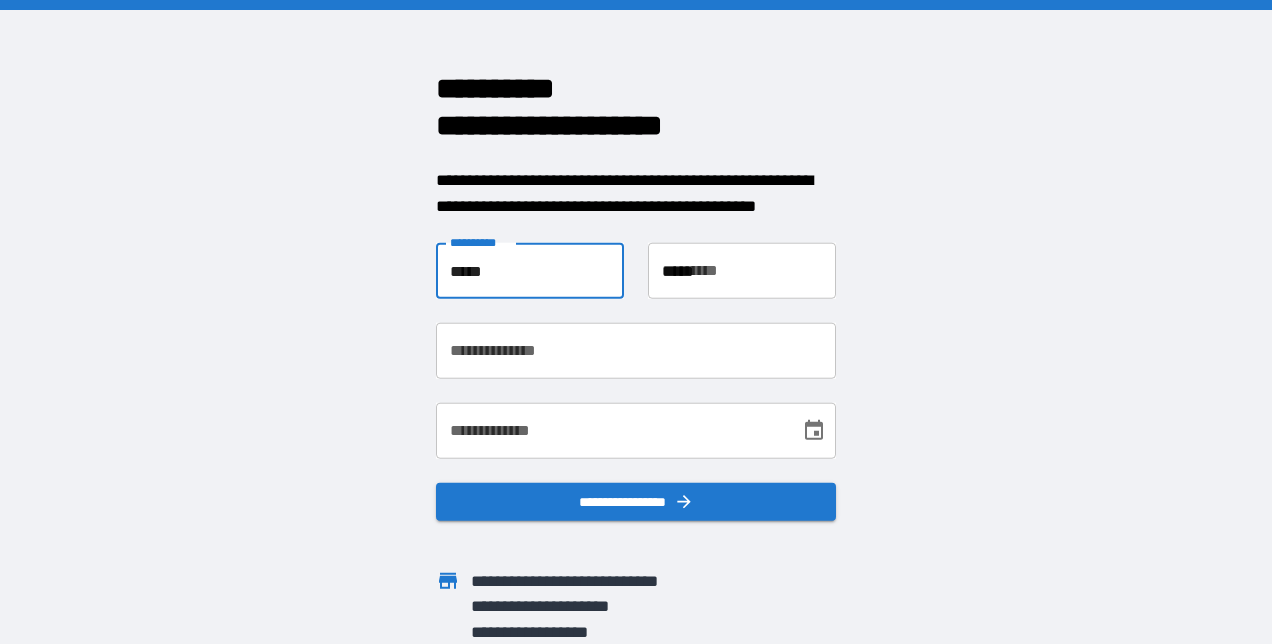 type on "**********" 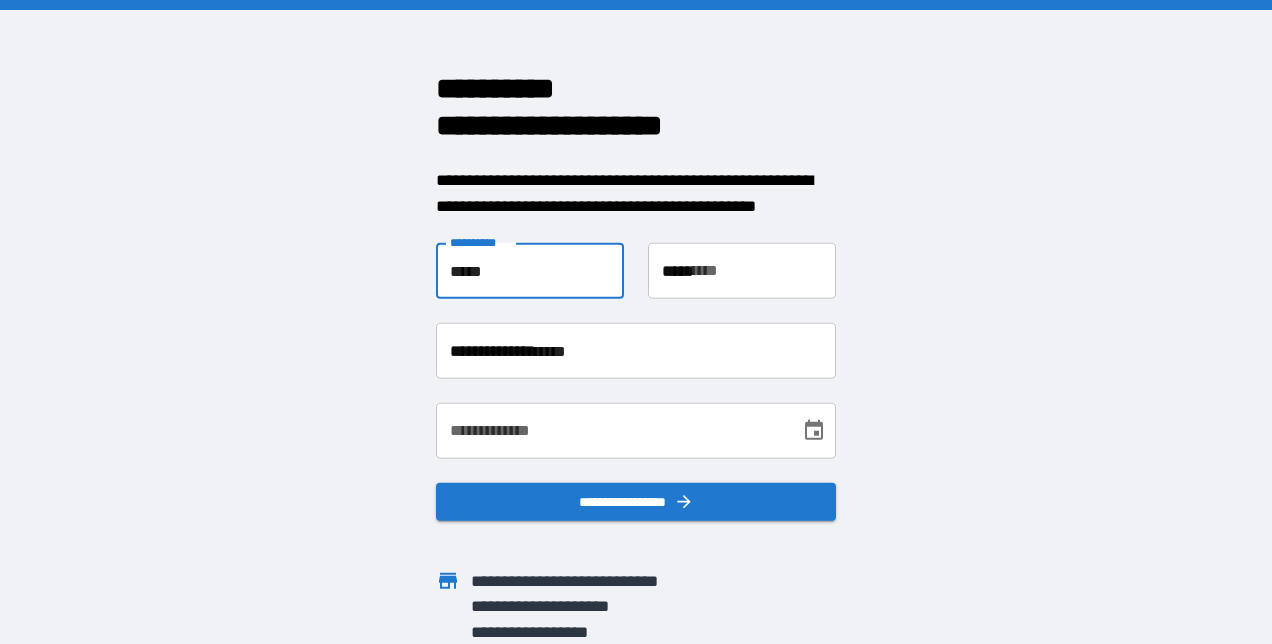 type on "**********" 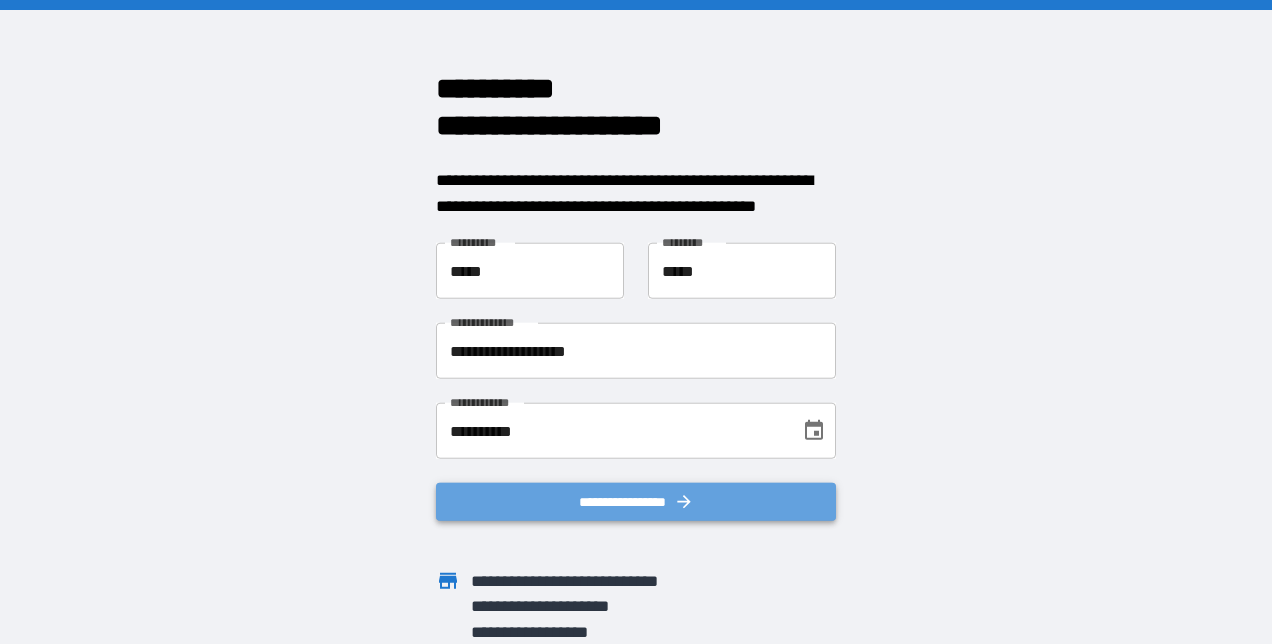 click on "**********" at bounding box center (636, 502) 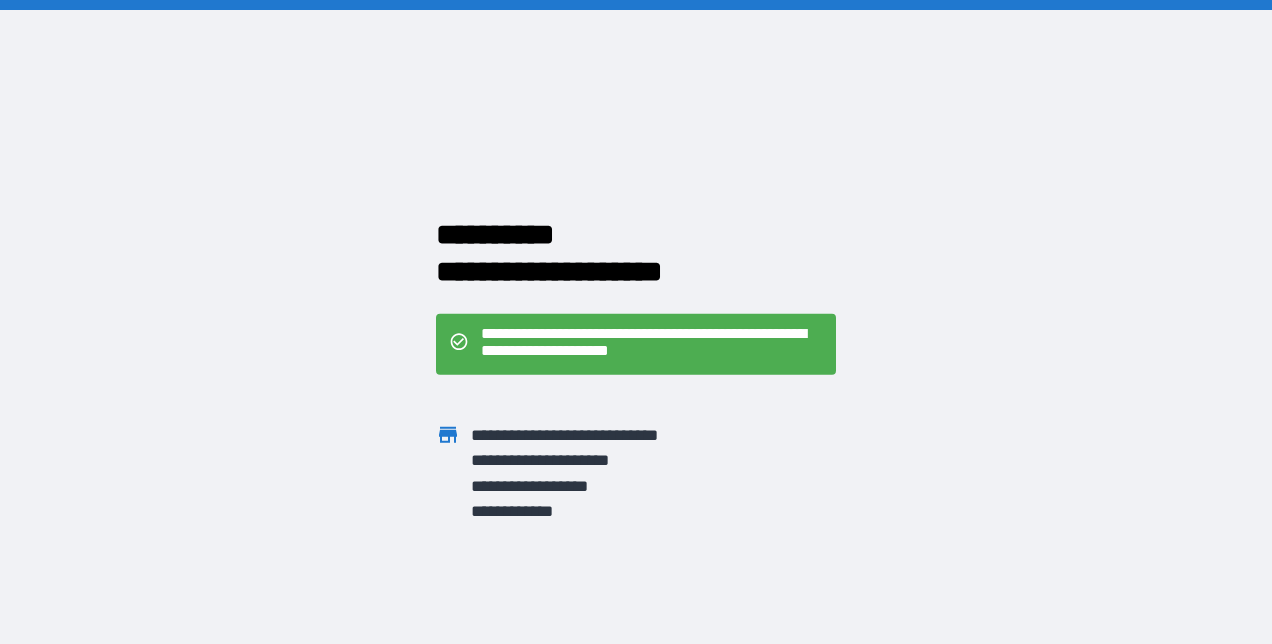 click on "**********" at bounding box center (636, 322) 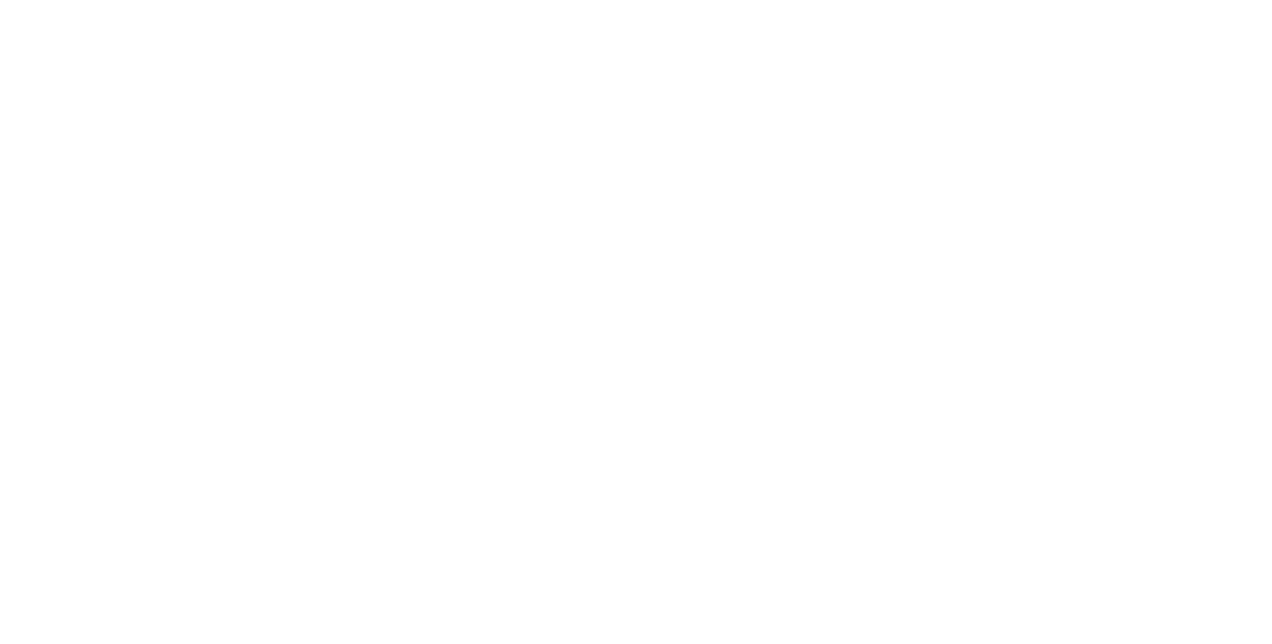 scroll, scrollTop: 0, scrollLeft: 0, axis: both 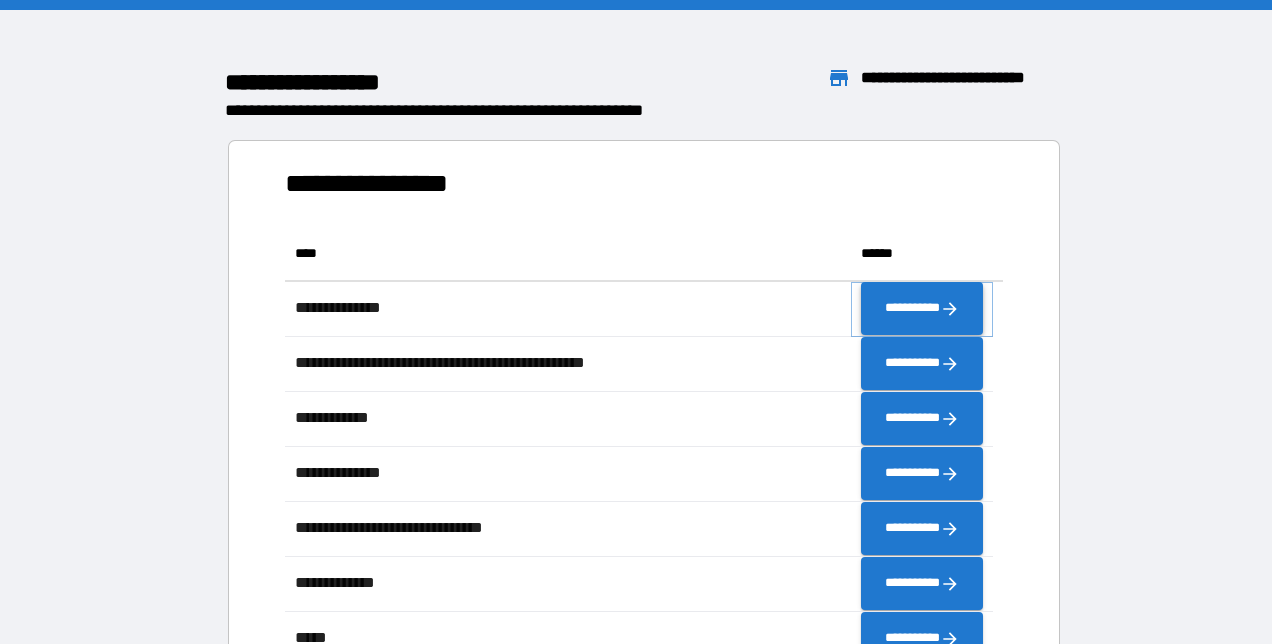 click 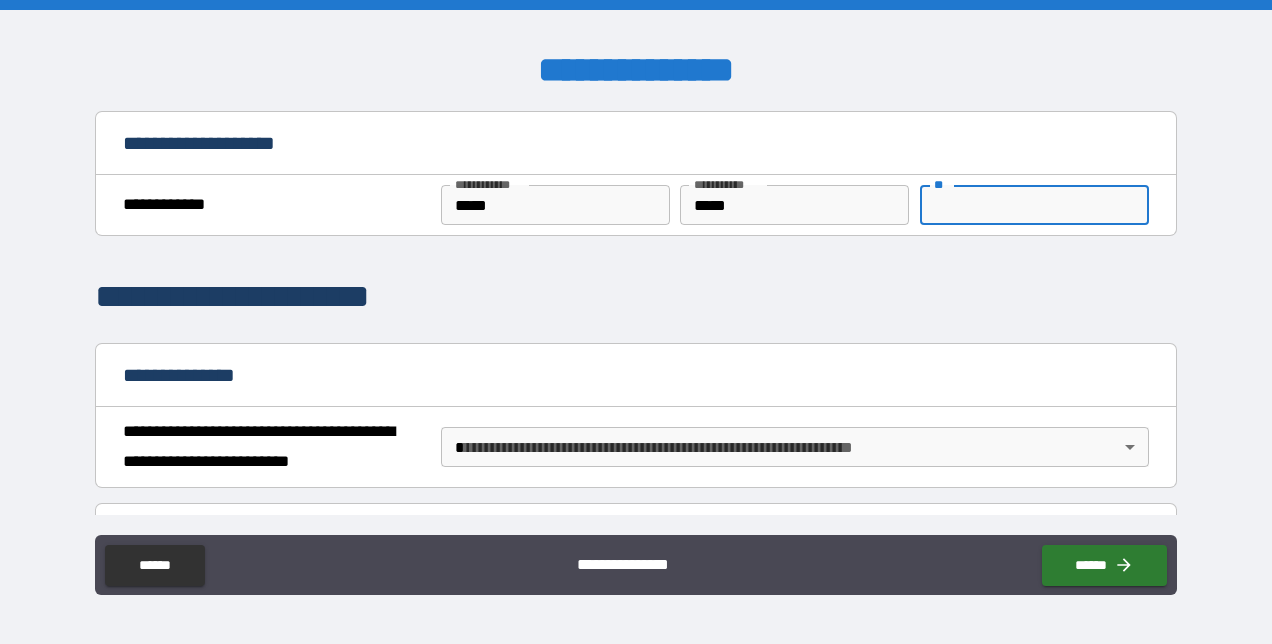 click on "**" at bounding box center (1034, 205) 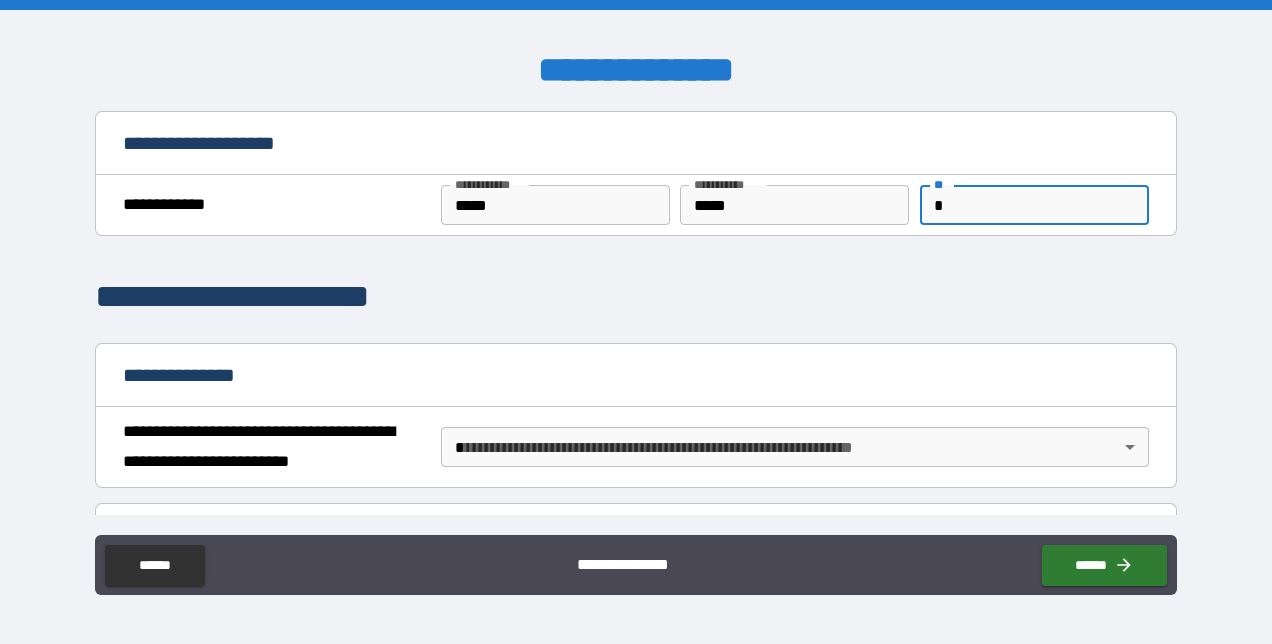 type on "*" 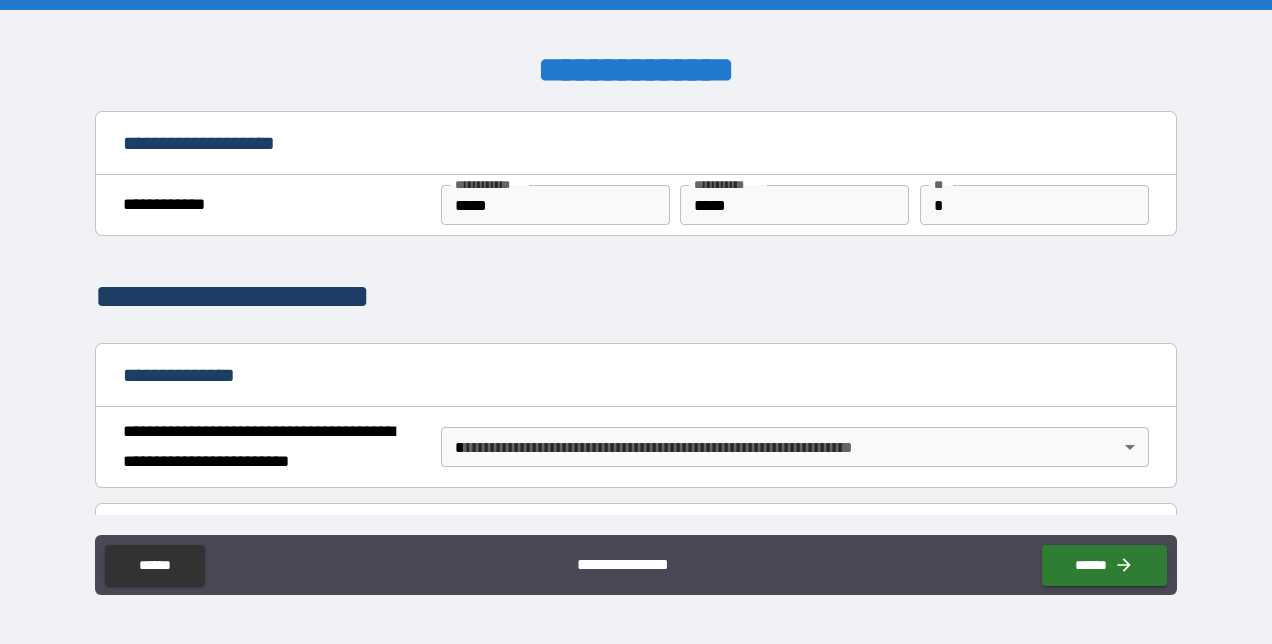 click on "**********" at bounding box center (635, 297) 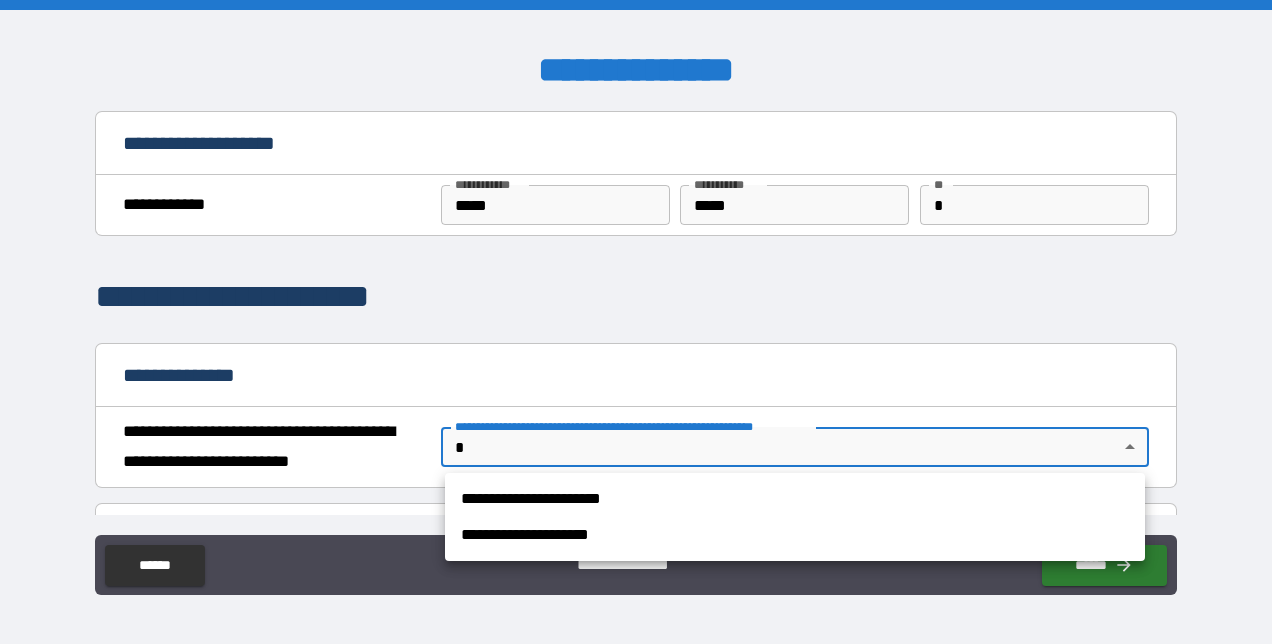 click on "**********" at bounding box center [795, 499] 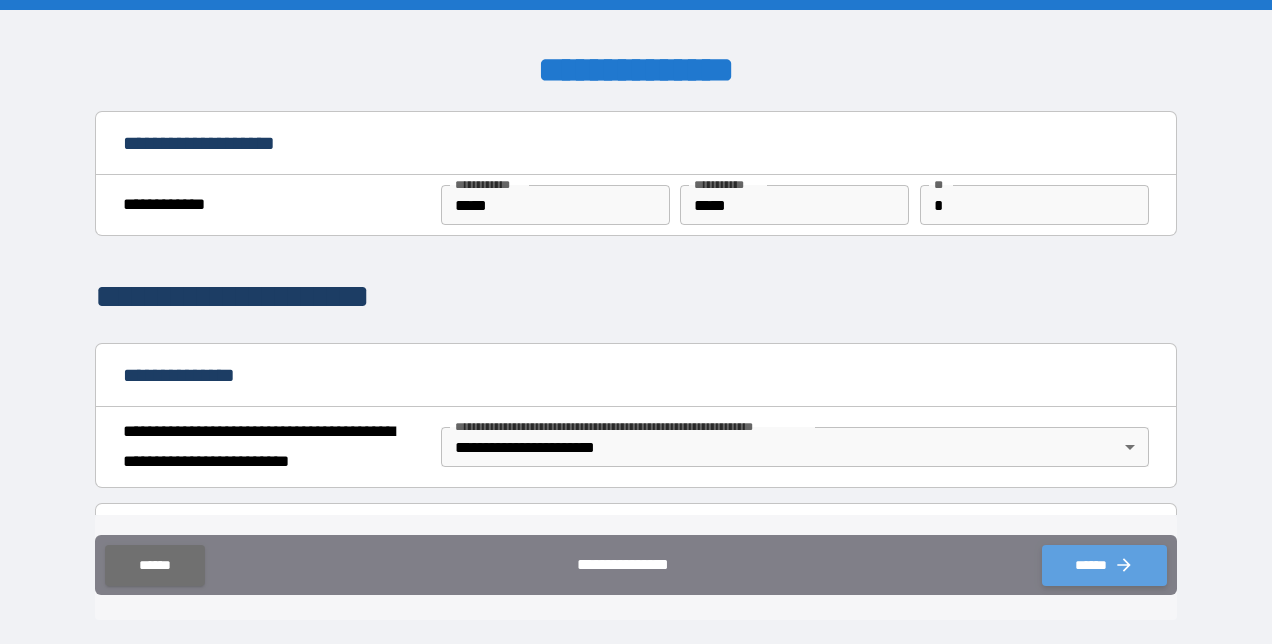 click on "******" at bounding box center (1104, 565) 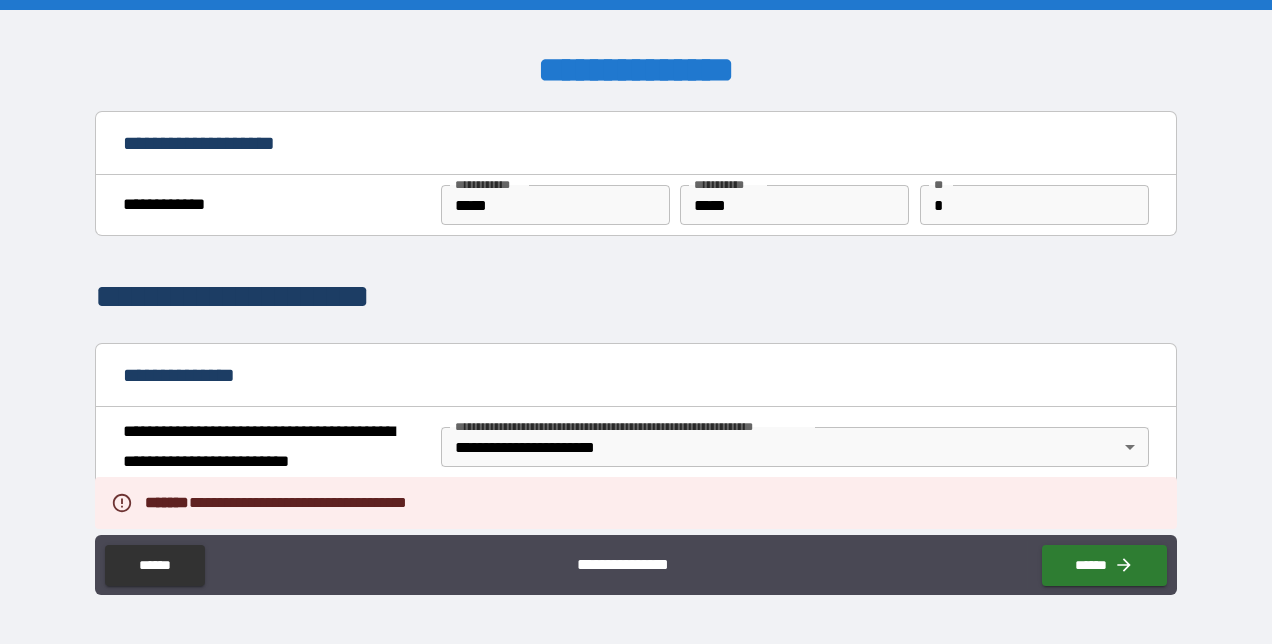 click on "**********" at bounding box center (635, 313) 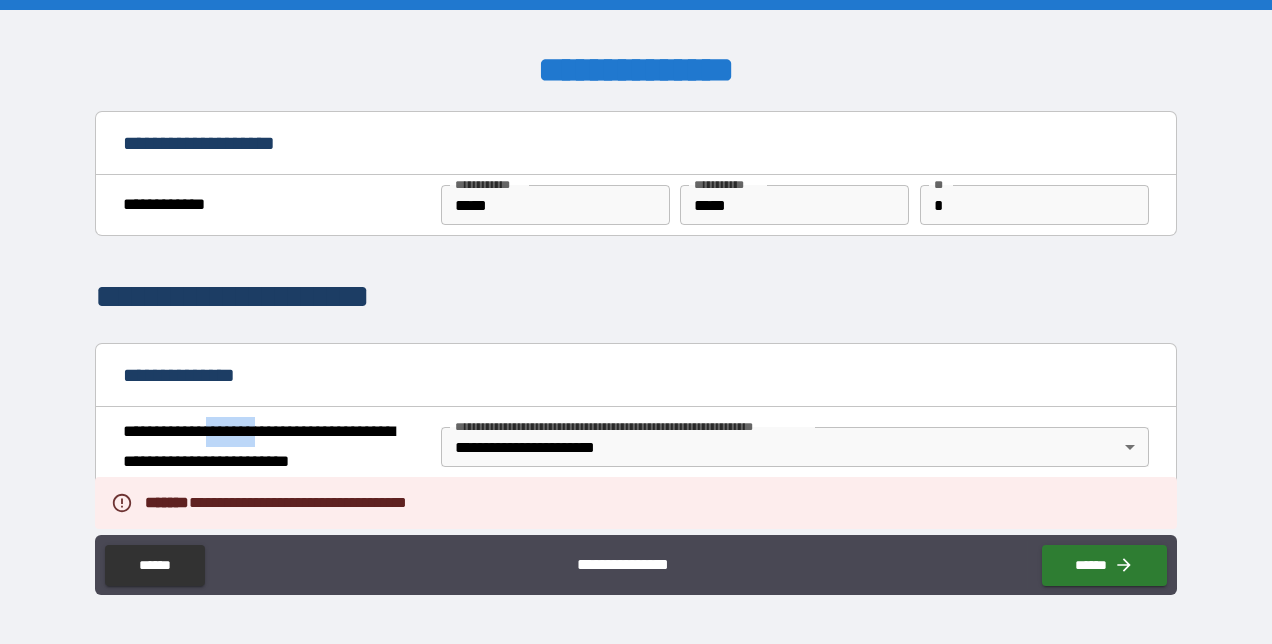 click on "**********" at bounding box center (275, 447) 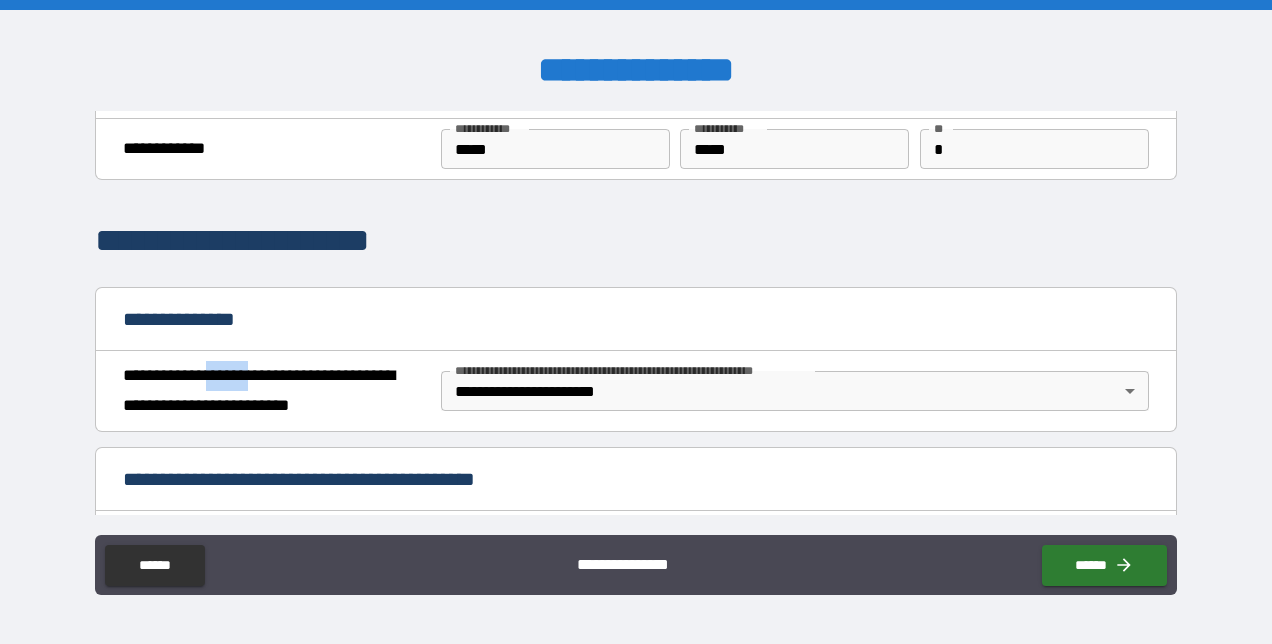 scroll, scrollTop: 300, scrollLeft: 0, axis: vertical 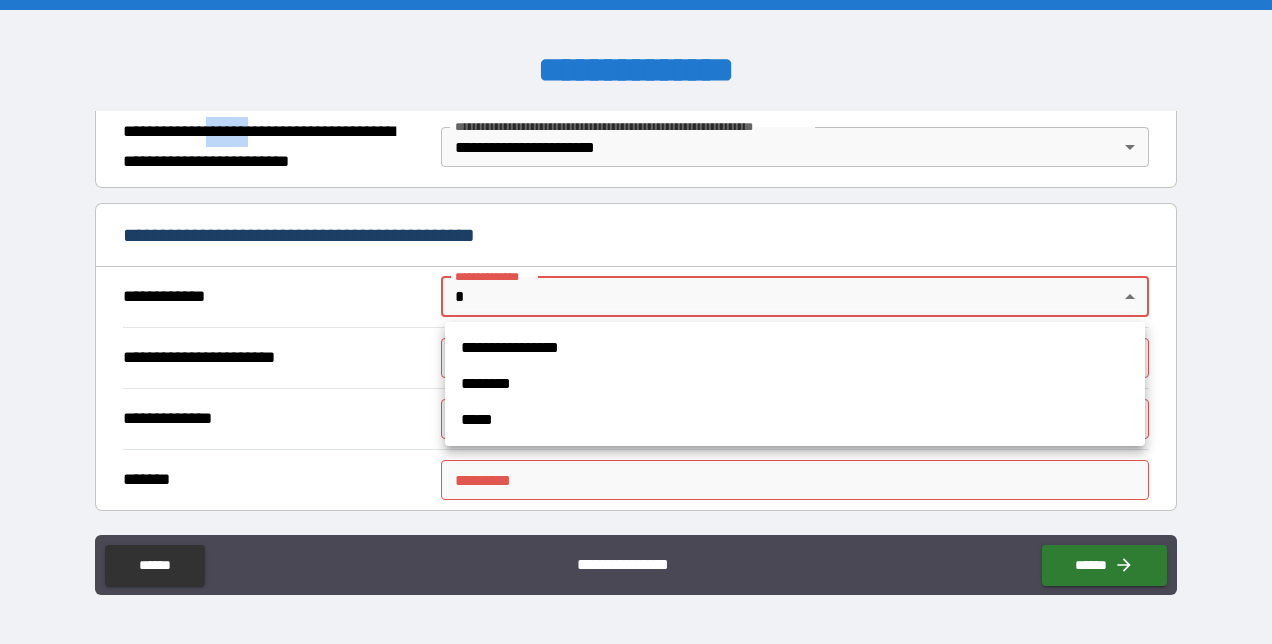 click on "**********" at bounding box center (636, 322) 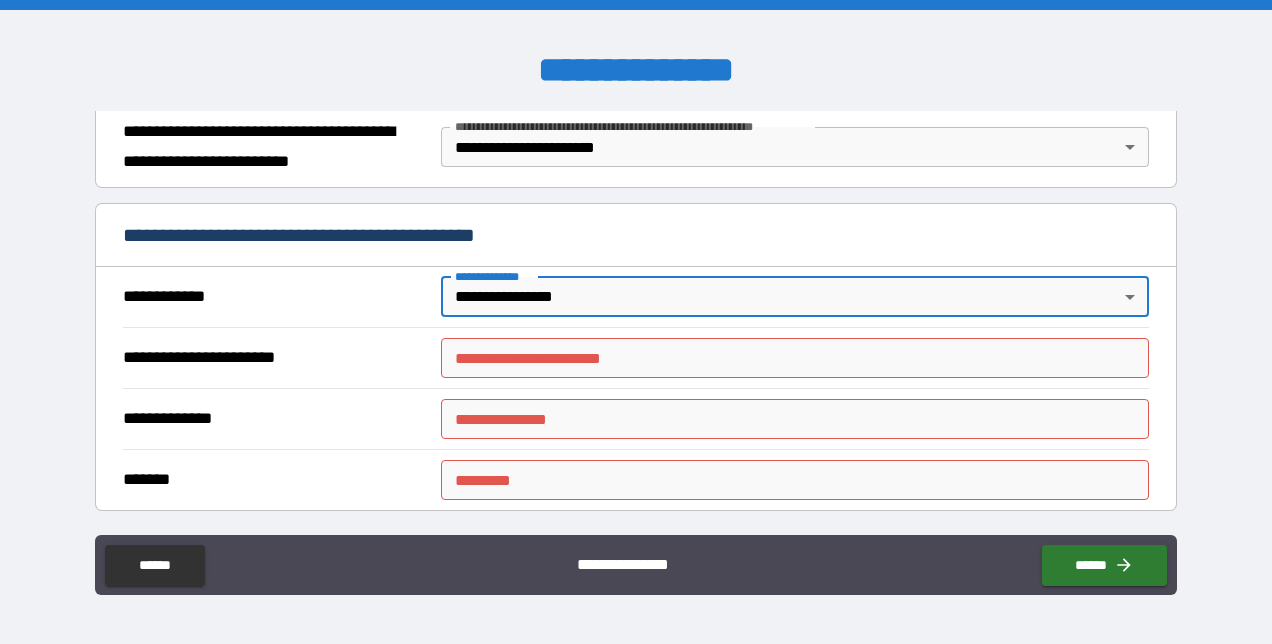 click on "**********" at bounding box center (794, 358) 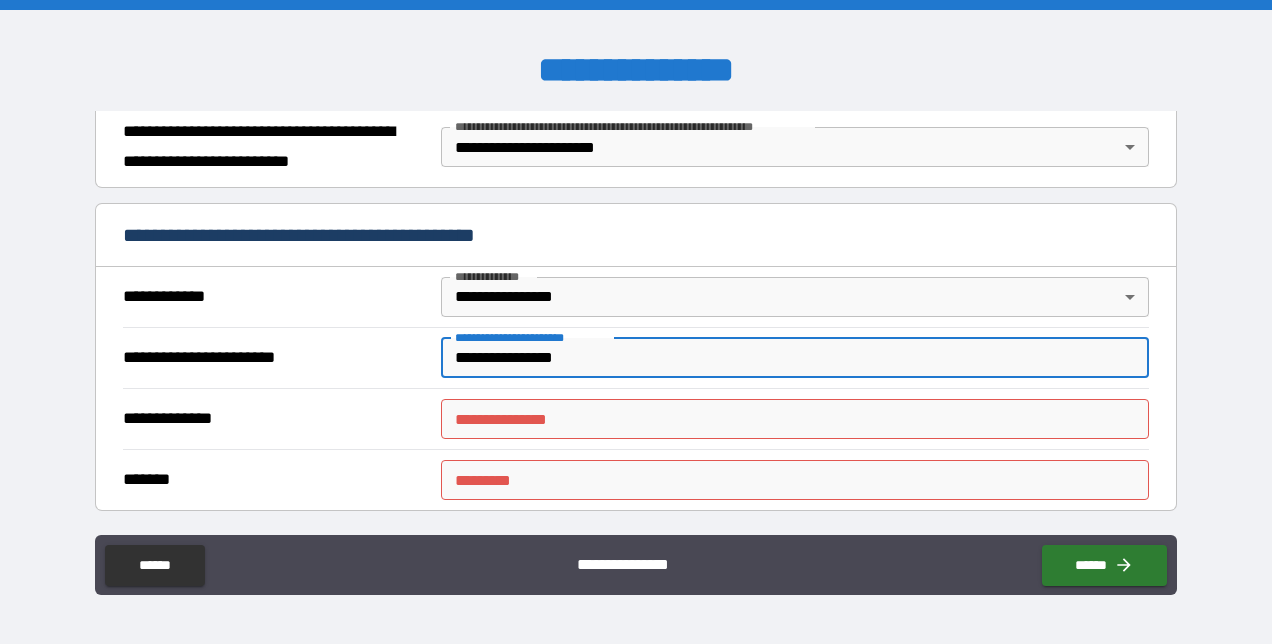 type on "**********" 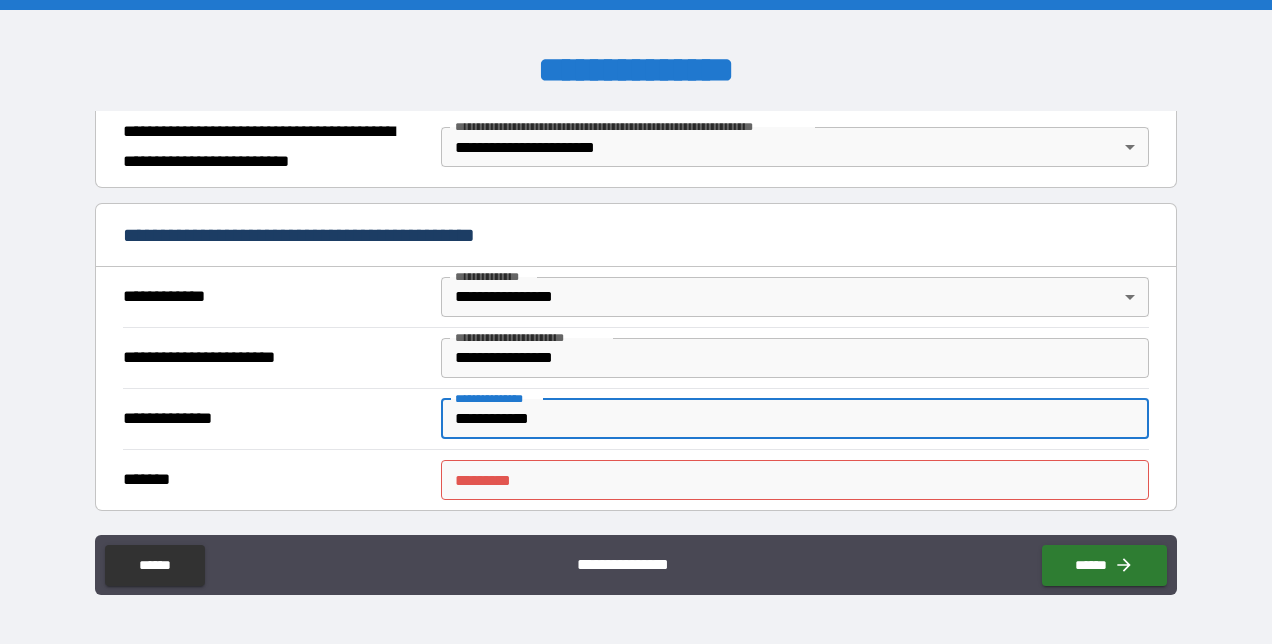 type on "**********" 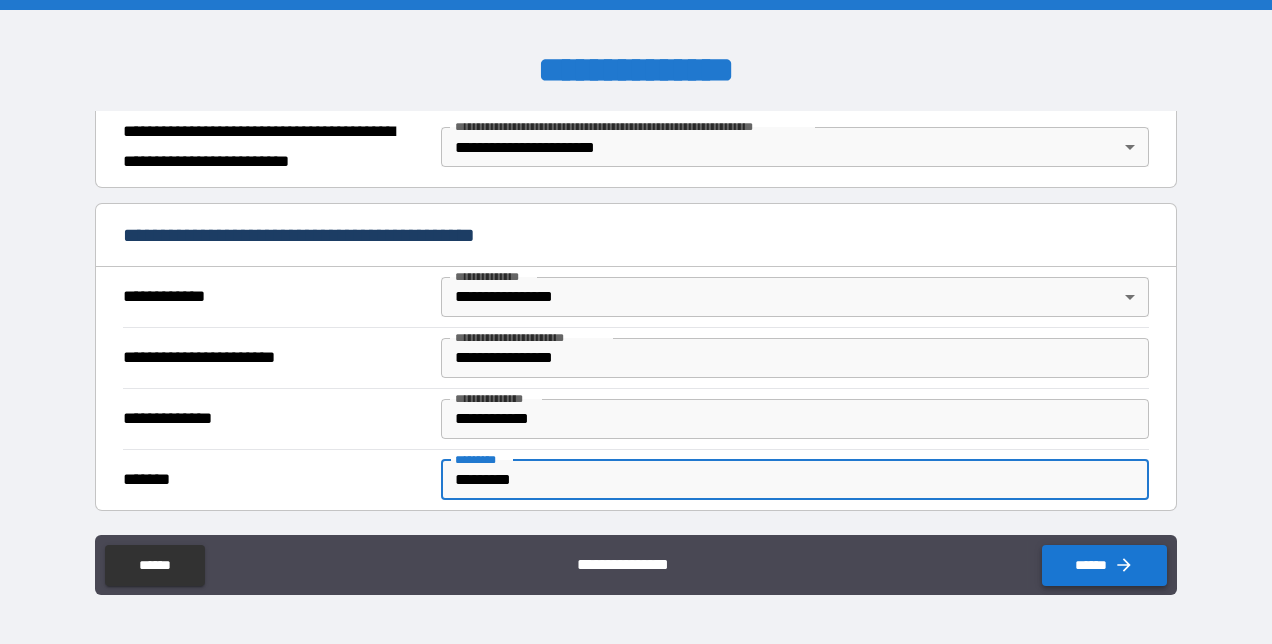 type on "*********" 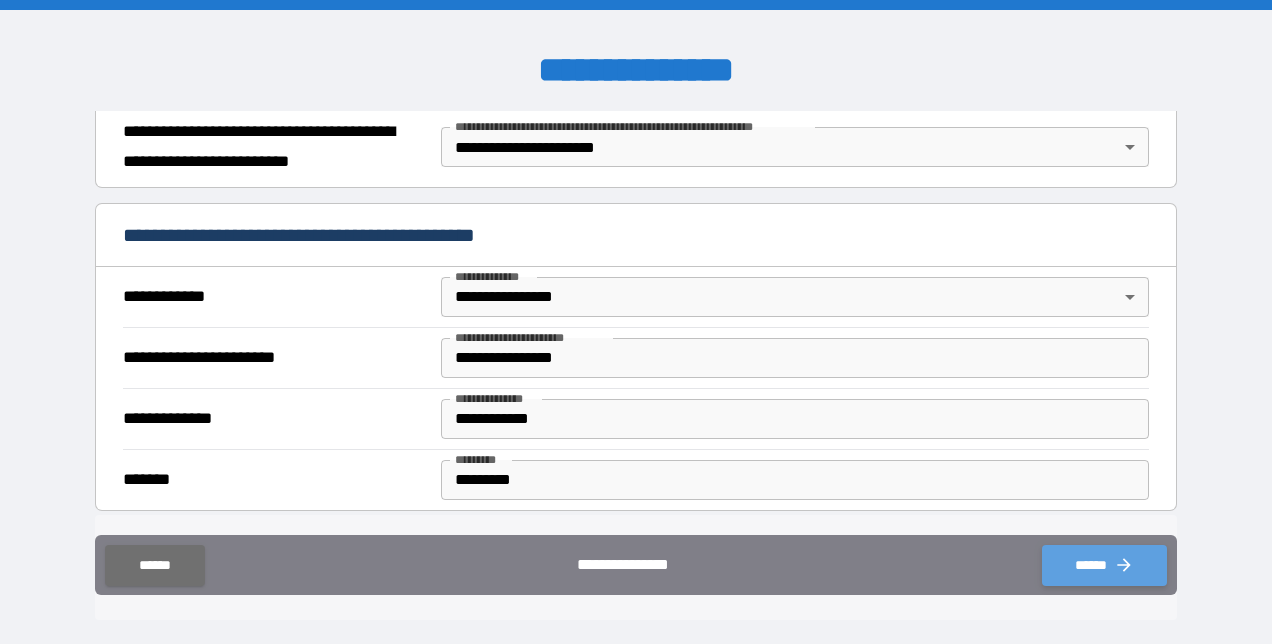 click on "******" at bounding box center (1104, 565) 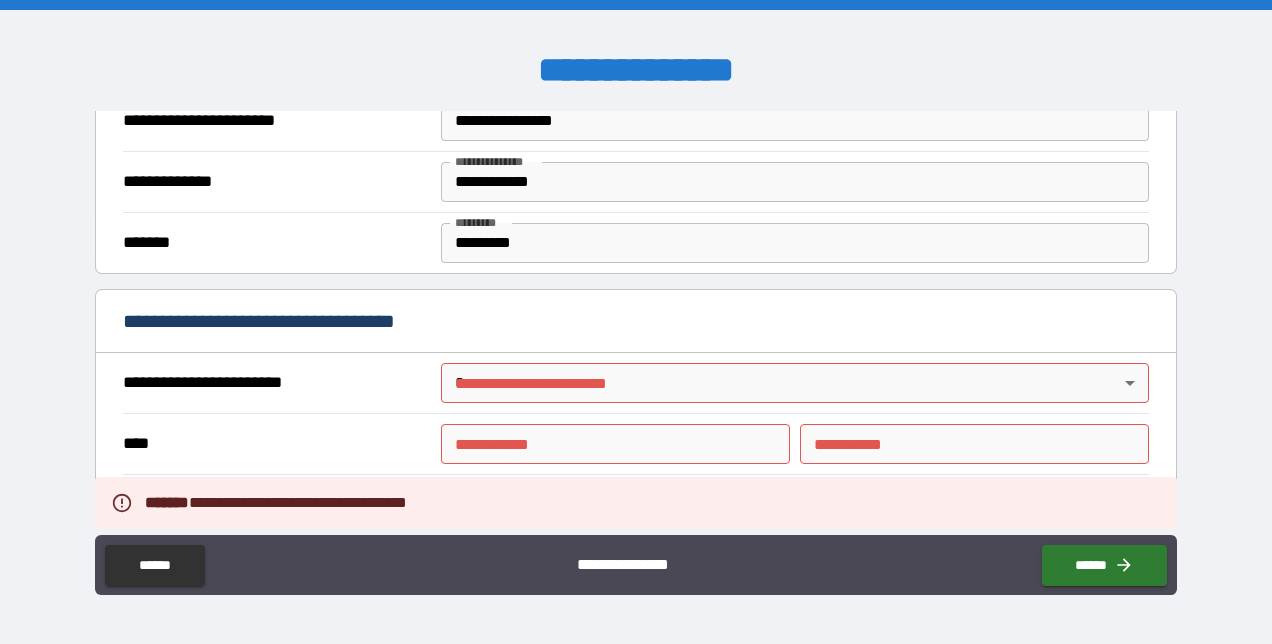 scroll, scrollTop: 600, scrollLeft: 0, axis: vertical 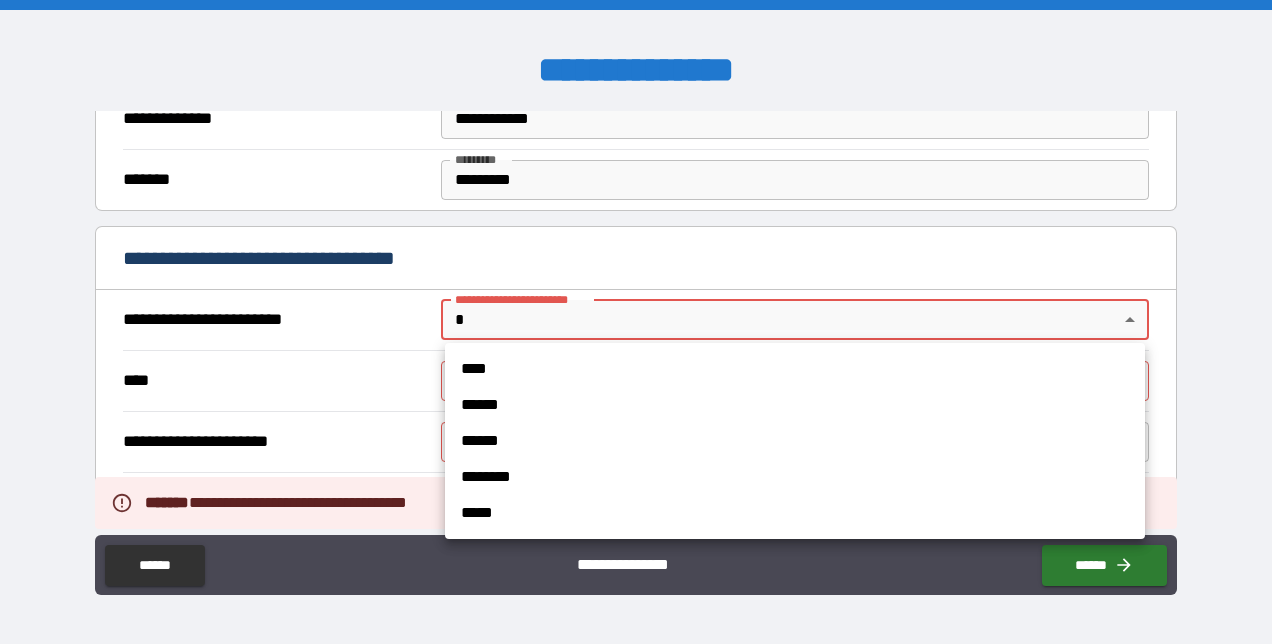 click on "**********" at bounding box center [636, 322] 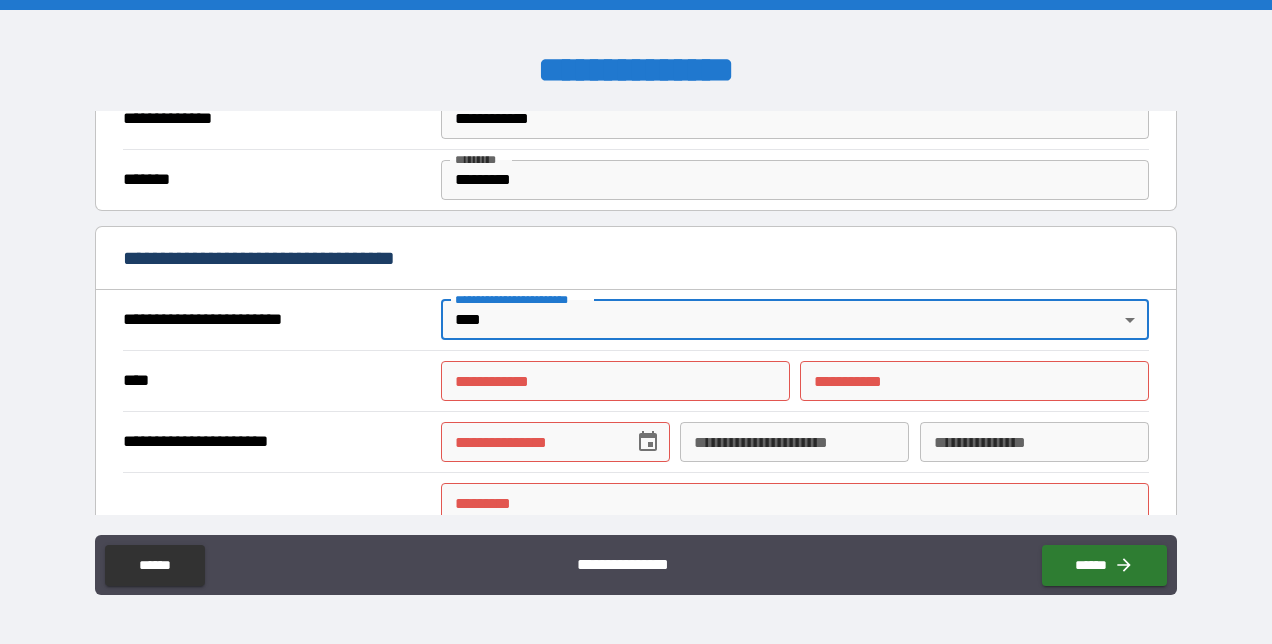 click on "**********" at bounding box center [615, 381] 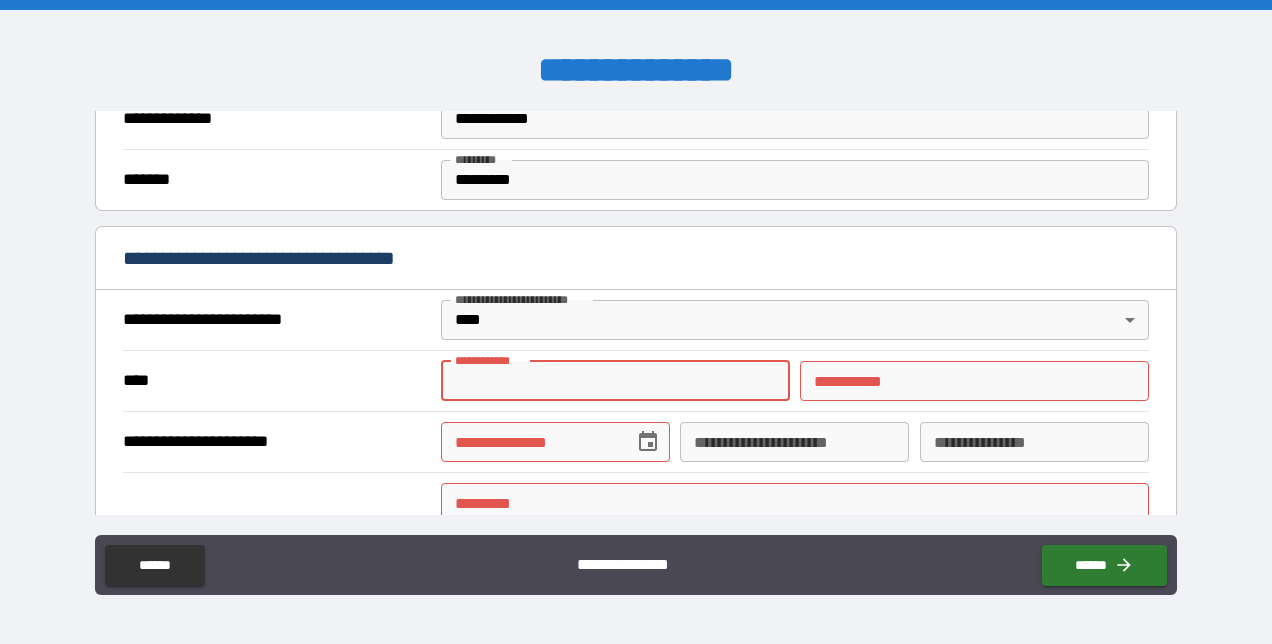 type on "*****" 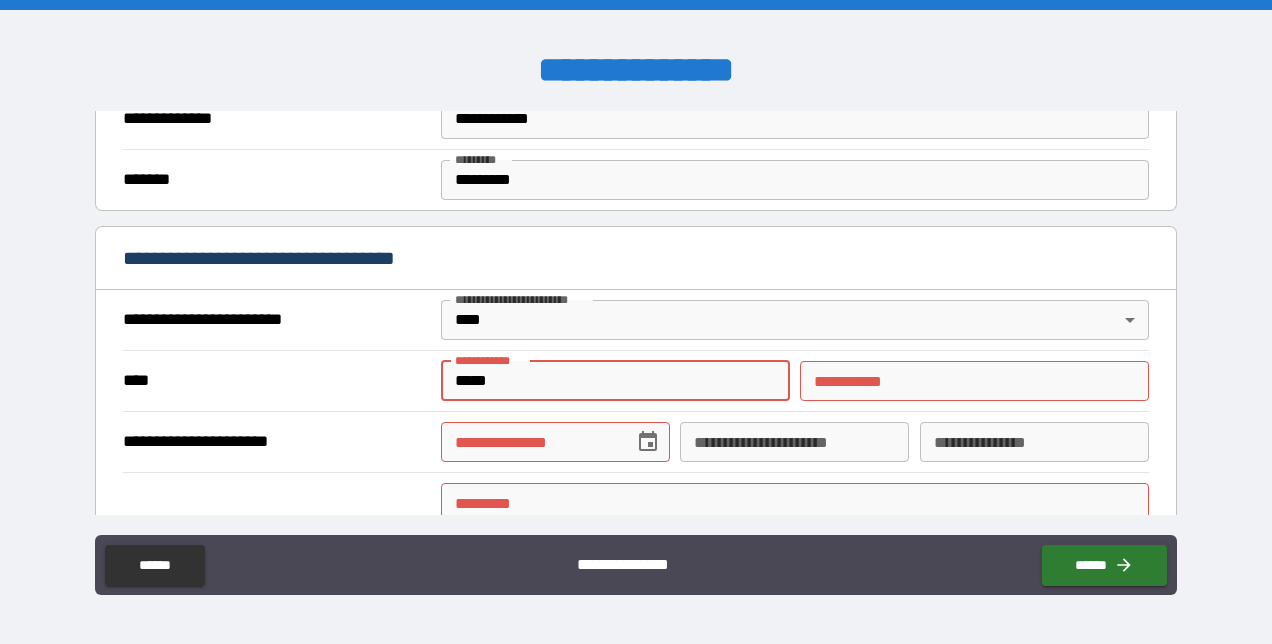 type on "*****" 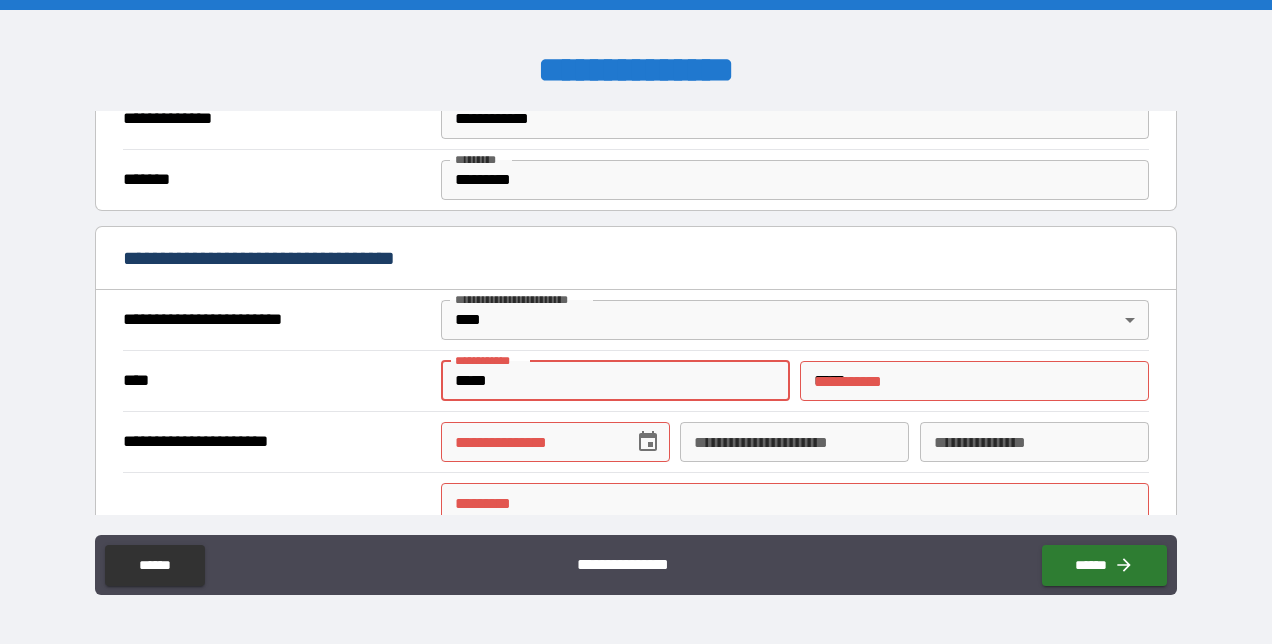 type on "**********" 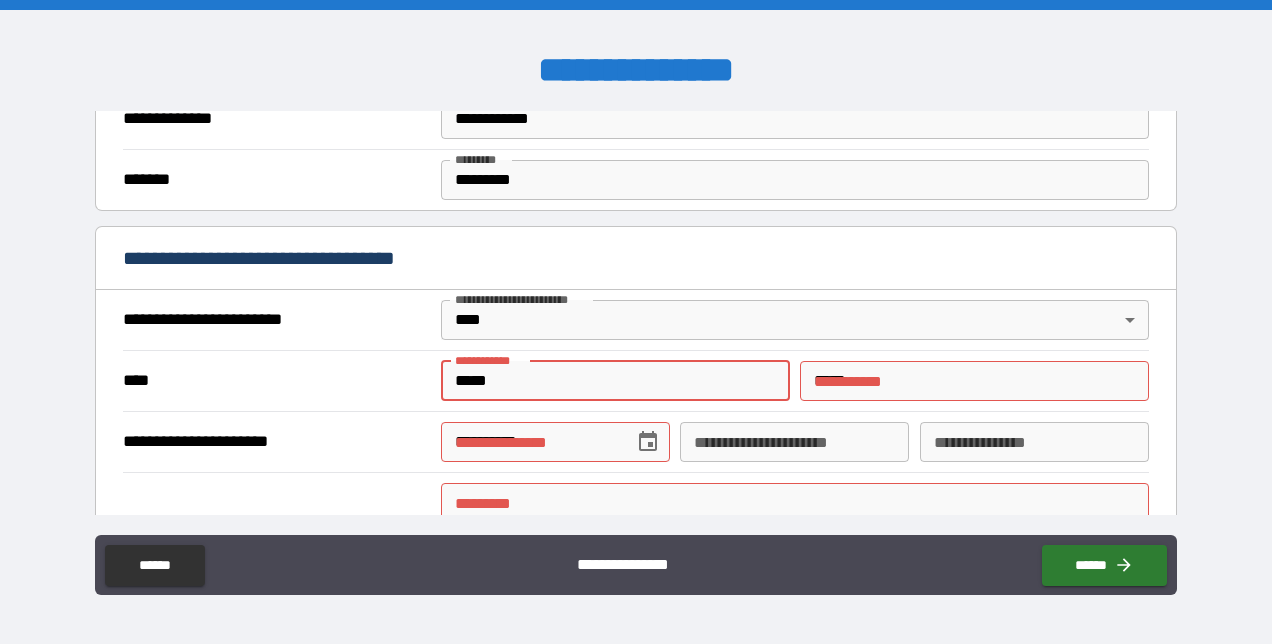 type on "**********" 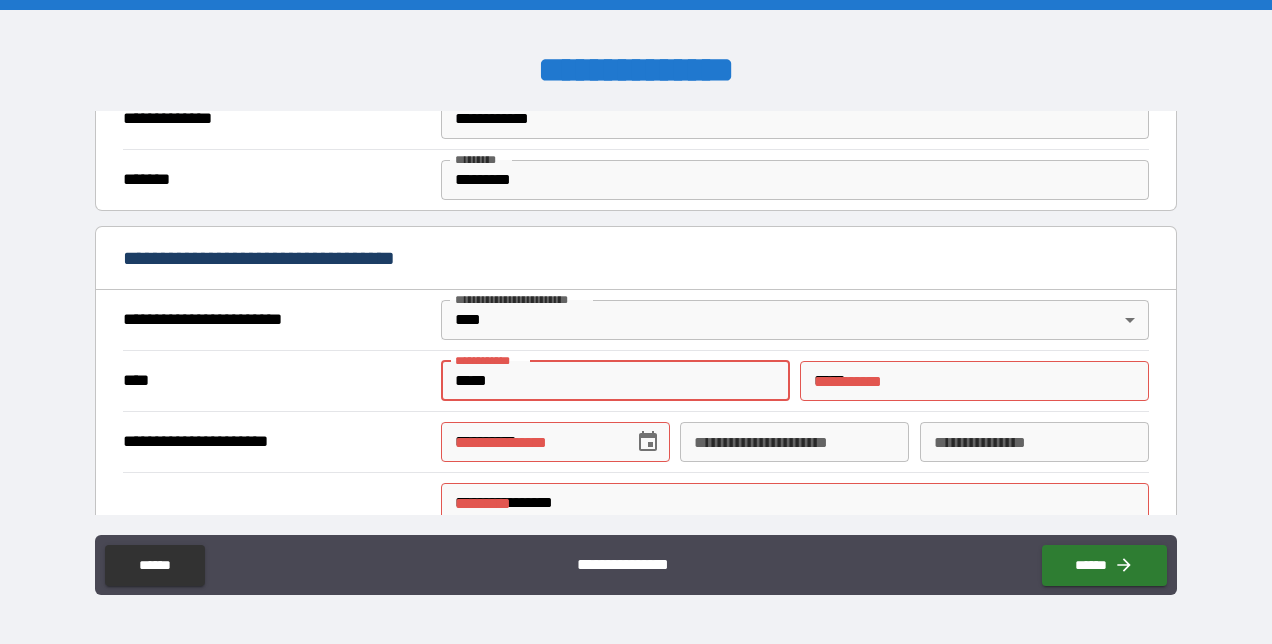 type on "*****" 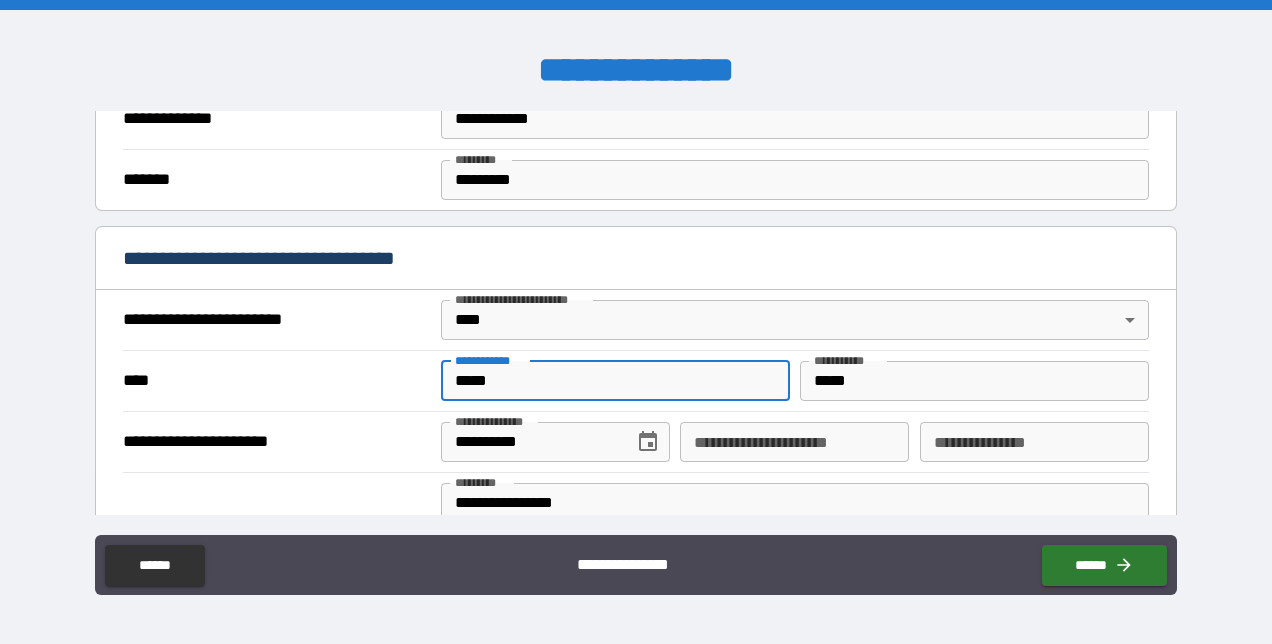 click on "**********" at bounding box center (794, 442) 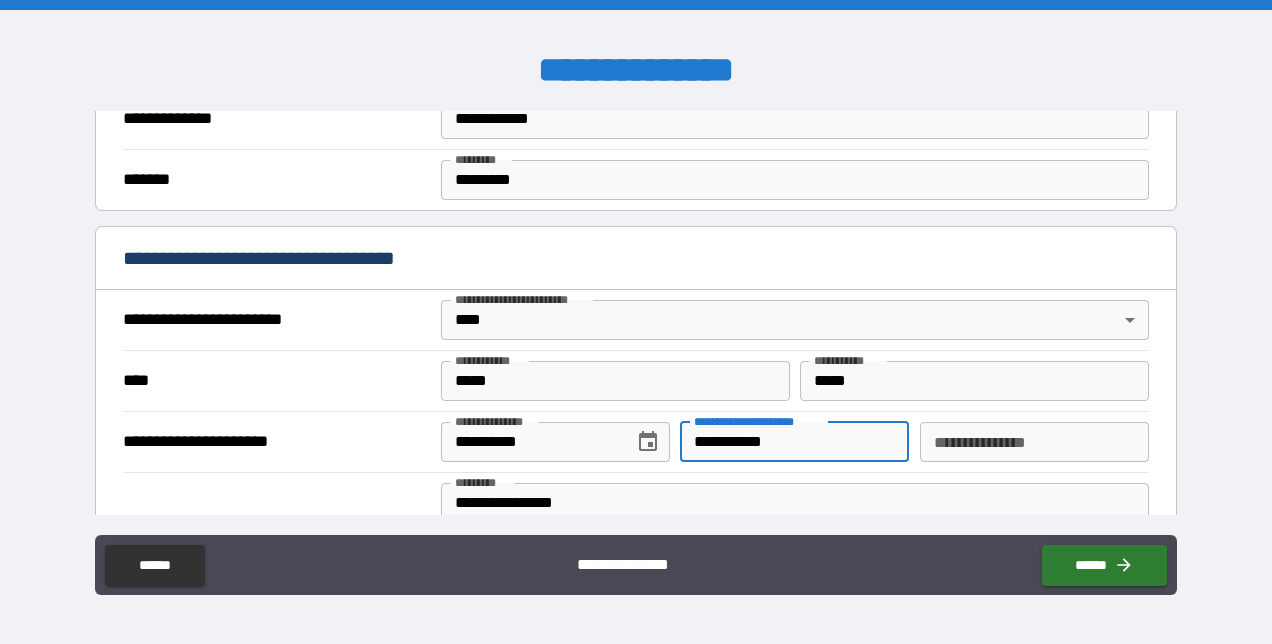 type on "**********" 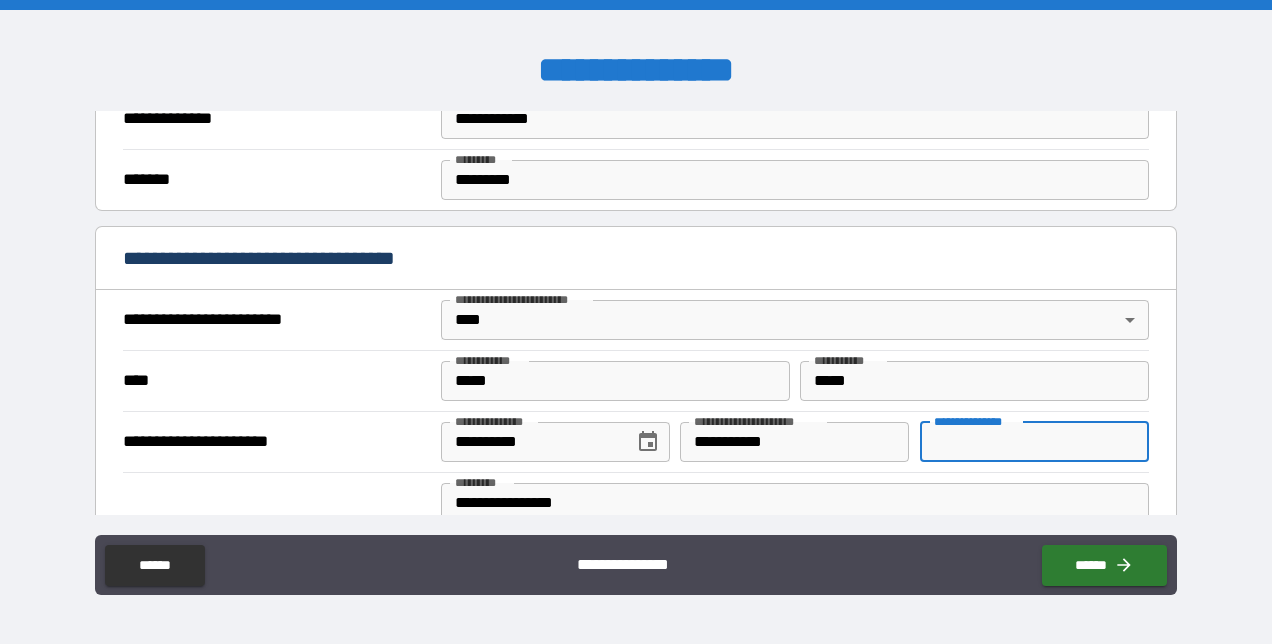 click on "**********" at bounding box center (1034, 442) 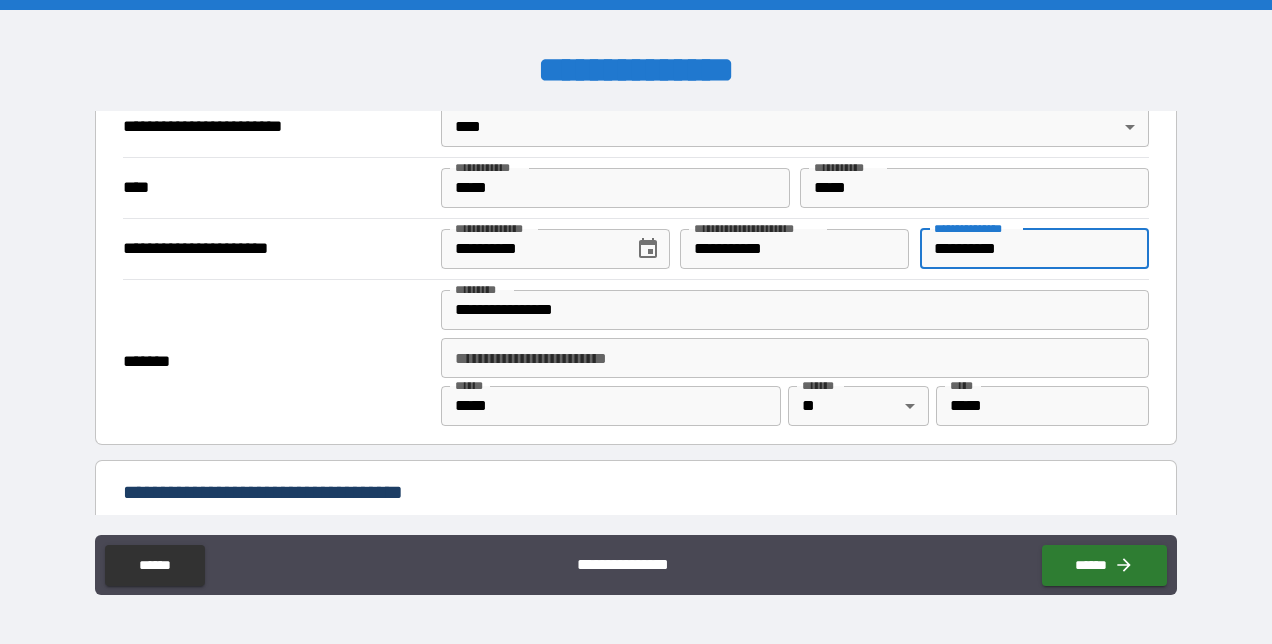 scroll, scrollTop: 800, scrollLeft: 0, axis: vertical 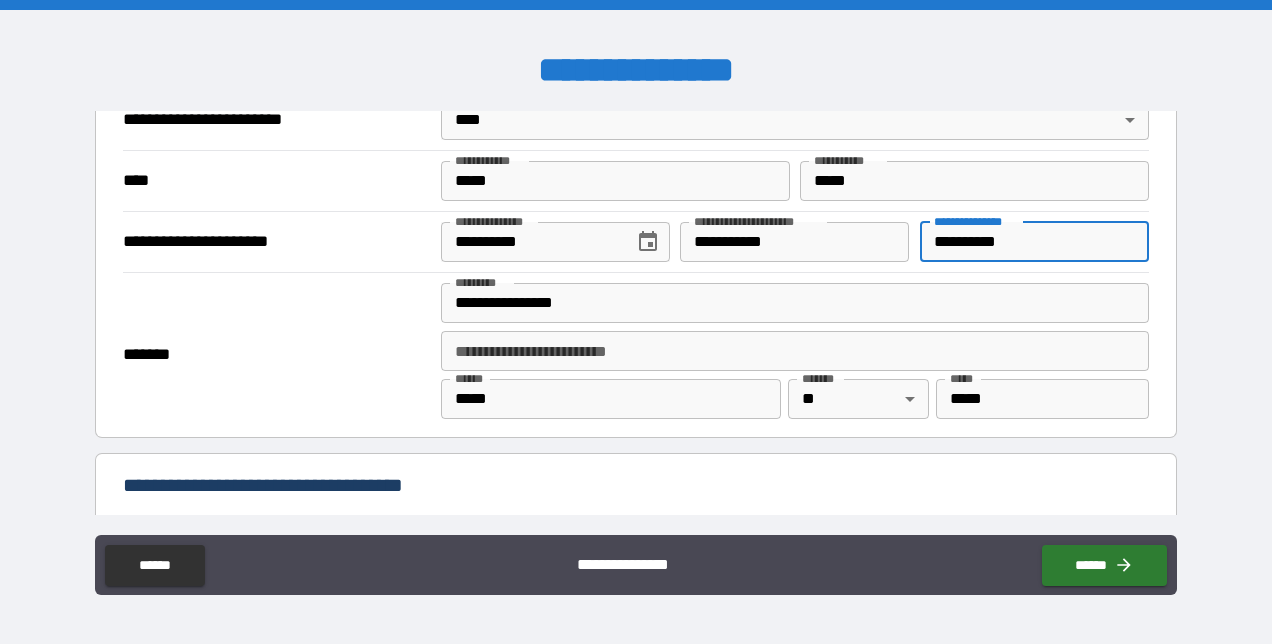 type on "**********" 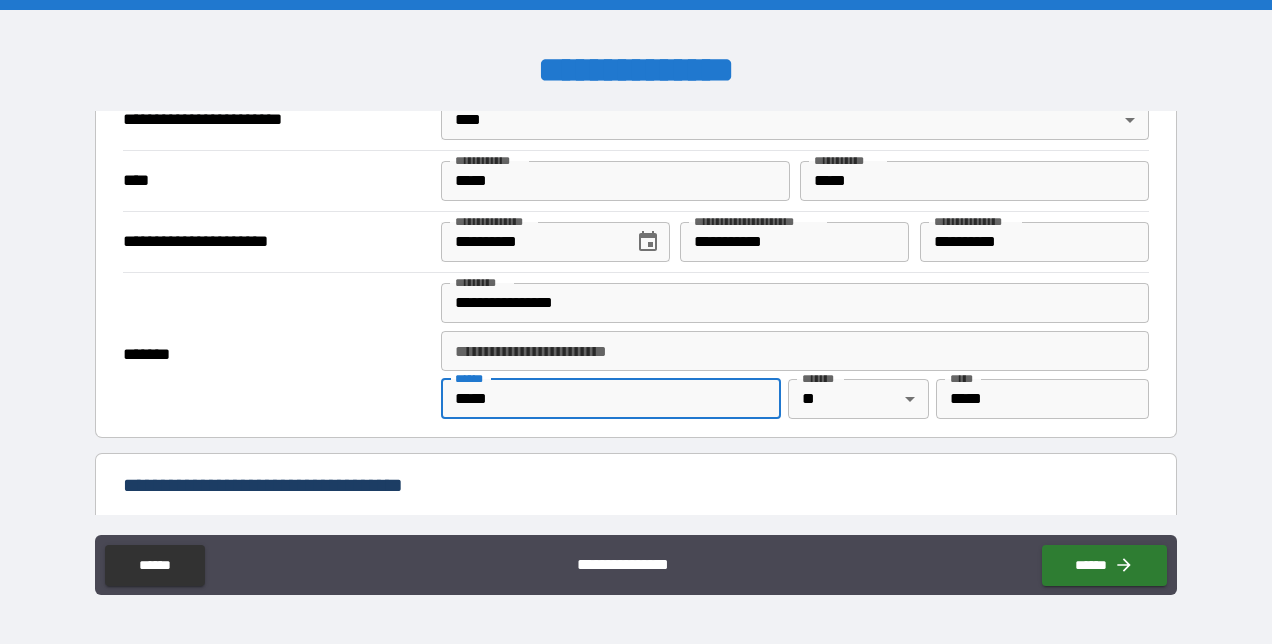 drag, startPoint x: 575, startPoint y: 385, endPoint x: 342, endPoint y: 314, distance: 243.5775 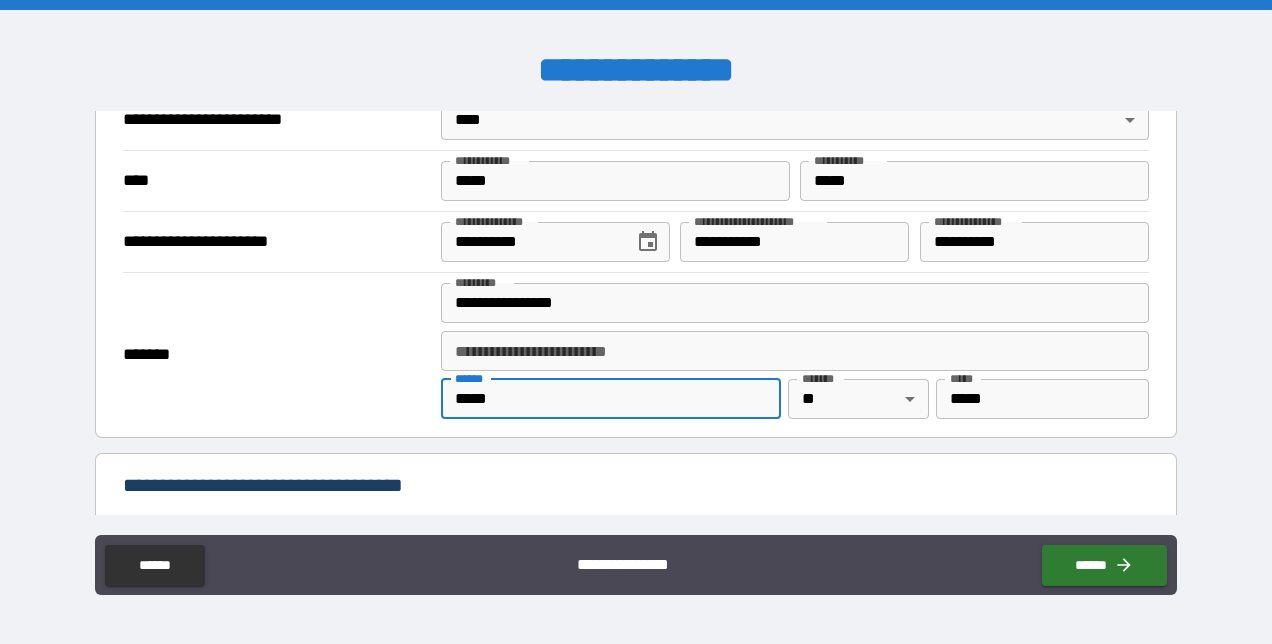 click on "**********" at bounding box center [635, 355] 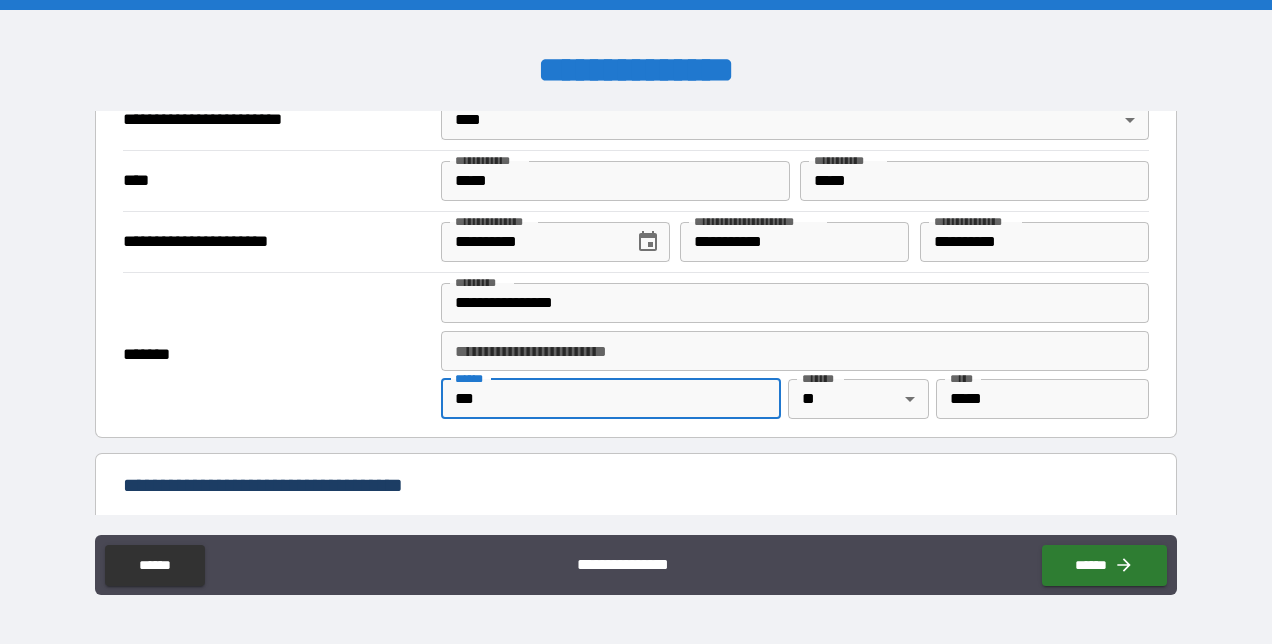 type on "*********" 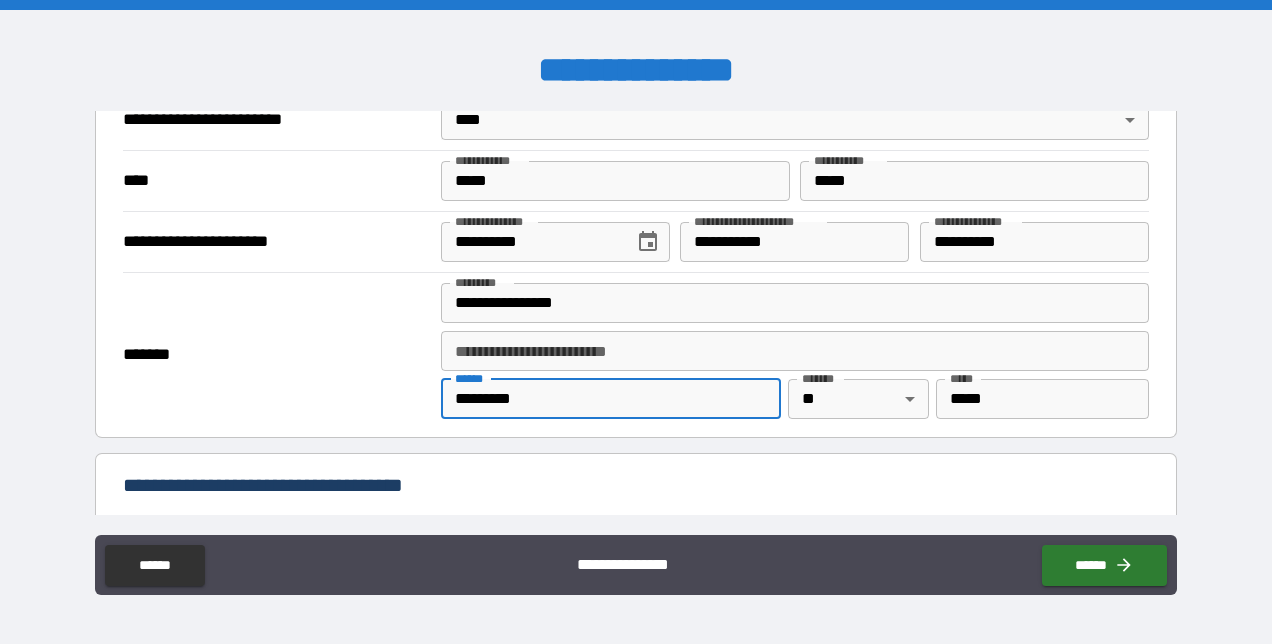 click on "**********" at bounding box center (636, 322) 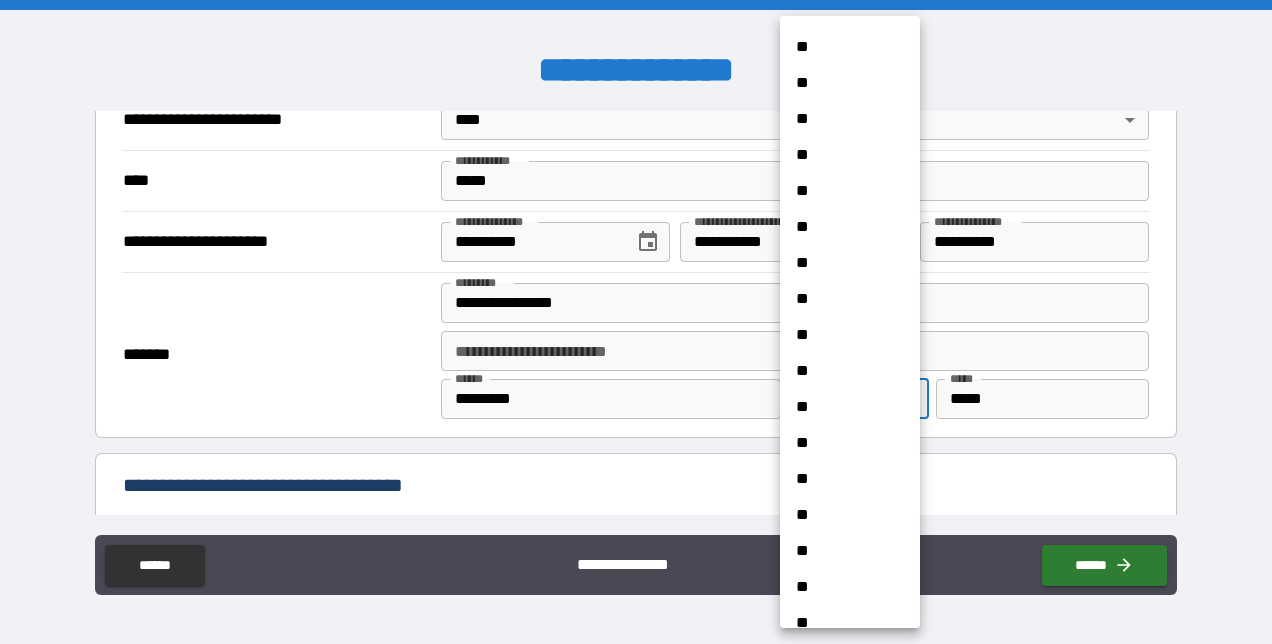 scroll, scrollTop: 1400, scrollLeft: 0, axis: vertical 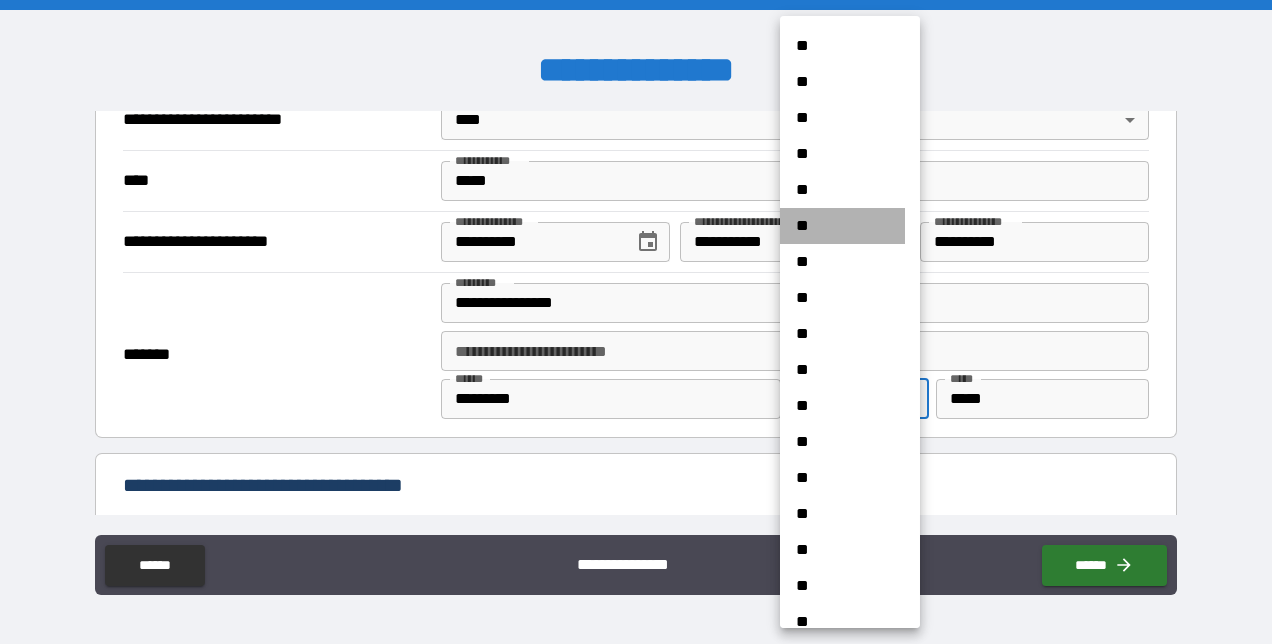 click on "**" at bounding box center (842, 226) 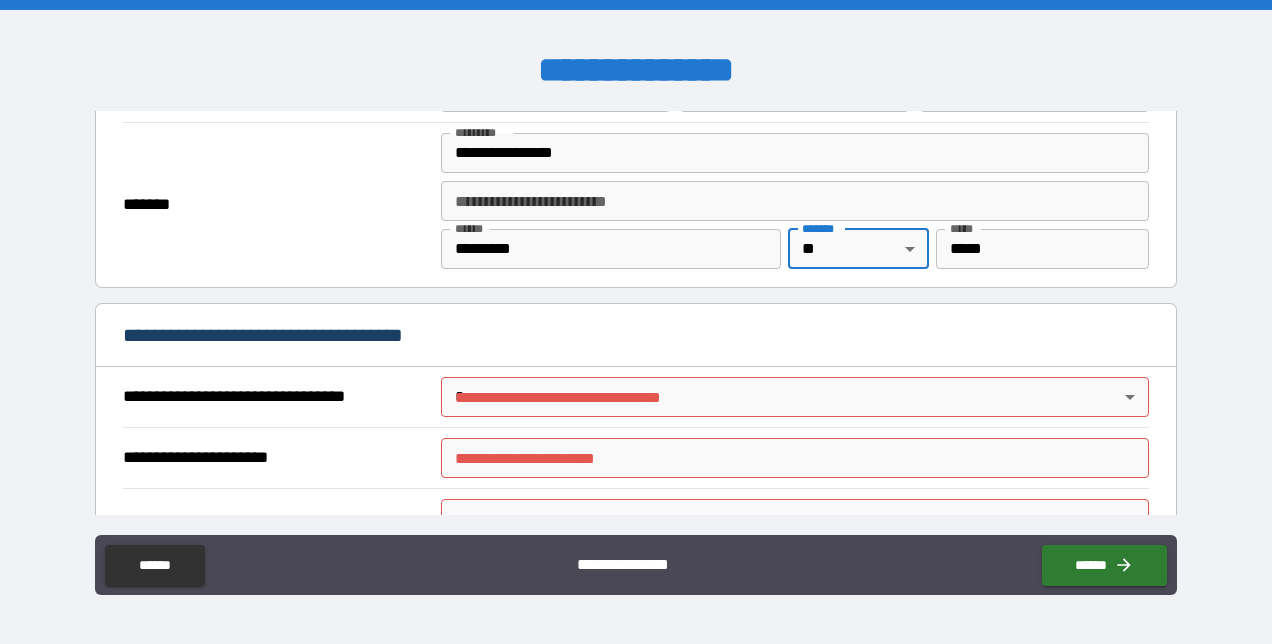 scroll, scrollTop: 1000, scrollLeft: 0, axis: vertical 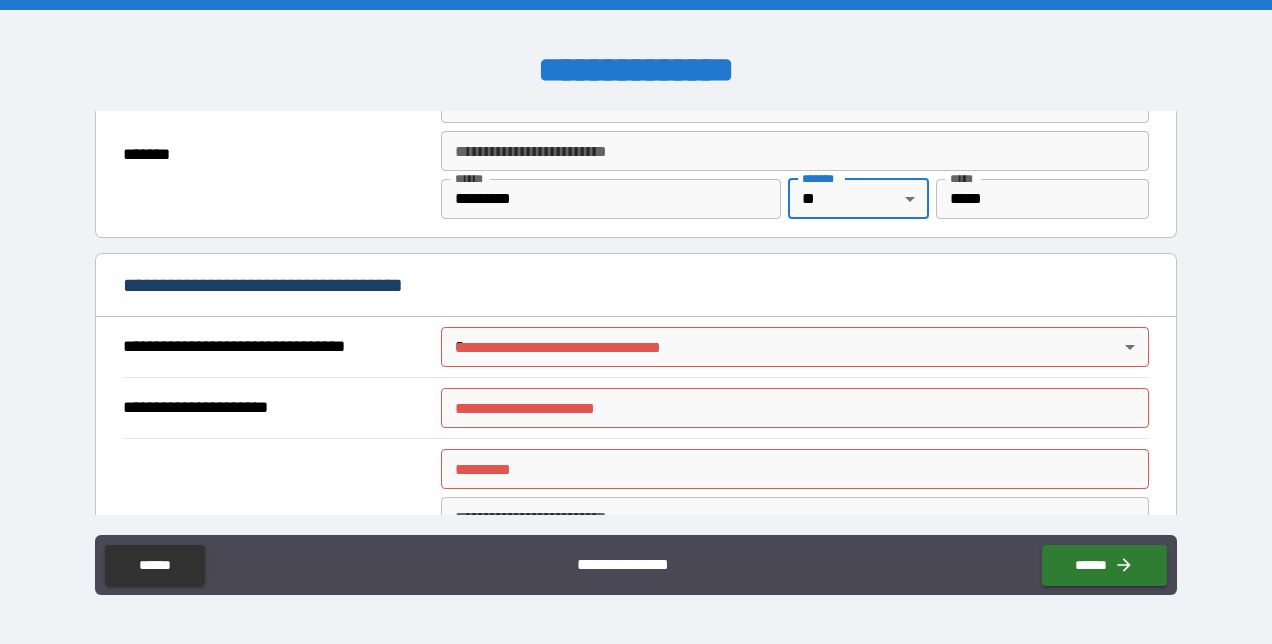 click on "**********" at bounding box center (636, 322) 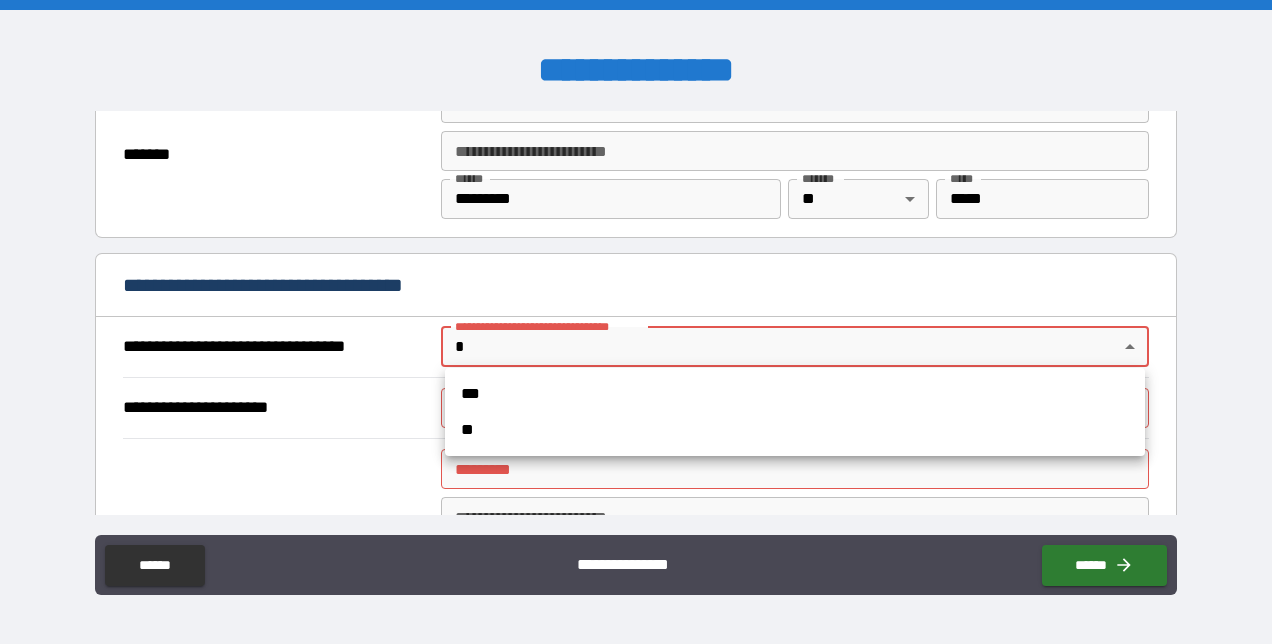 click on "**" at bounding box center (795, 430) 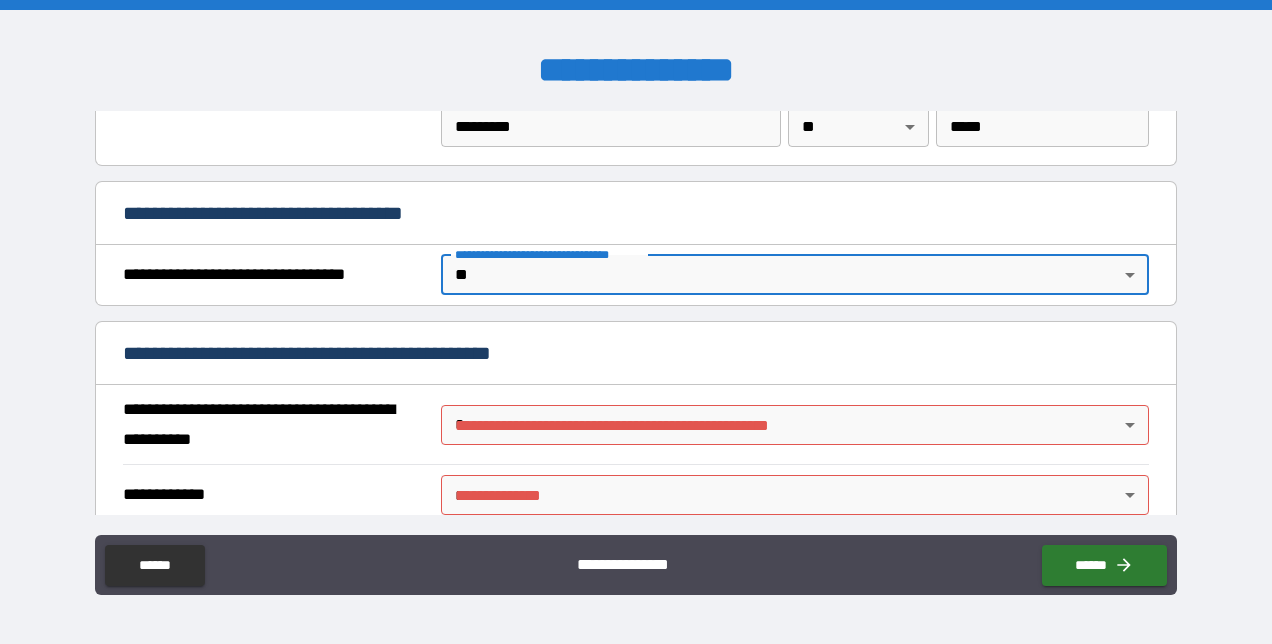 scroll, scrollTop: 1100, scrollLeft: 0, axis: vertical 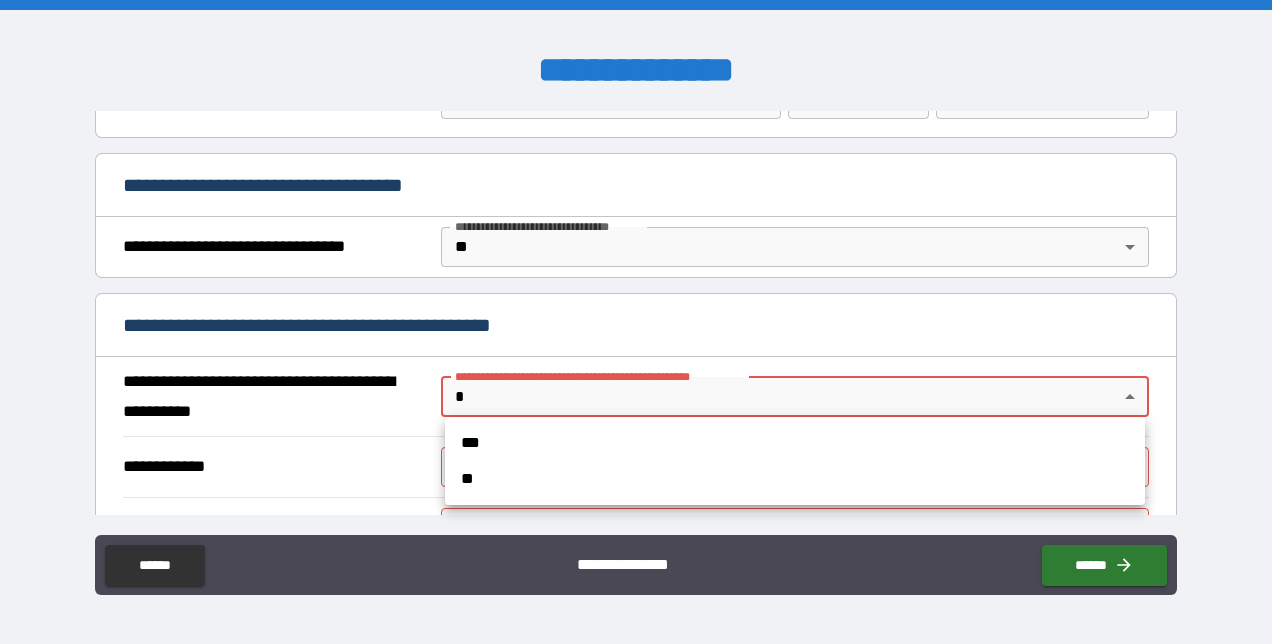 click on "**********" at bounding box center [636, 322] 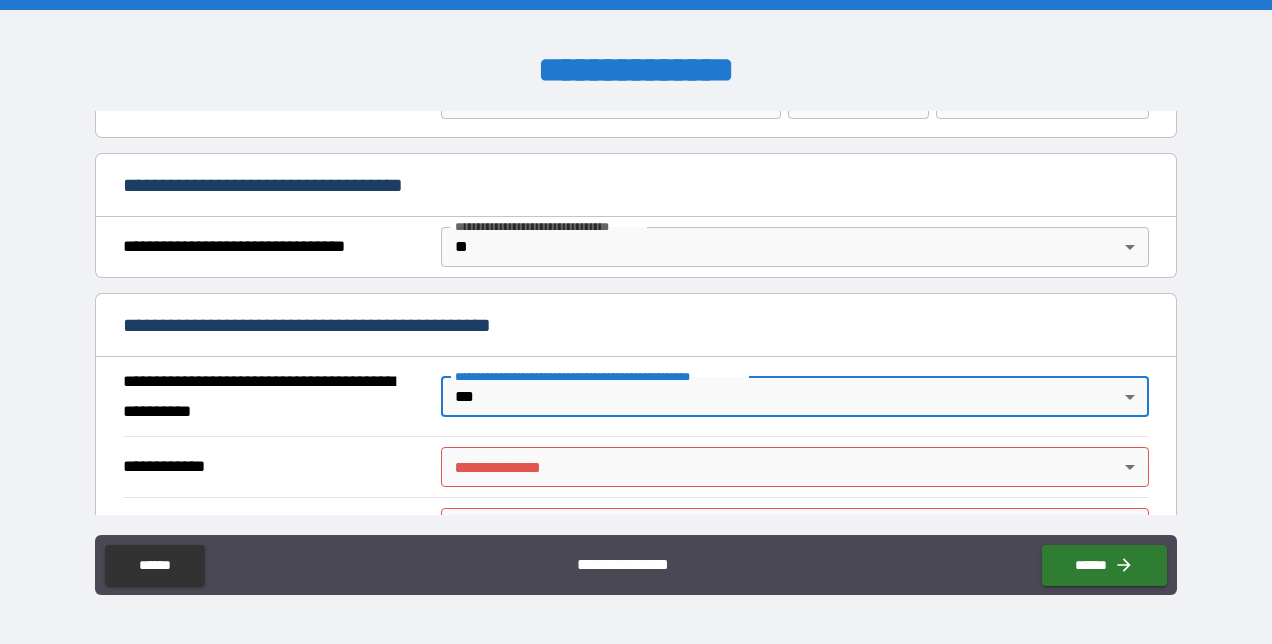 click on "**********" at bounding box center [636, 322] 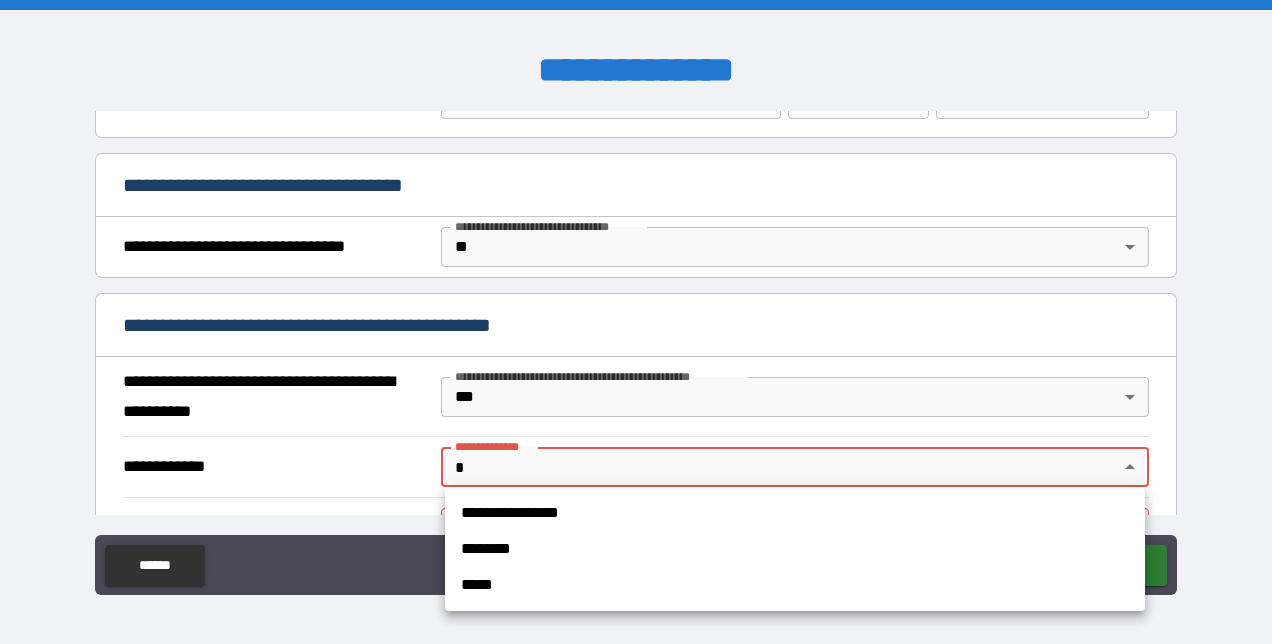 type 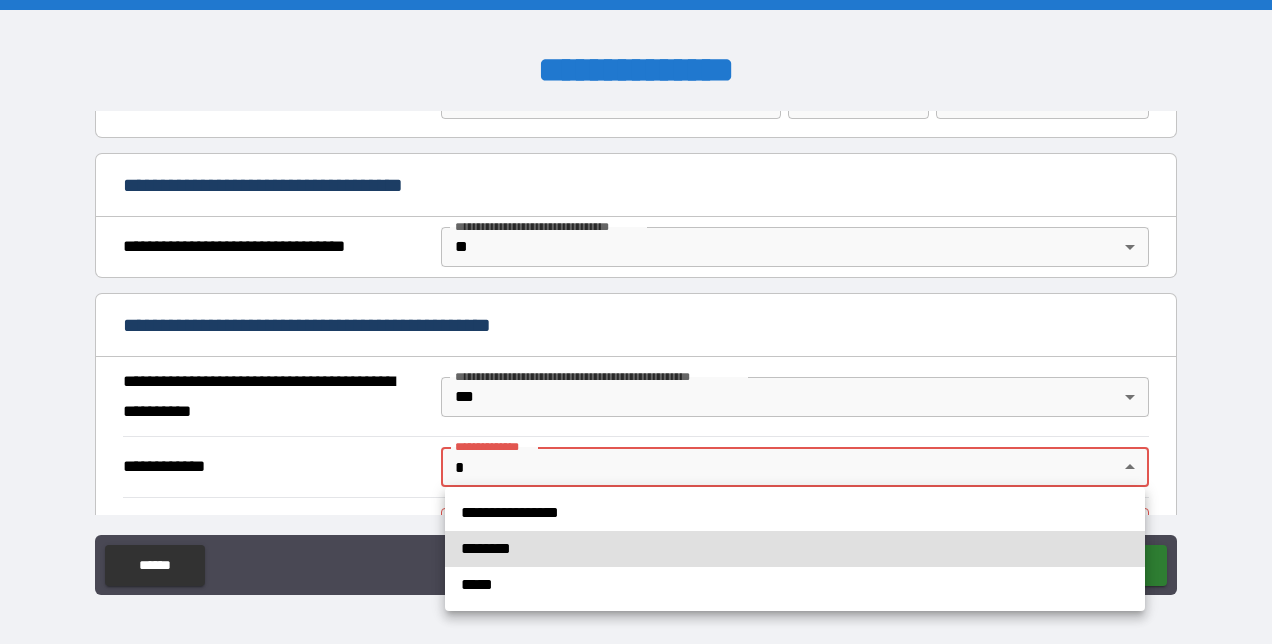 type 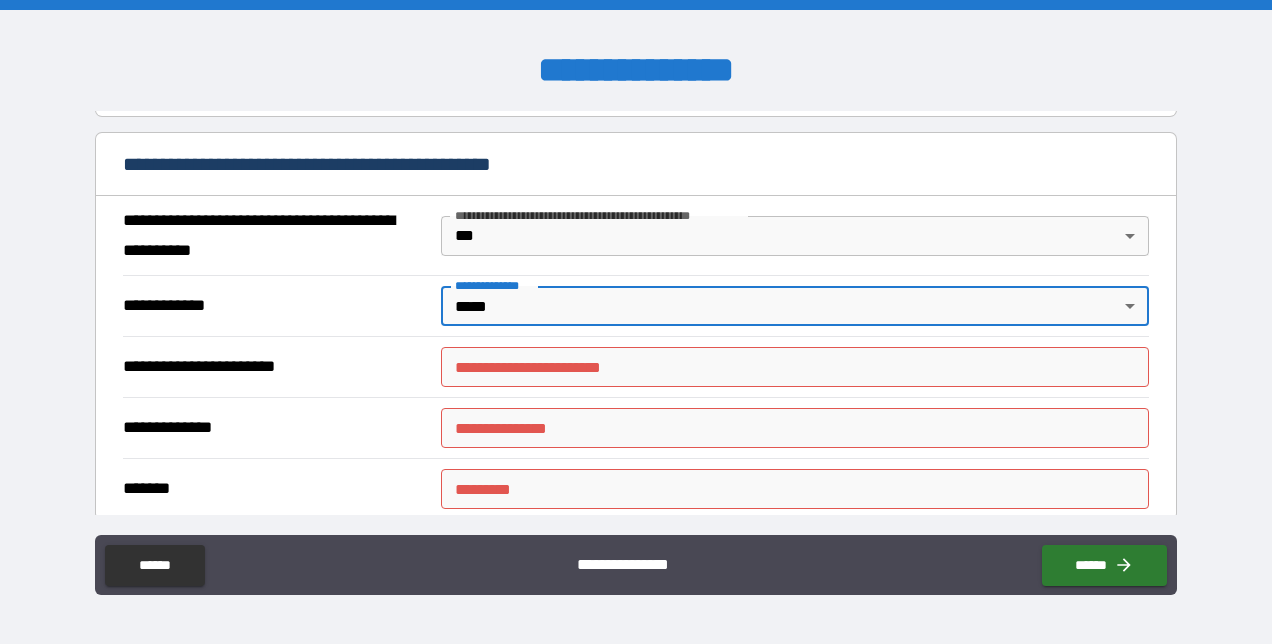 scroll, scrollTop: 1300, scrollLeft: 0, axis: vertical 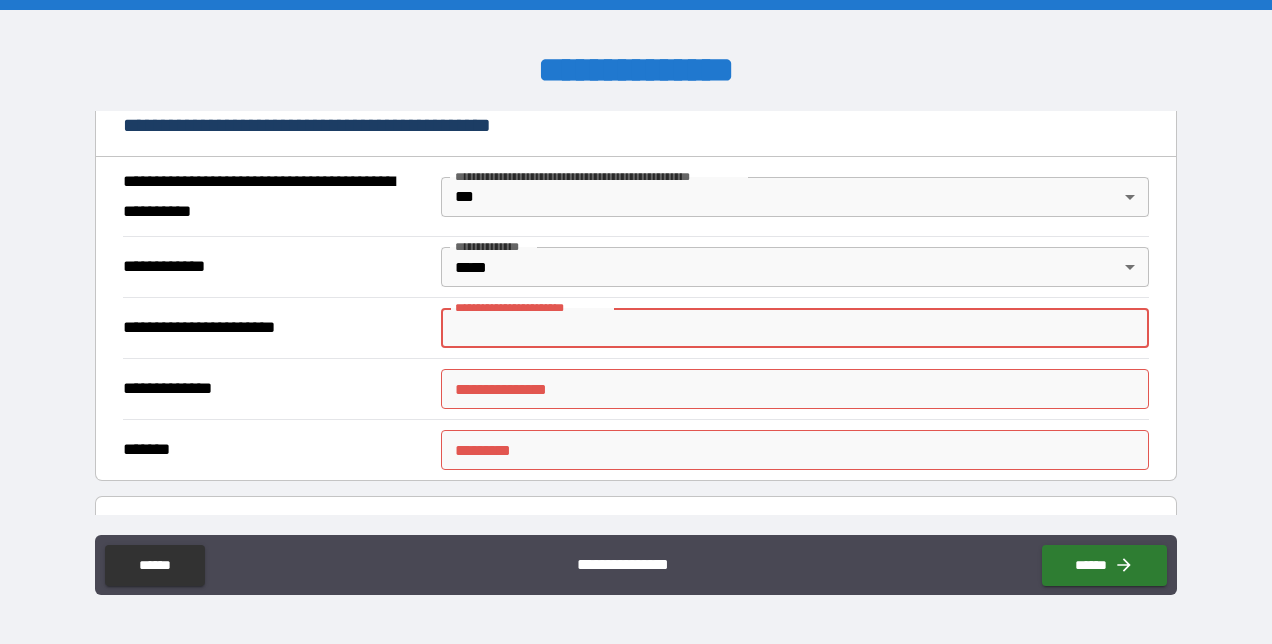 click on "**********" at bounding box center [794, 328] 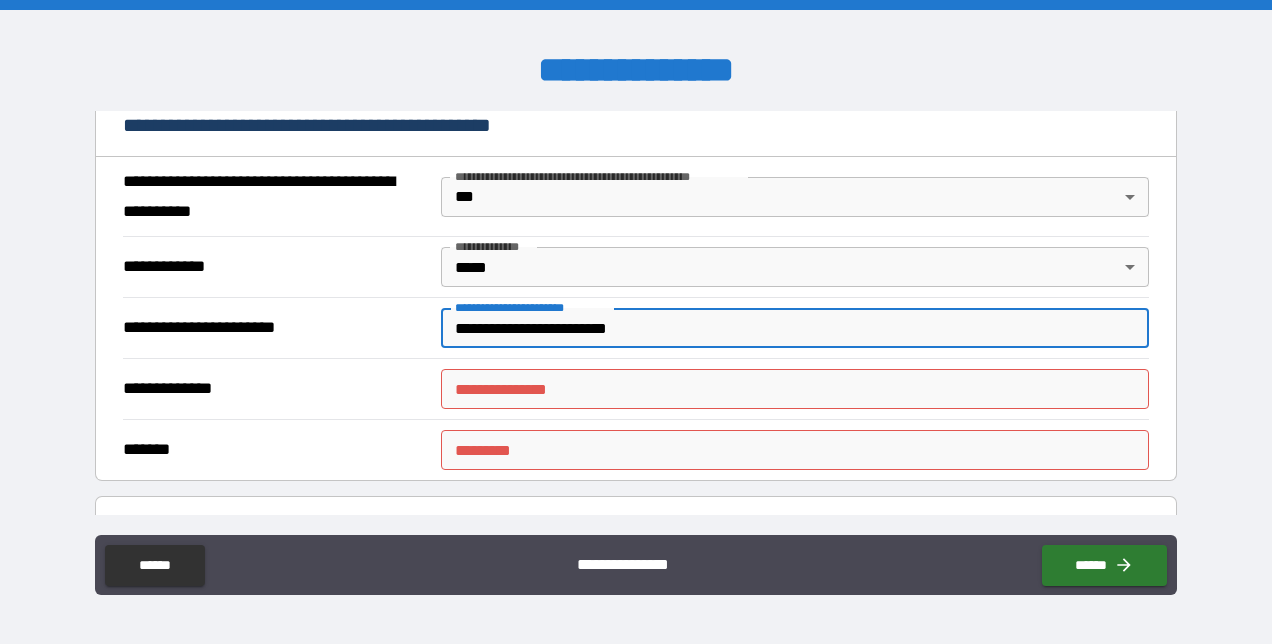 type on "**********" 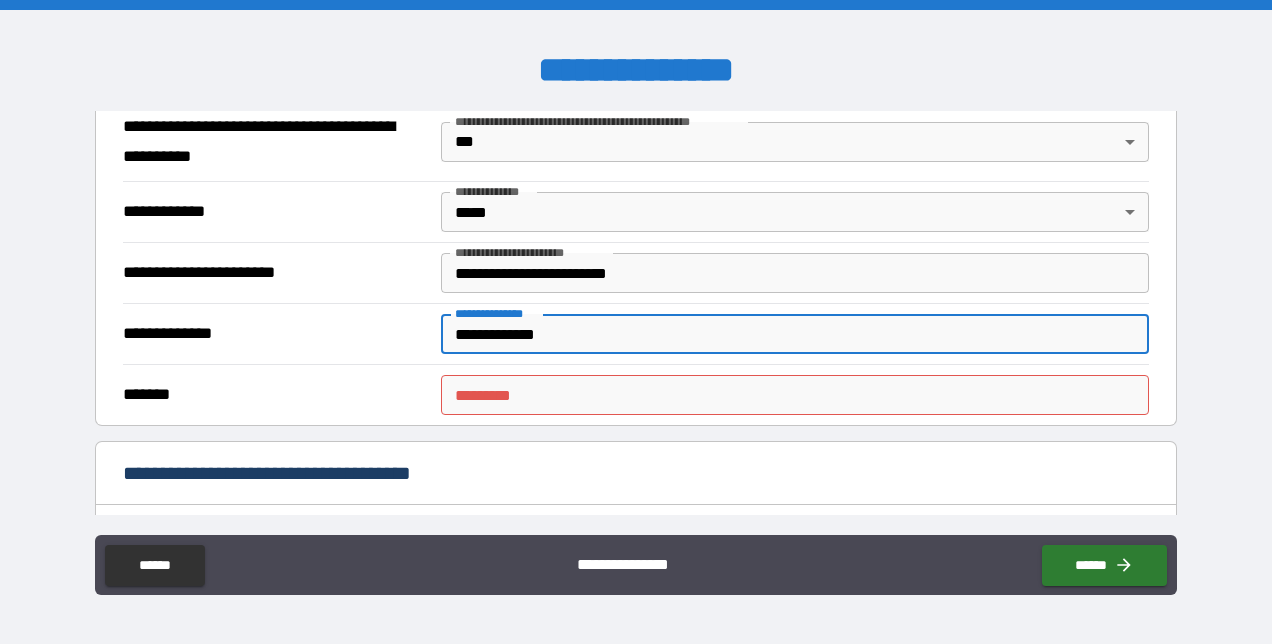 scroll, scrollTop: 1400, scrollLeft: 0, axis: vertical 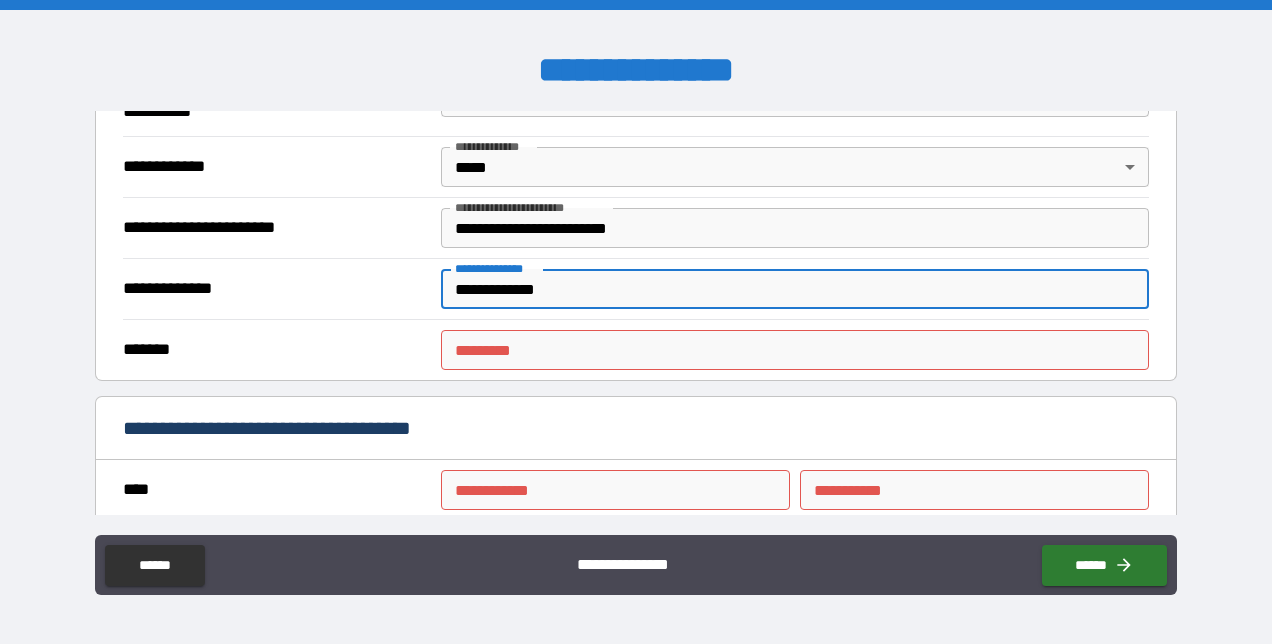 type on "**********" 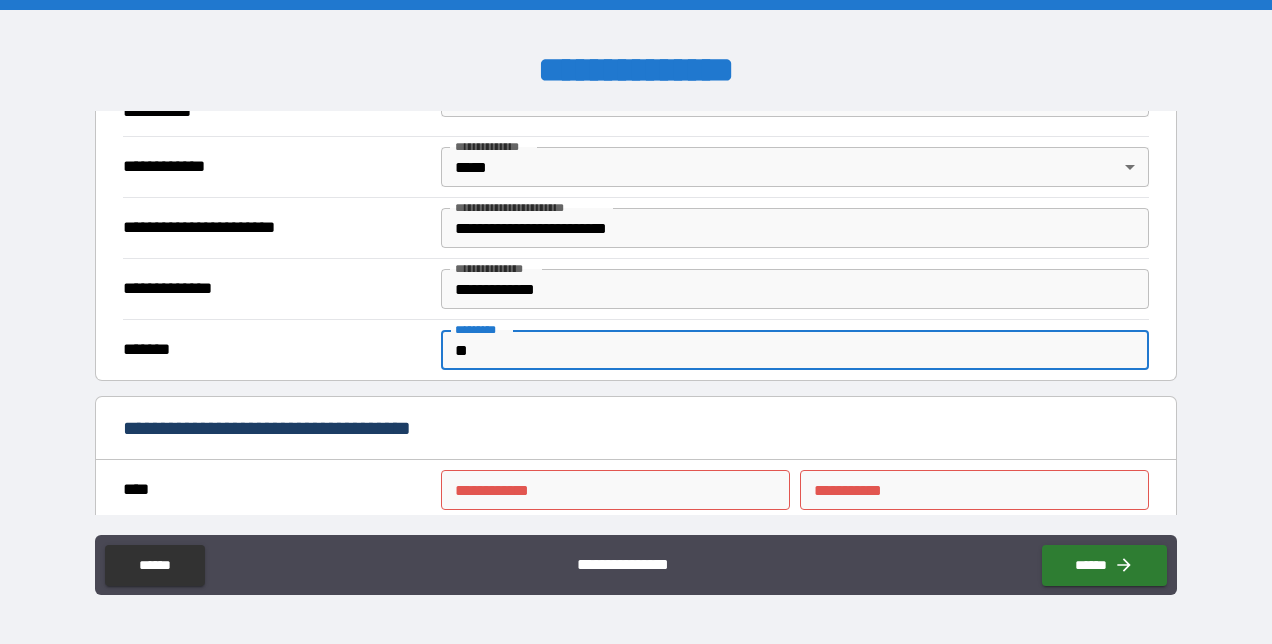 type on "*" 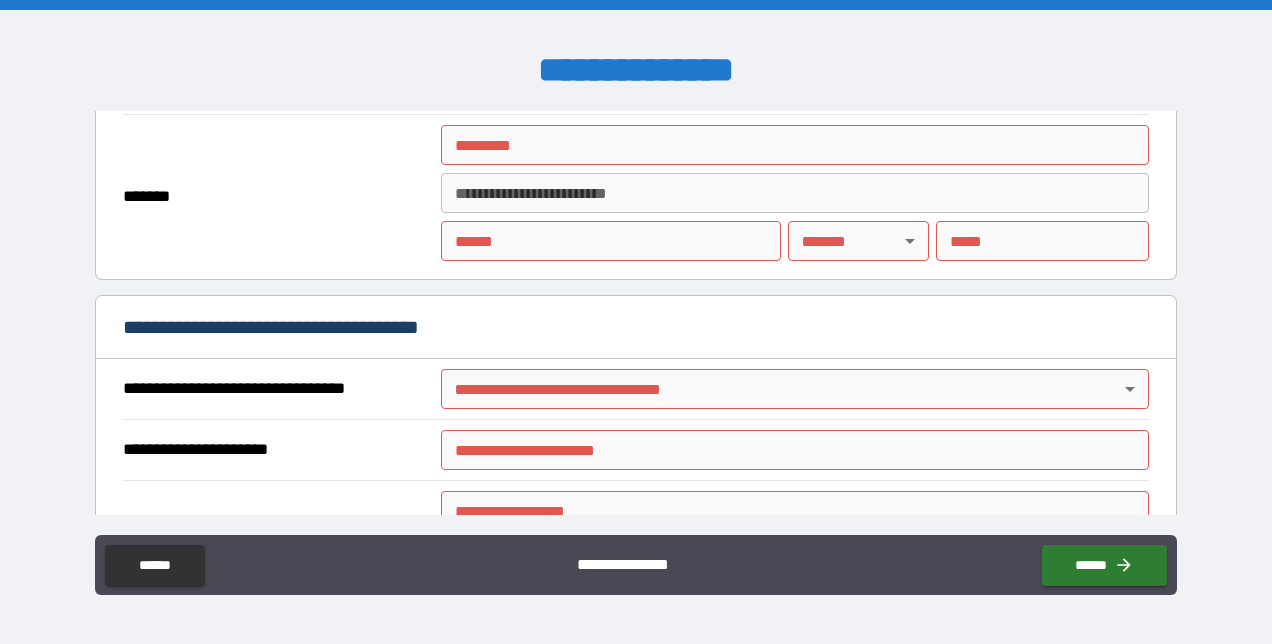 scroll, scrollTop: 1900, scrollLeft: 0, axis: vertical 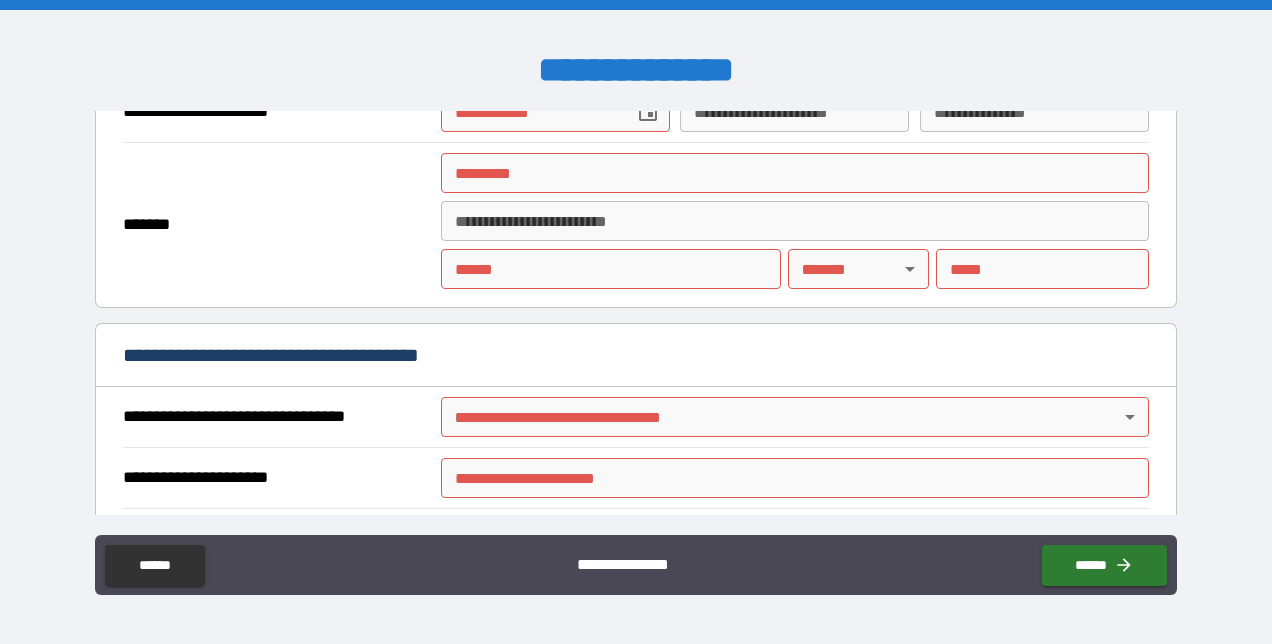 type on "***" 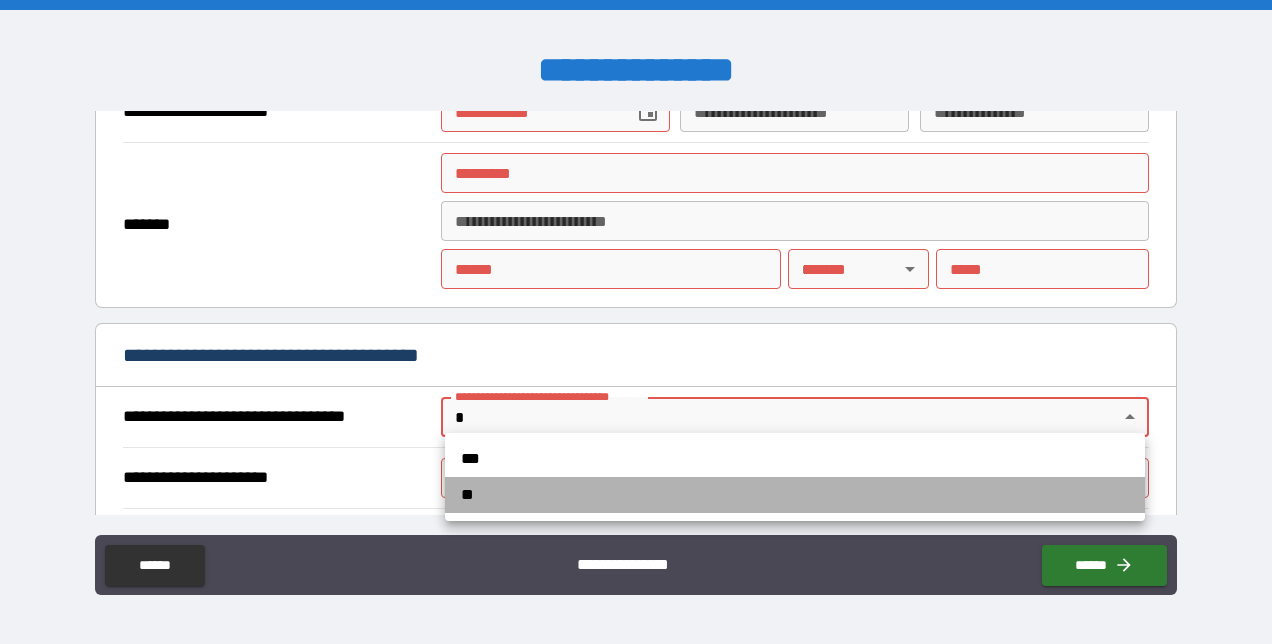 click on "**" at bounding box center (795, 495) 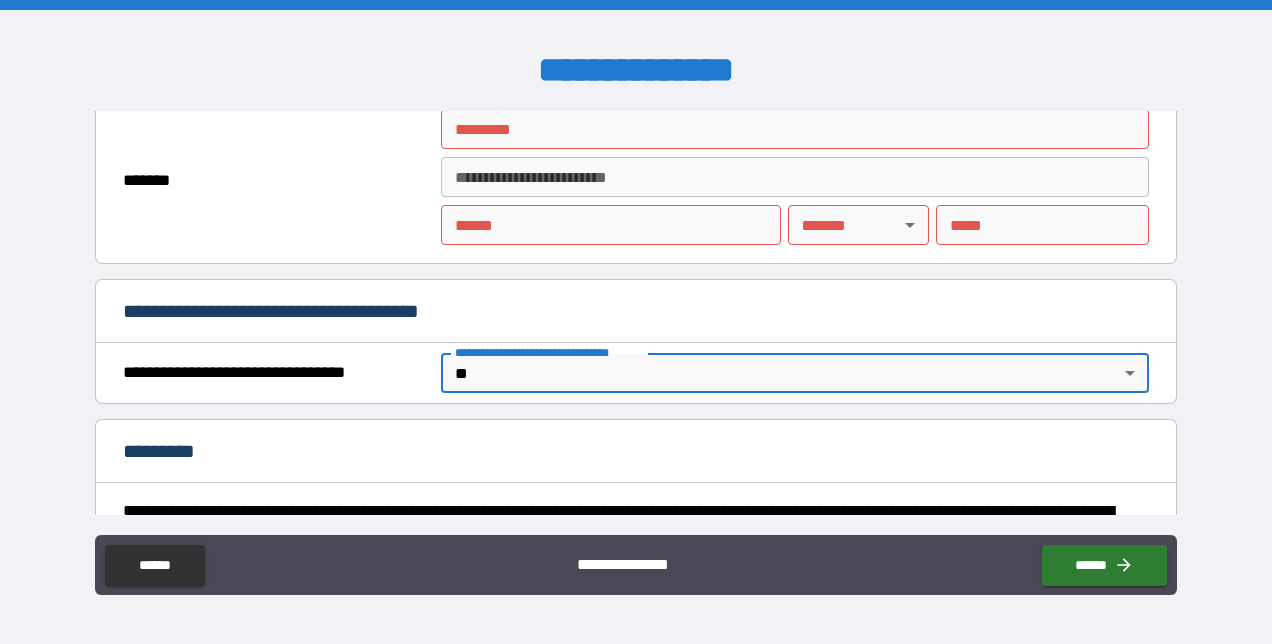 scroll, scrollTop: 1677, scrollLeft: 0, axis: vertical 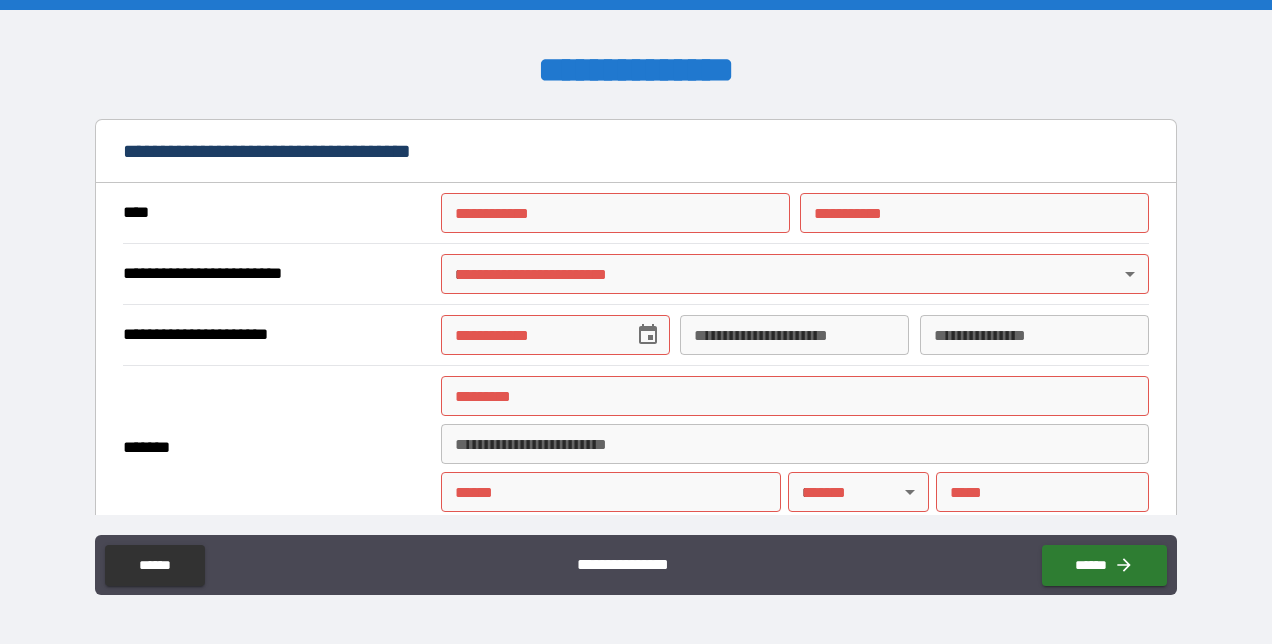 click on "**********" at bounding box center [615, 213] 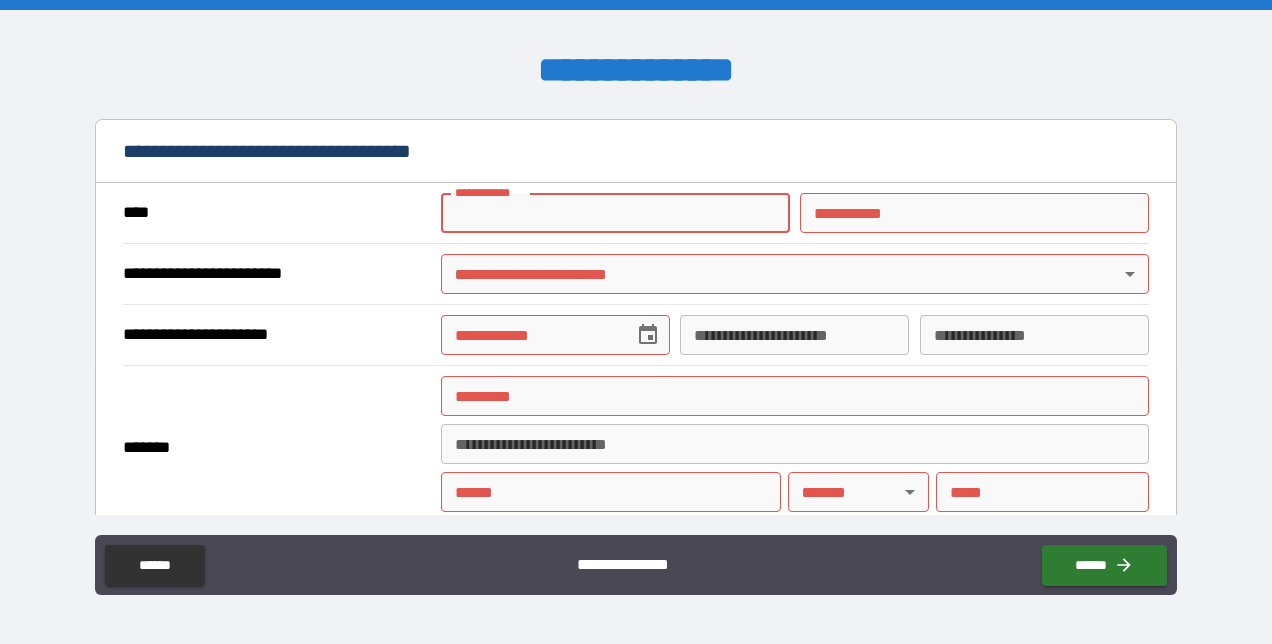 type on "*****" 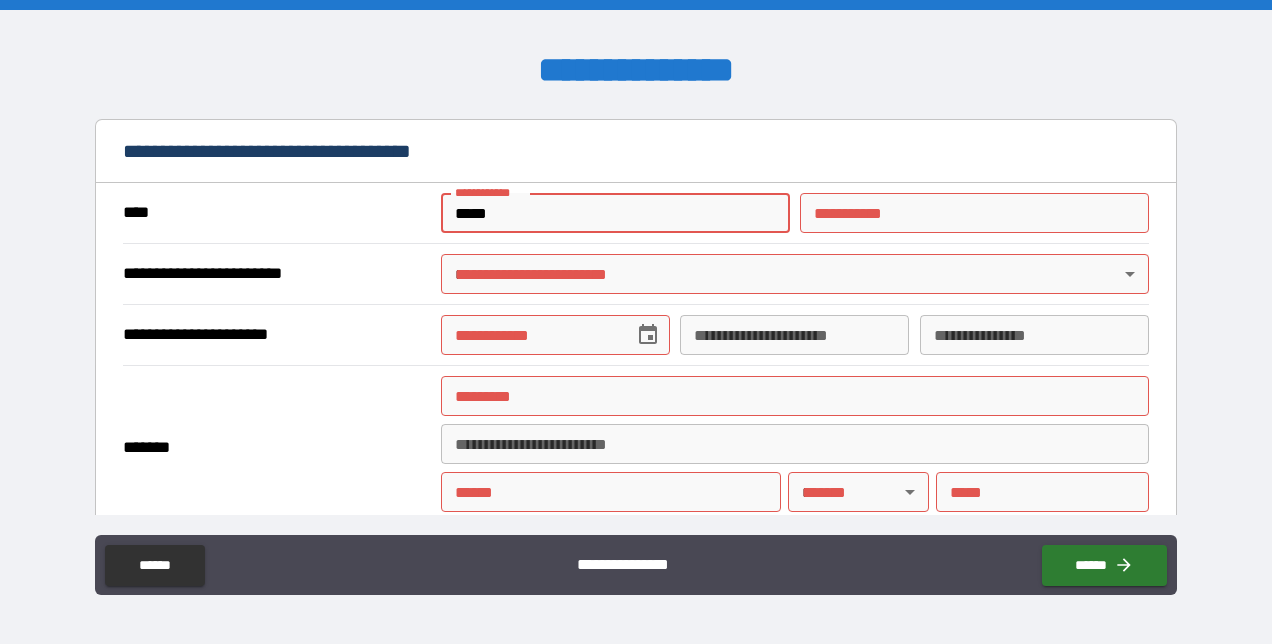 type on "*****" 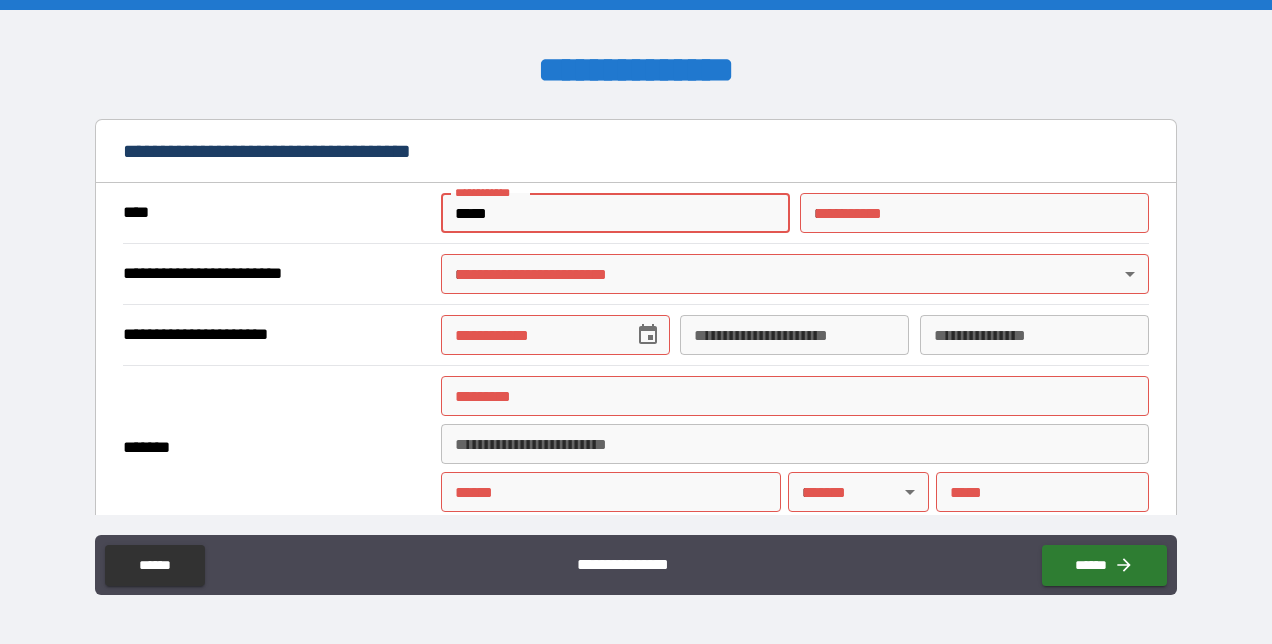 type on "**********" 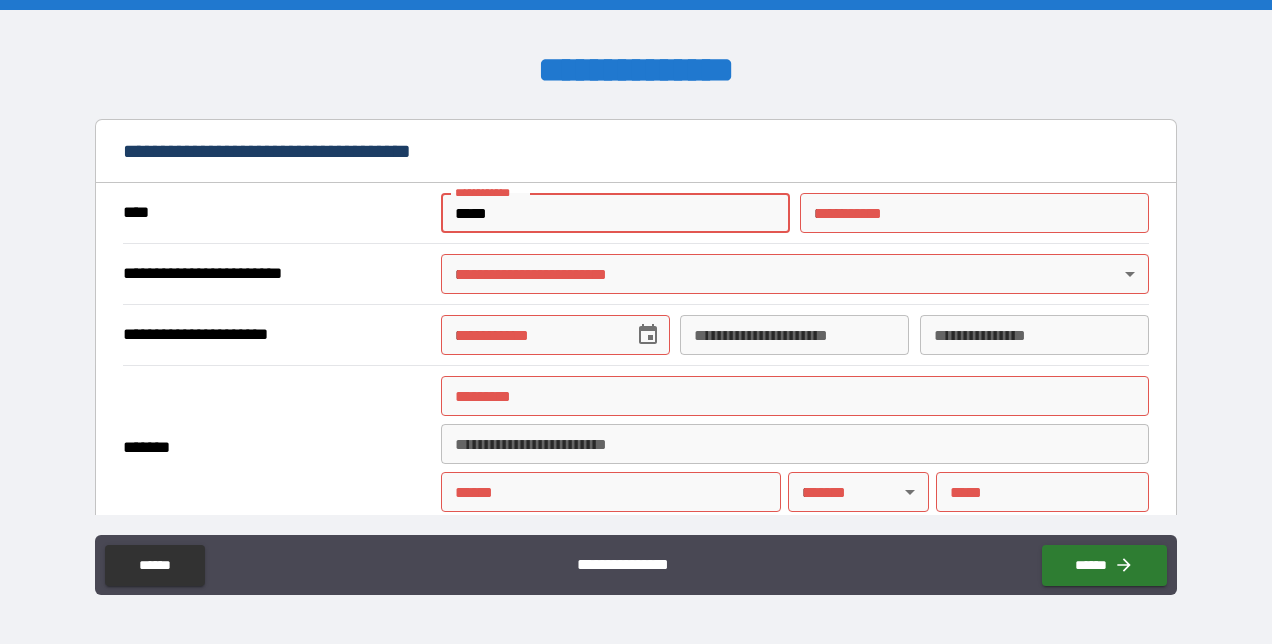 type on "**********" 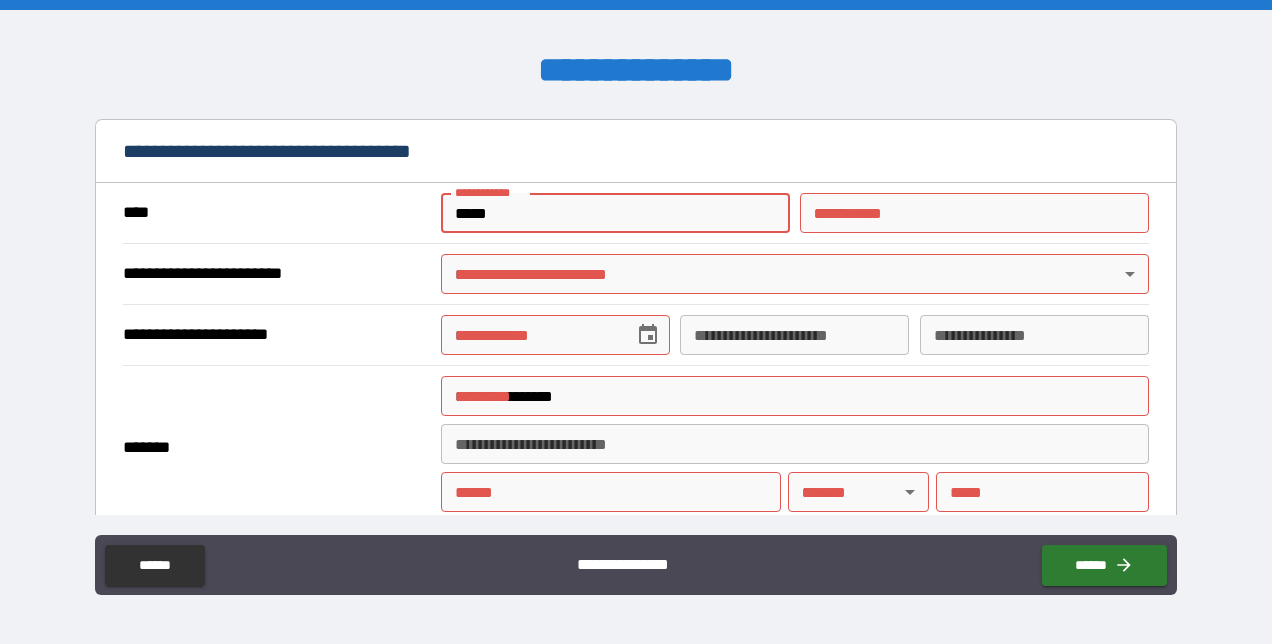 type on "*********" 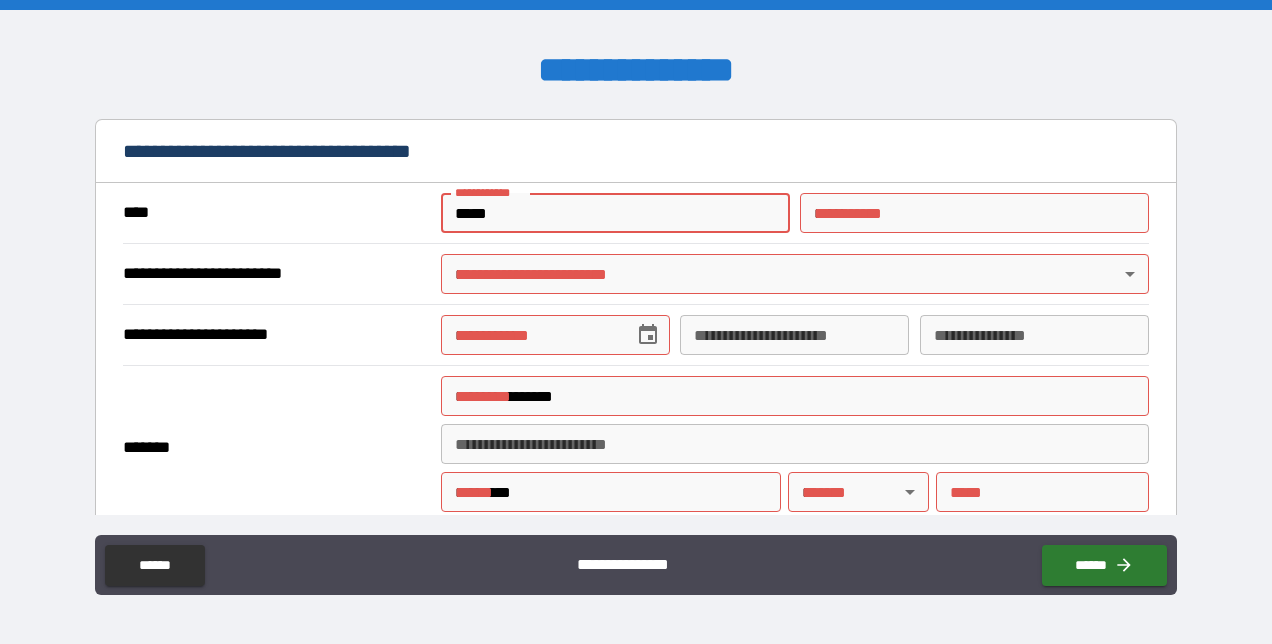 type on "**" 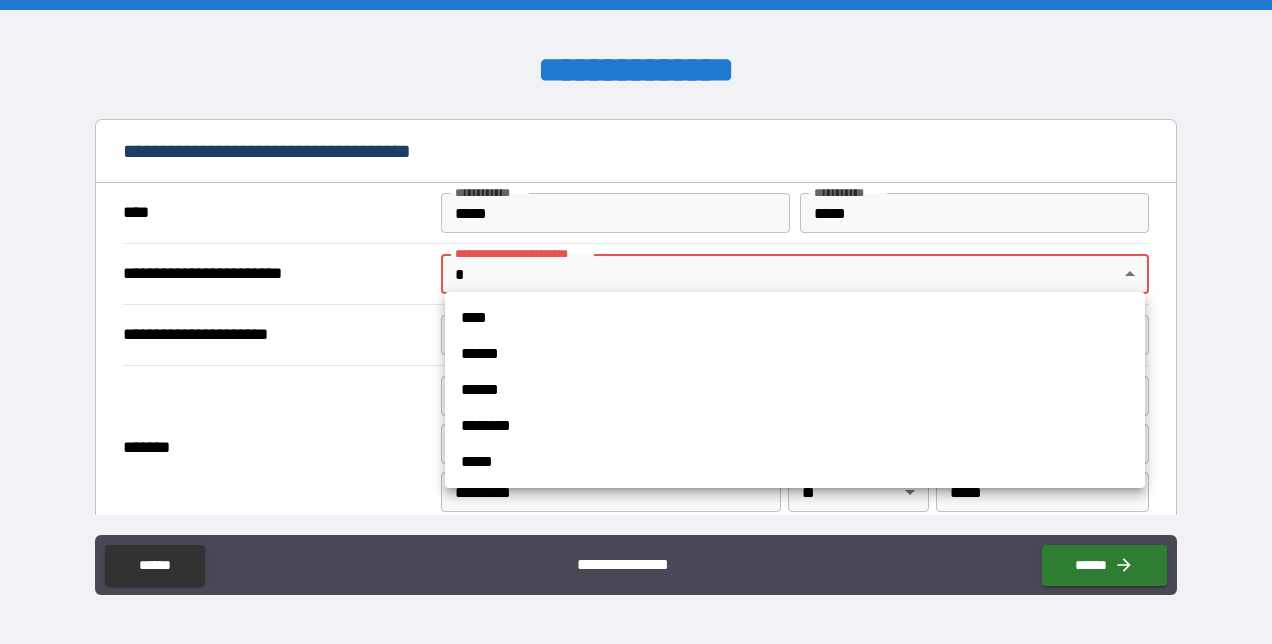 click on "**********" at bounding box center (636, 322) 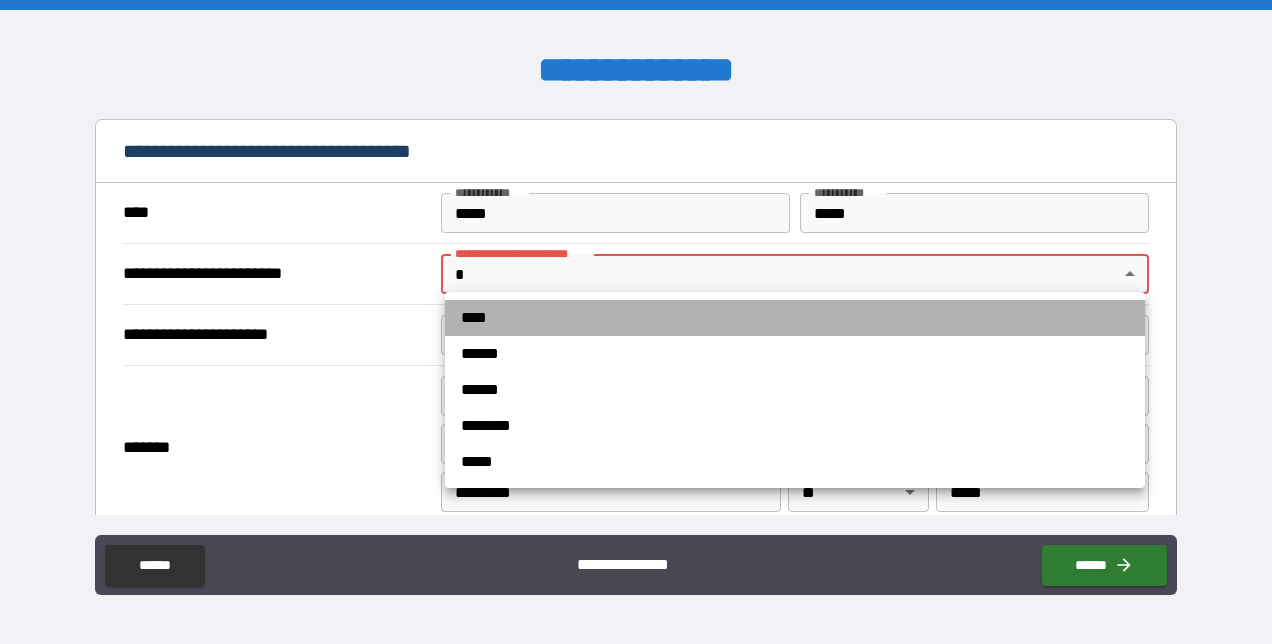 click on "****" at bounding box center (795, 318) 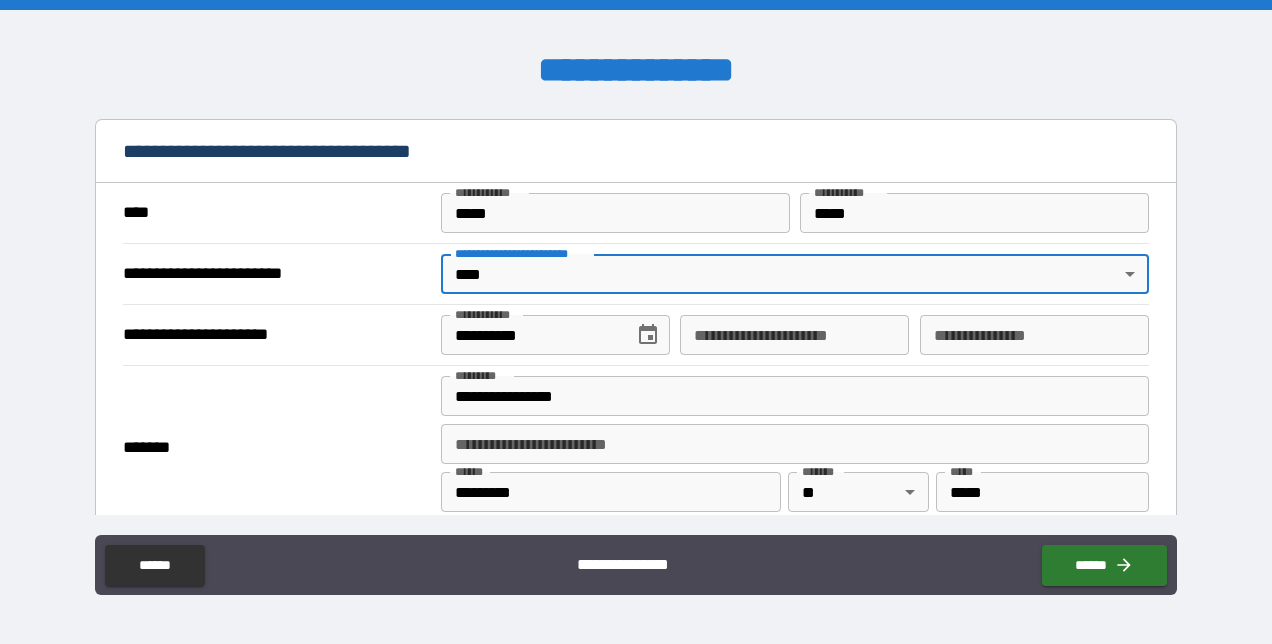 click on "**********" at bounding box center (794, 335) 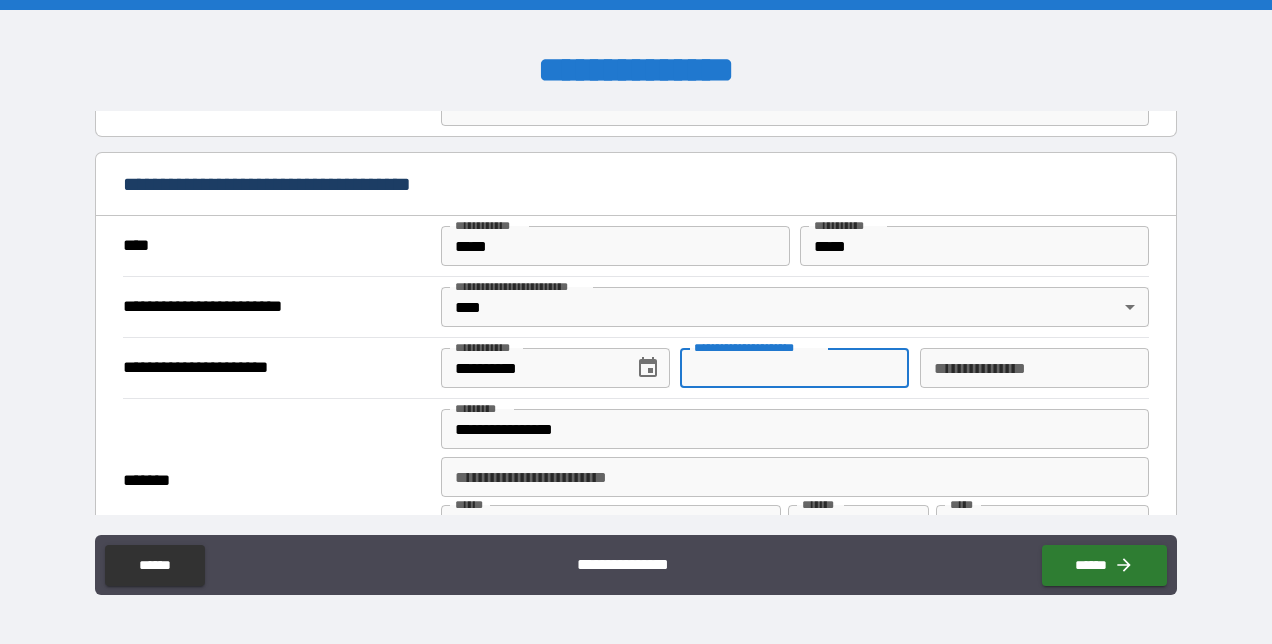 scroll, scrollTop: 1677, scrollLeft: 0, axis: vertical 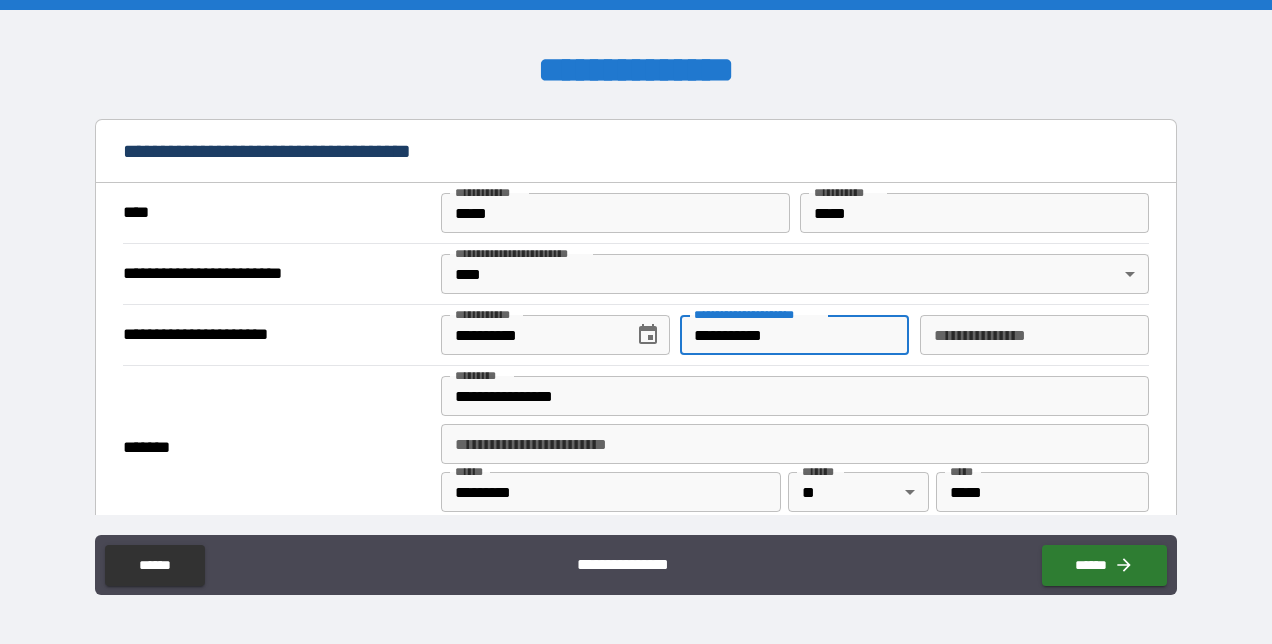 type on "**********" 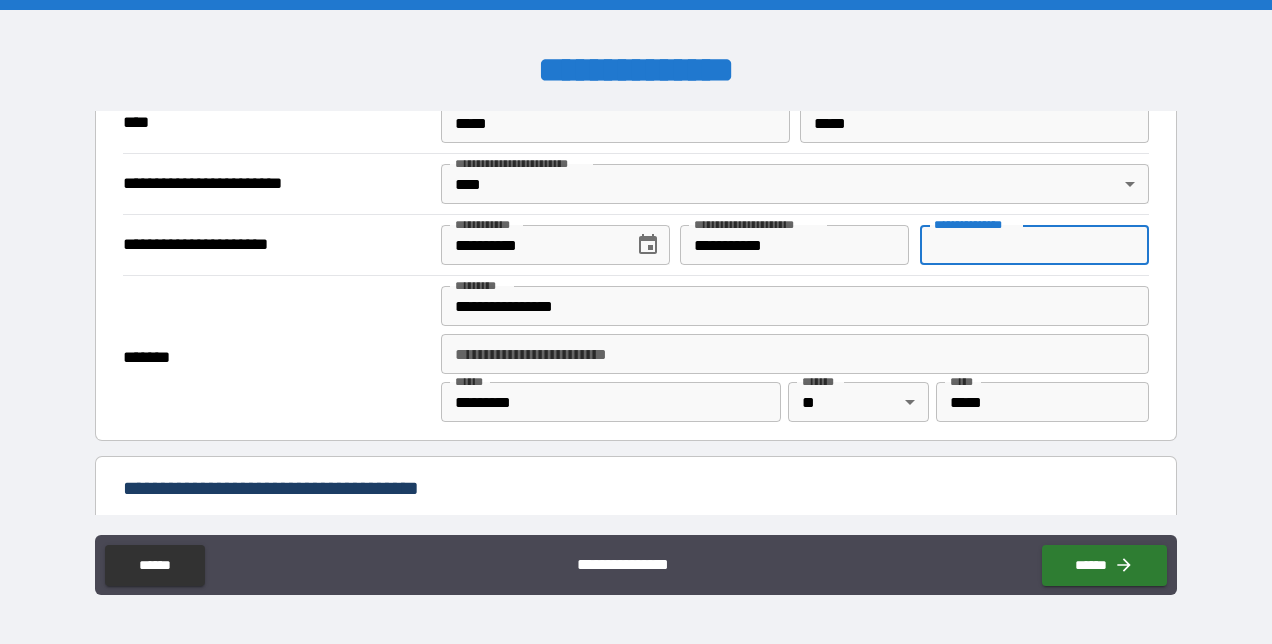 scroll, scrollTop: 1600, scrollLeft: 0, axis: vertical 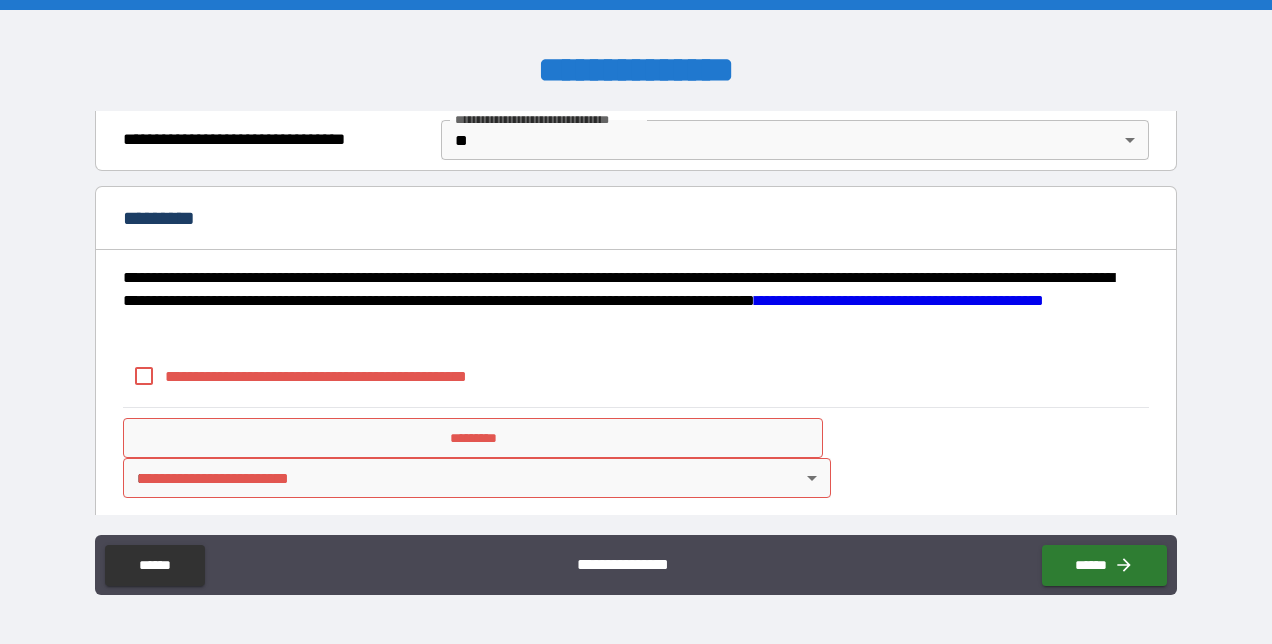 type on "**********" 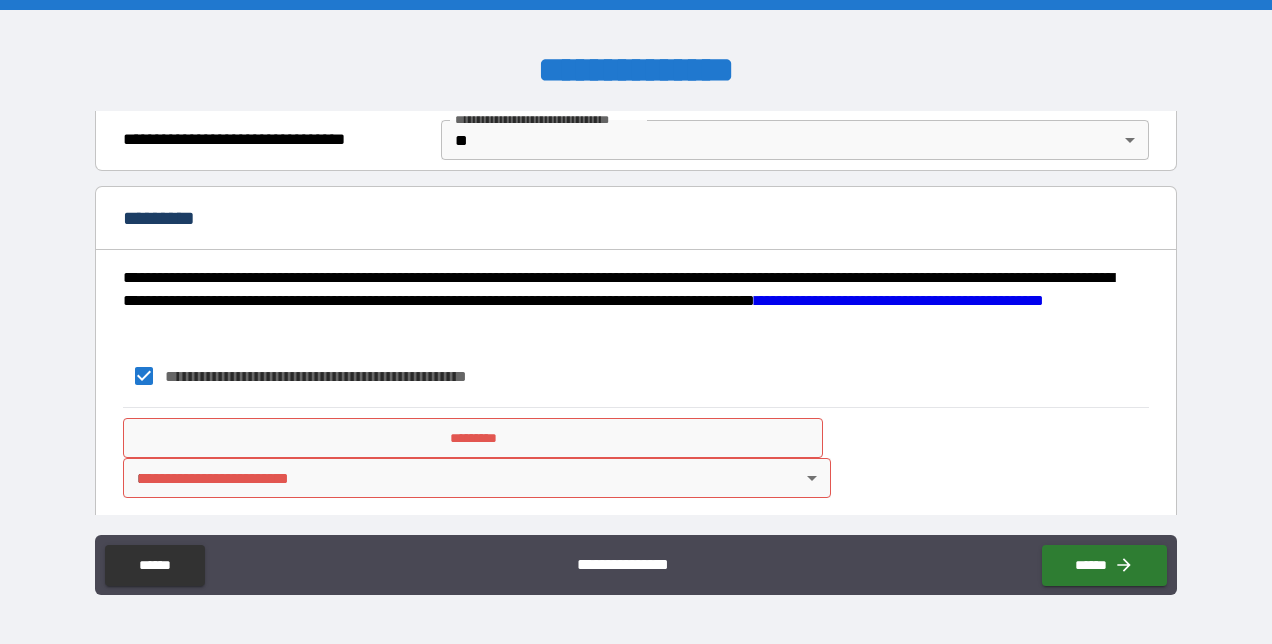 click on "**********" at bounding box center [636, 322] 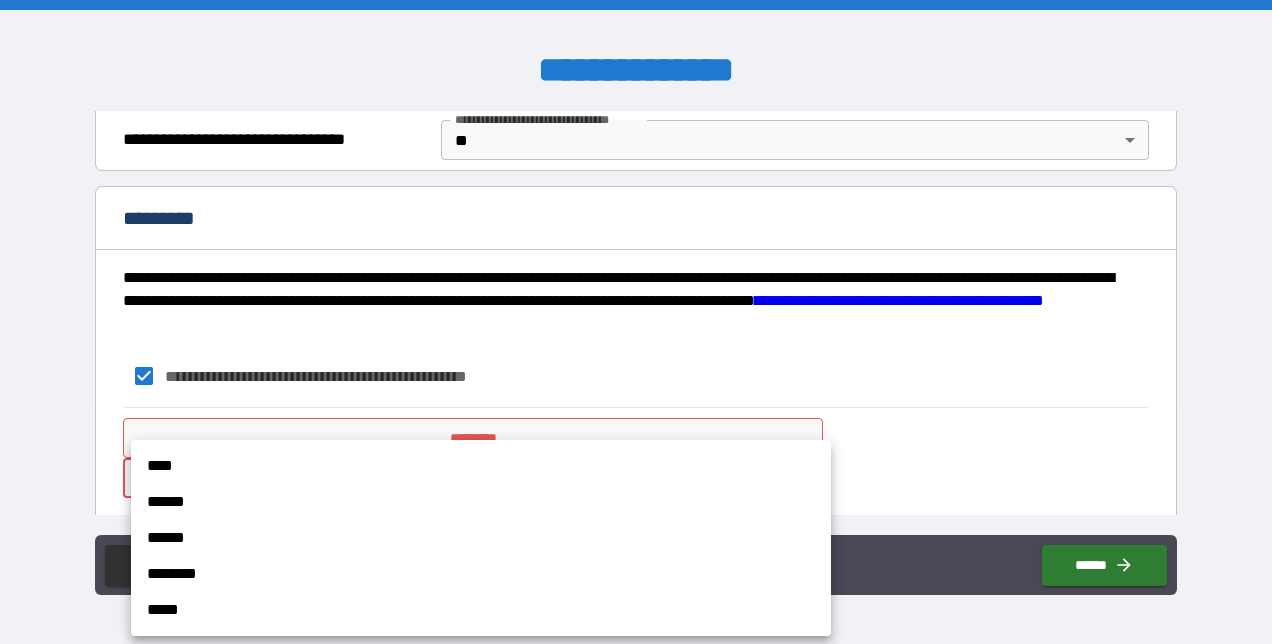 click at bounding box center [636, 322] 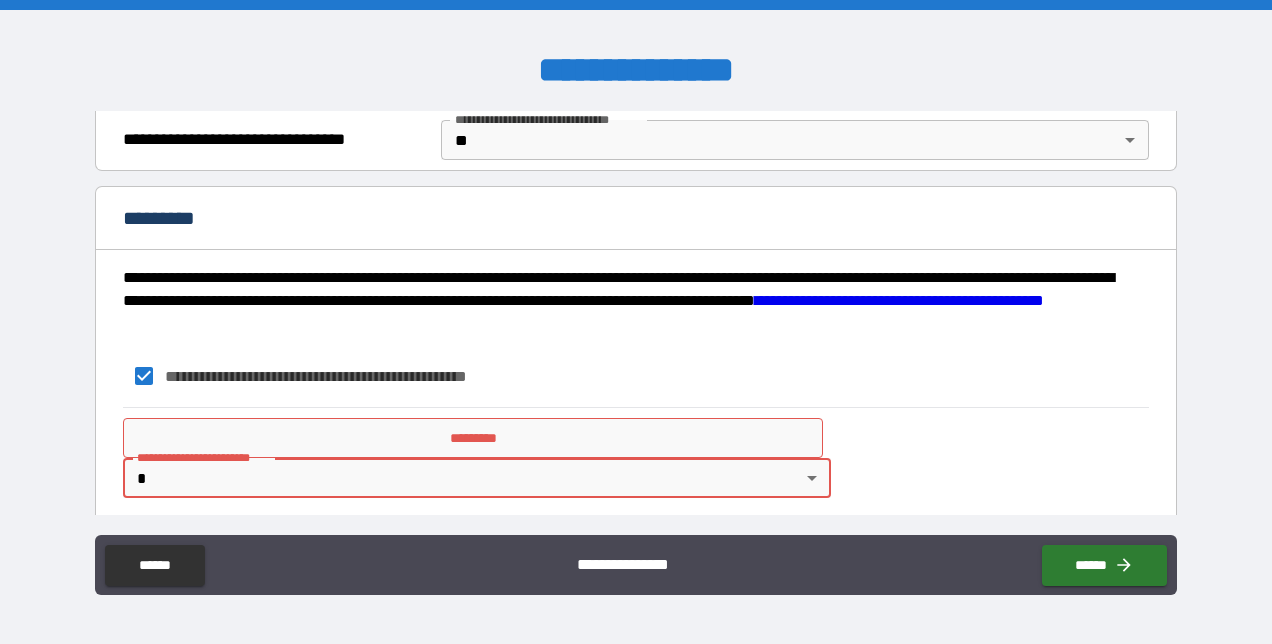 click on "**********" at bounding box center [636, 322] 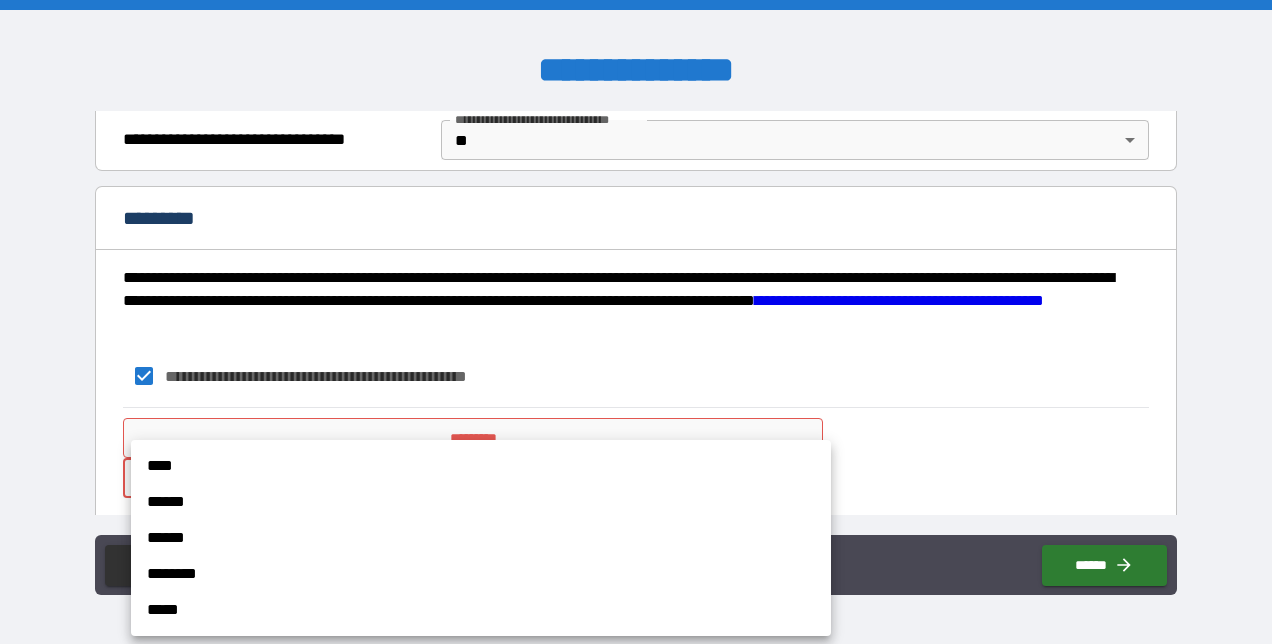 drag, startPoint x: 970, startPoint y: 422, endPoint x: 865, endPoint y: 426, distance: 105.076164 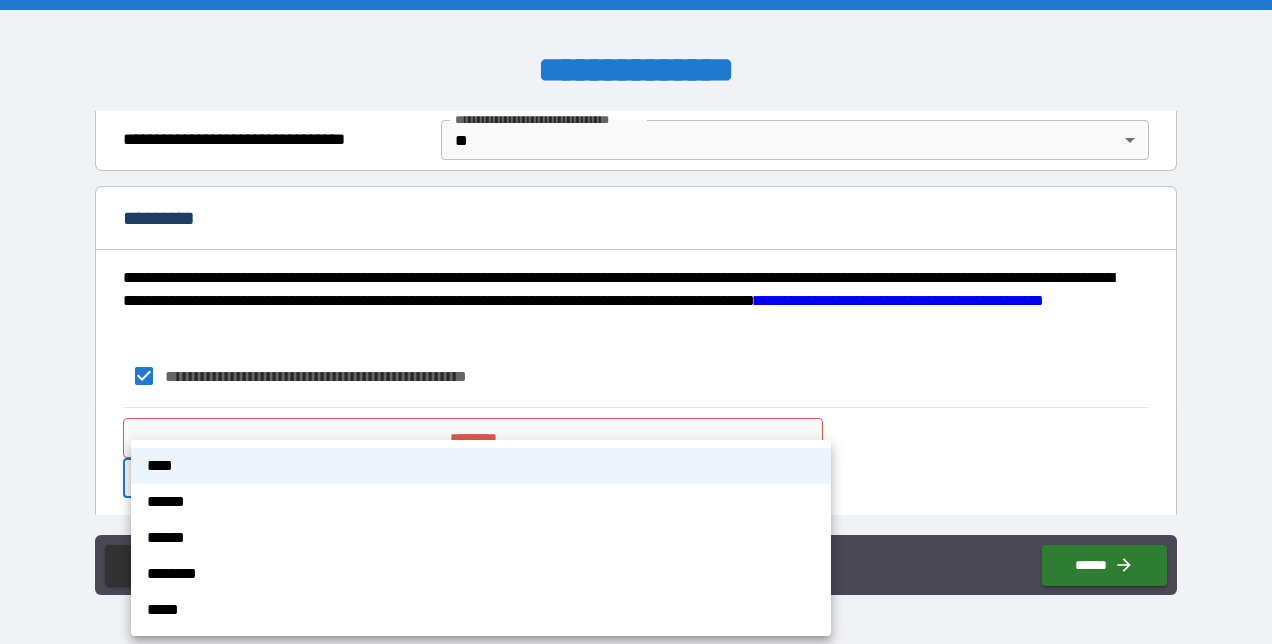 click on "**********" at bounding box center (636, 322) 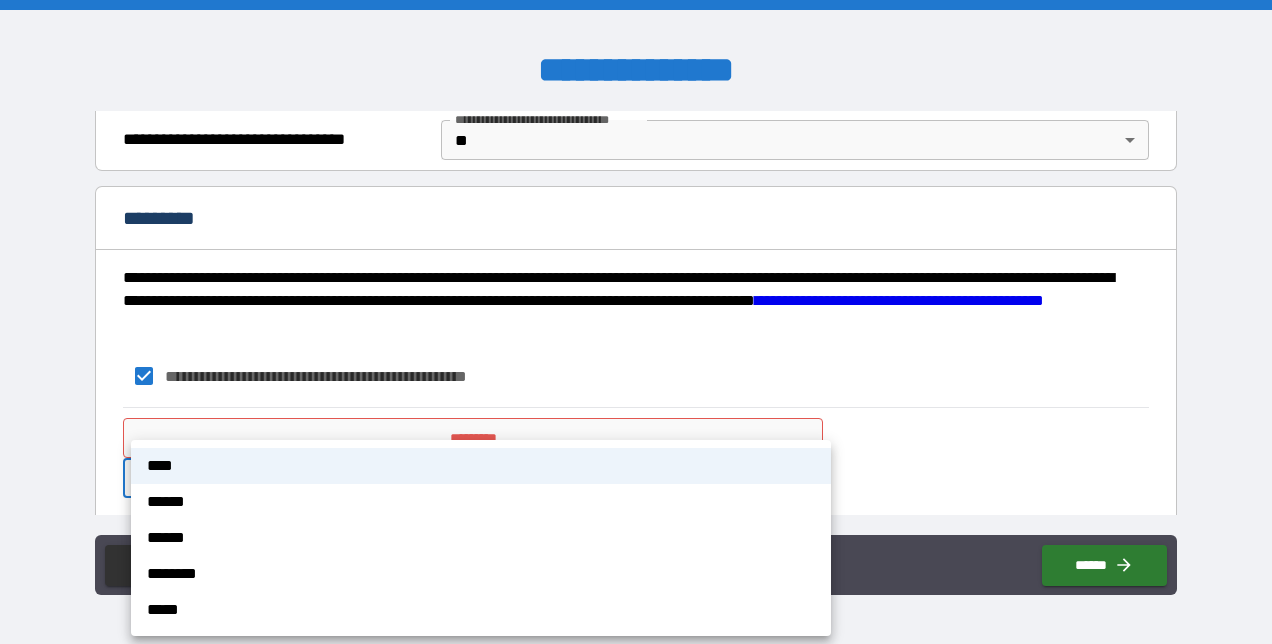 click on "****" at bounding box center [481, 466] 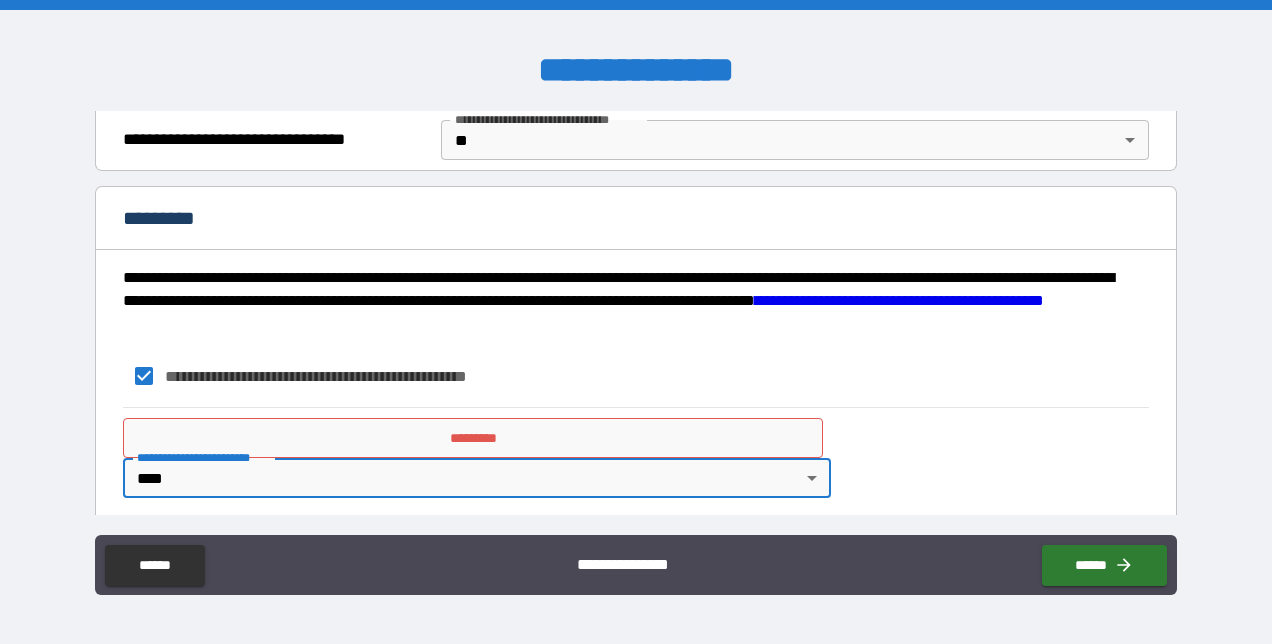 click on "*********" at bounding box center (473, 438) 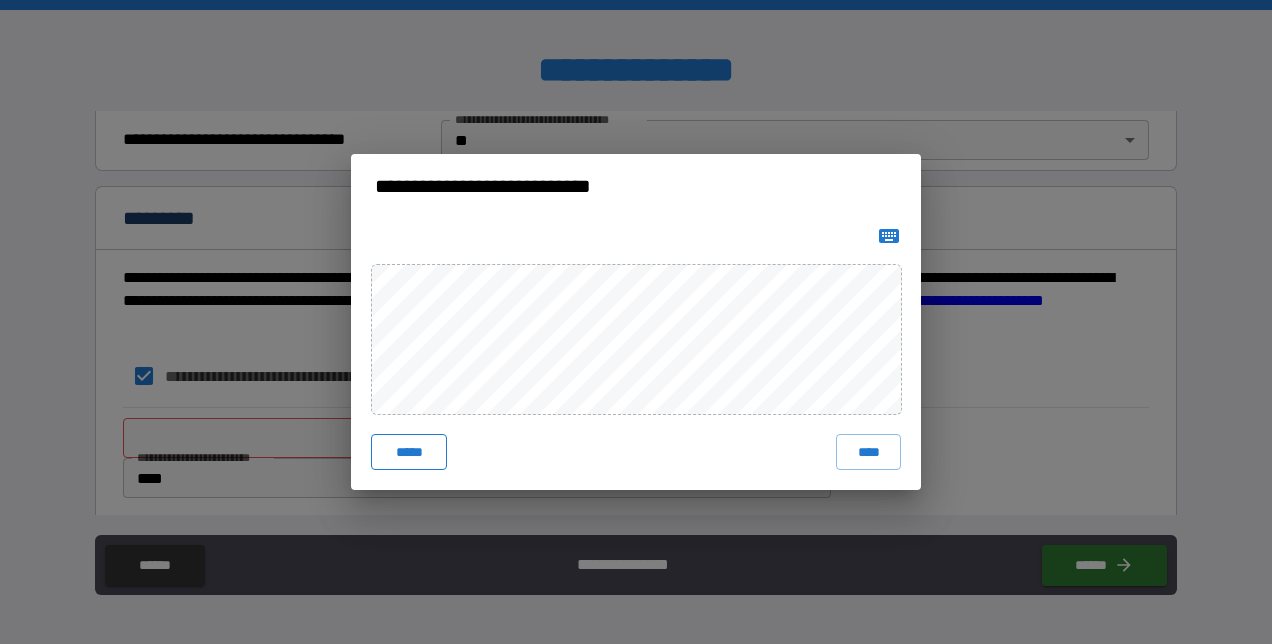 click on "*****" at bounding box center [409, 452] 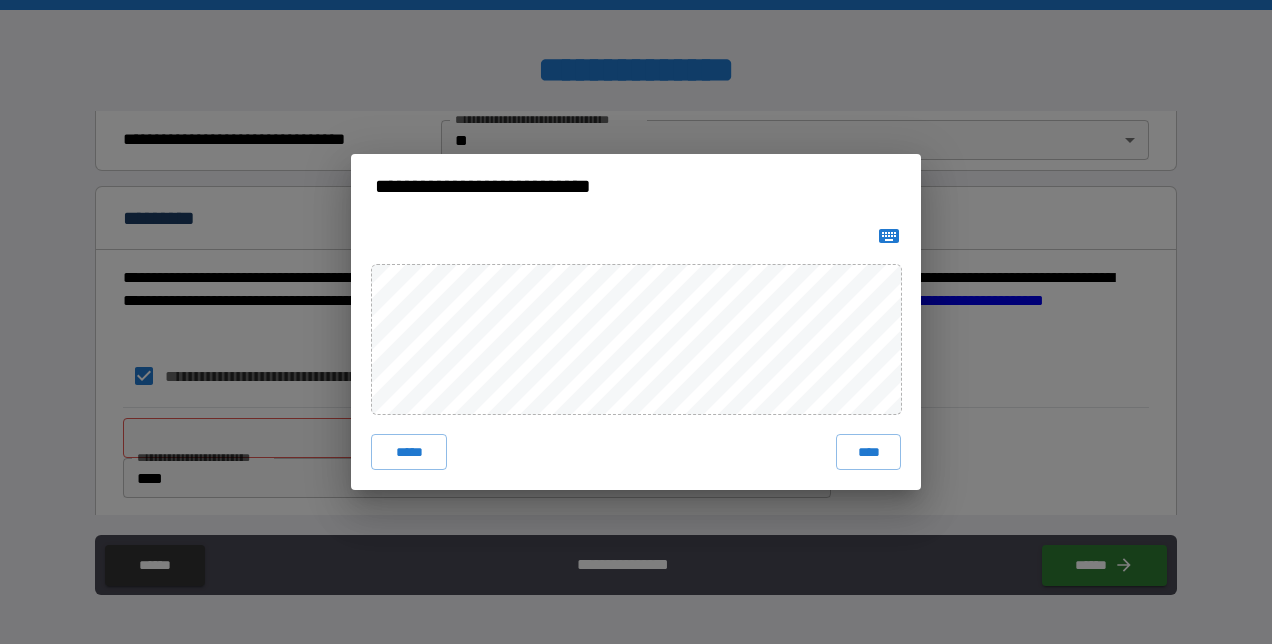 drag, startPoint x: 1045, startPoint y: 452, endPoint x: 960, endPoint y: 448, distance: 85.09406 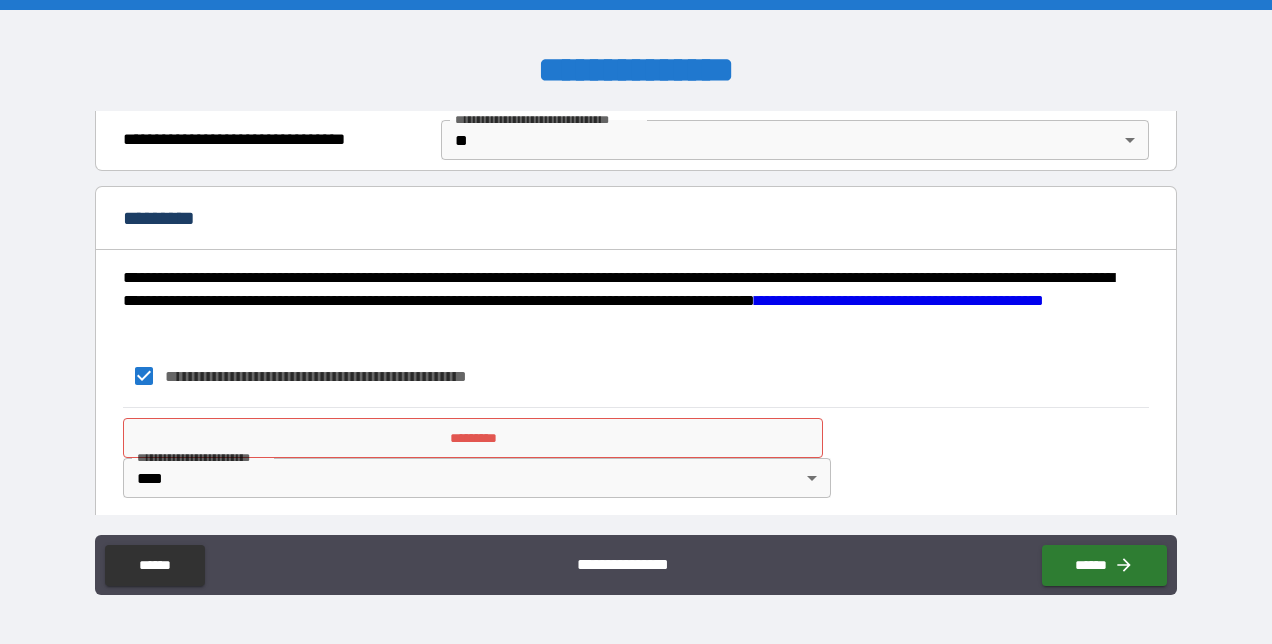 click on "*********" at bounding box center [473, 438] 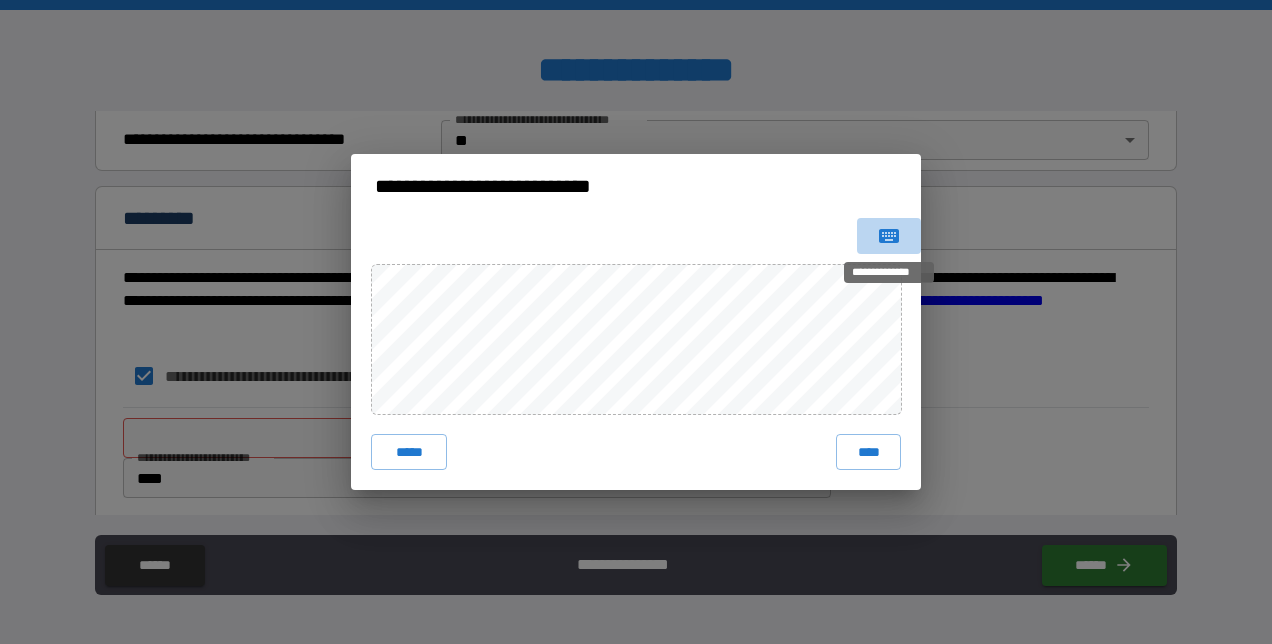 click 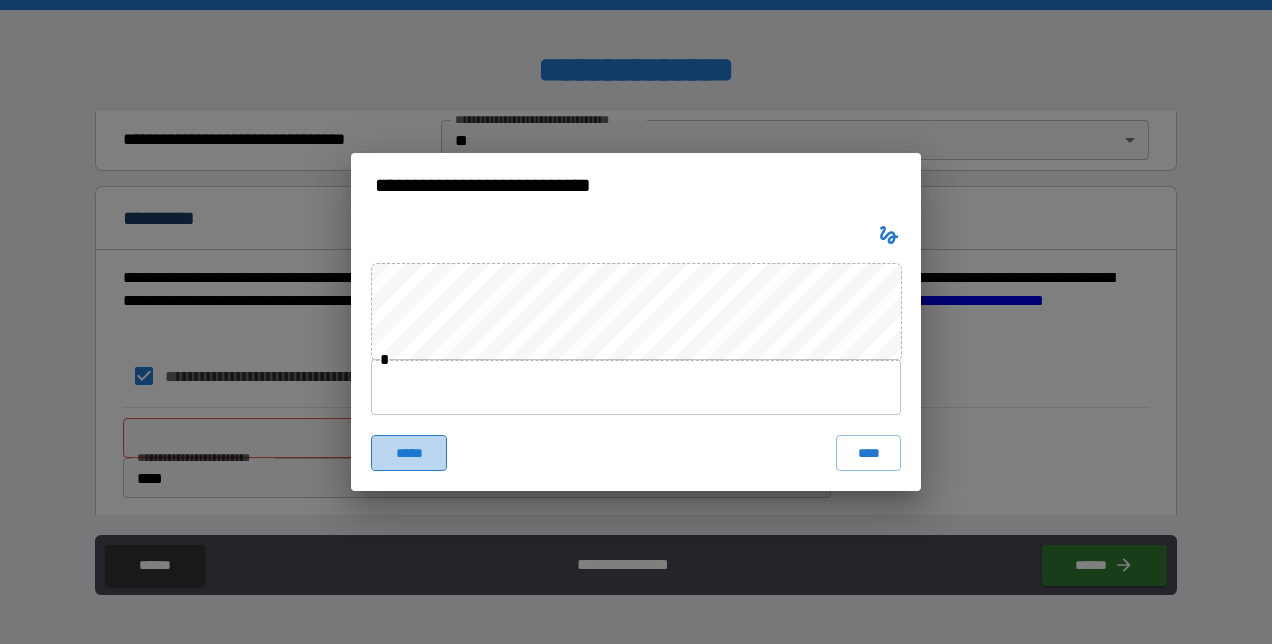 click on "*****" at bounding box center [409, 453] 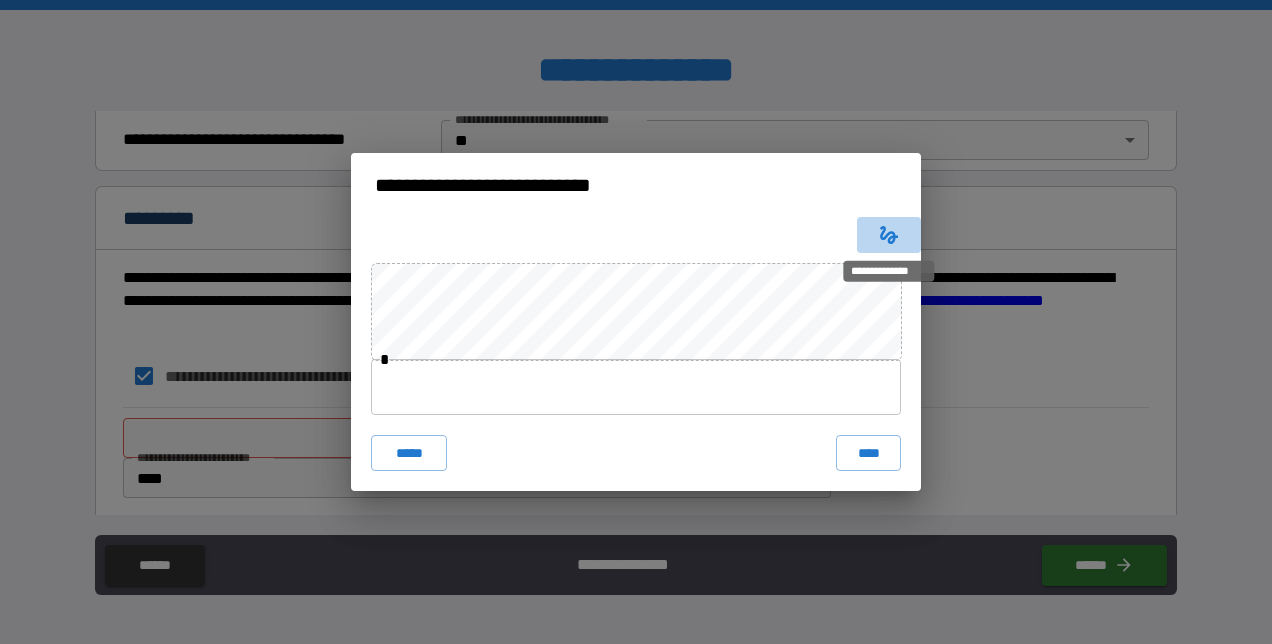 click 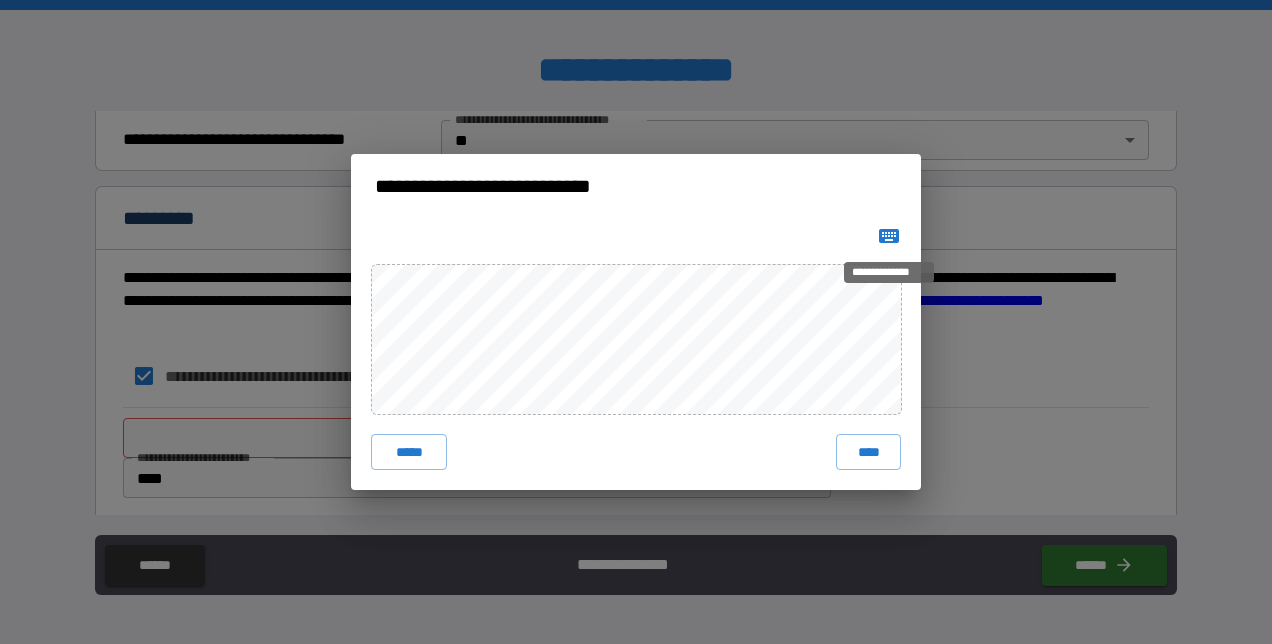 type 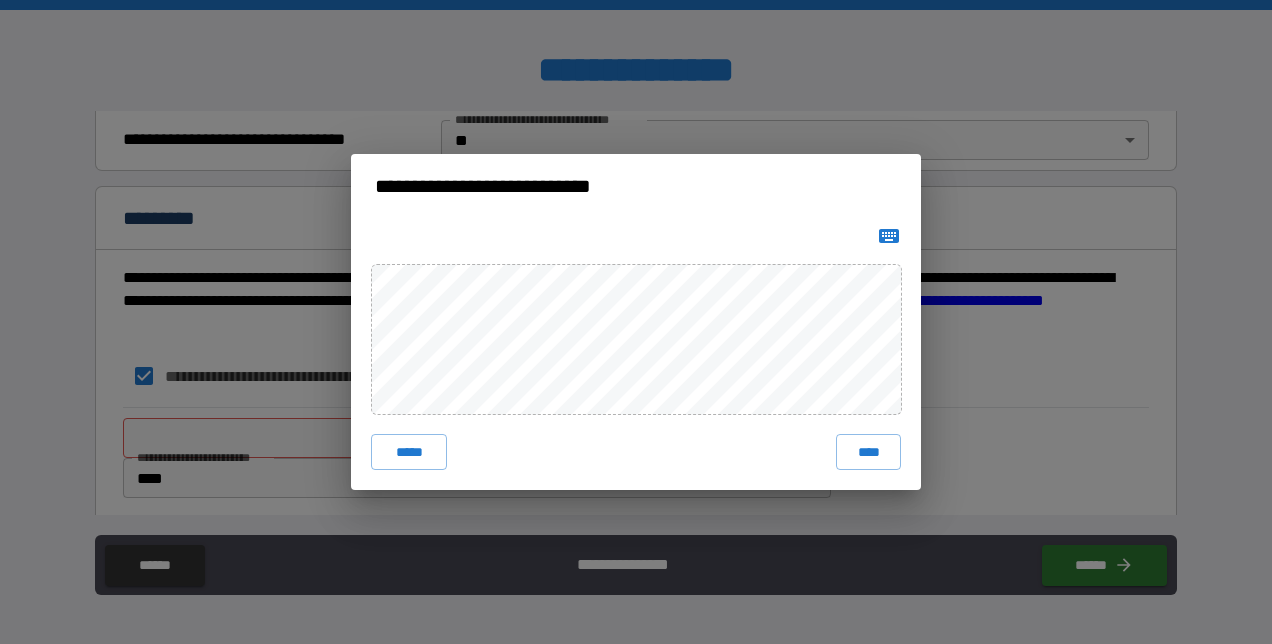 click at bounding box center [636, 236] 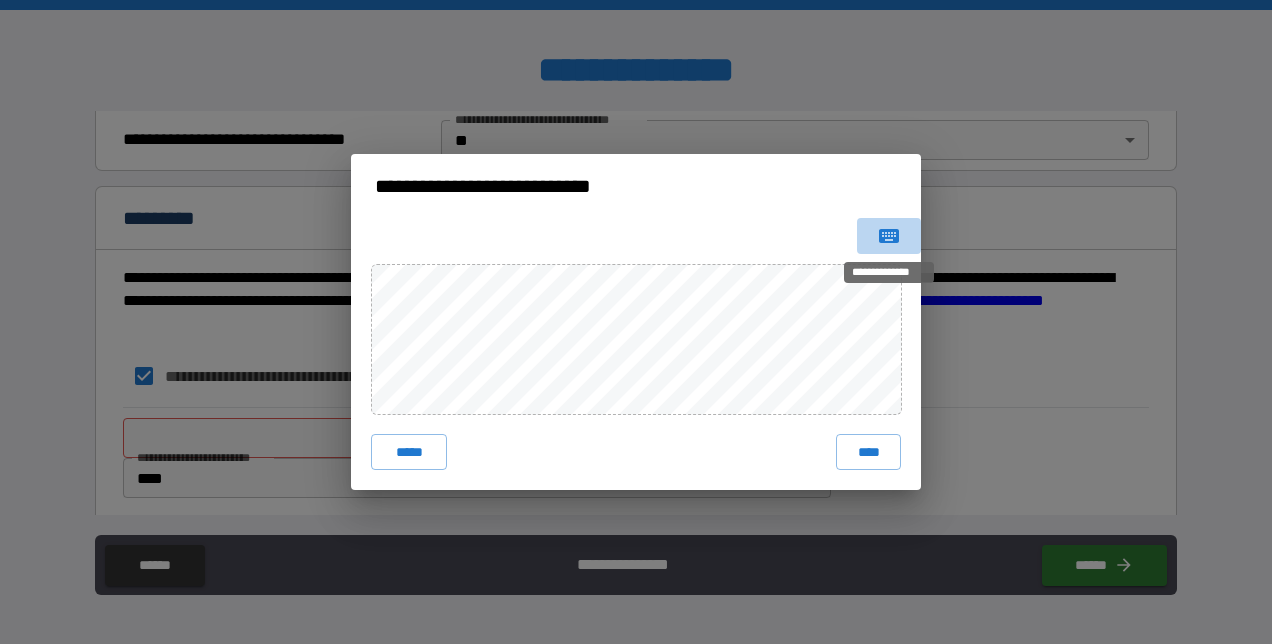 click 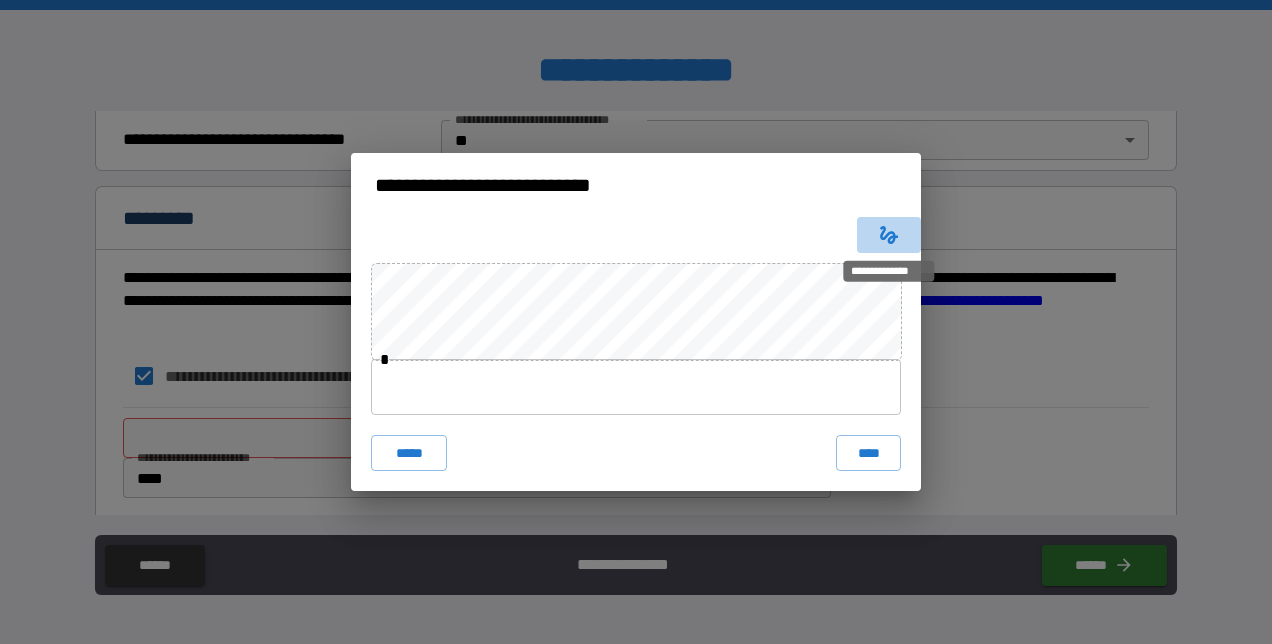 click 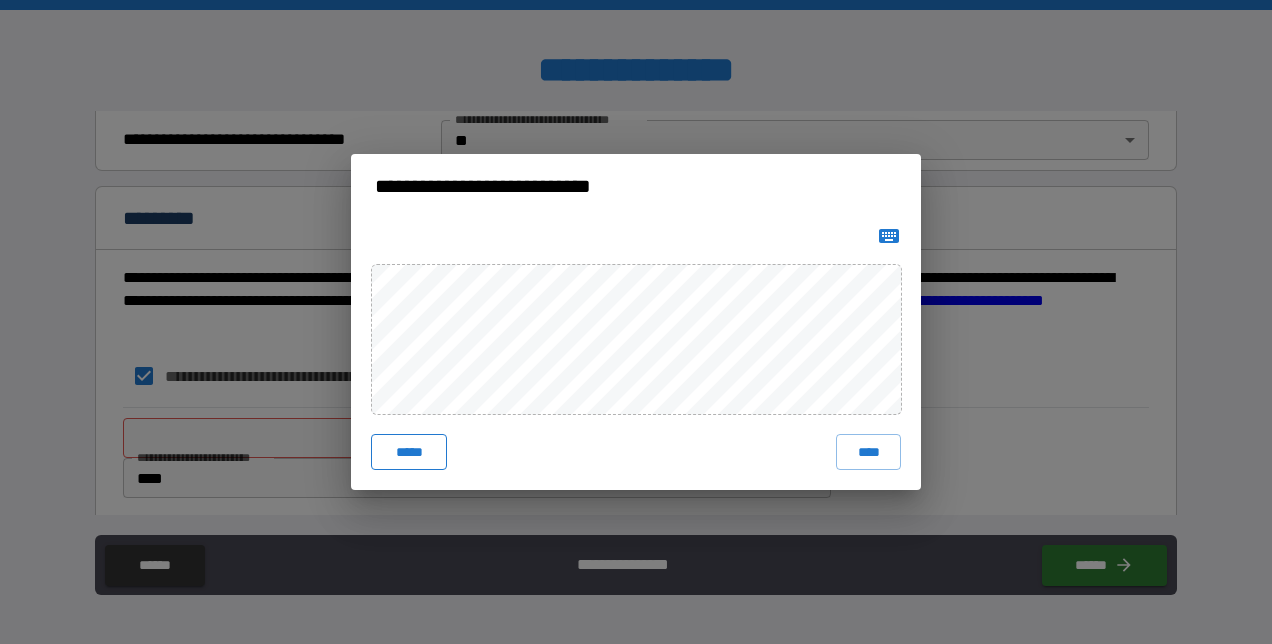click on "*****" at bounding box center (409, 452) 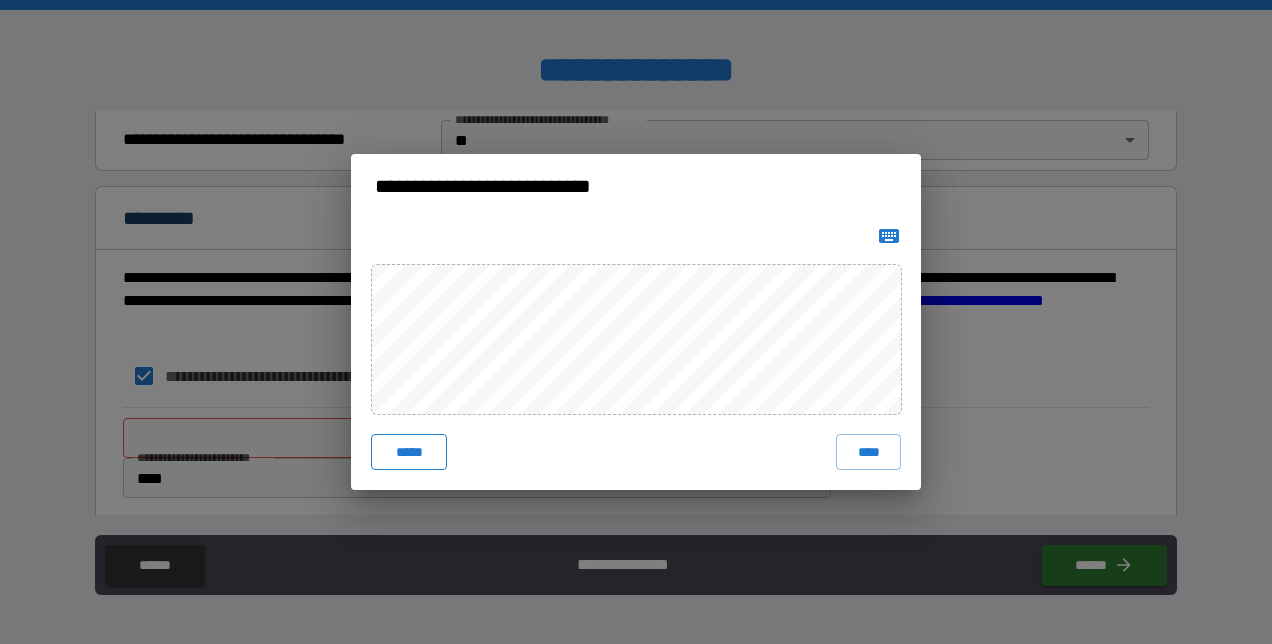 click on "*****" at bounding box center (409, 452) 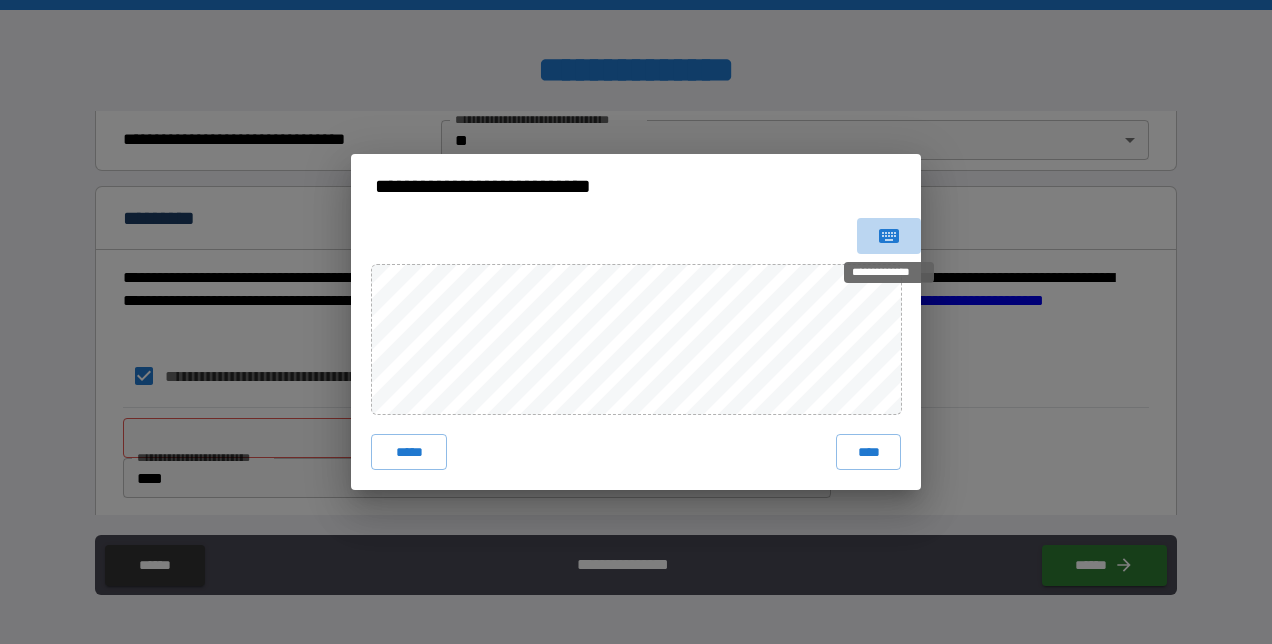 click 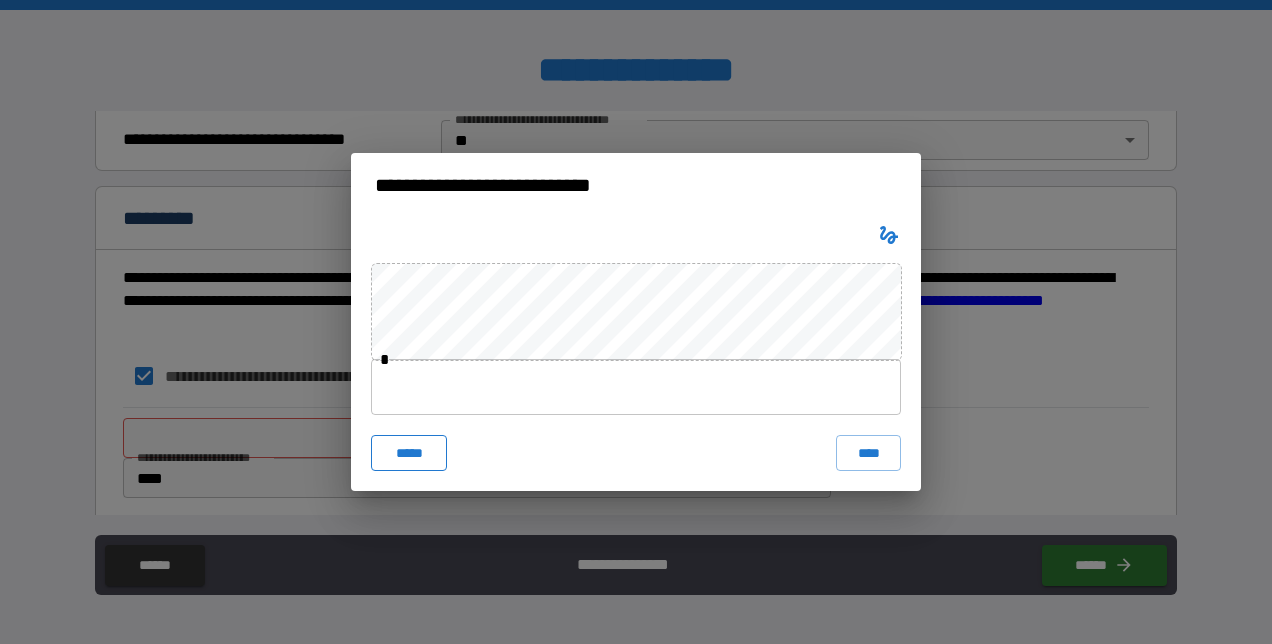 click on "*****" at bounding box center (409, 453) 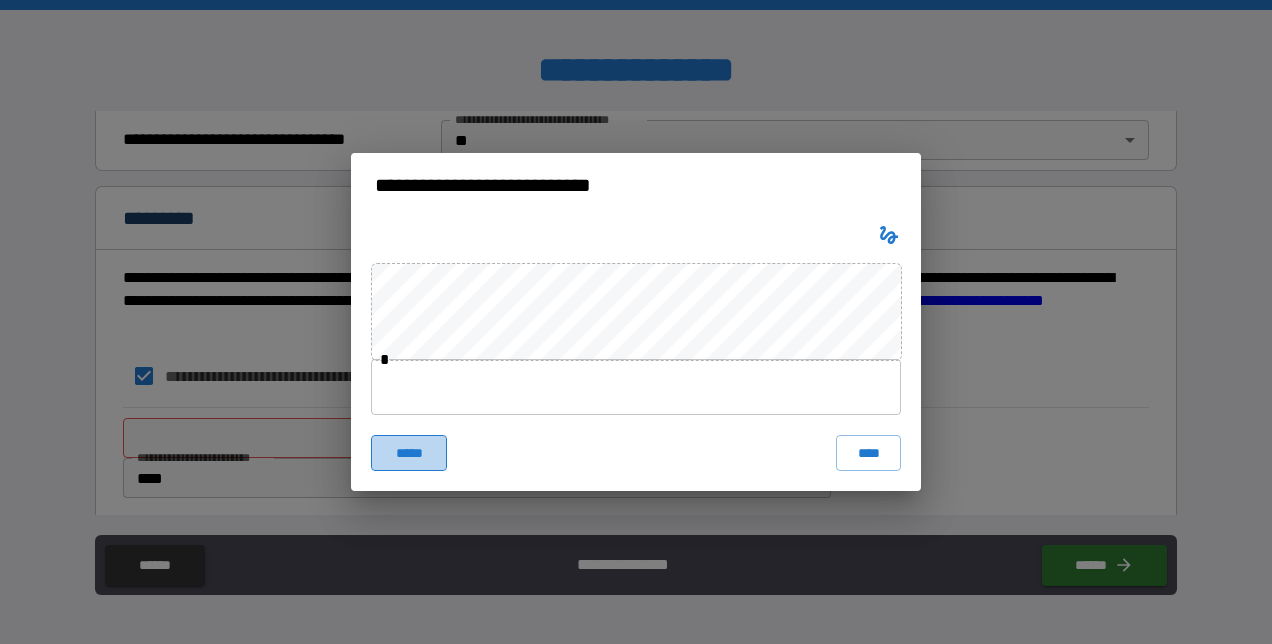 click on "*****" at bounding box center (409, 453) 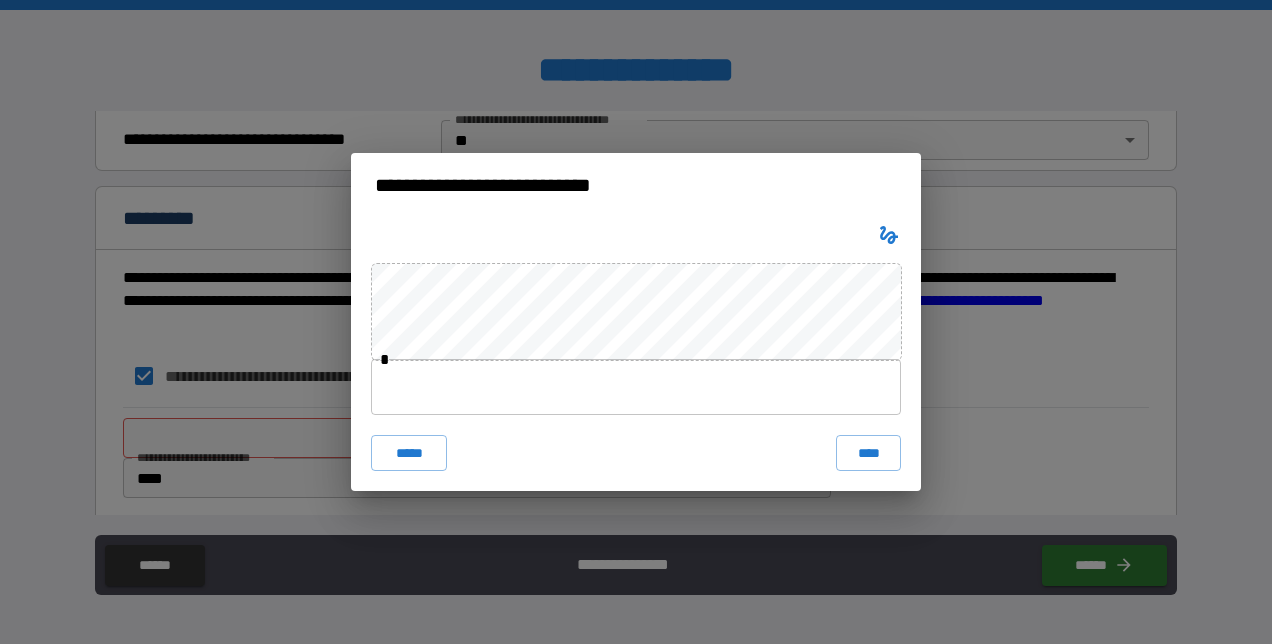 click at bounding box center (889, 235) 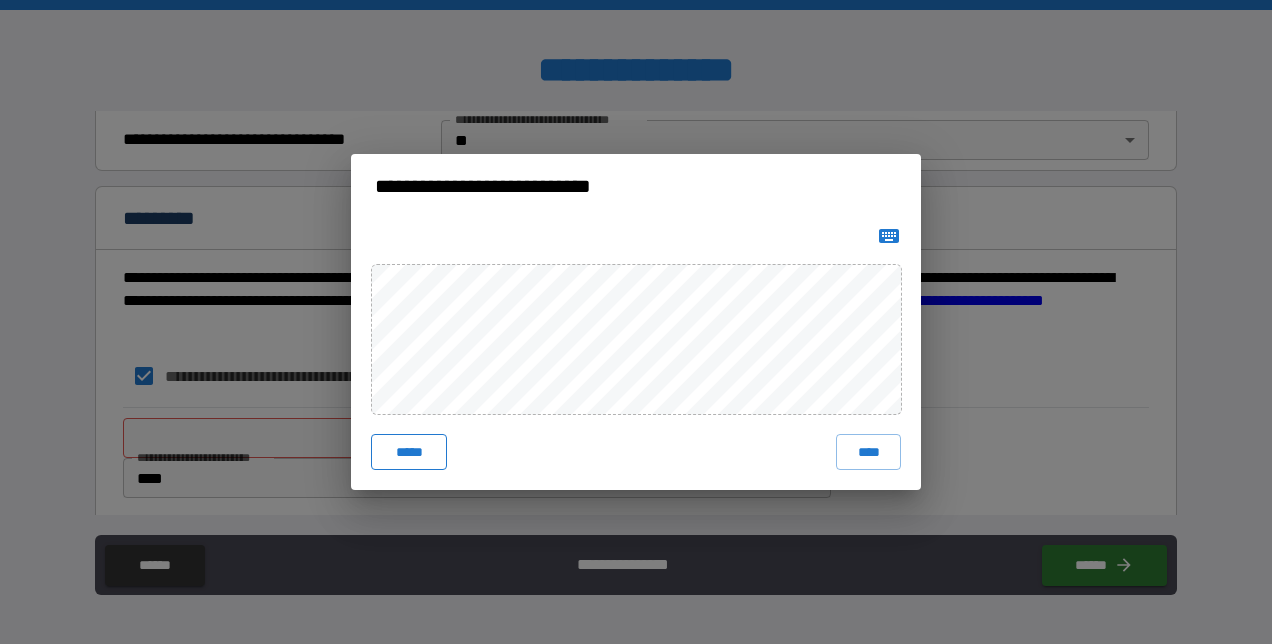 click on "*****" at bounding box center (409, 452) 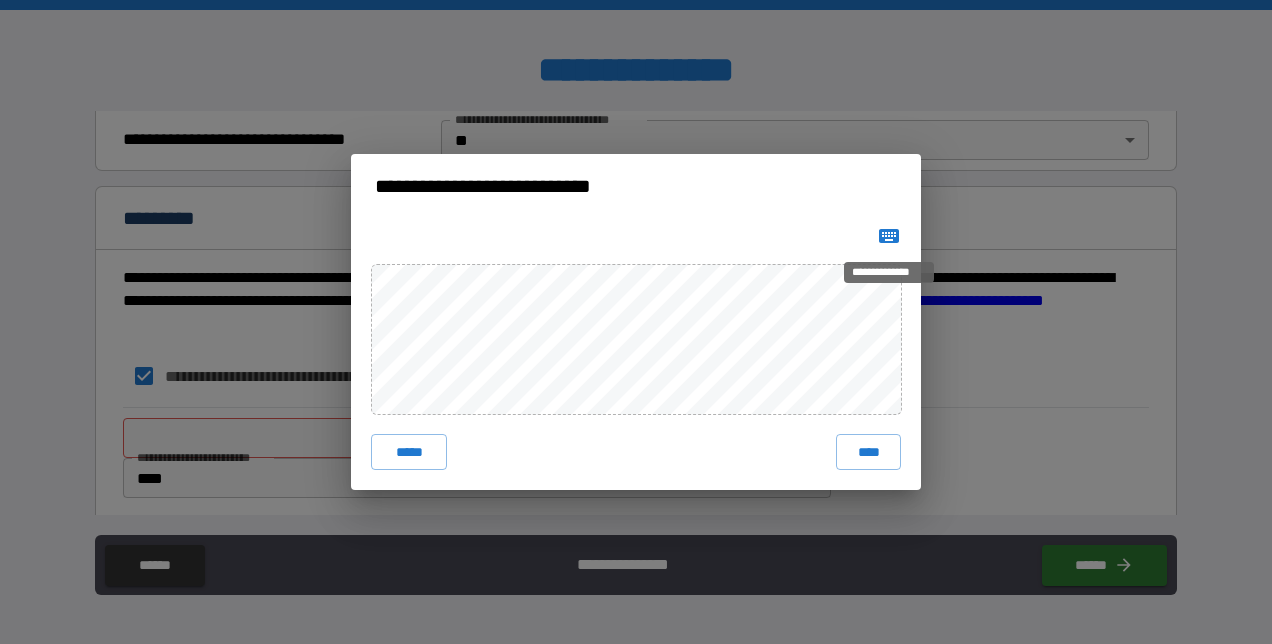 click 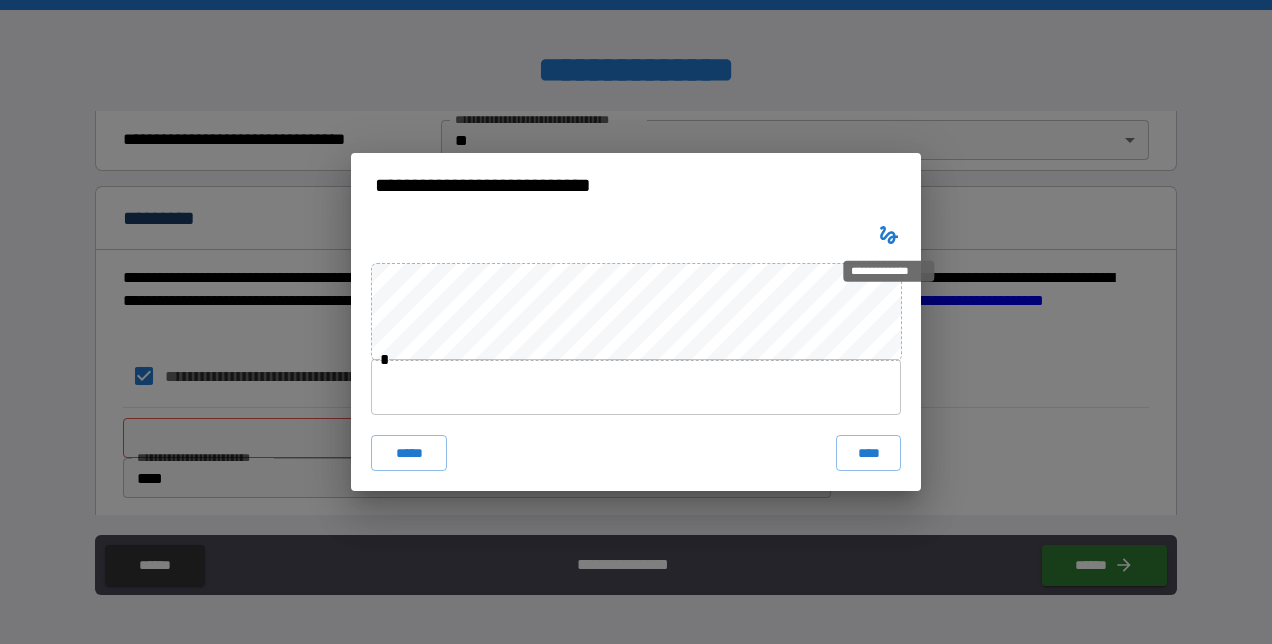click 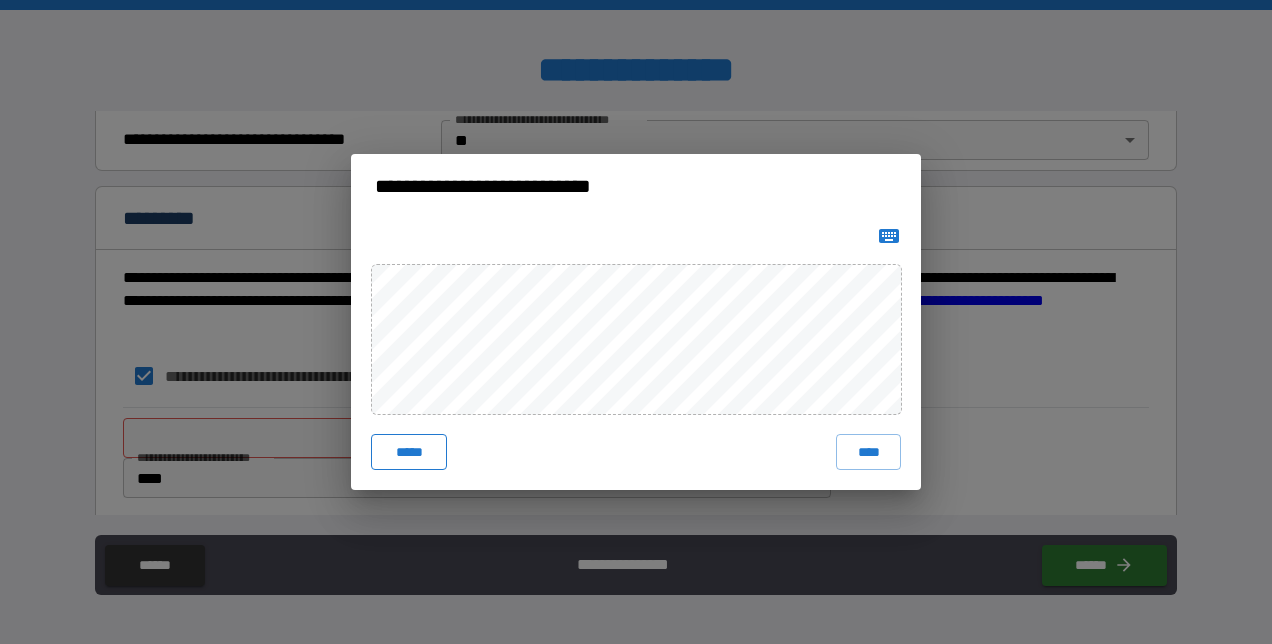 click on "*****" at bounding box center [409, 452] 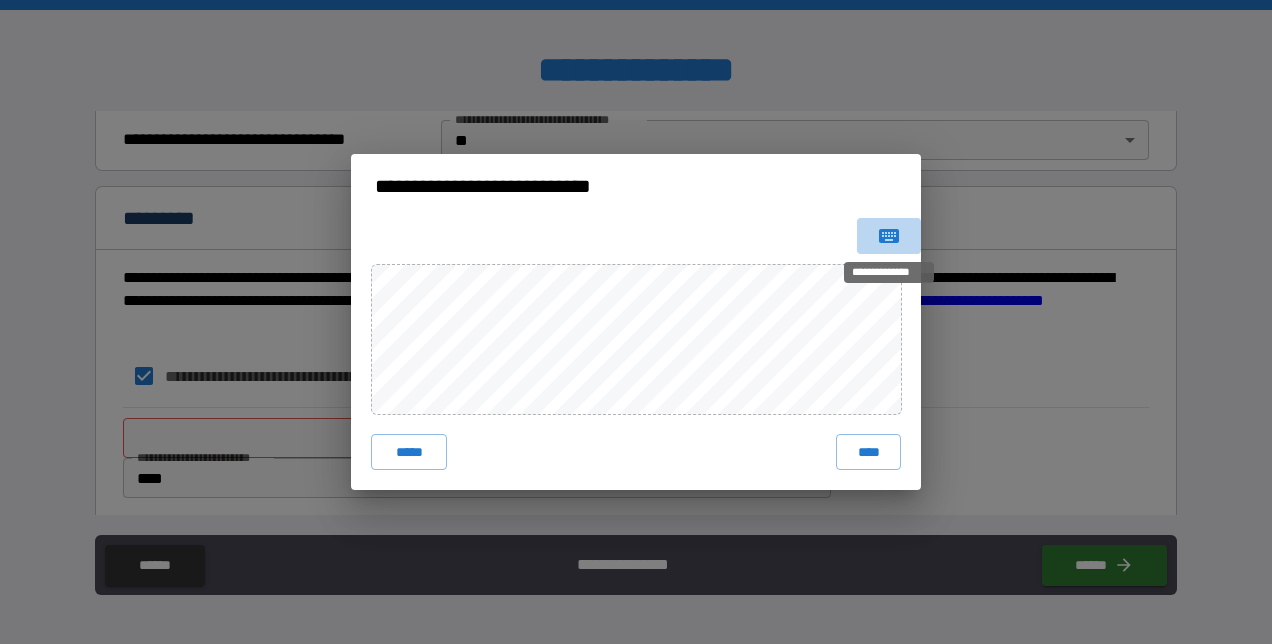 click 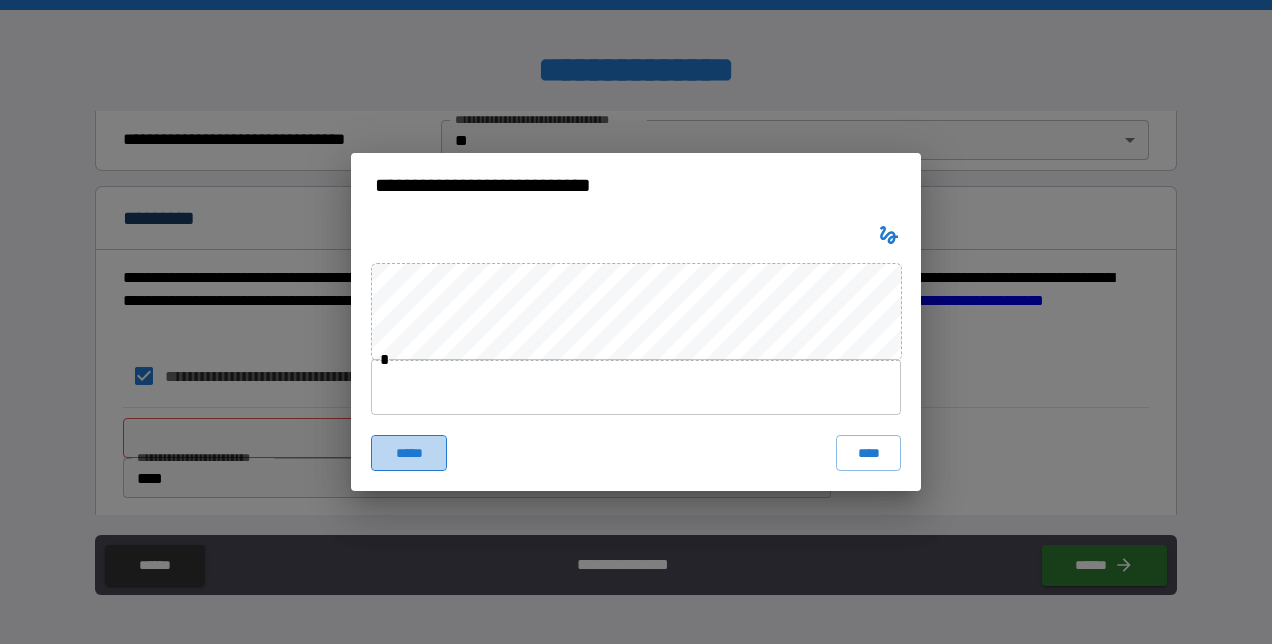 click on "*****" at bounding box center (409, 453) 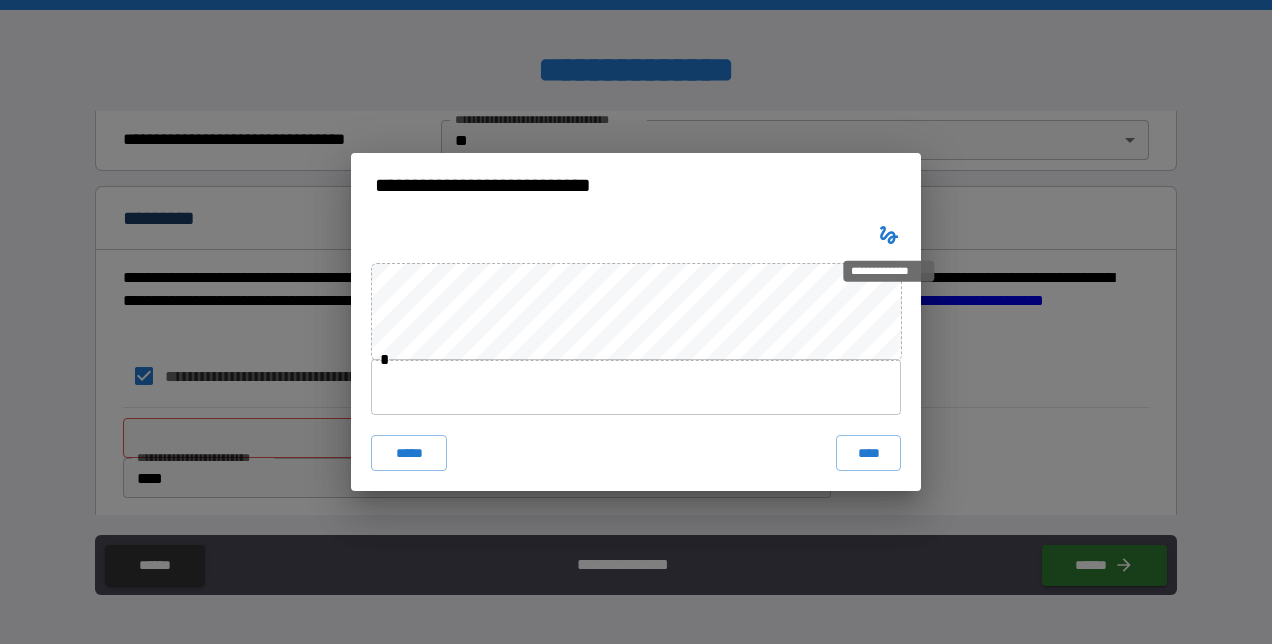 click 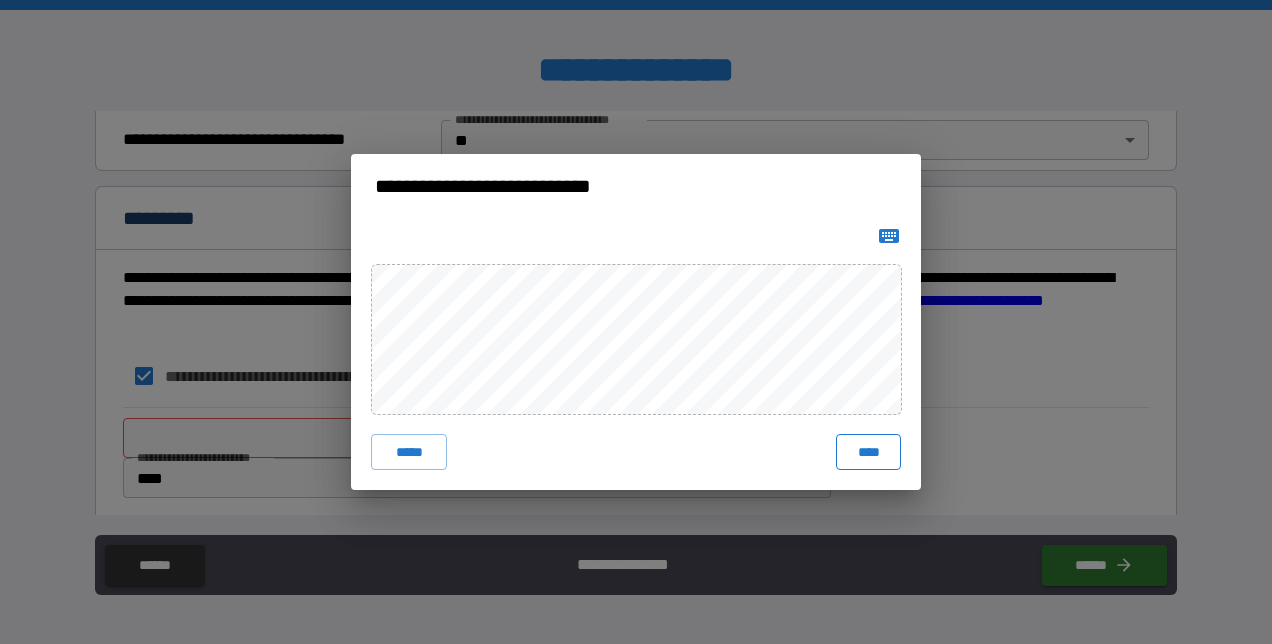 click on "****" at bounding box center [868, 452] 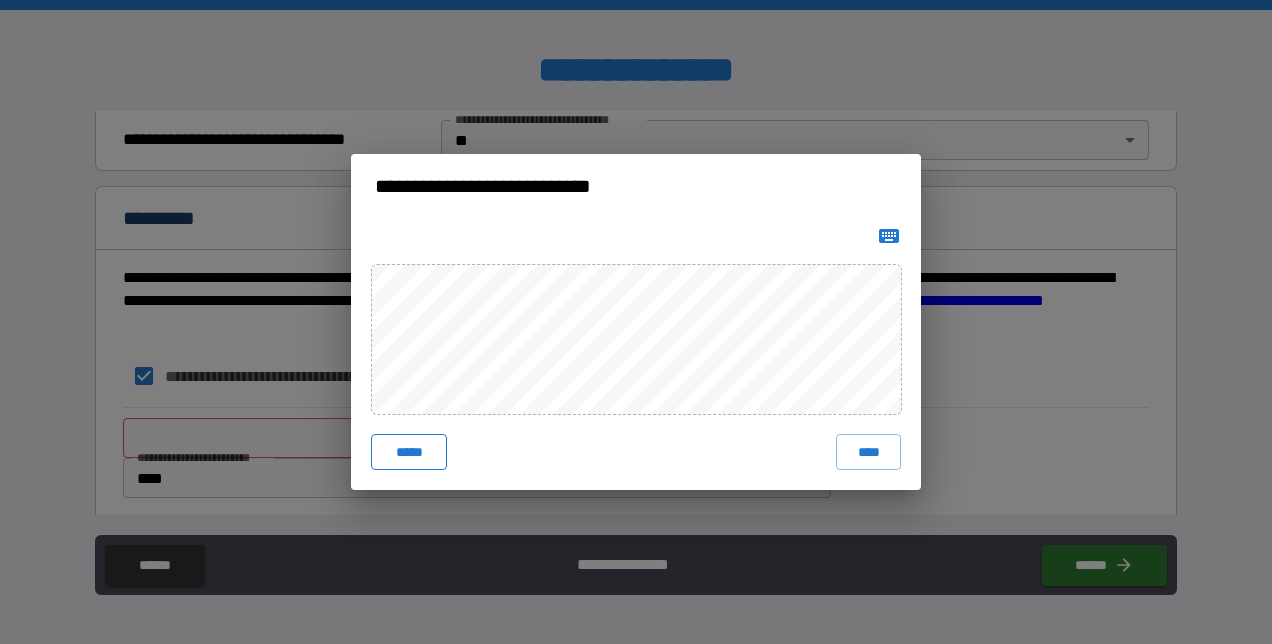 click on "*****" at bounding box center [409, 452] 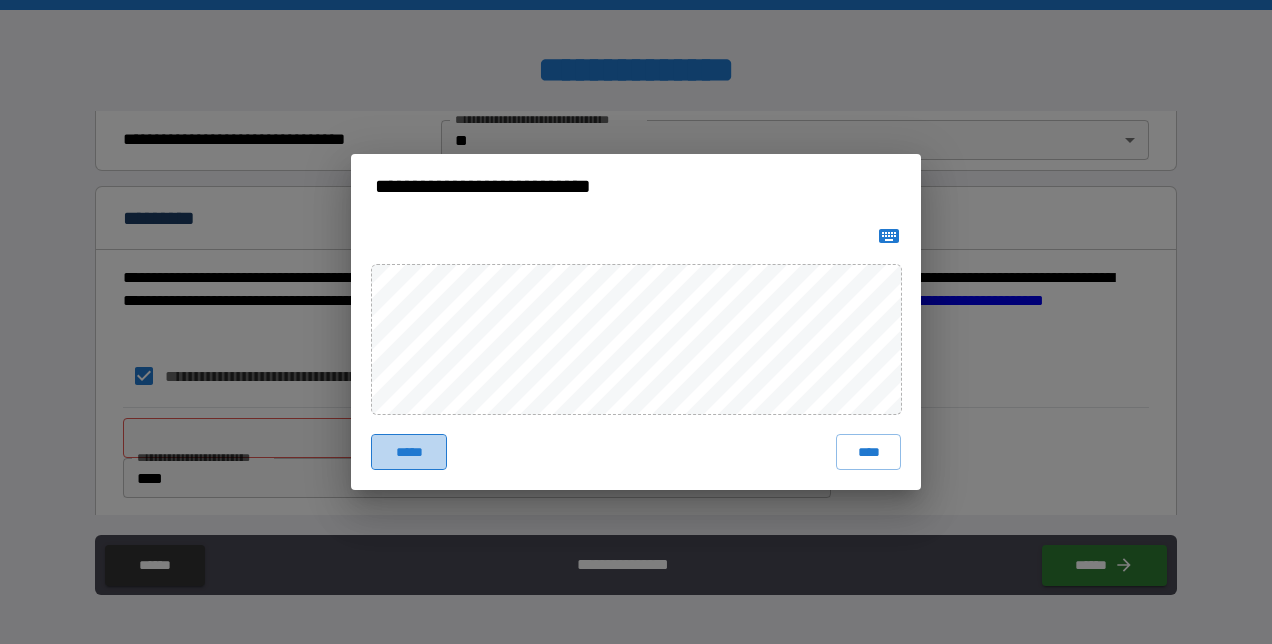 drag, startPoint x: 412, startPoint y: 452, endPoint x: 426, endPoint y: 449, distance: 14.3178215 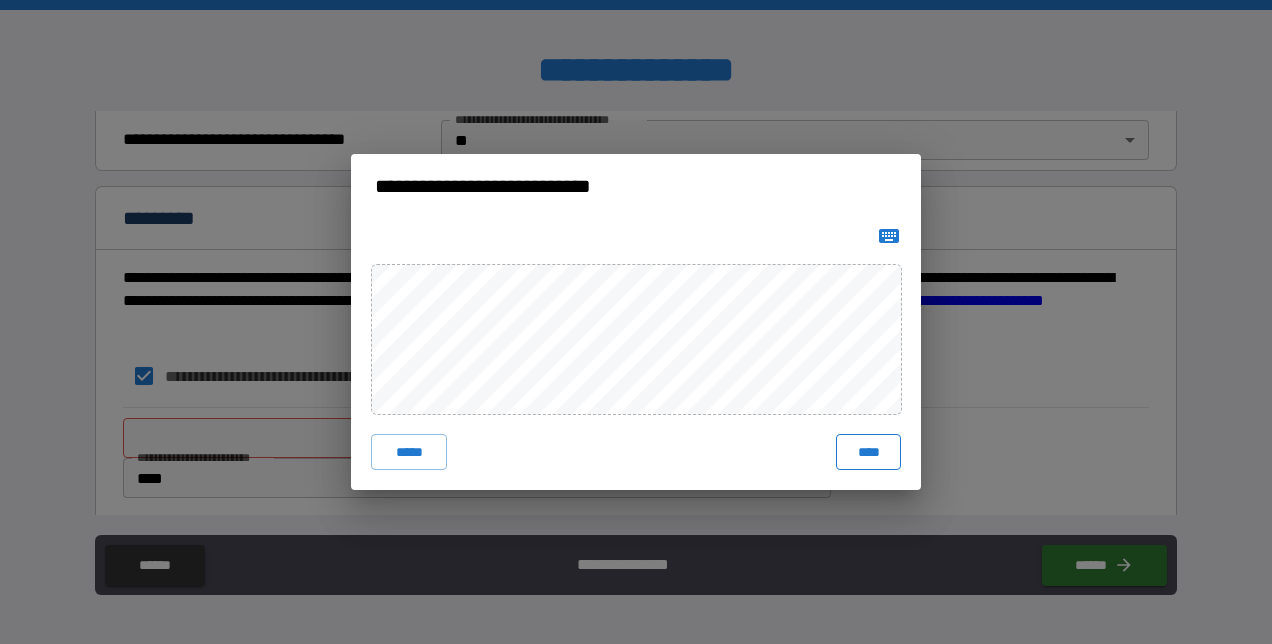 click on "****" at bounding box center [868, 452] 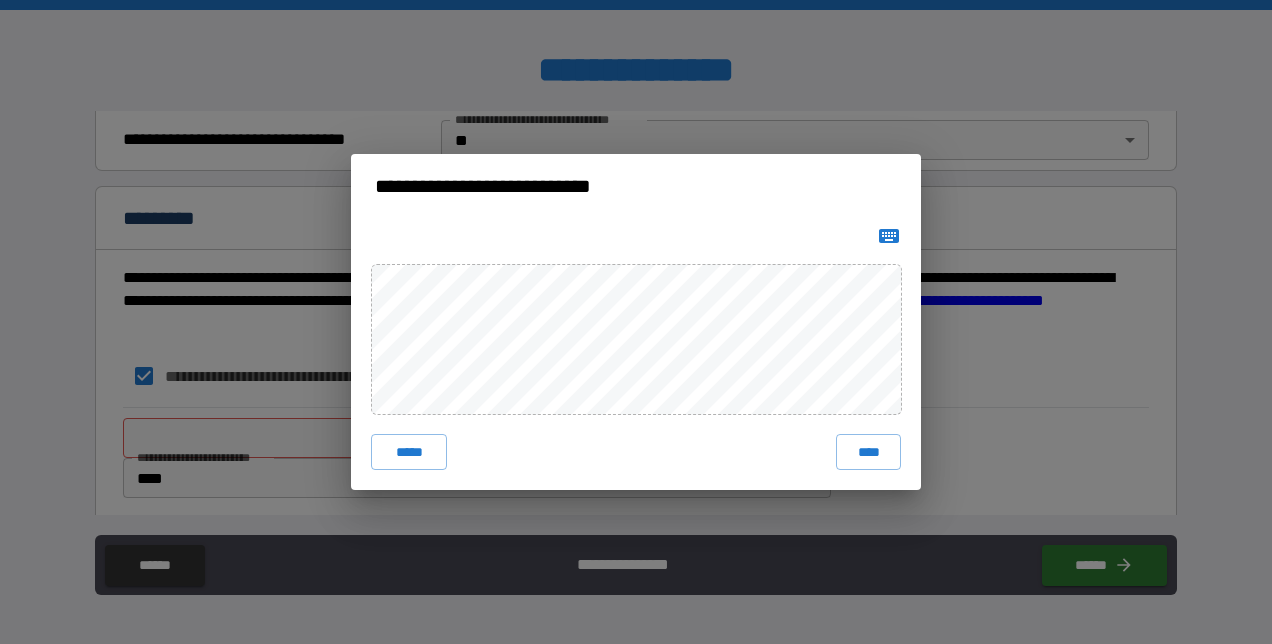click on "***** ****" at bounding box center [636, 354] 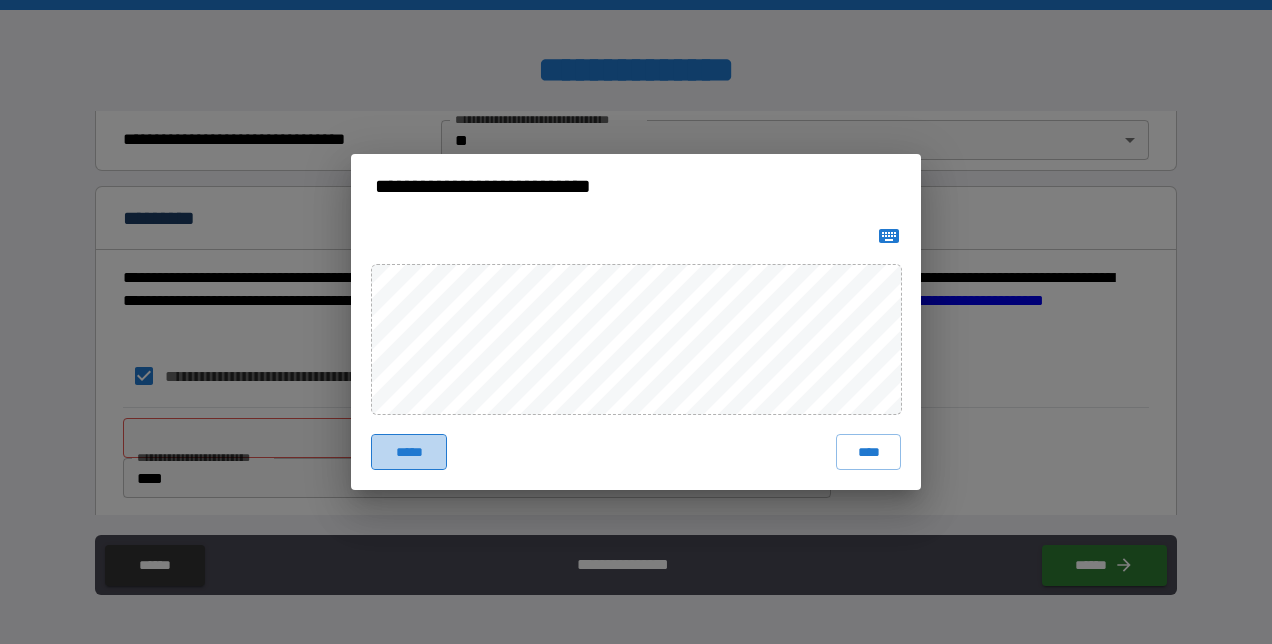 click on "*****" at bounding box center (409, 452) 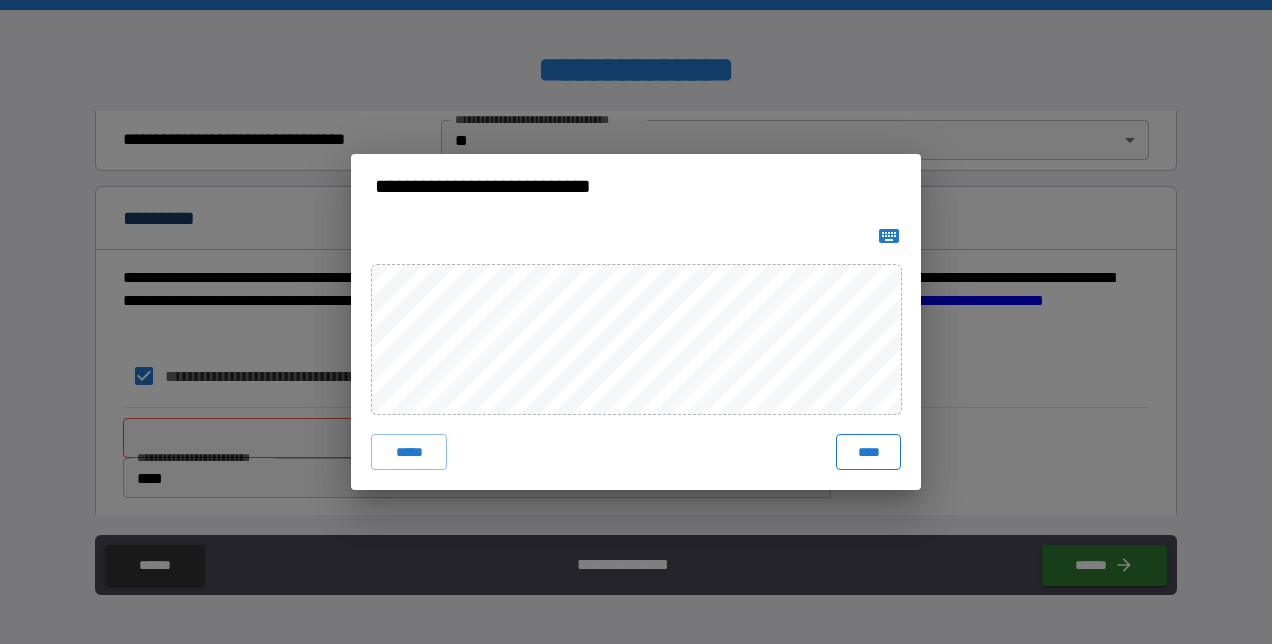 click on "****" at bounding box center (868, 452) 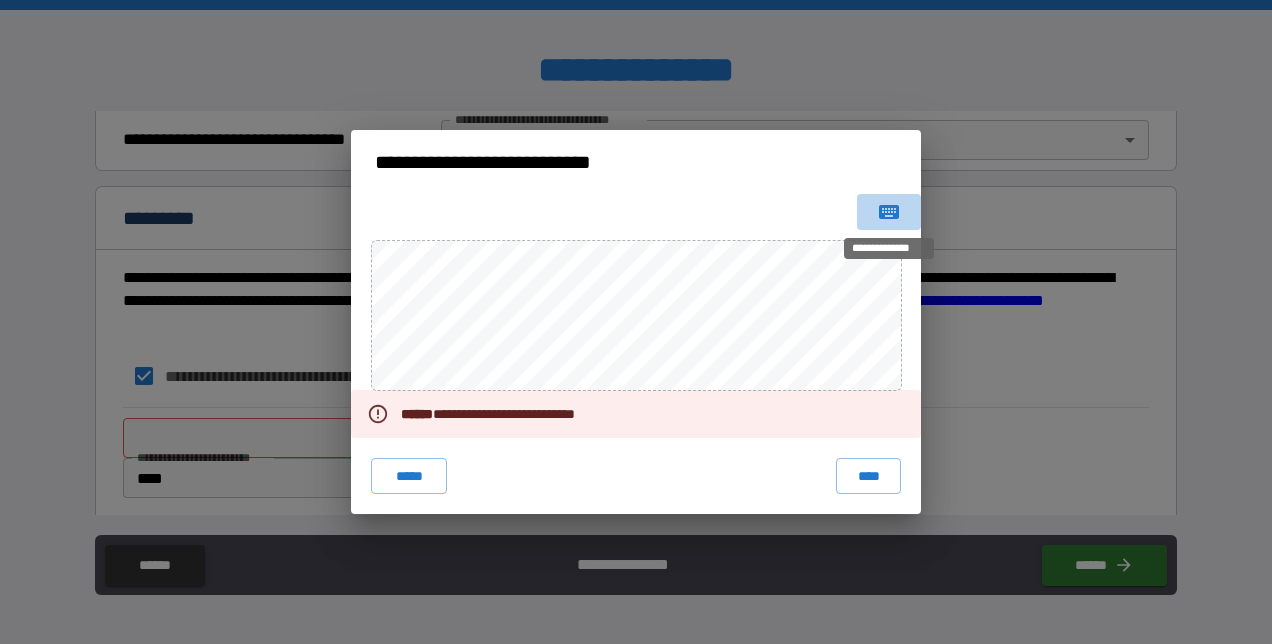 click 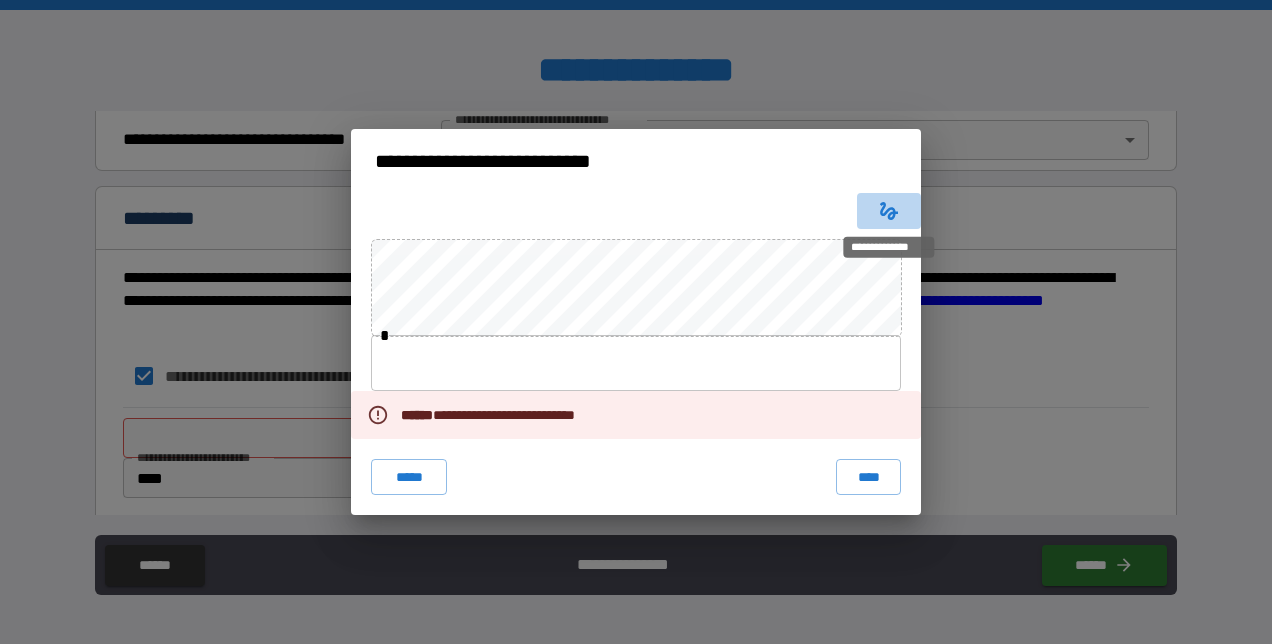 click 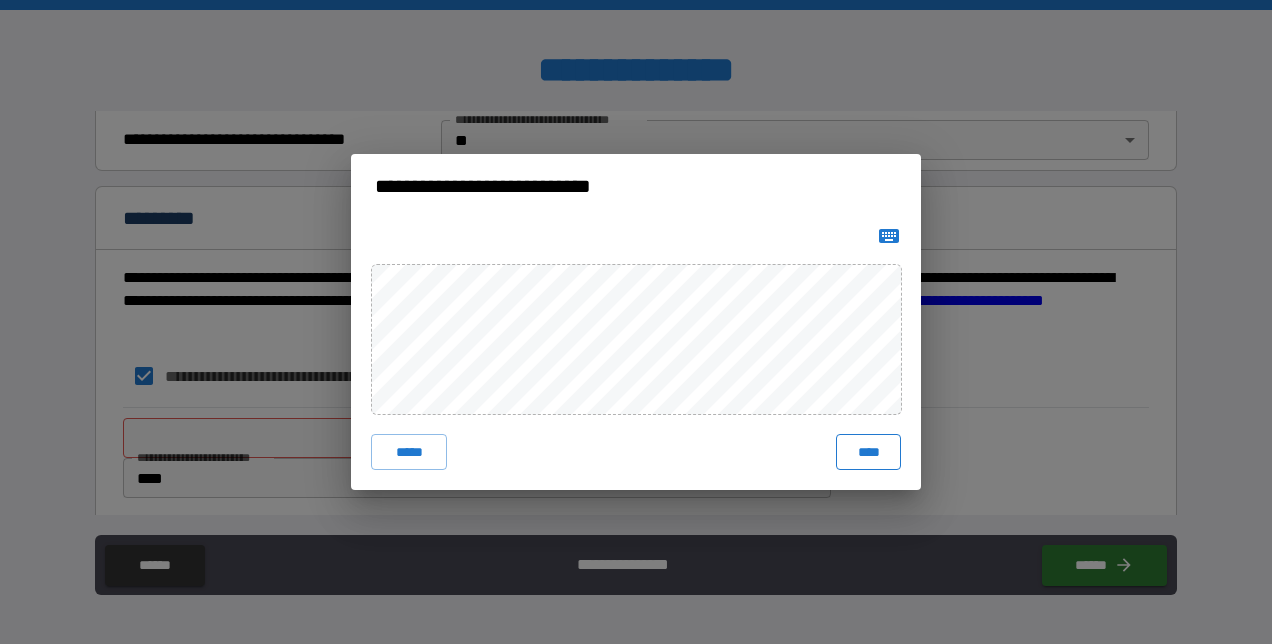 click on "****" at bounding box center [868, 452] 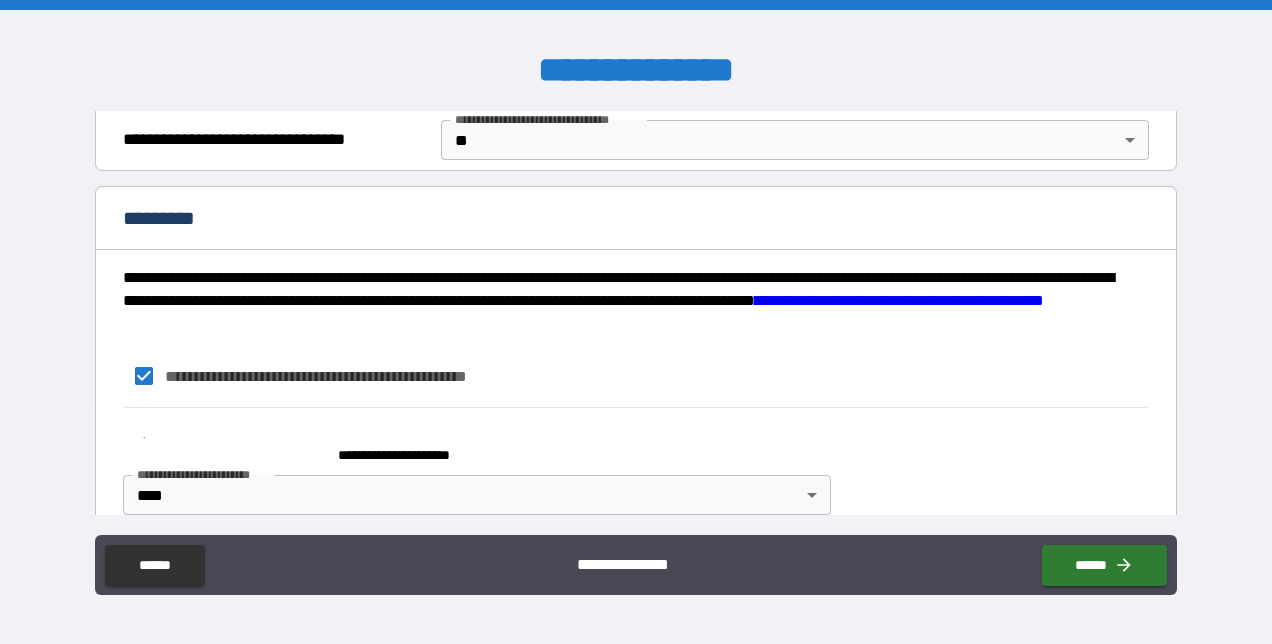 click at bounding box center [223, 446] 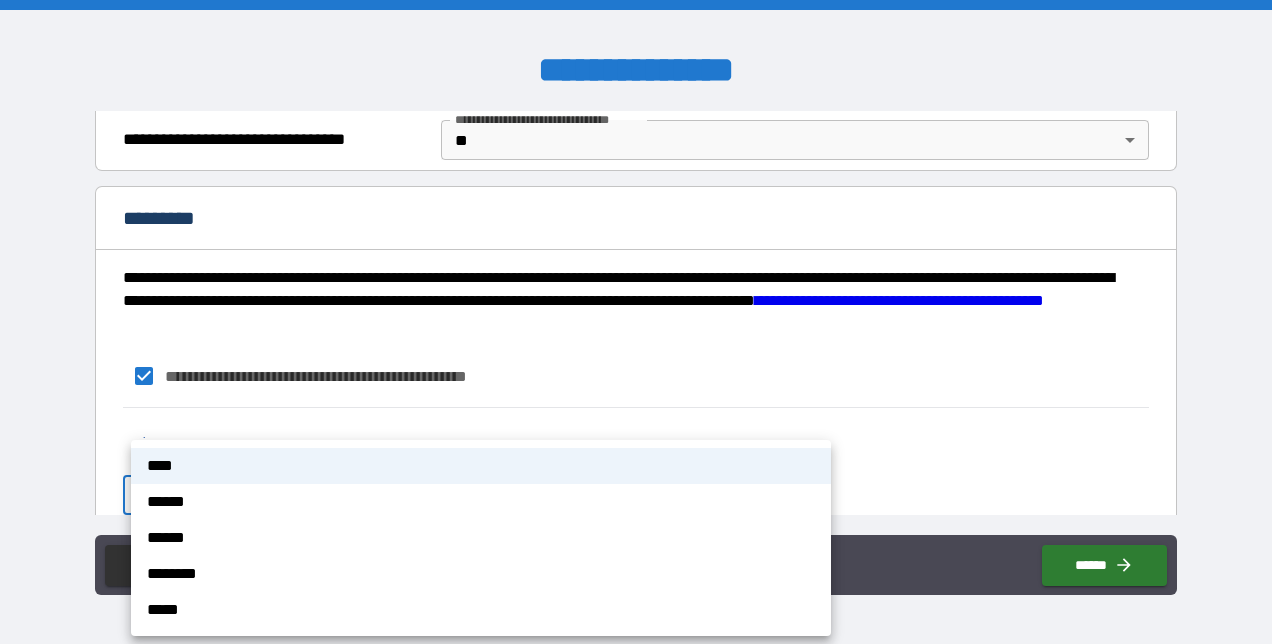 click on "**********" at bounding box center (636, 322) 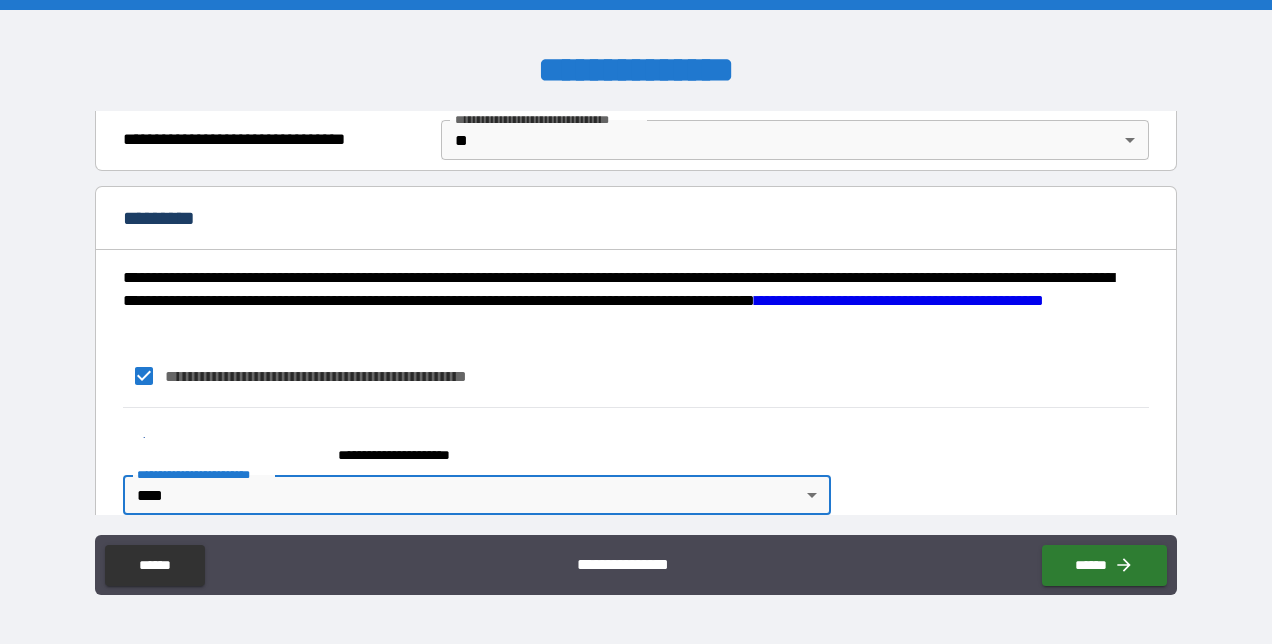 click at bounding box center (223, 446) 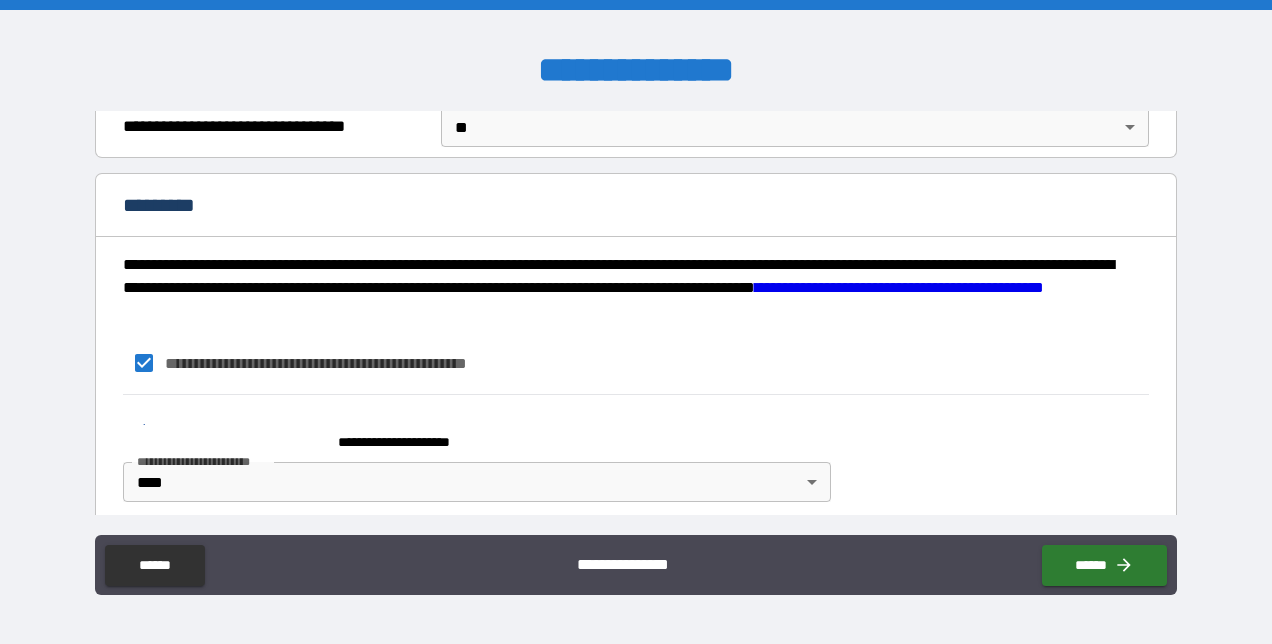 scroll, scrollTop: 2194, scrollLeft: 0, axis: vertical 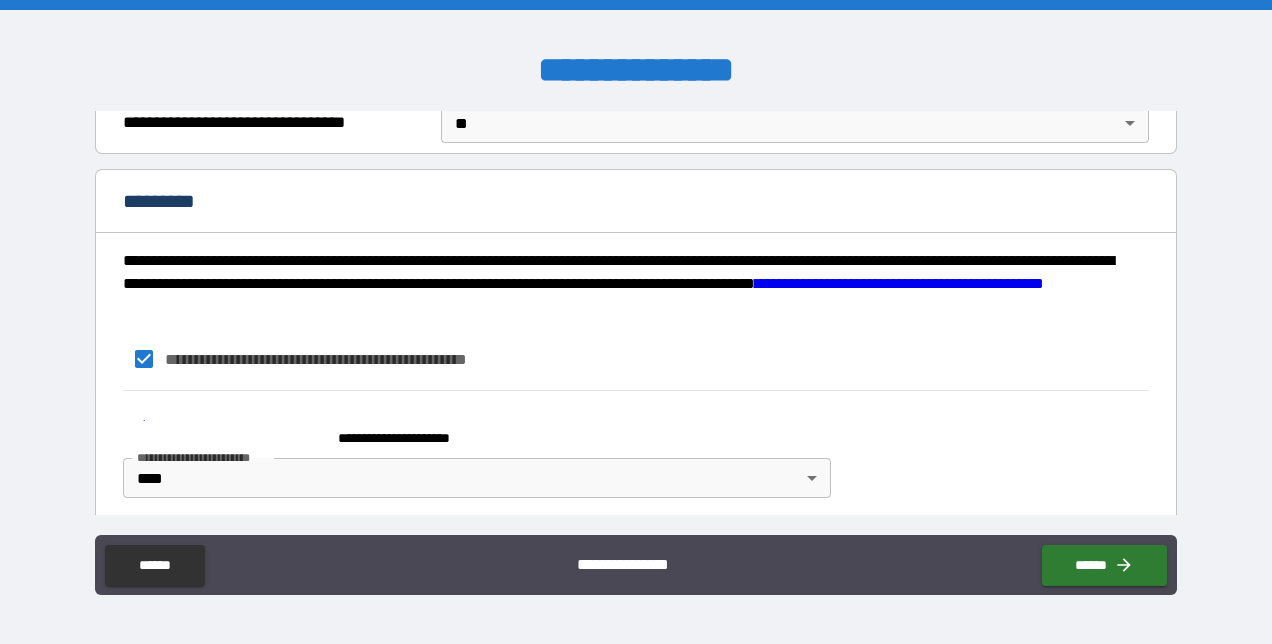click on "**********" at bounding box center (473, 429) 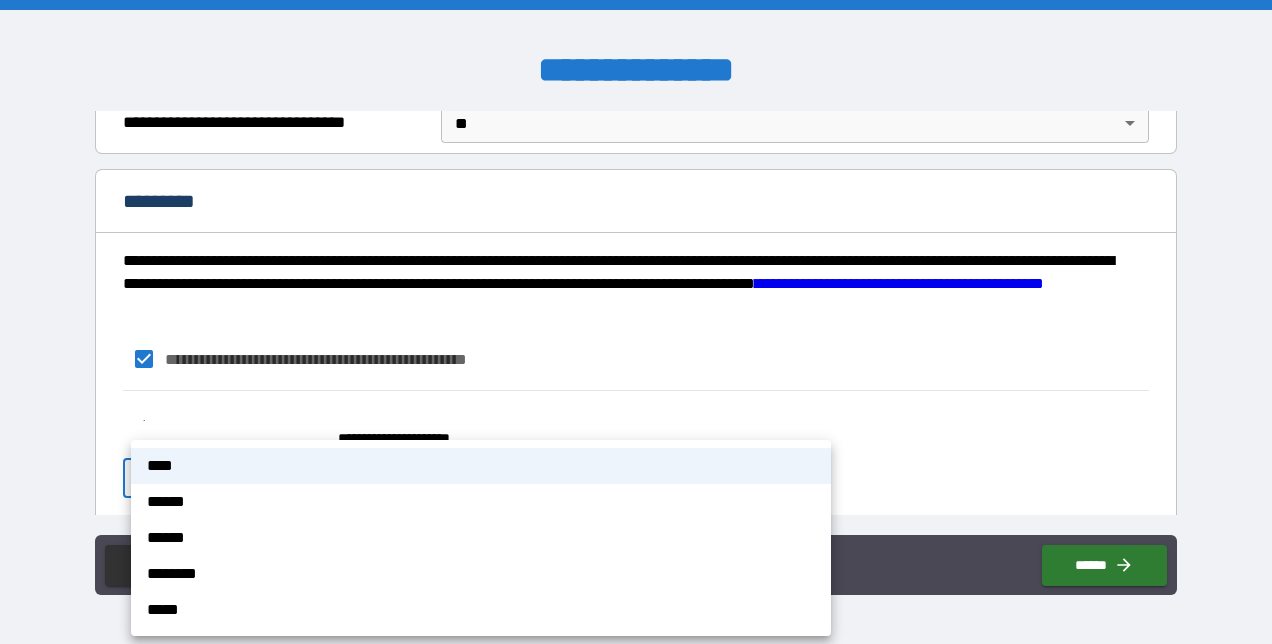 drag, startPoint x: 330, startPoint y: 474, endPoint x: 418, endPoint y: 462, distance: 88.814415 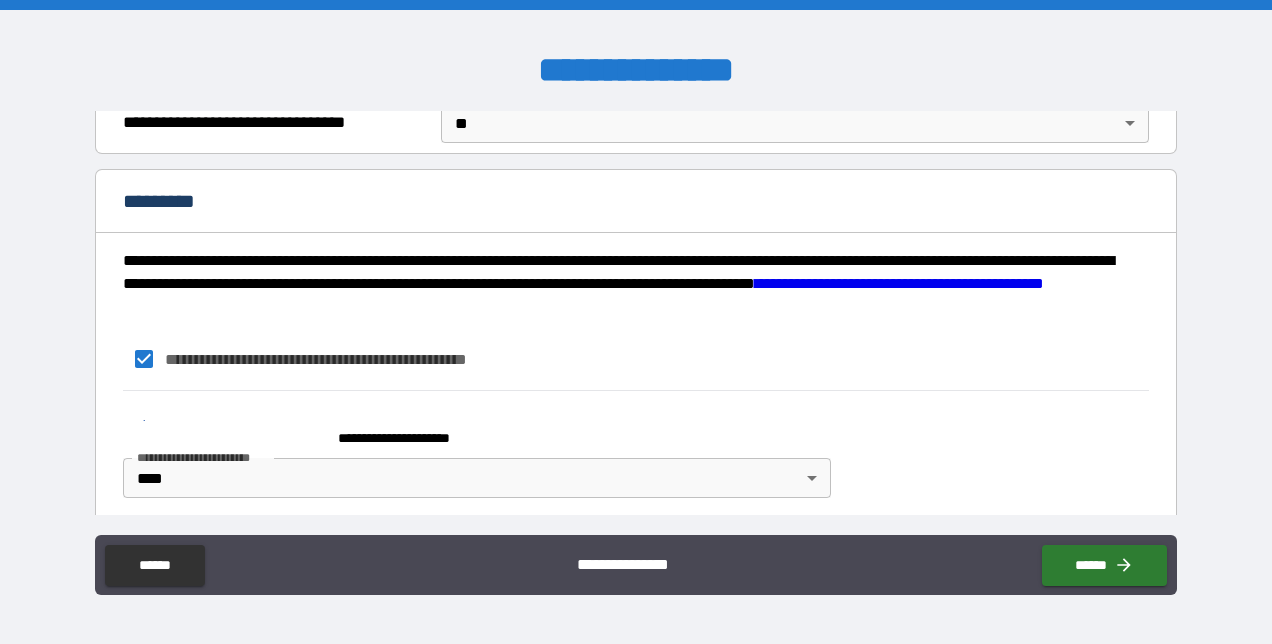 drag, startPoint x: 542, startPoint y: 394, endPoint x: 564, endPoint y: 386, distance: 23.409399 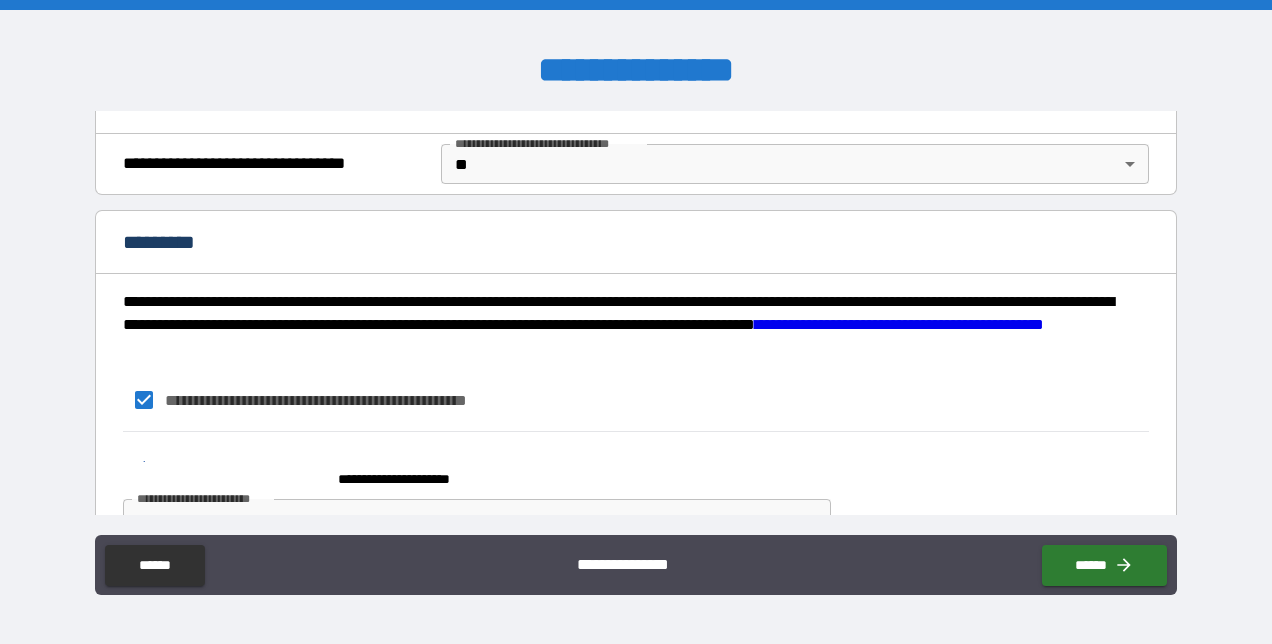 scroll, scrollTop: 2194, scrollLeft: 0, axis: vertical 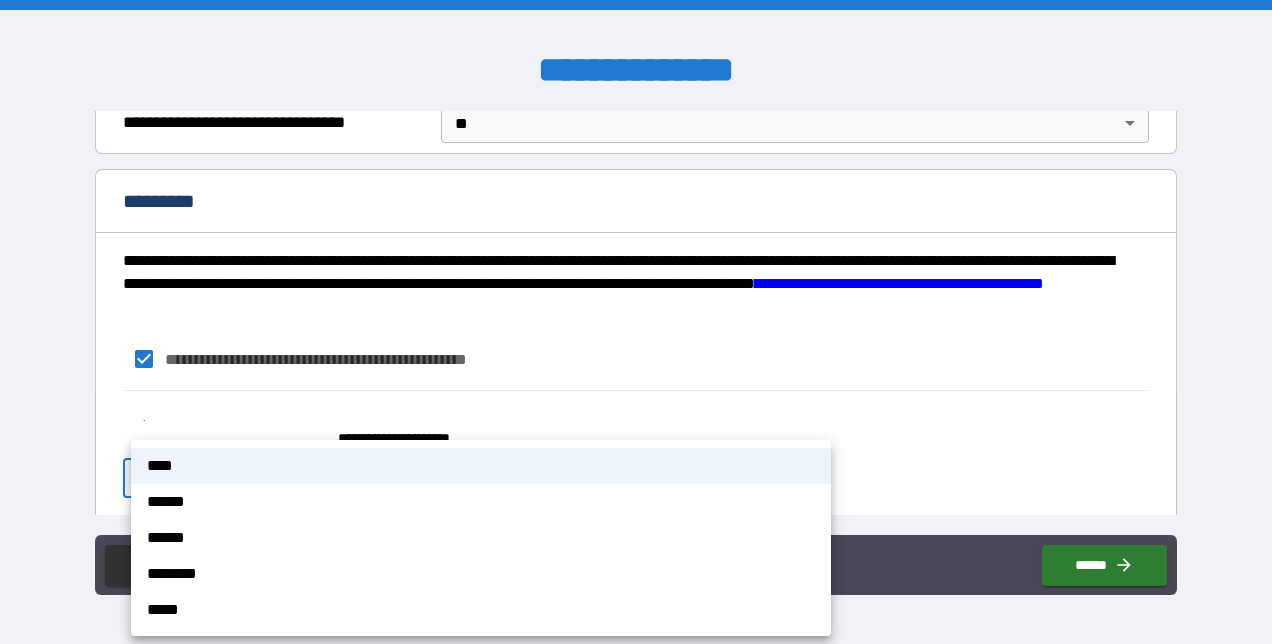 click on "**********" at bounding box center (636, 322) 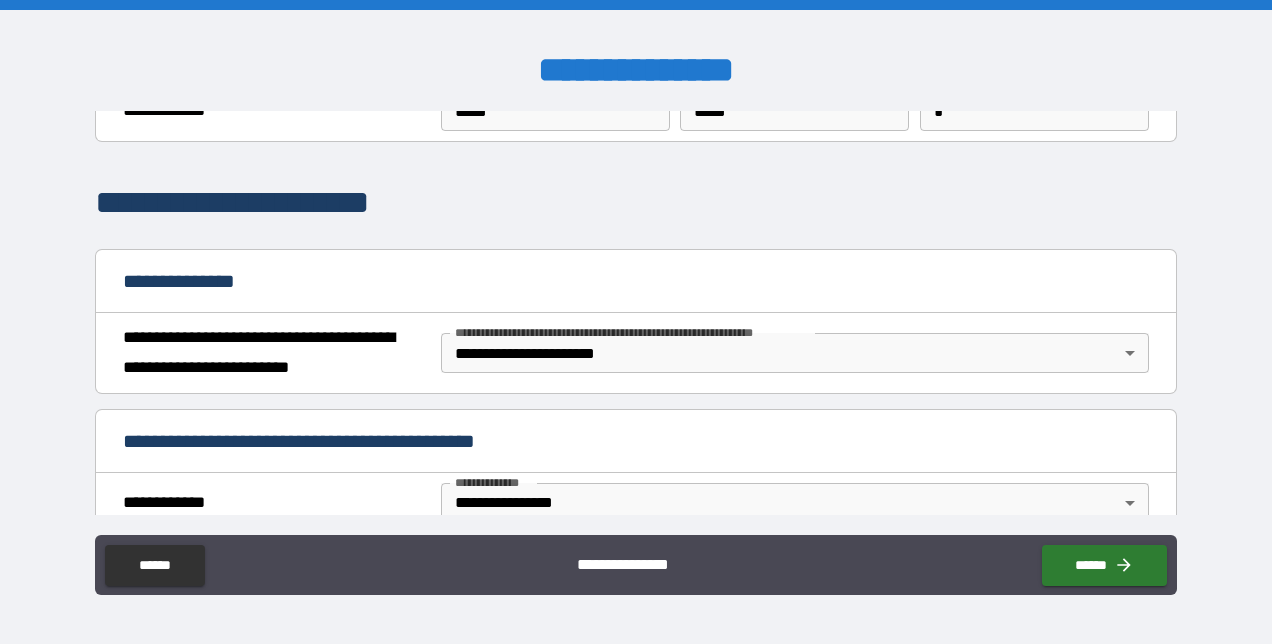 scroll, scrollTop: 0, scrollLeft: 0, axis: both 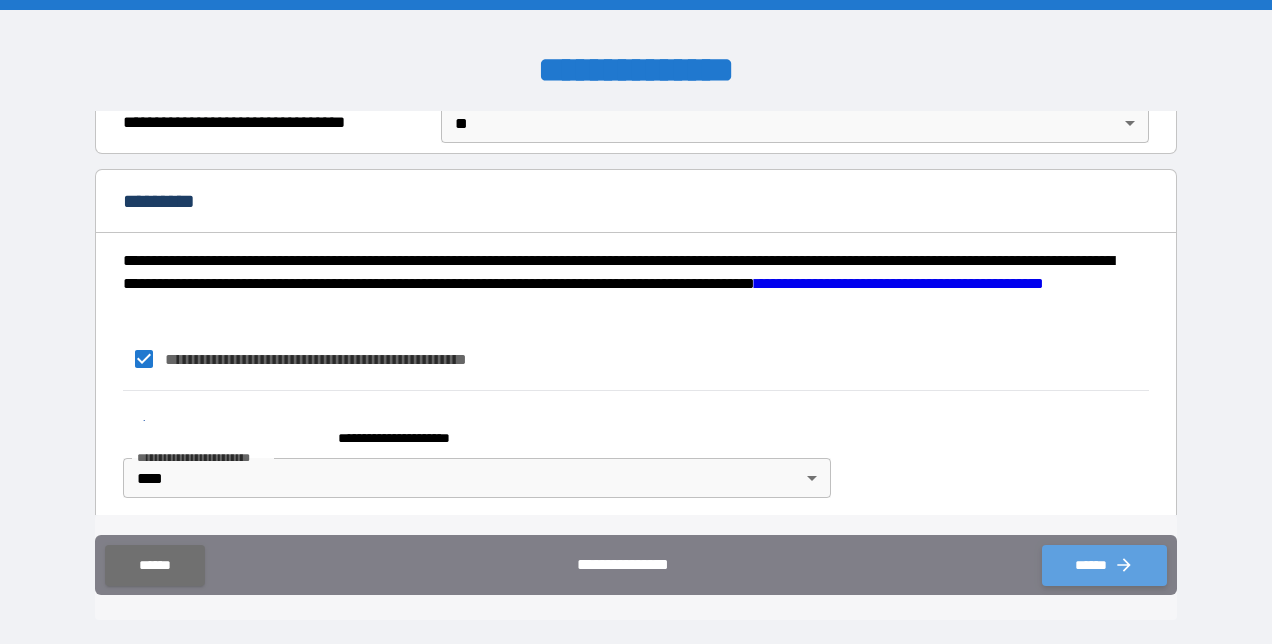 click on "******" at bounding box center [1104, 565] 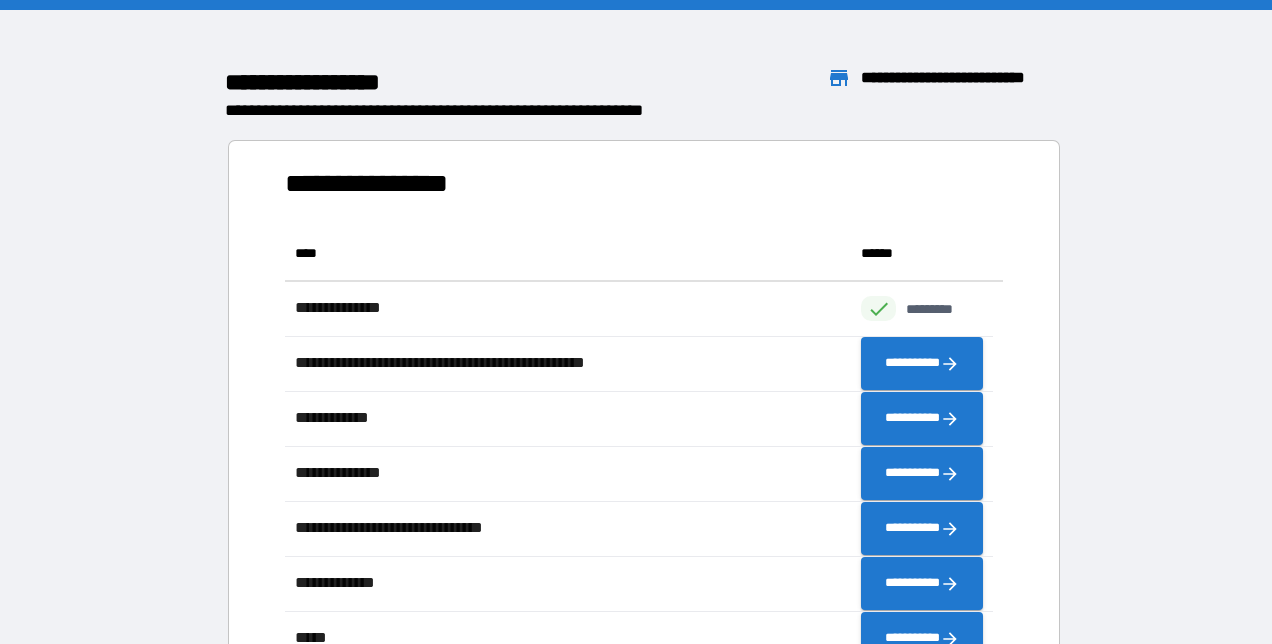scroll, scrollTop: 16, scrollLeft: 16, axis: both 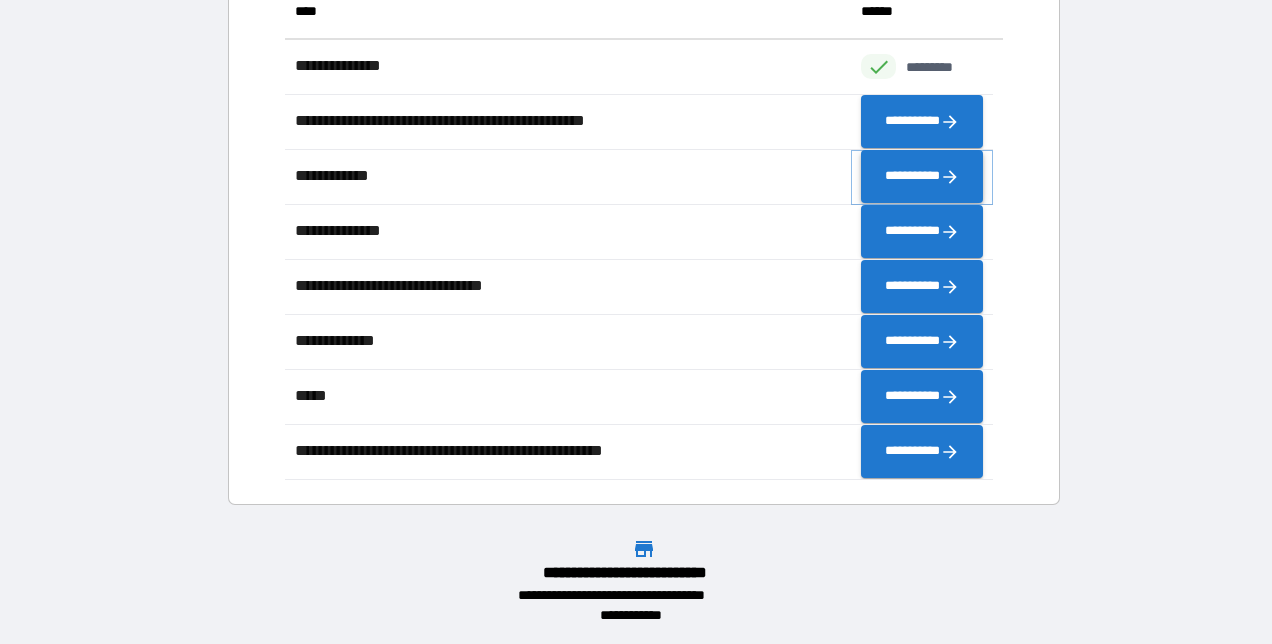 click on "**********" at bounding box center [922, 177] 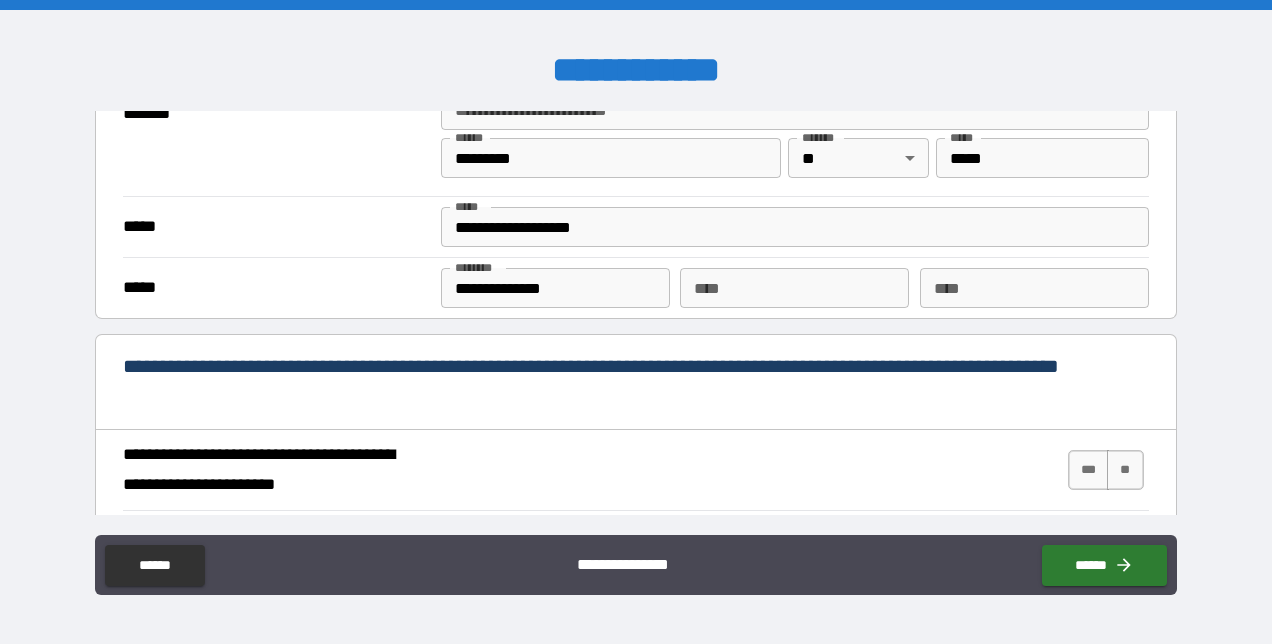 scroll, scrollTop: 1830, scrollLeft: 0, axis: vertical 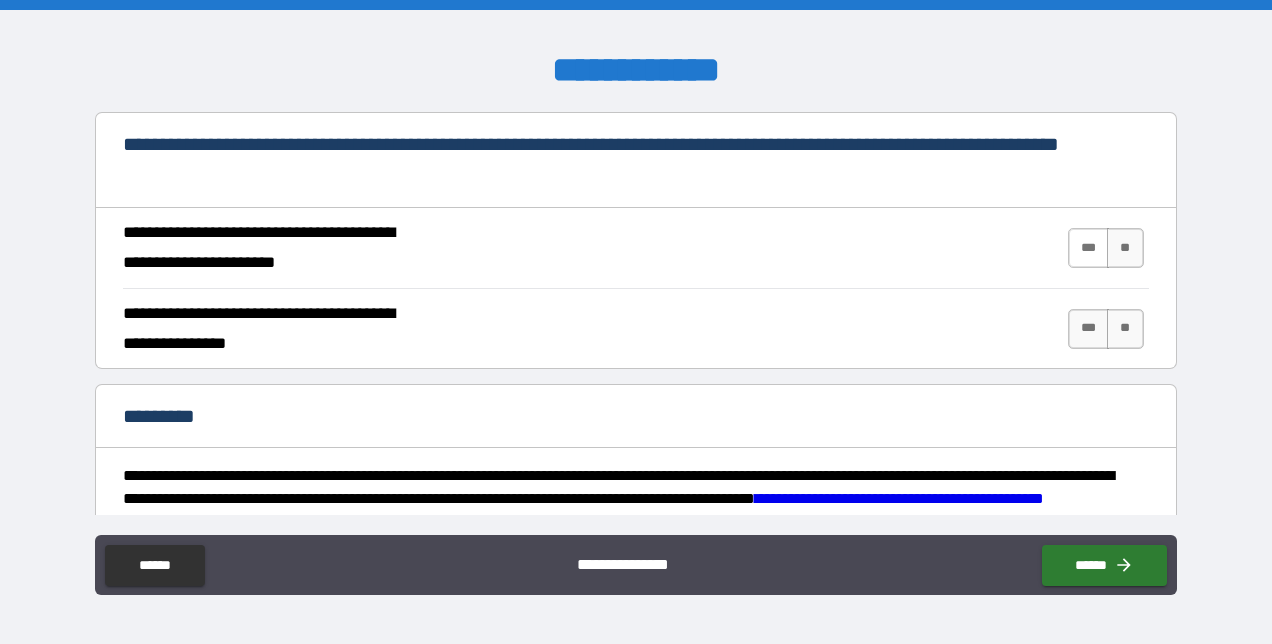click on "***" at bounding box center [1089, 248] 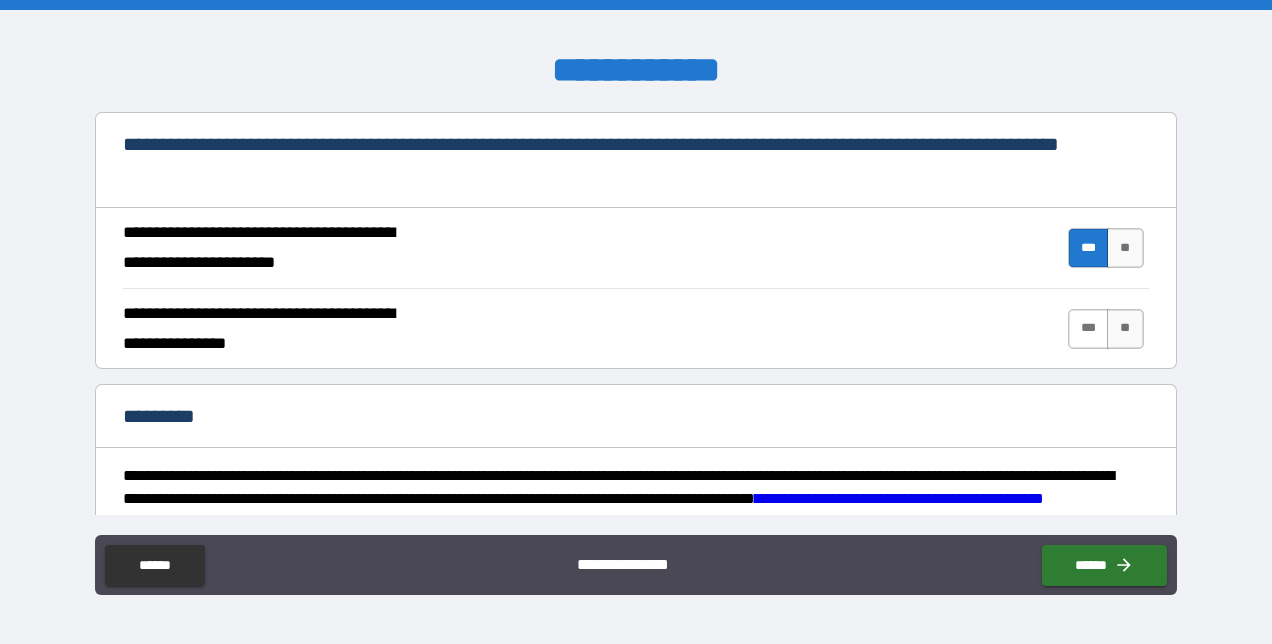 click on "***" at bounding box center (1089, 329) 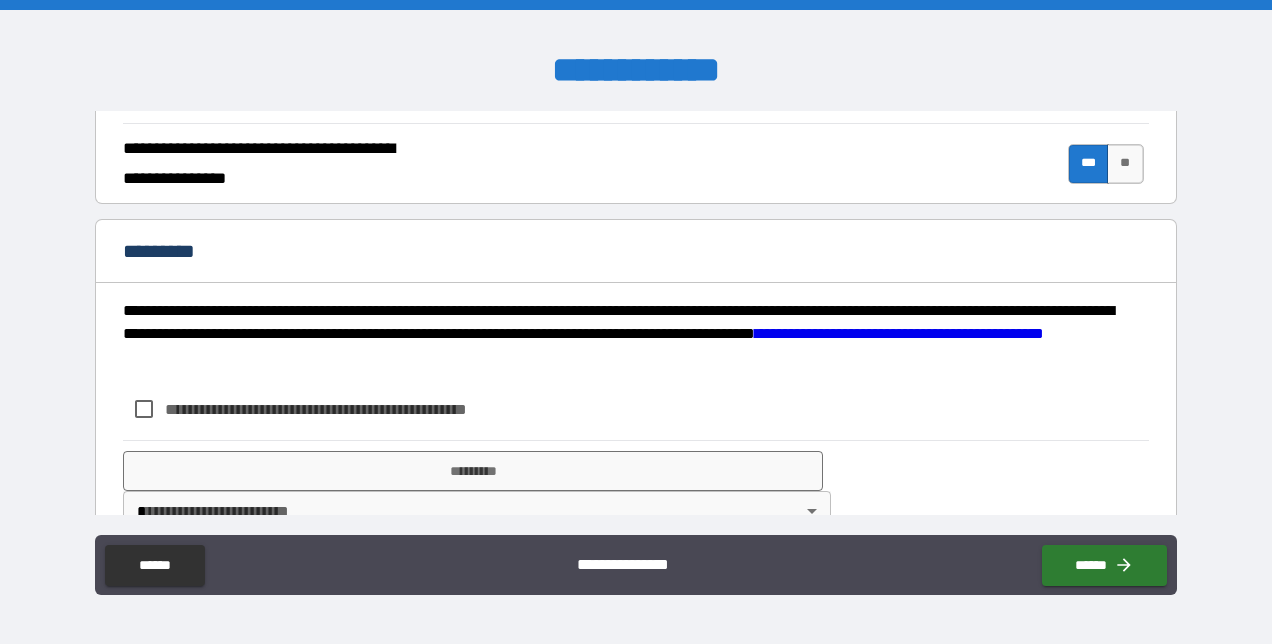 scroll, scrollTop: 2030, scrollLeft: 0, axis: vertical 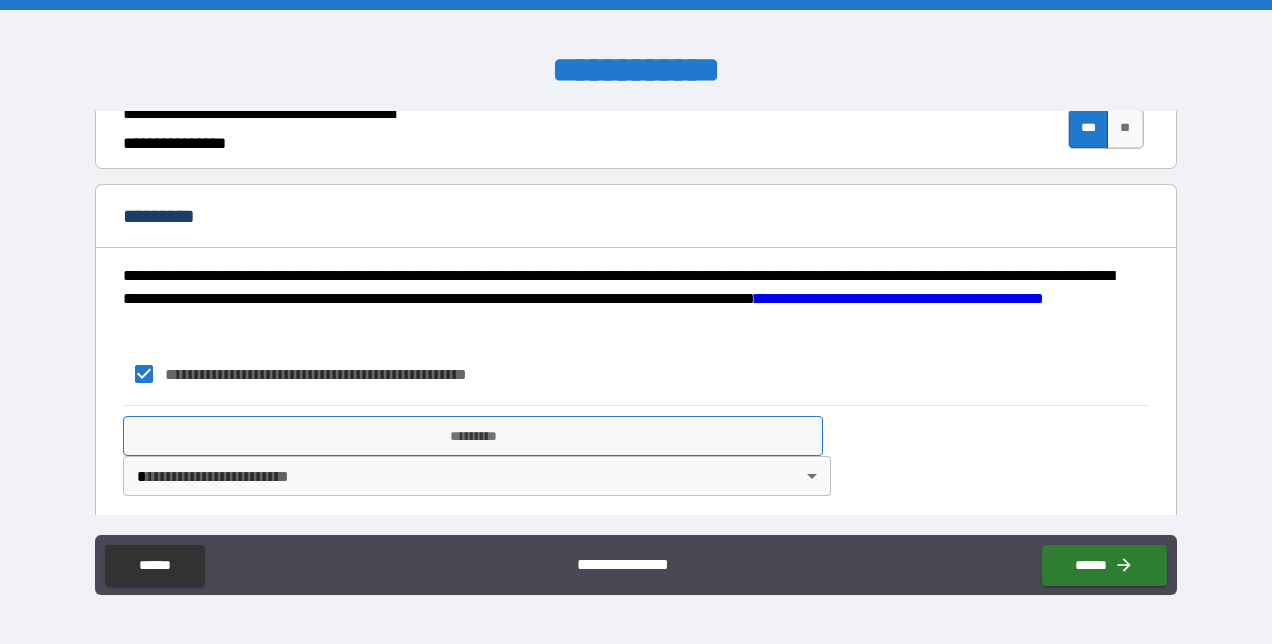 click on "*********" at bounding box center (473, 436) 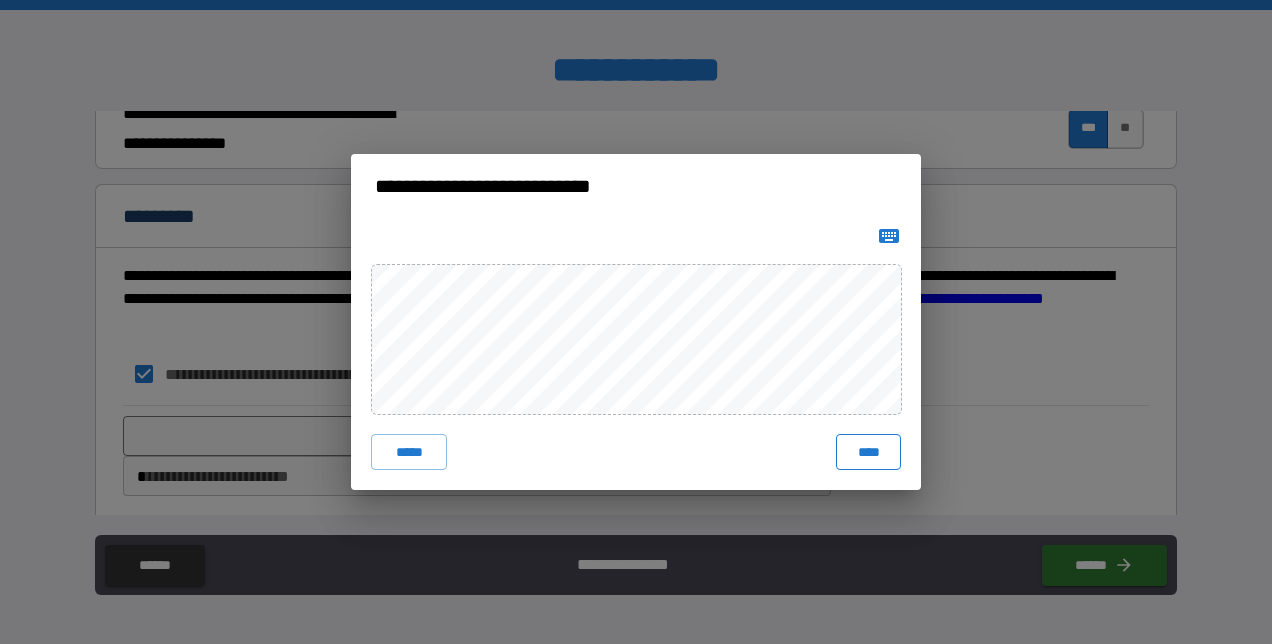 click on "****" at bounding box center [868, 452] 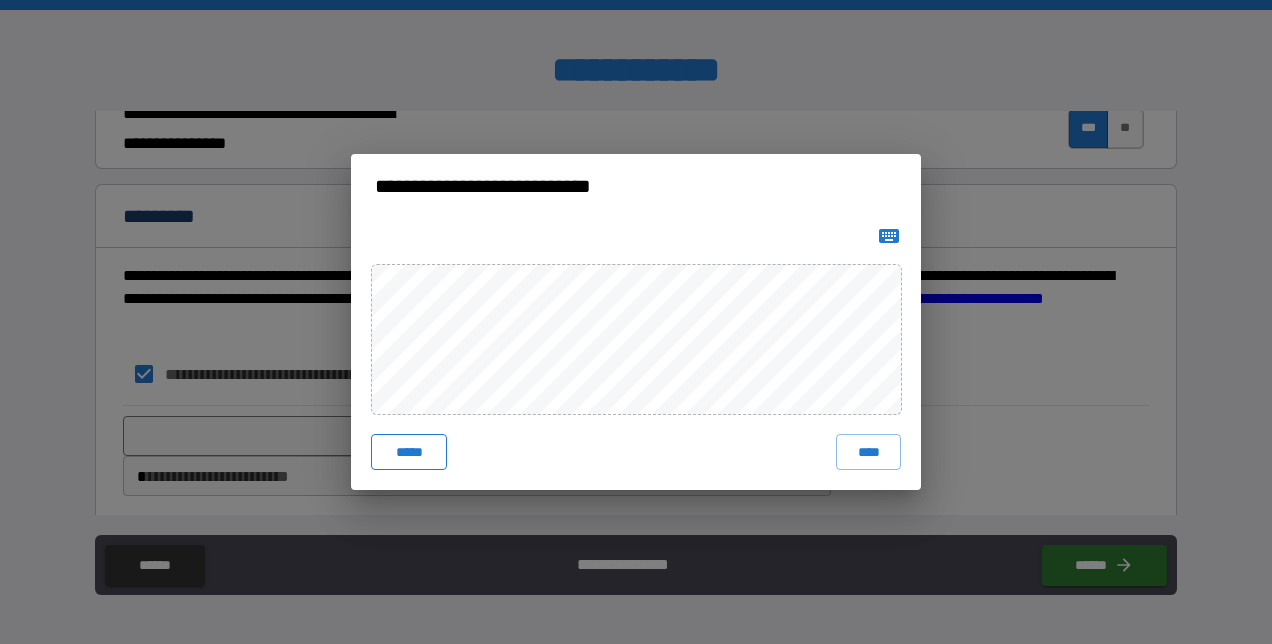 drag, startPoint x: 410, startPoint y: 450, endPoint x: 438, endPoint y: 438, distance: 30.463093 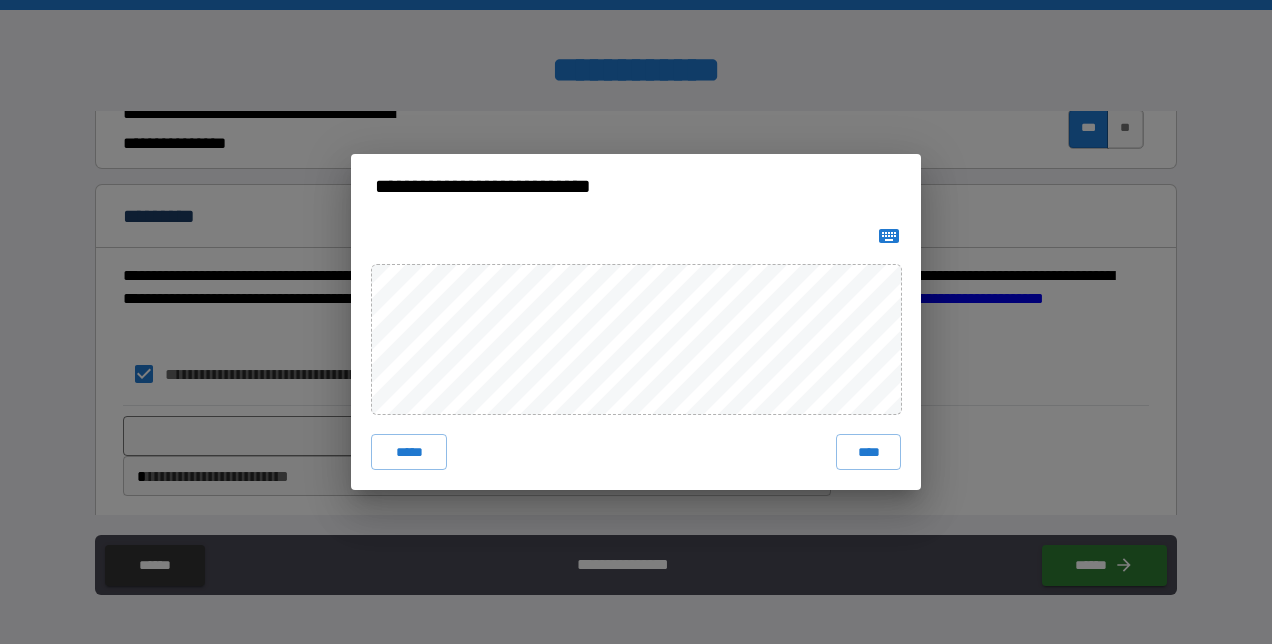click 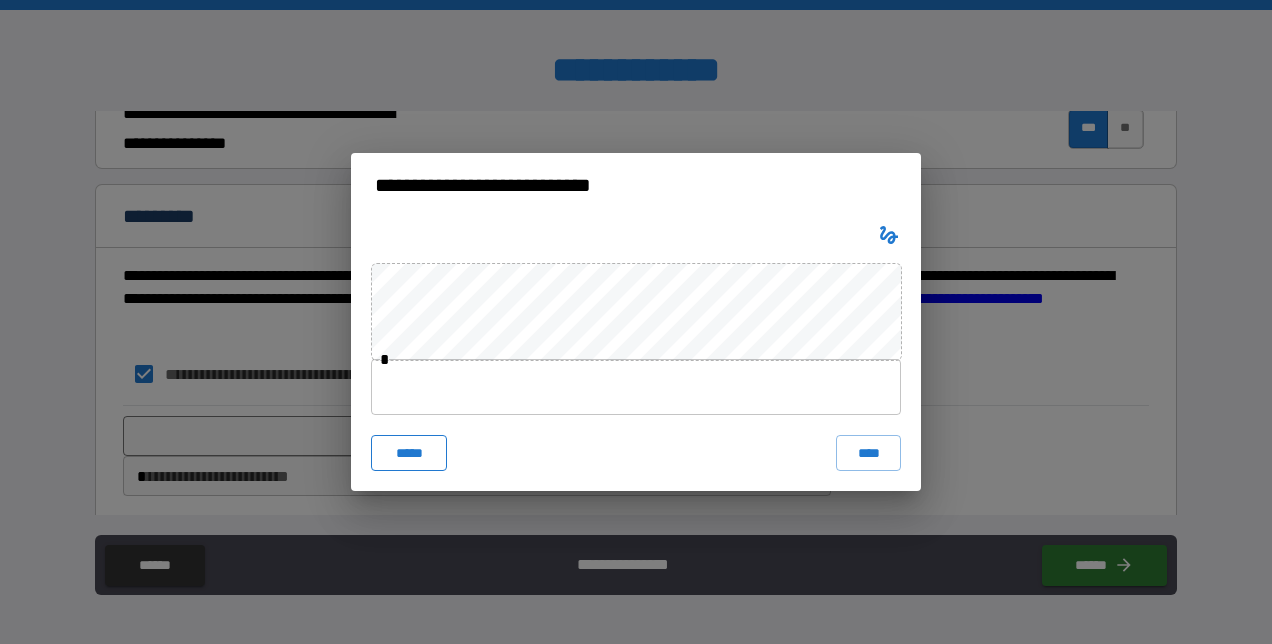 drag, startPoint x: 423, startPoint y: 456, endPoint x: 410, endPoint y: 450, distance: 14.3178215 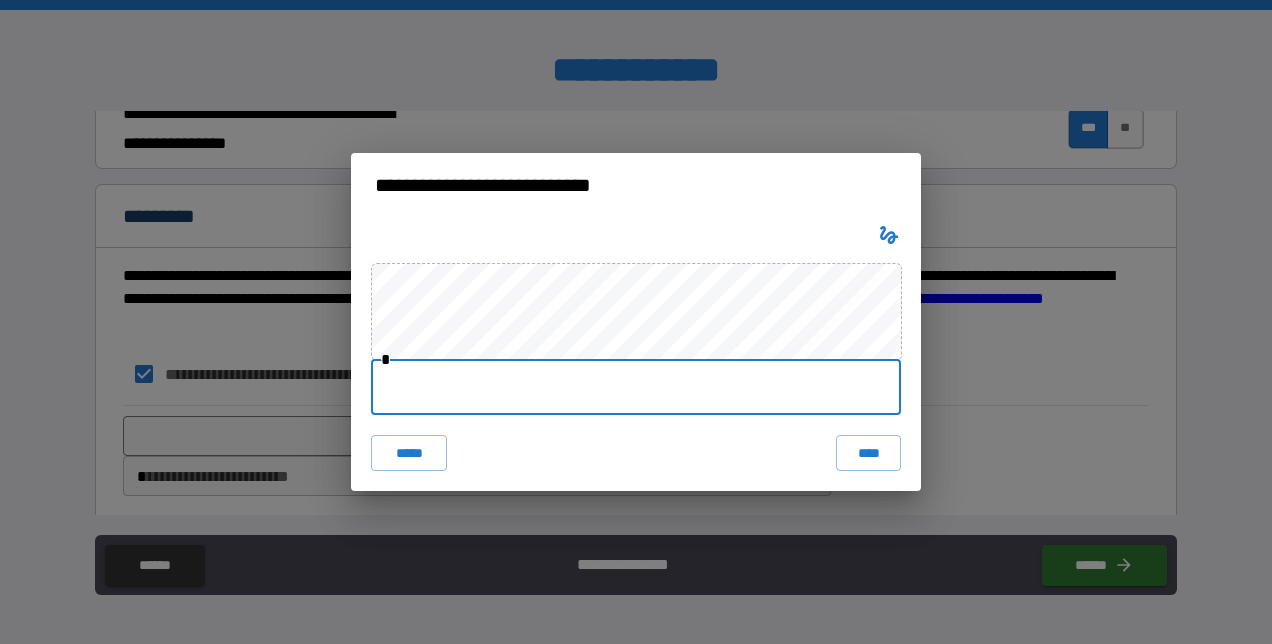 click at bounding box center (636, 387) 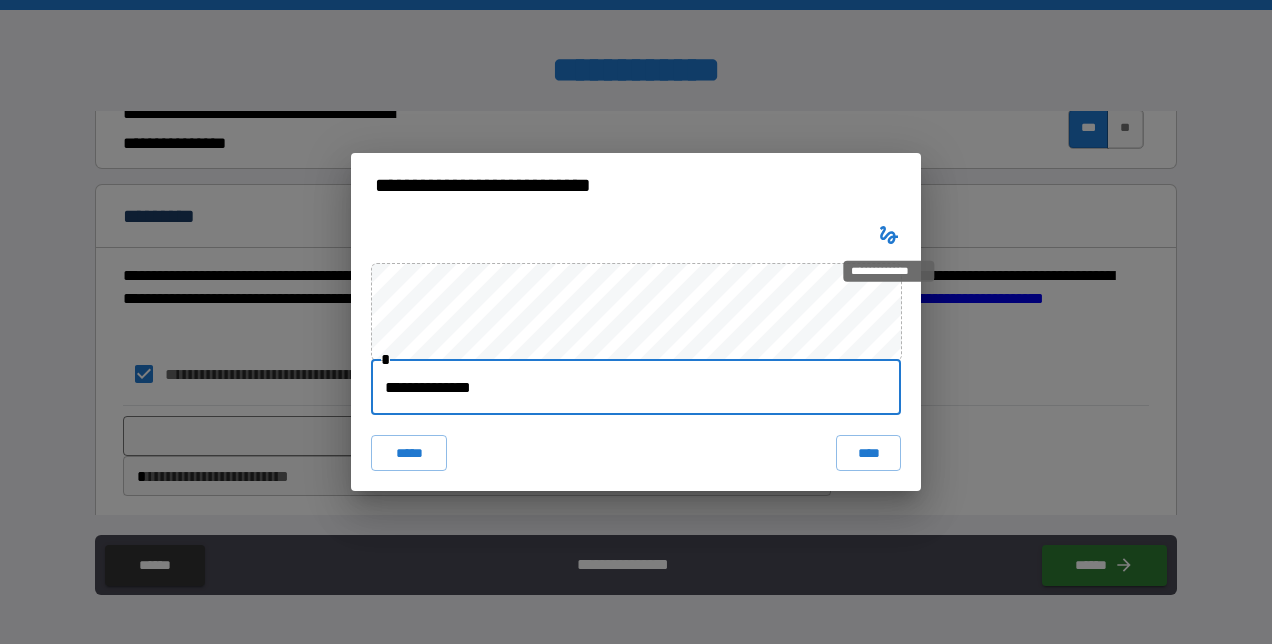 type on "**********" 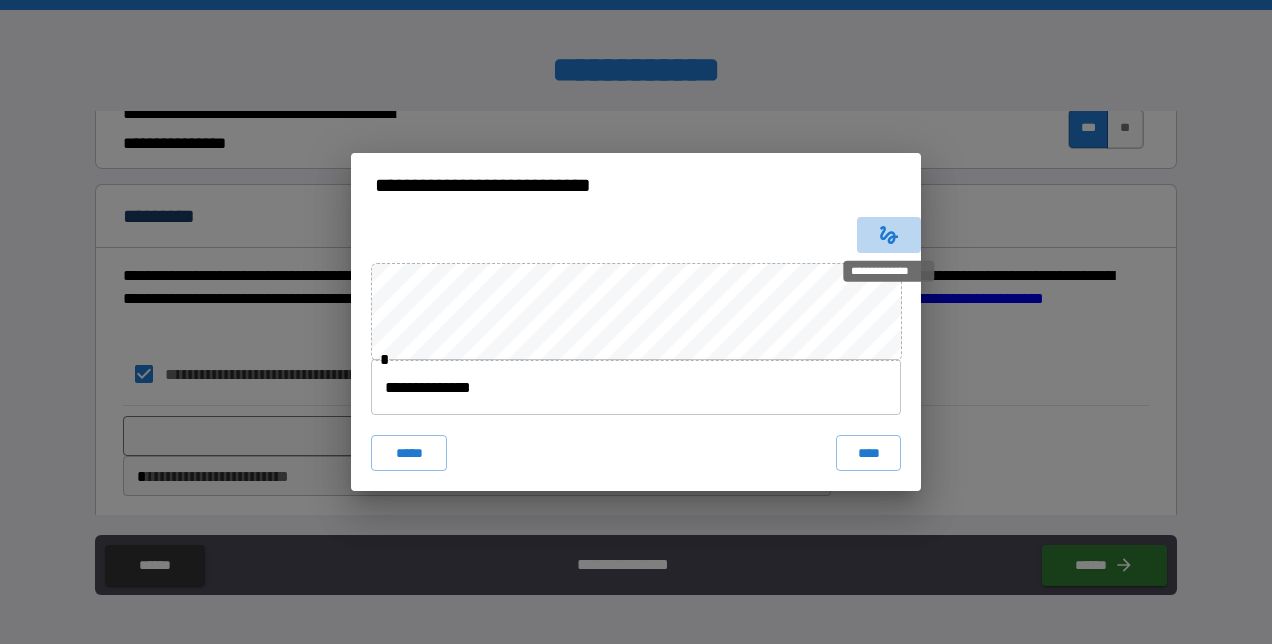 click 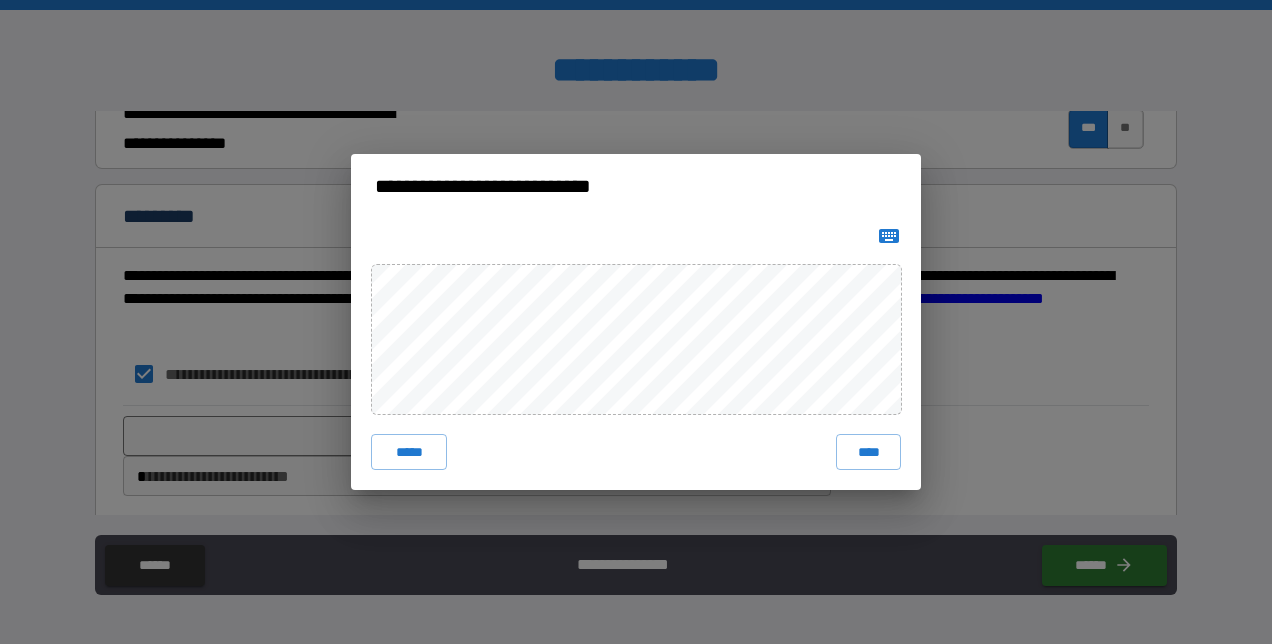 click 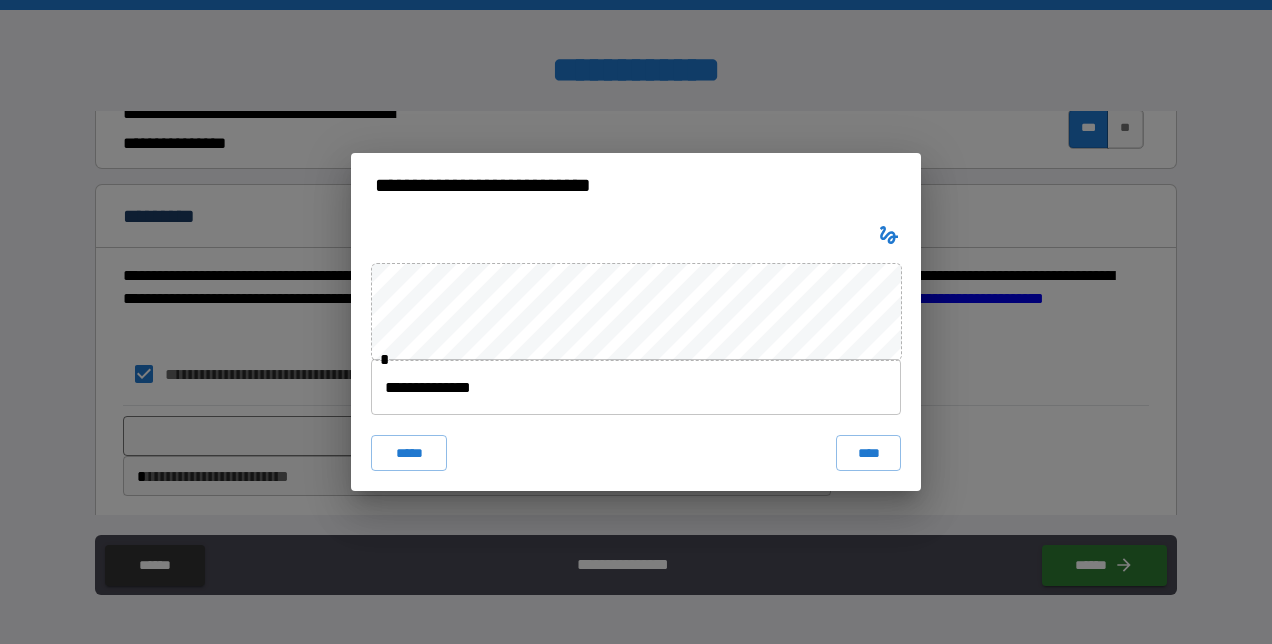 click on "****" at bounding box center (868, 453) 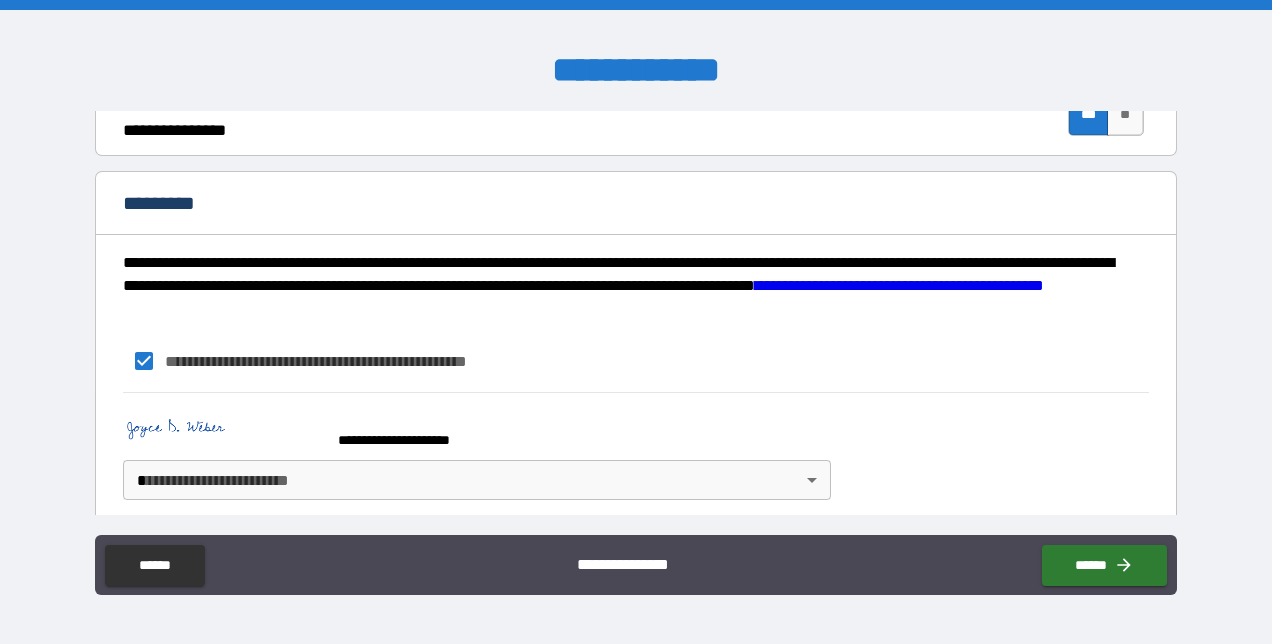 scroll, scrollTop: 2047, scrollLeft: 0, axis: vertical 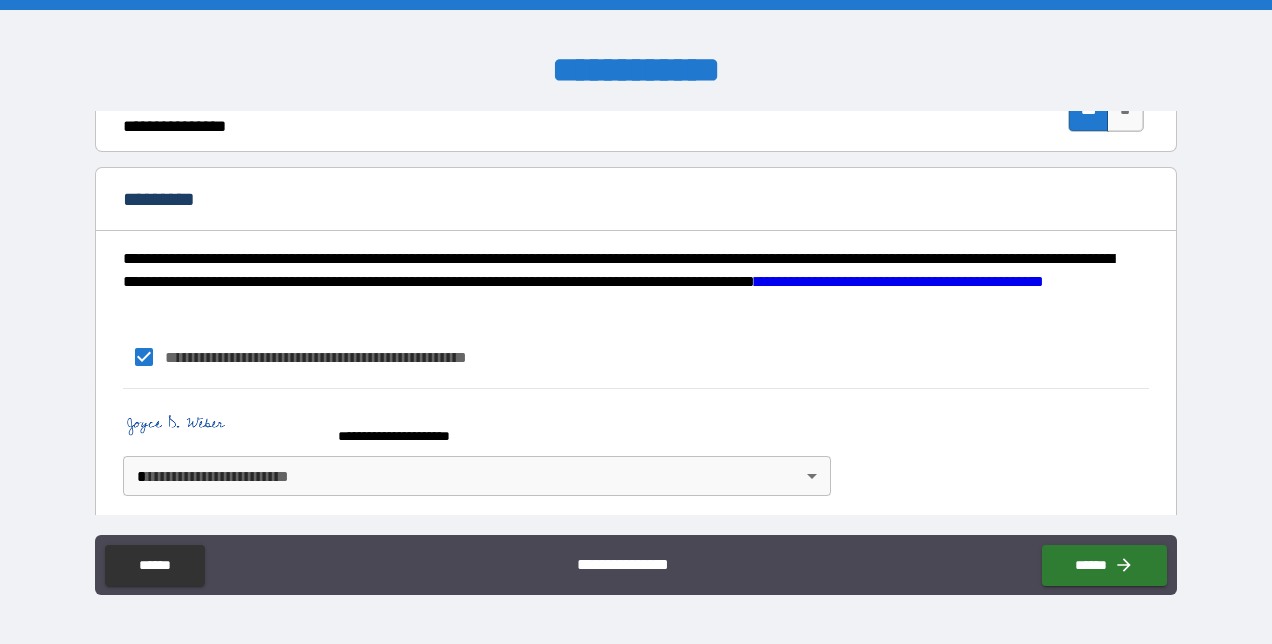 click on "**********" at bounding box center [636, 322] 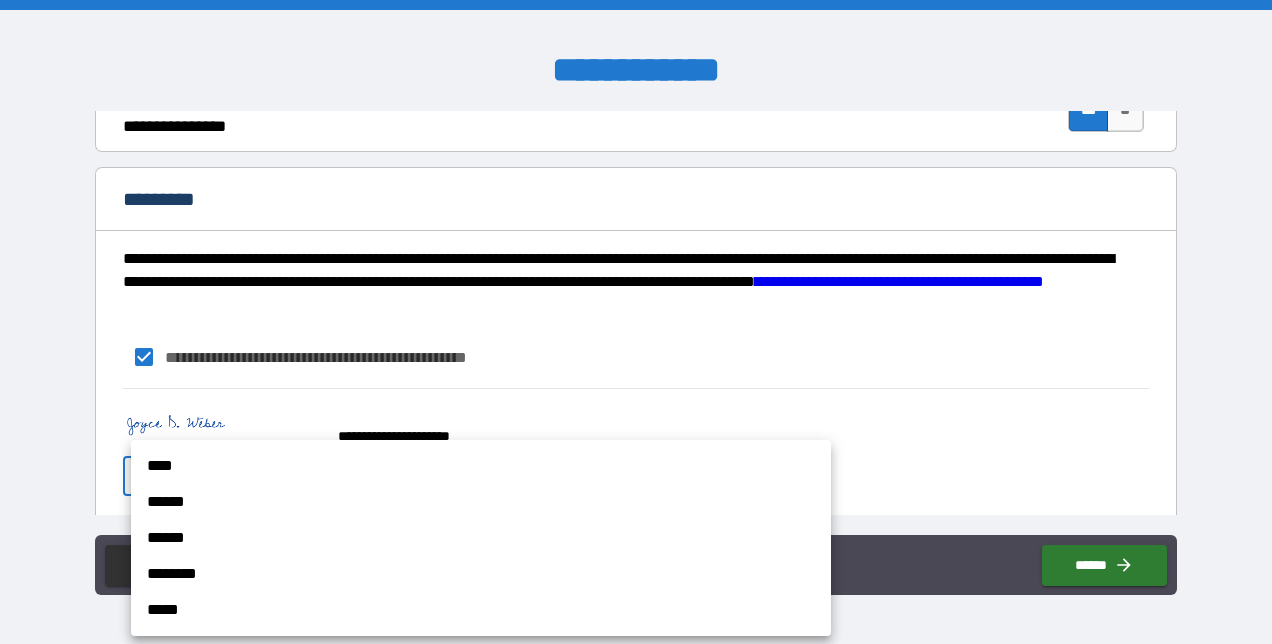 drag, startPoint x: 166, startPoint y: 462, endPoint x: 182, endPoint y: 459, distance: 16.27882 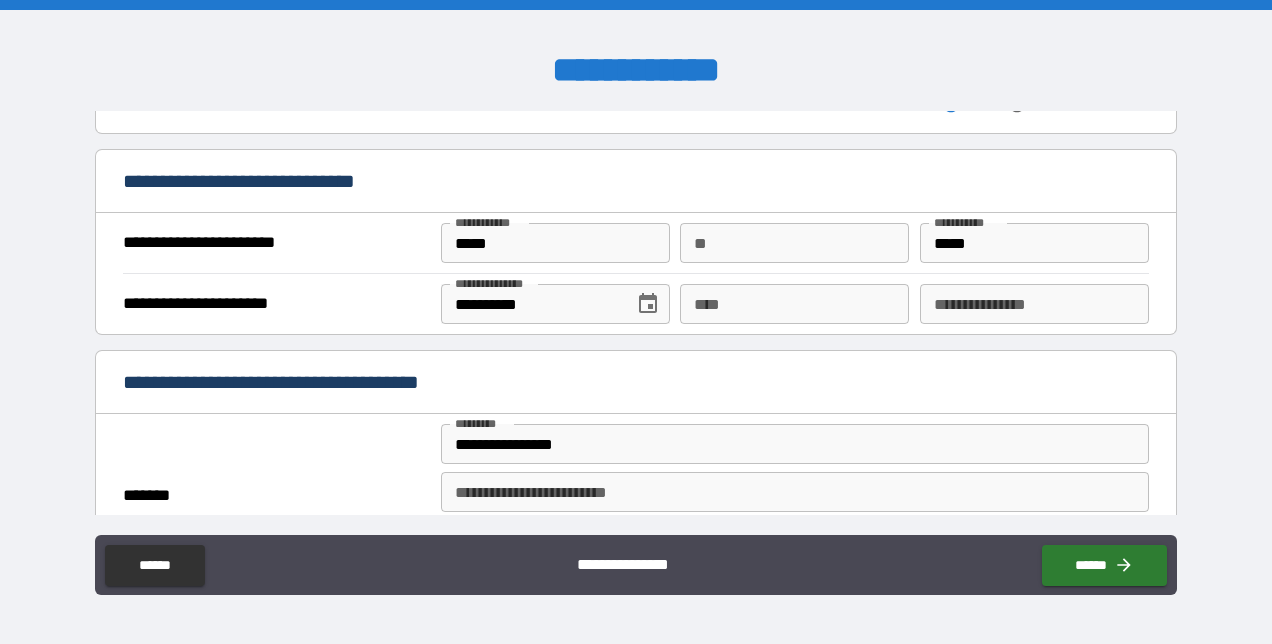 scroll, scrollTop: 1230, scrollLeft: 0, axis: vertical 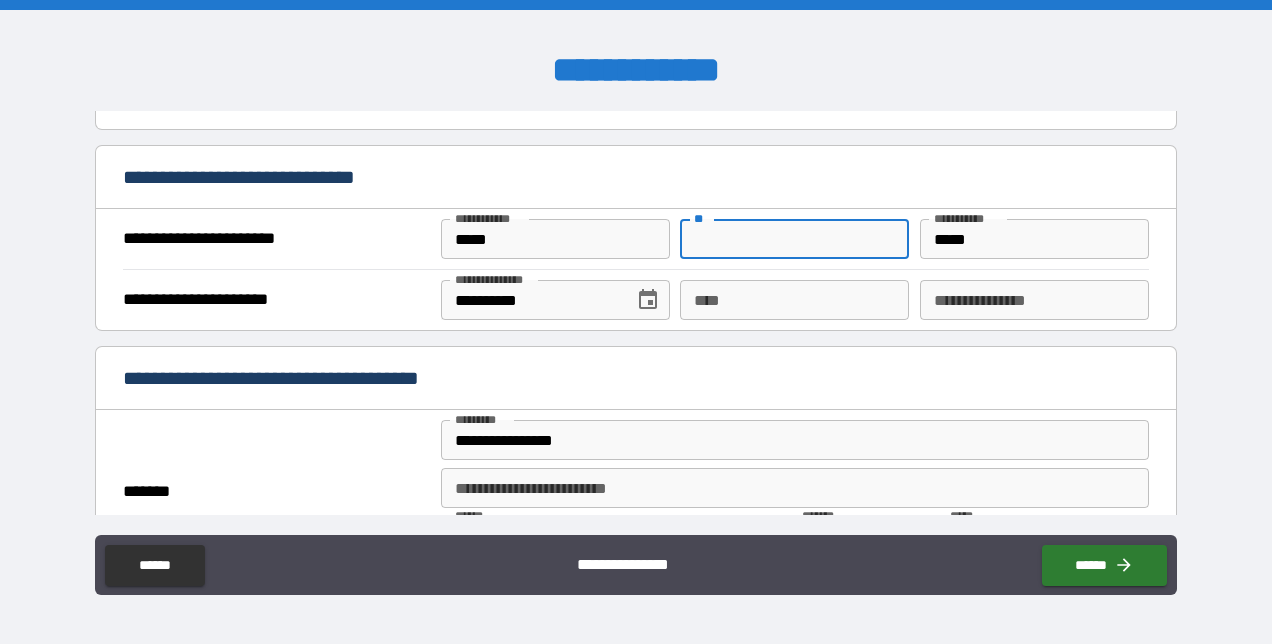 click on "**" at bounding box center [794, 239] 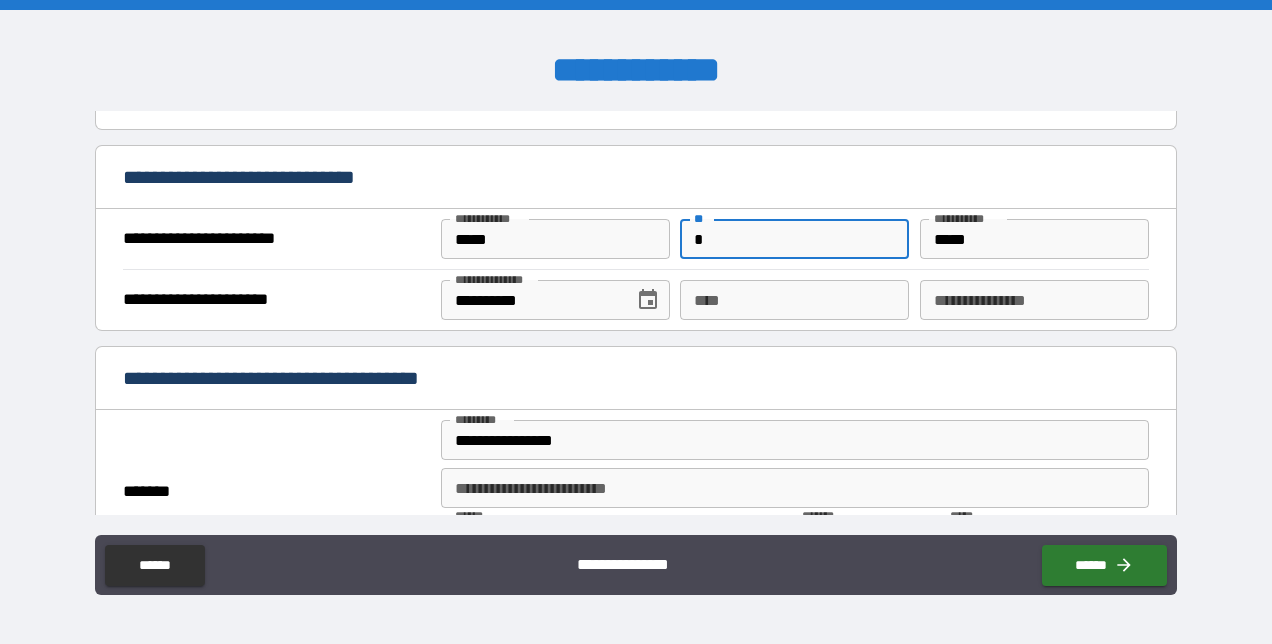 type on "*" 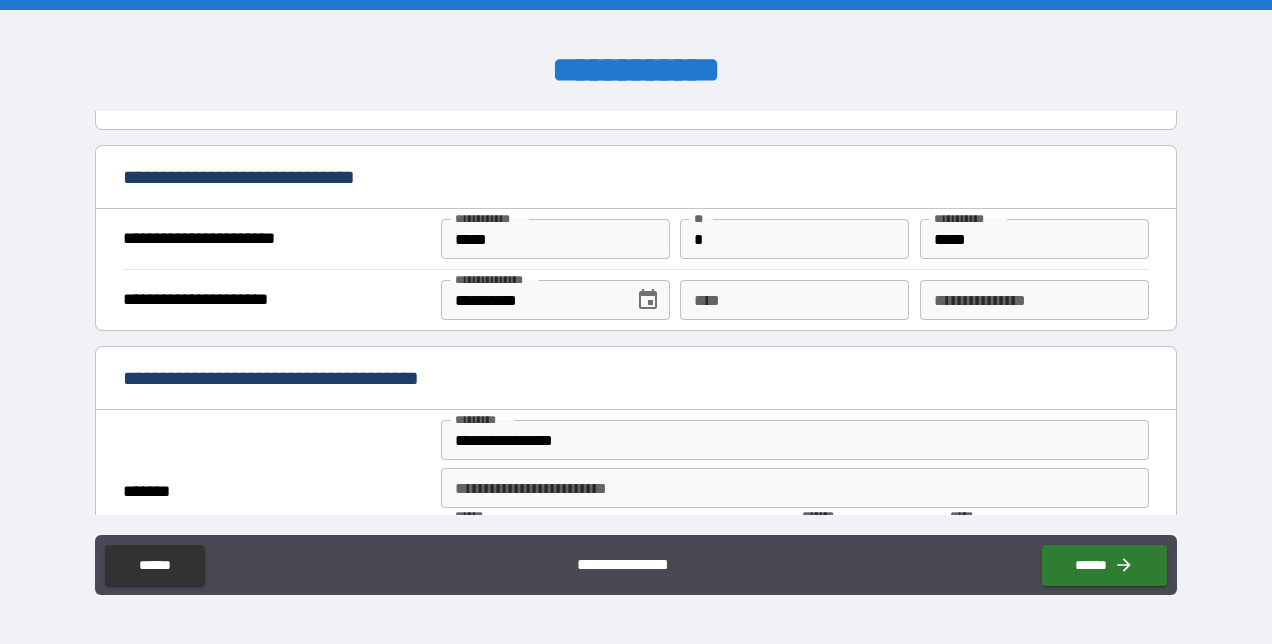 click on "****" at bounding box center [794, 300] 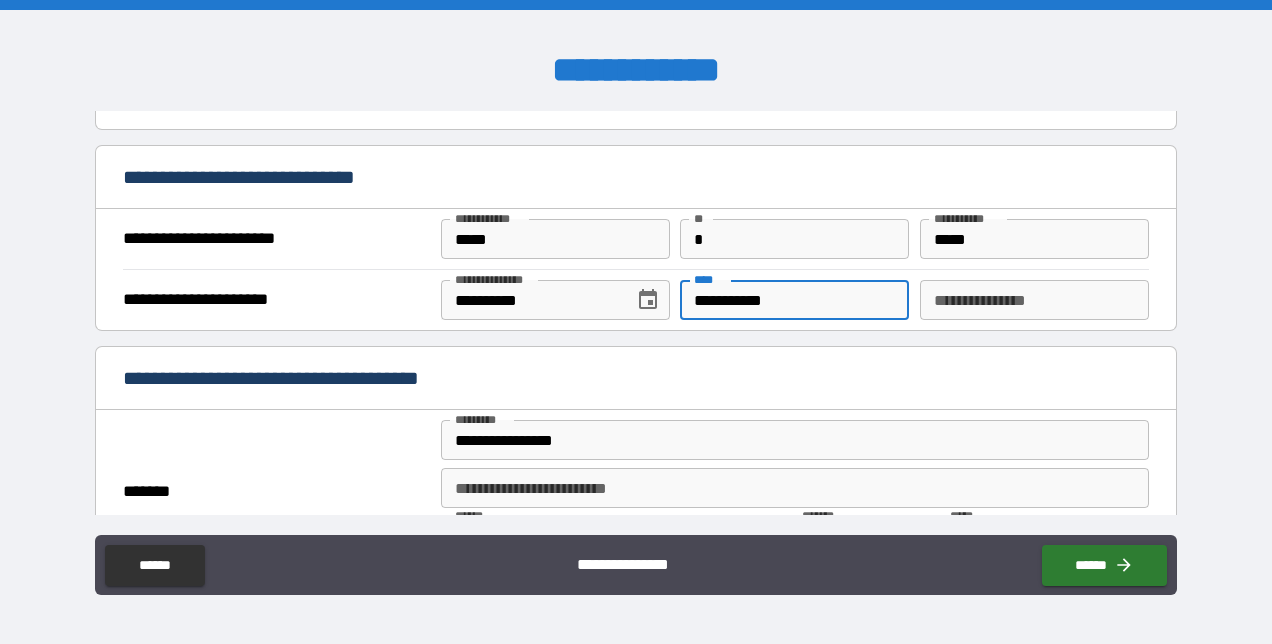 type on "**********" 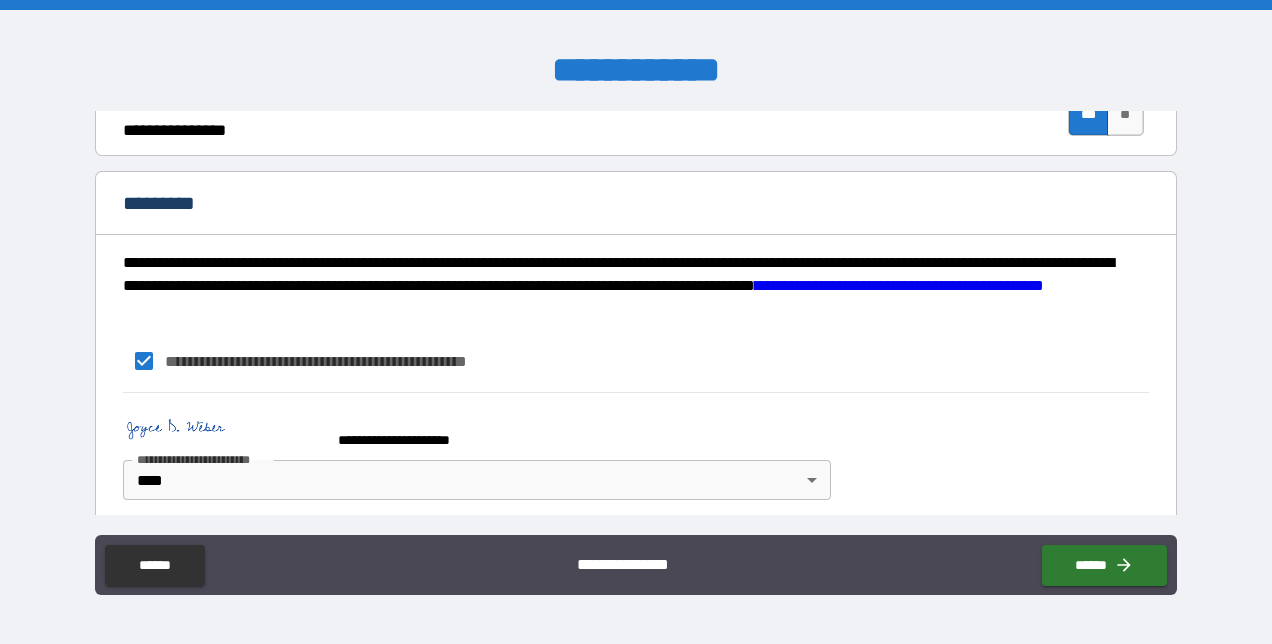 scroll, scrollTop: 2047, scrollLeft: 0, axis: vertical 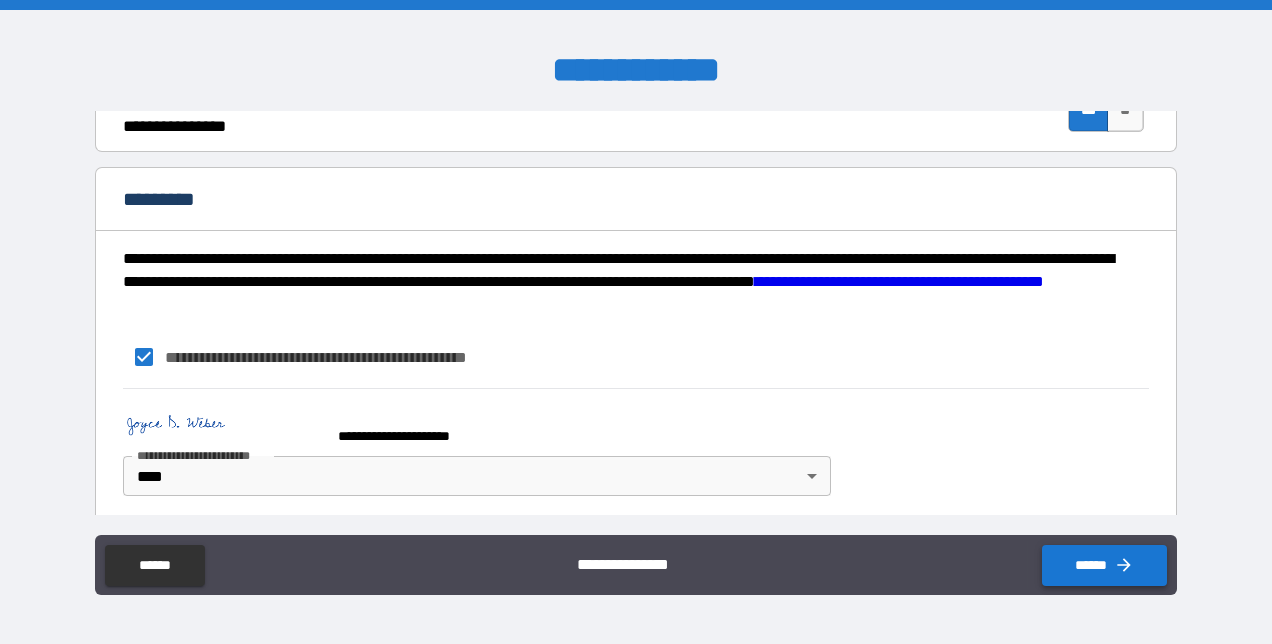 type on "**********" 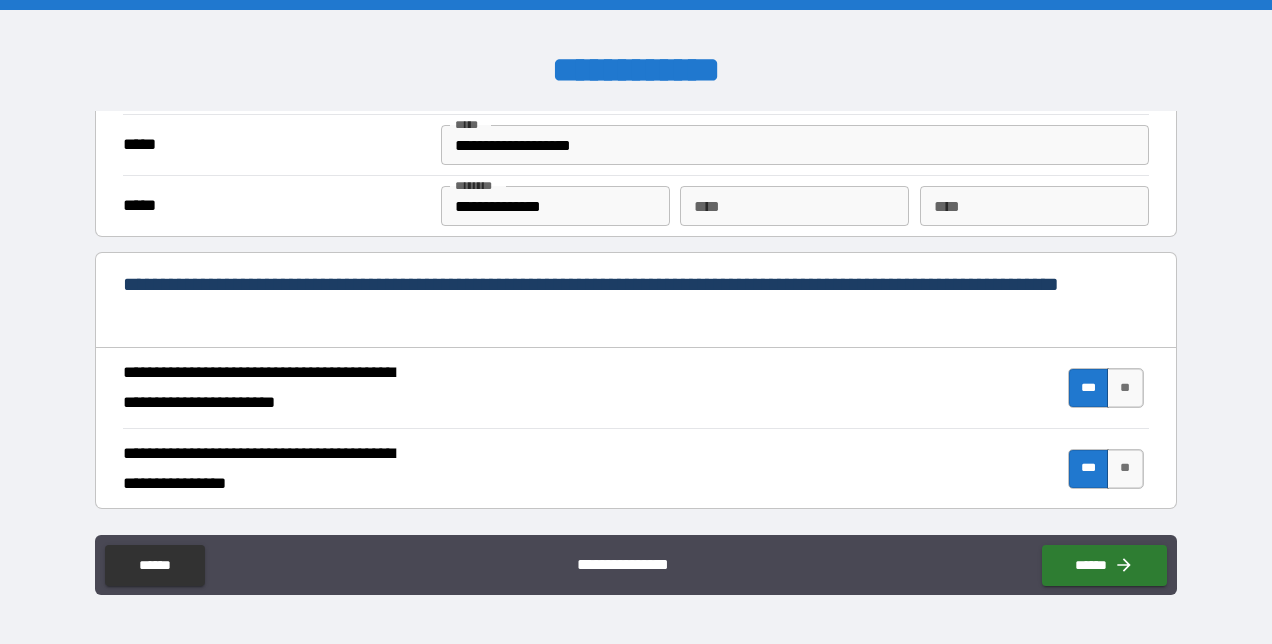 scroll, scrollTop: 1647, scrollLeft: 0, axis: vertical 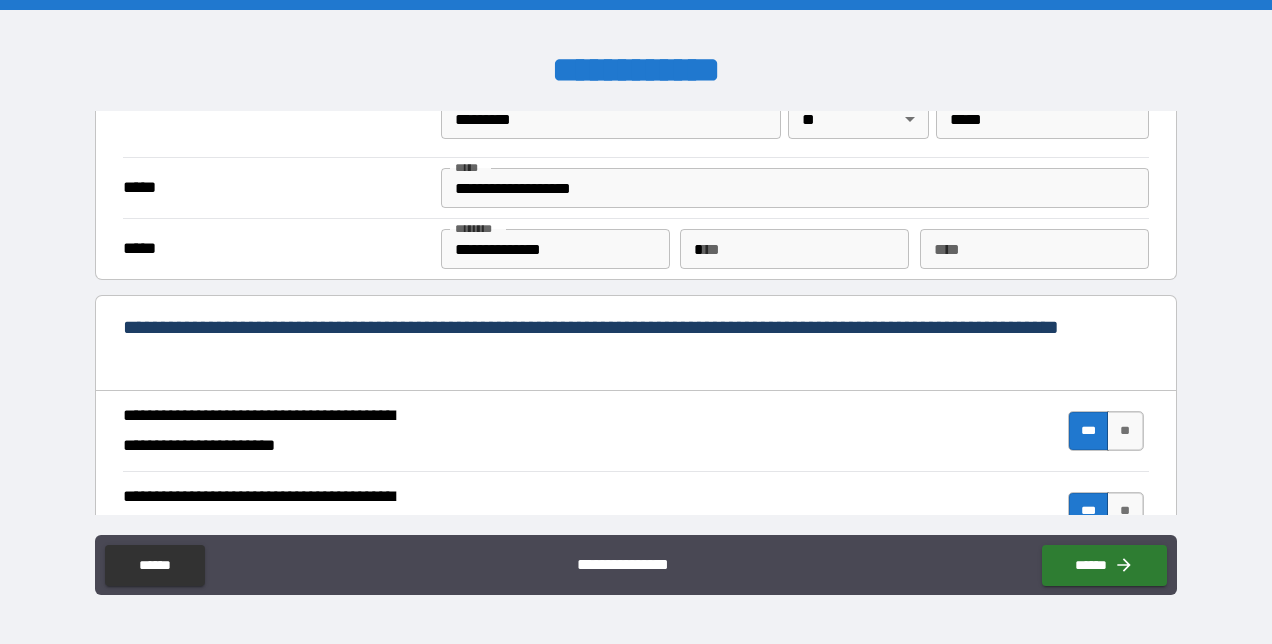 click on "*" at bounding box center (794, 249) 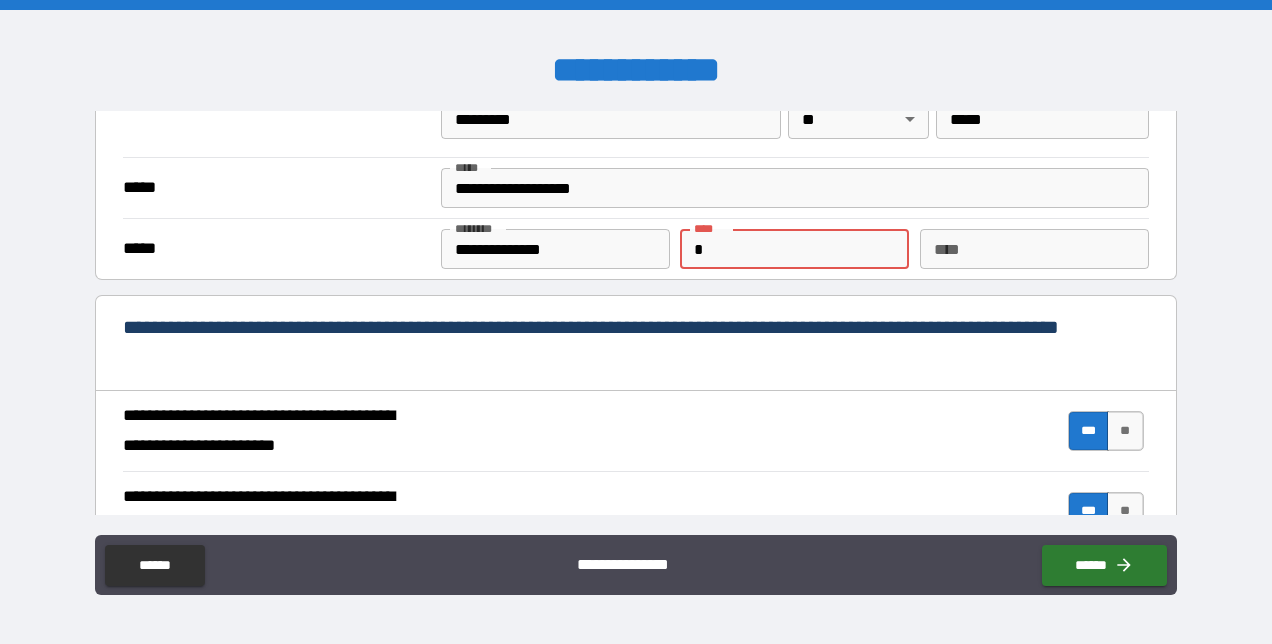 drag, startPoint x: 779, startPoint y: 238, endPoint x: 653, endPoint y: 213, distance: 128.45622 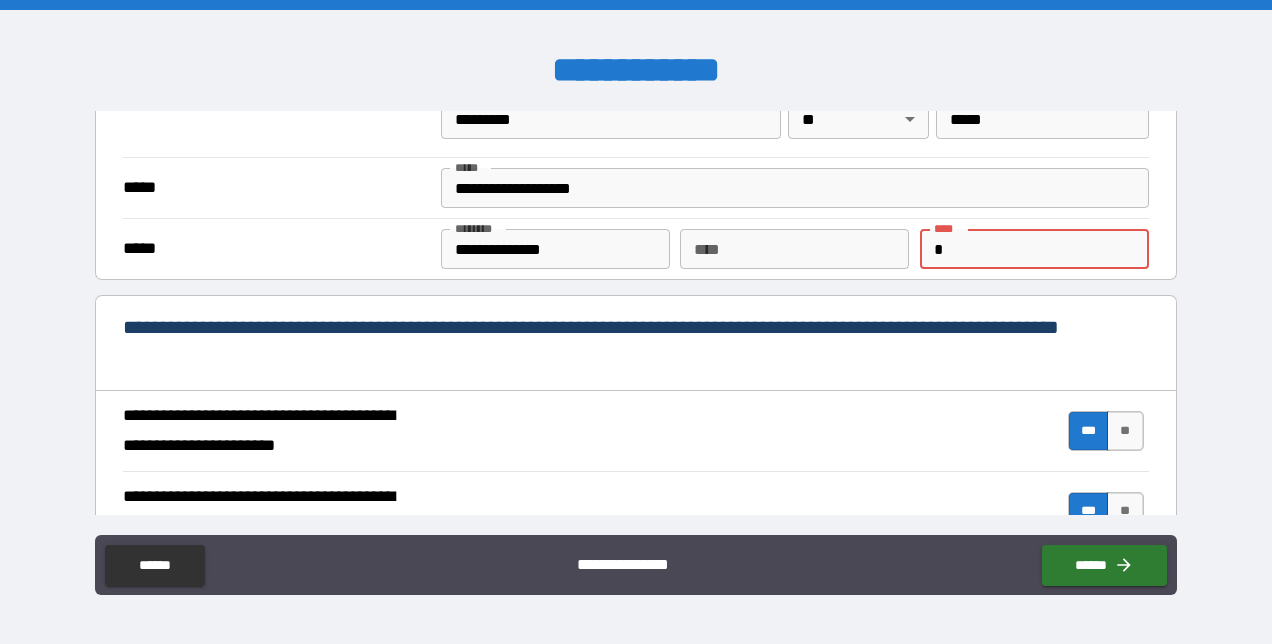 click on "*" at bounding box center (1034, 249) 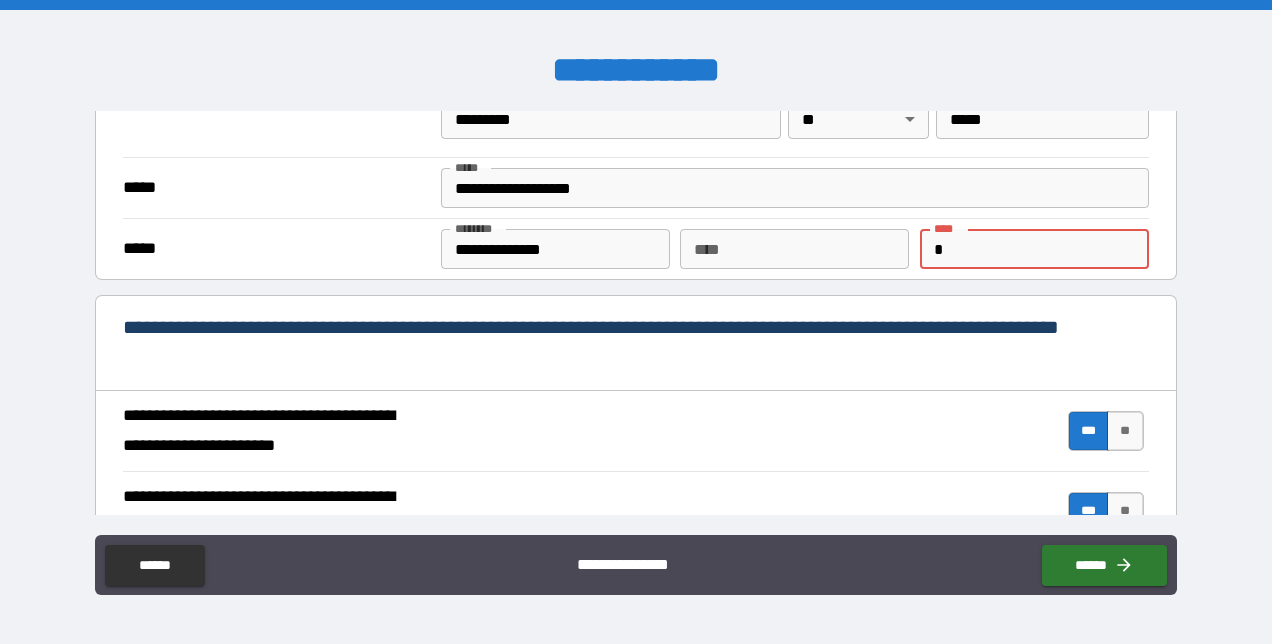 type on "*" 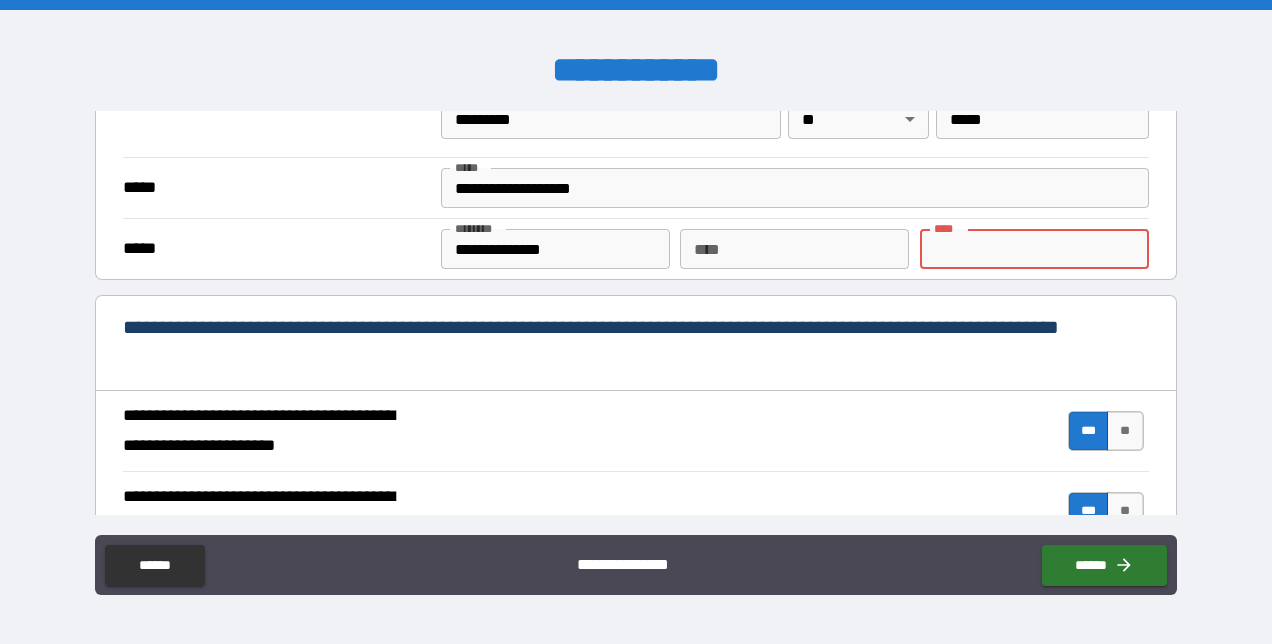 click on "**********" at bounding box center [635, 248] 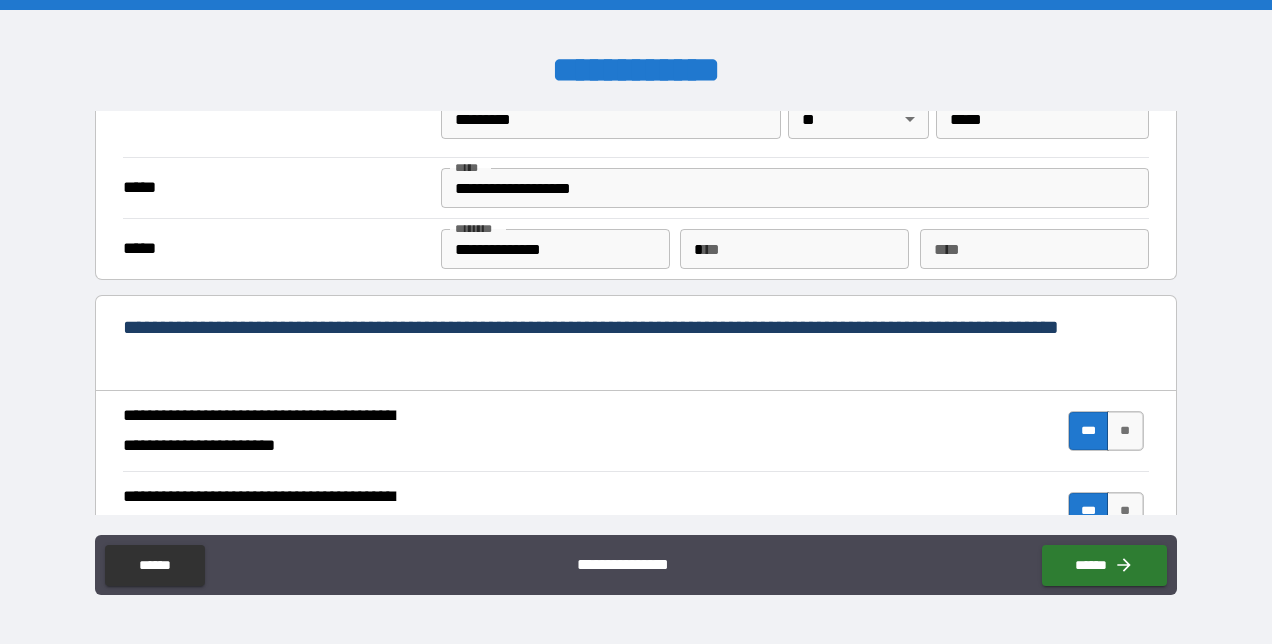 click on "*" at bounding box center (794, 249) 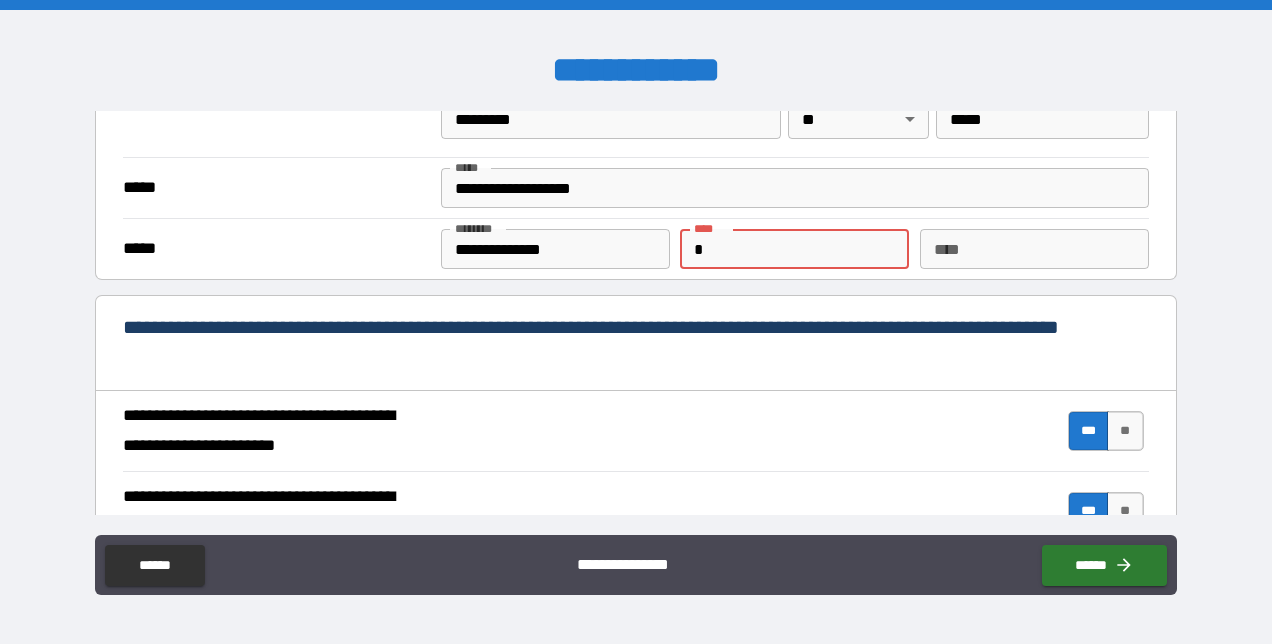 type on "*" 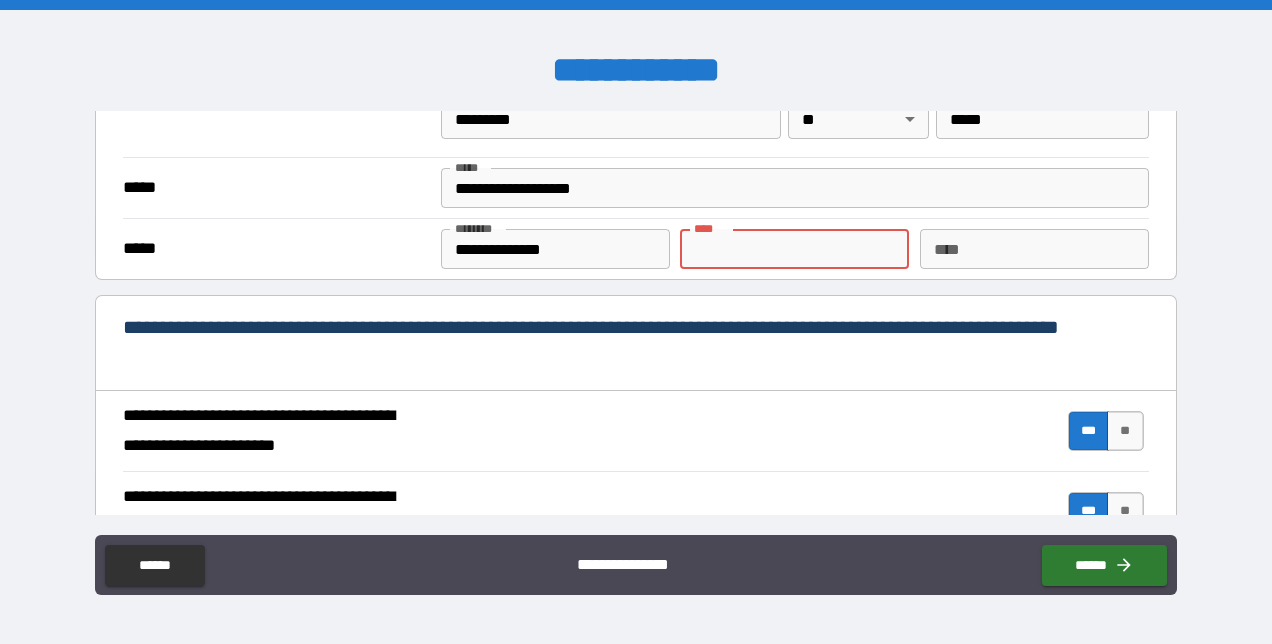 click on "**********" at bounding box center [635, 431] 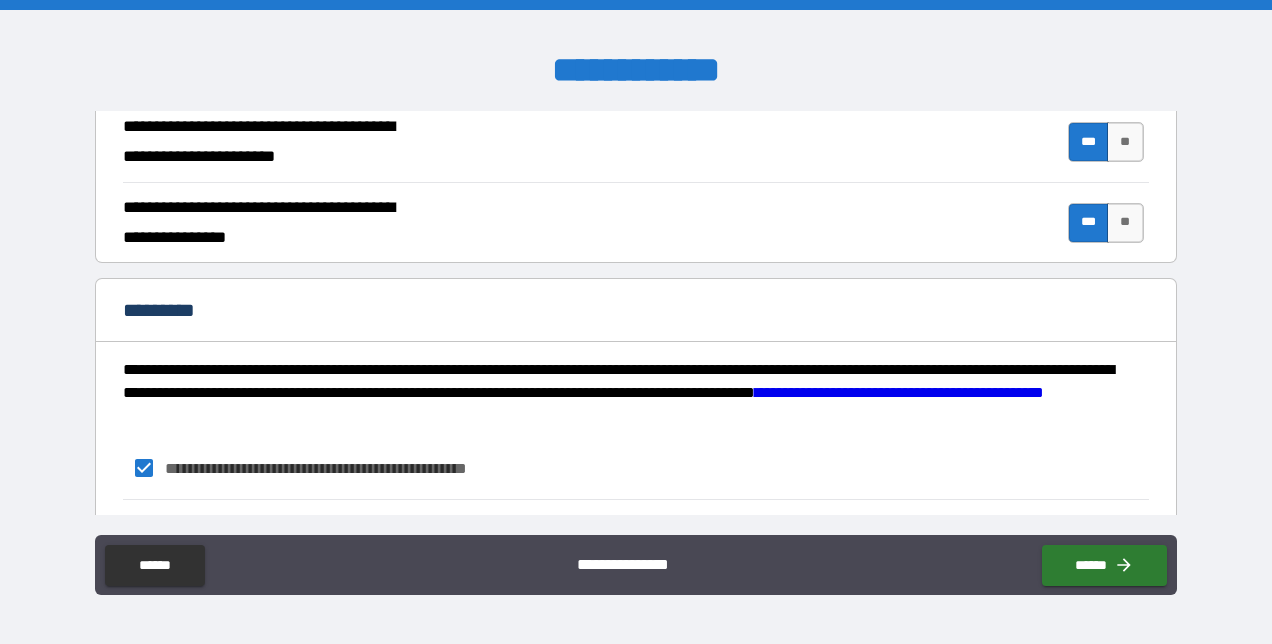 scroll, scrollTop: 2047, scrollLeft: 0, axis: vertical 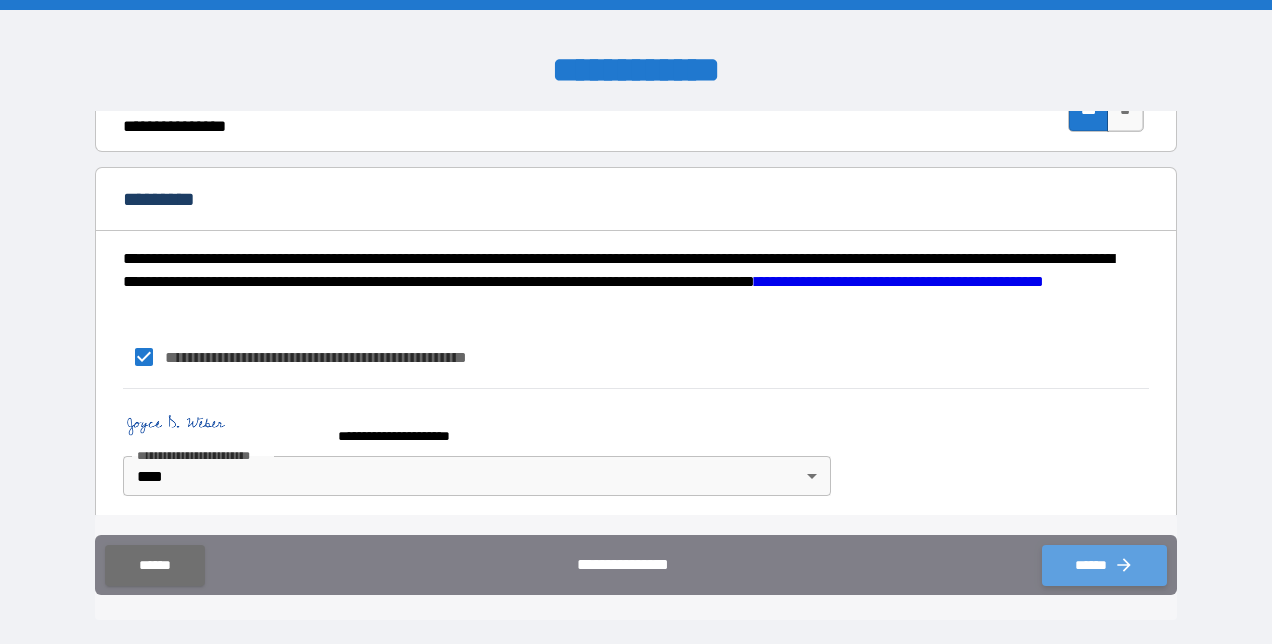 click 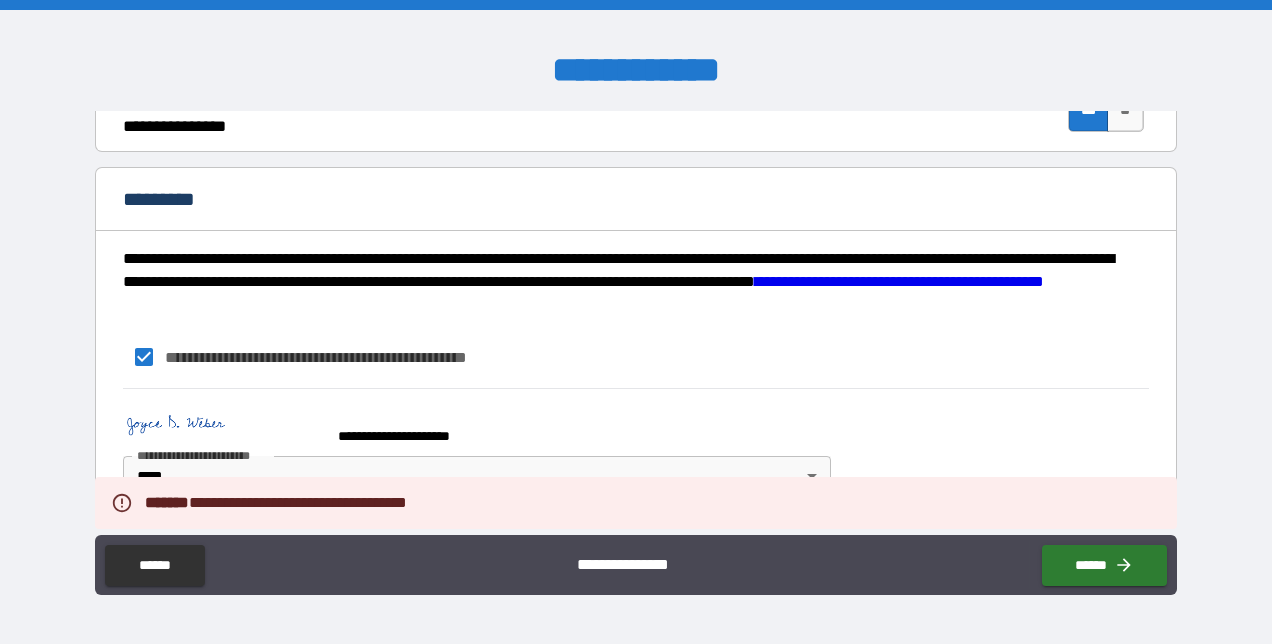 click on "**********" at bounding box center (635, 447) 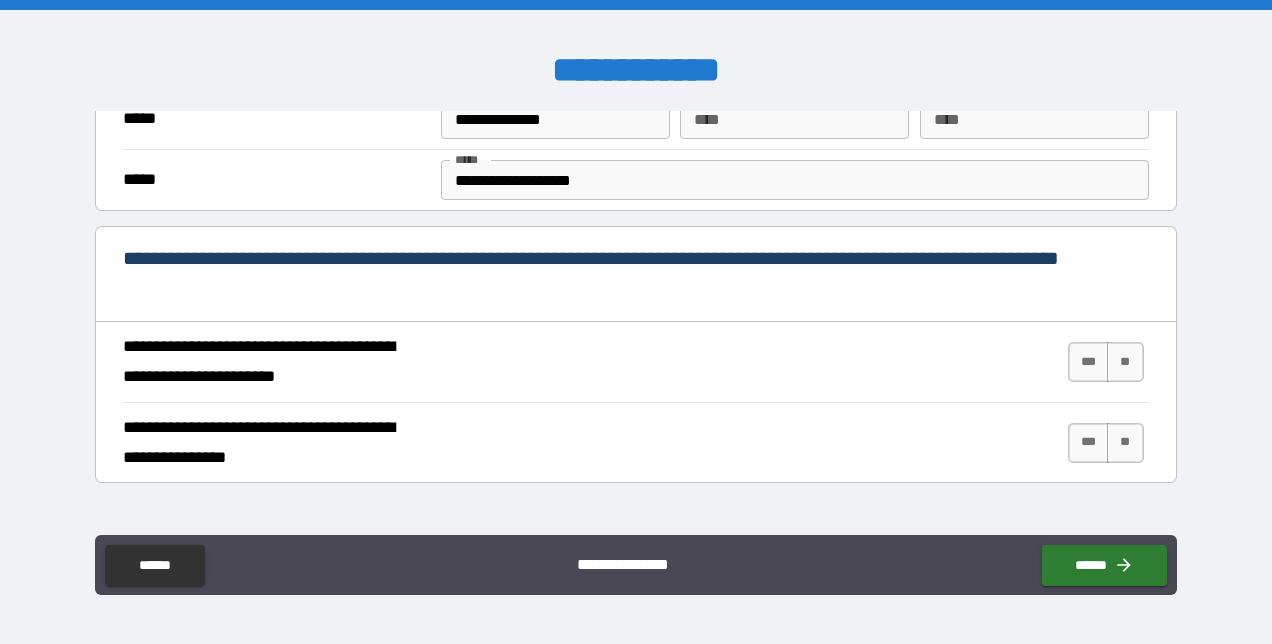 scroll, scrollTop: 147, scrollLeft: 0, axis: vertical 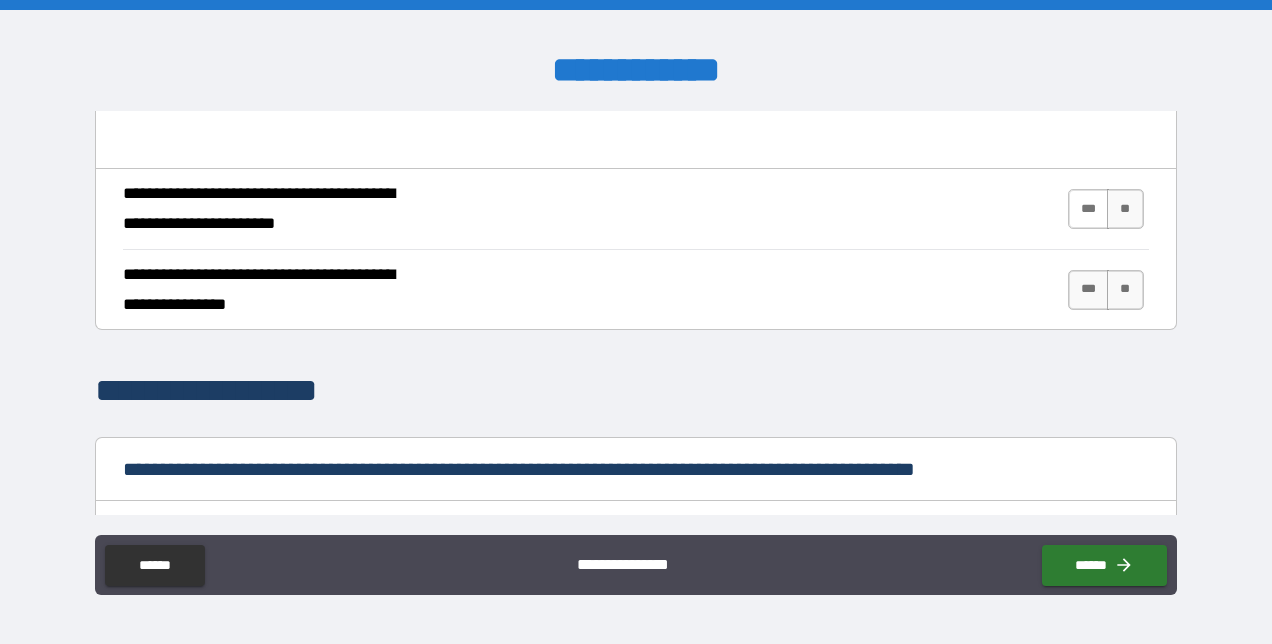 click on "***" at bounding box center [1089, 209] 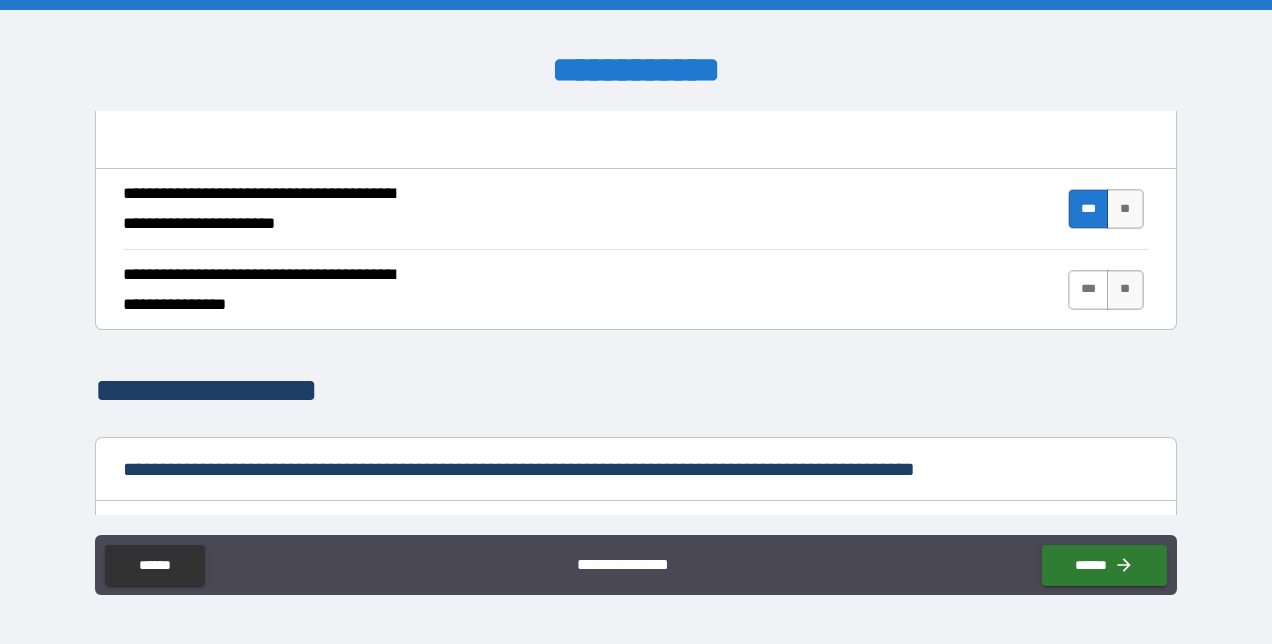 click on "***" at bounding box center (1089, 290) 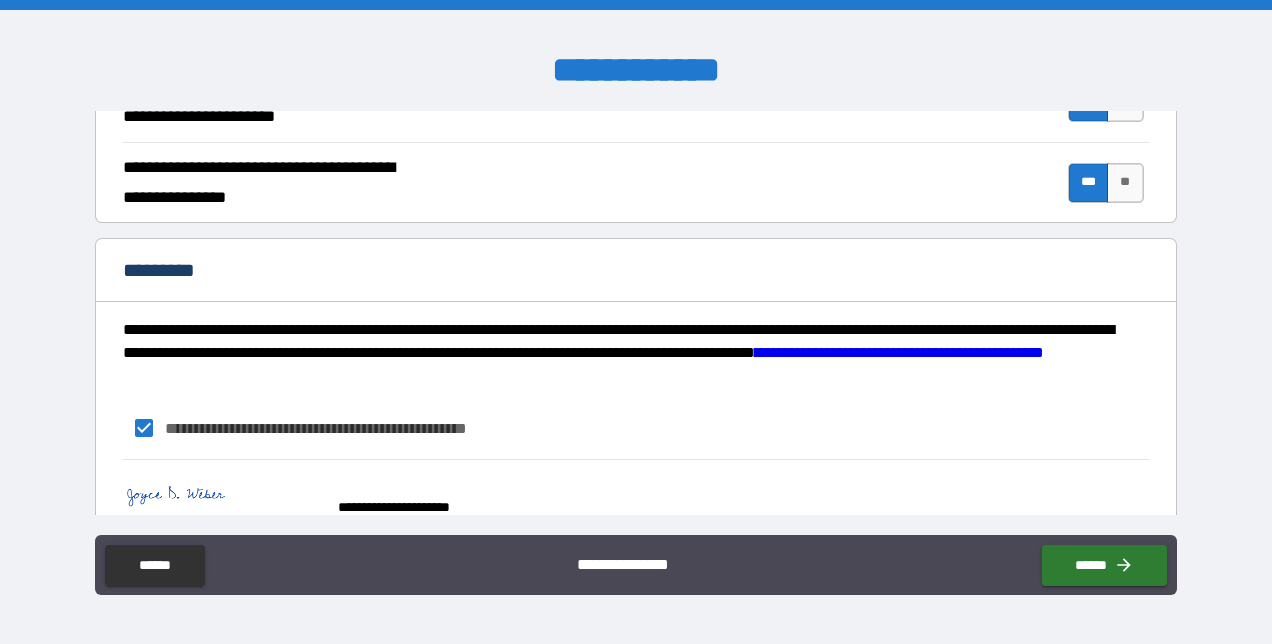 scroll, scrollTop: 2047, scrollLeft: 0, axis: vertical 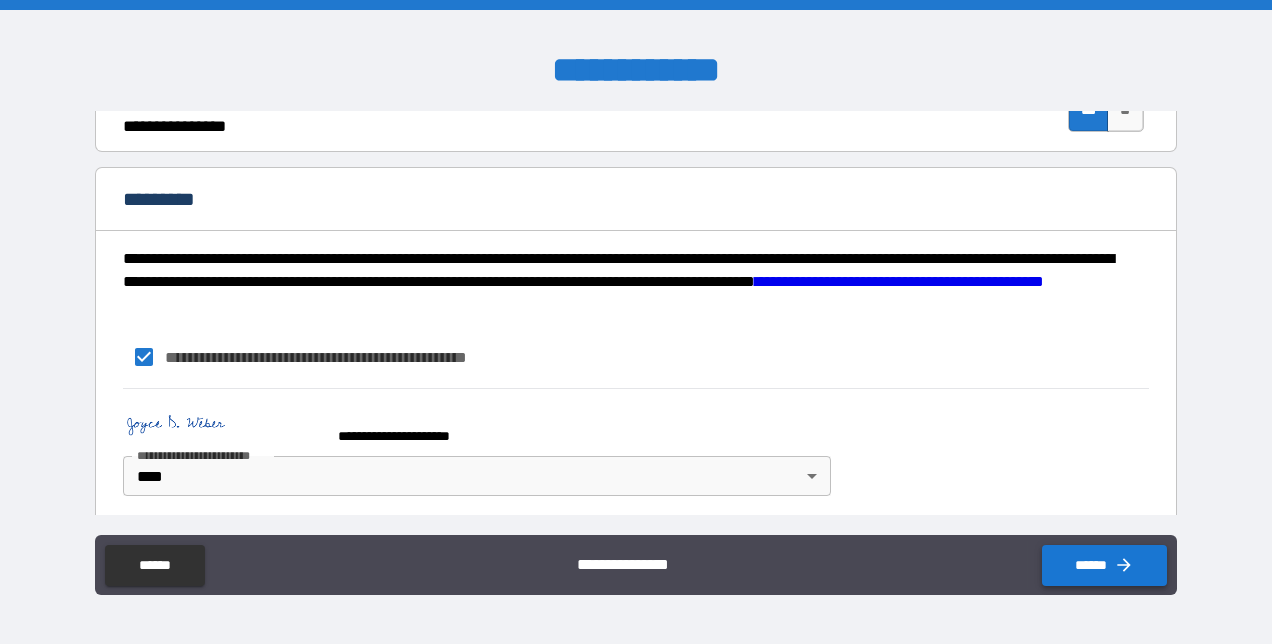 click on "******" at bounding box center [1104, 565] 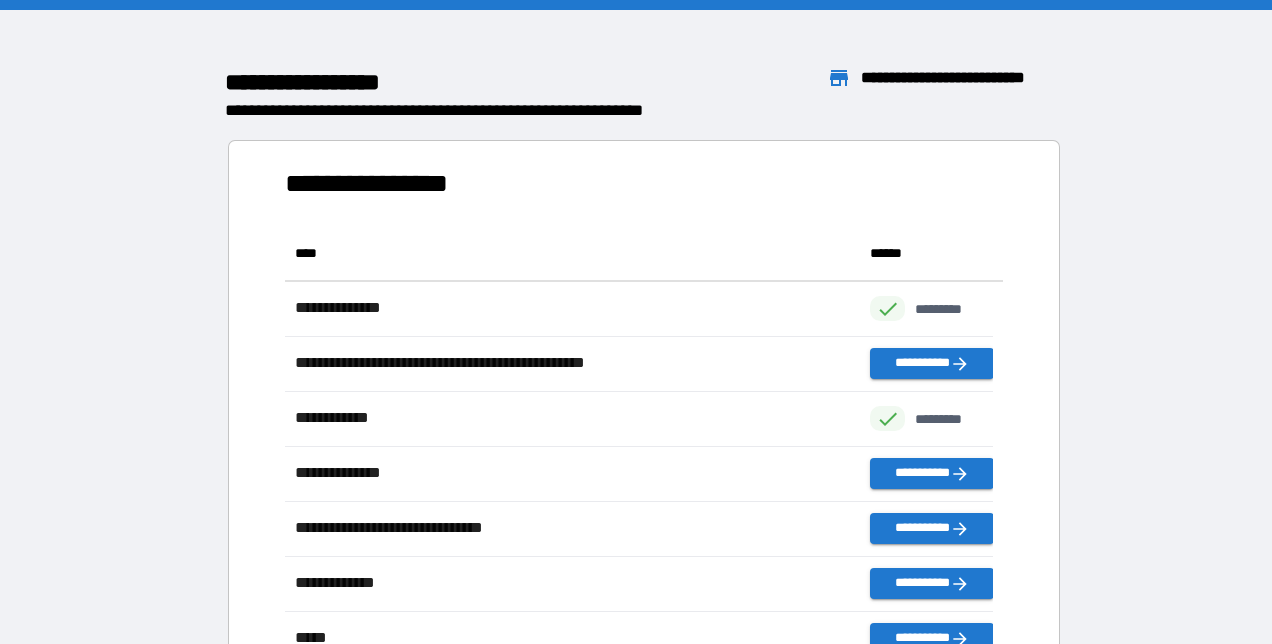 scroll, scrollTop: 16, scrollLeft: 16, axis: both 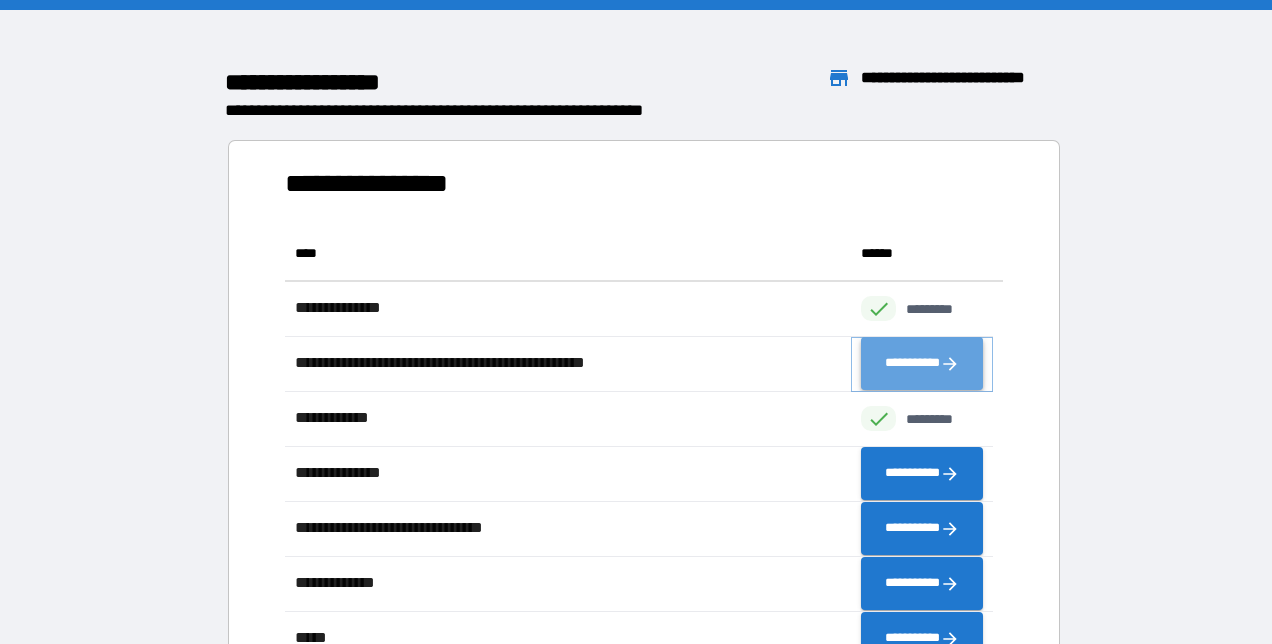 click on "**********" at bounding box center [922, 364] 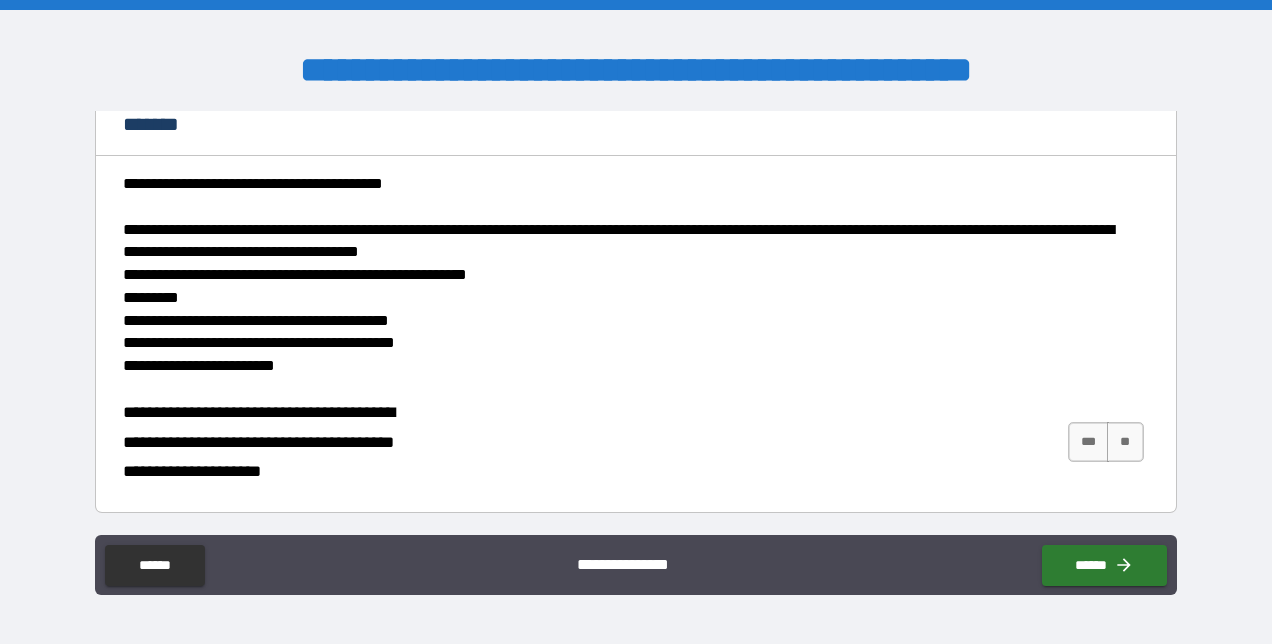 scroll, scrollTop: 160, scrollLeft: 0, axis: vertical 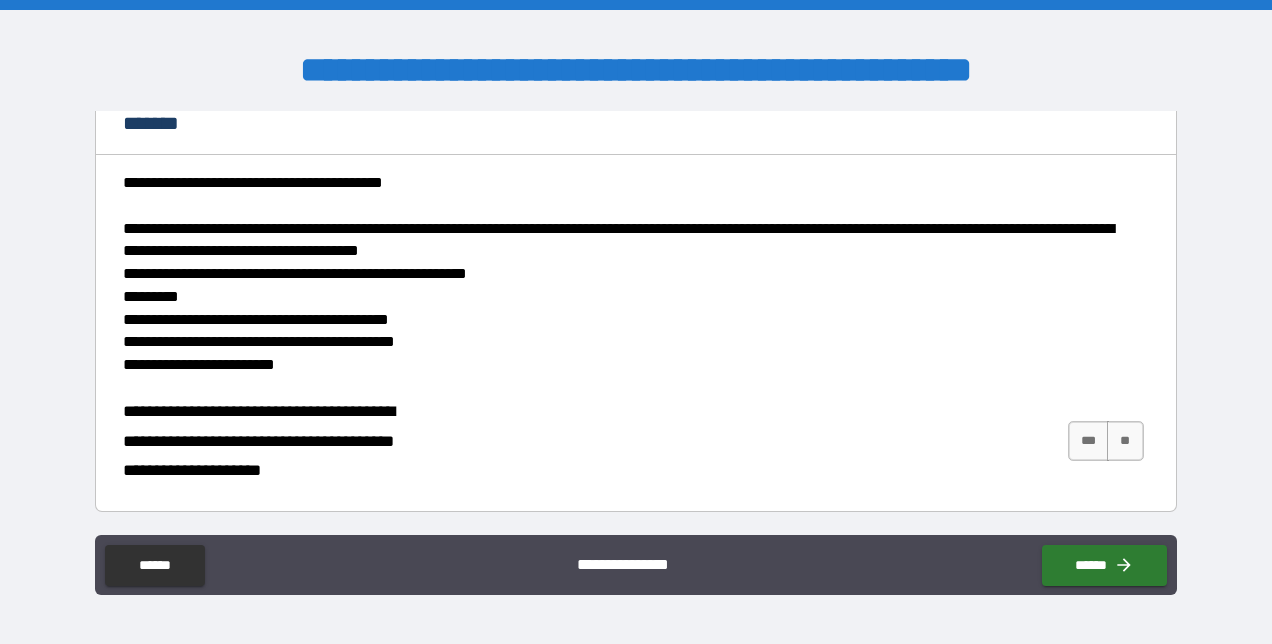 click on "**********" at bounding box center (630, 274) 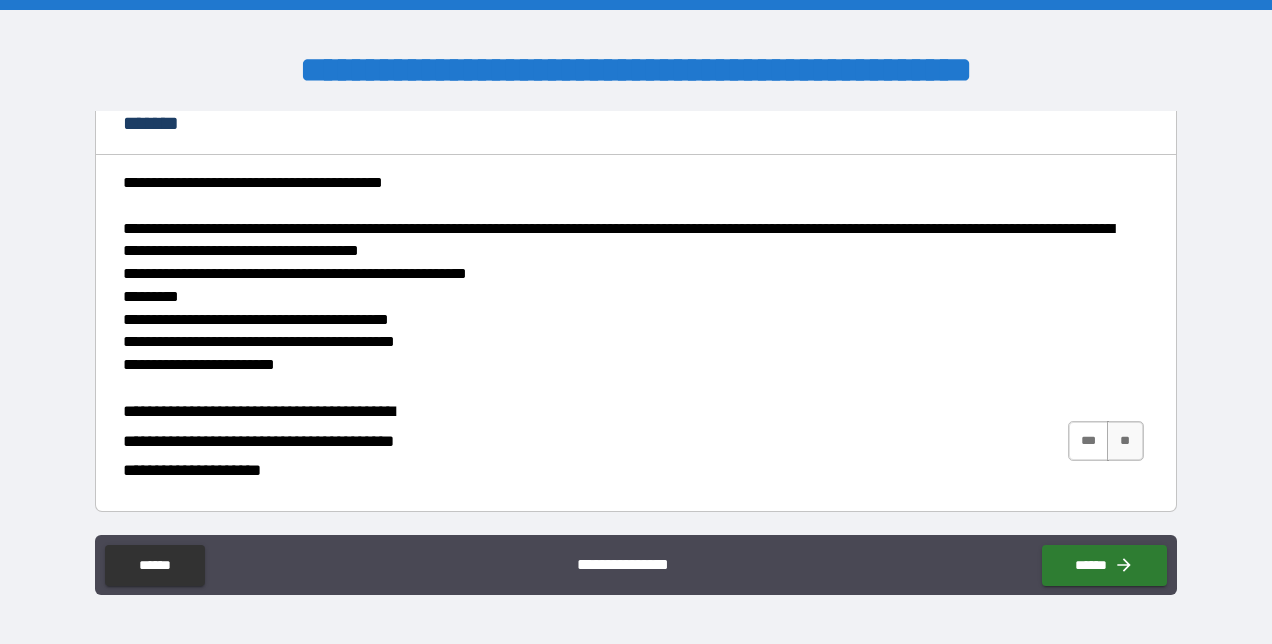 click on "***" at bounding box center [1089, 441] 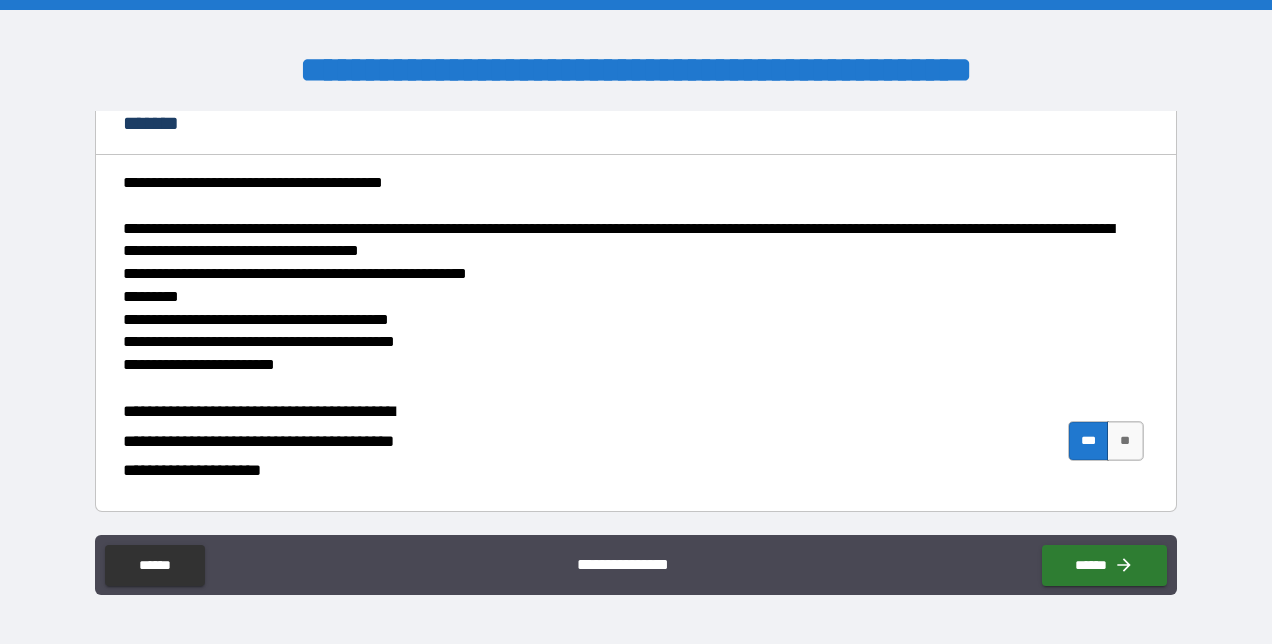 click on "**********" at bounding box center (630, 274) 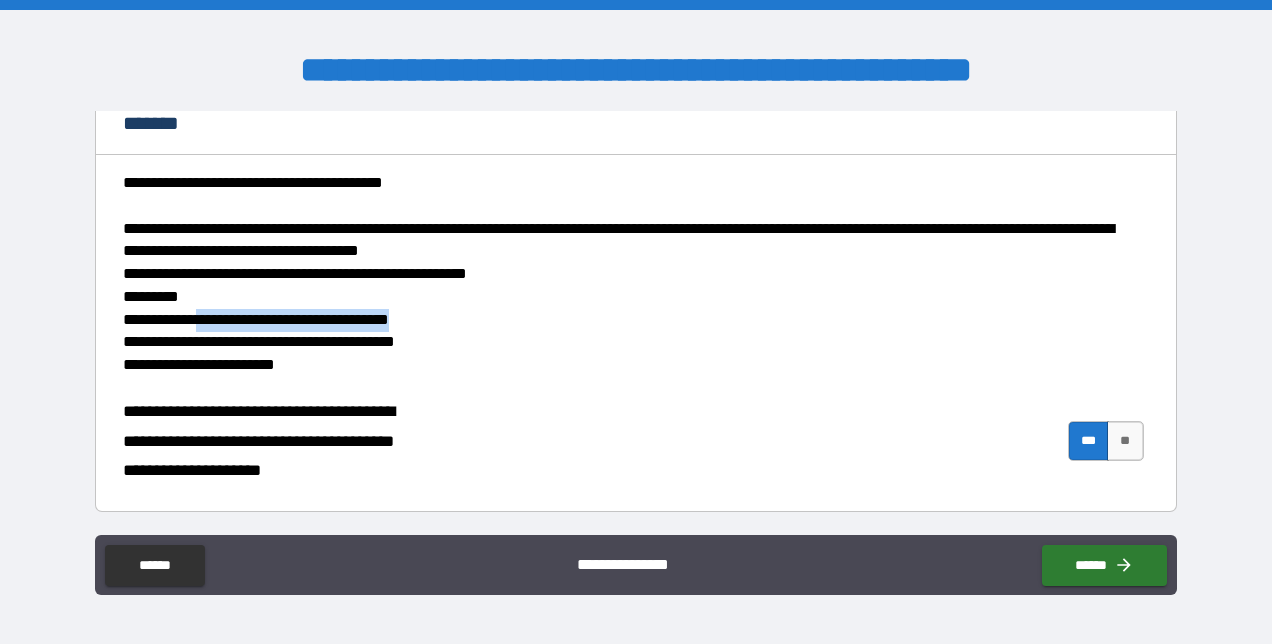 click on "**********" at bounding box center [630, 274] 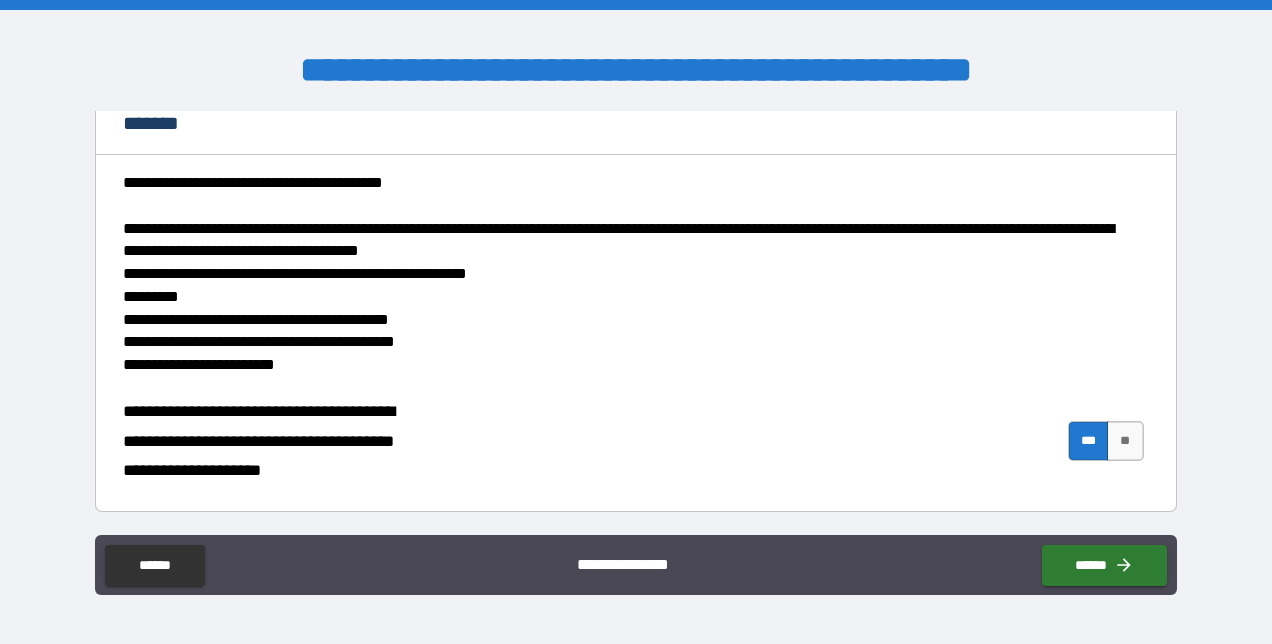 click on "**********" at bounding box center [630, 274] 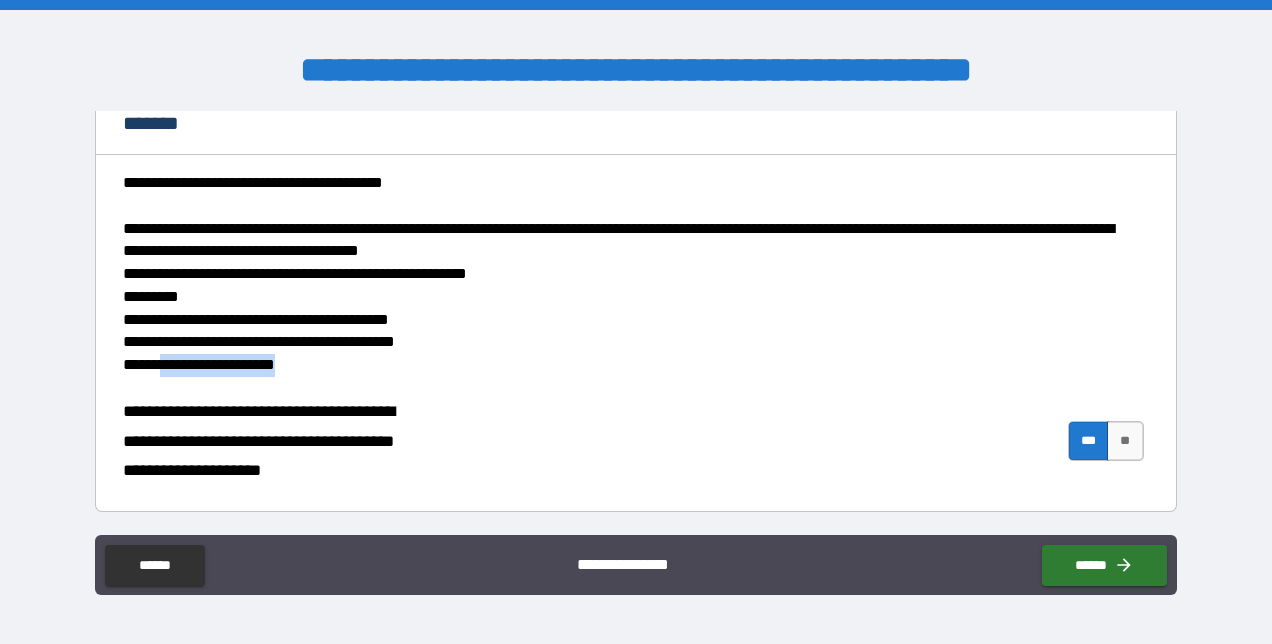 click on "**********" at bounding box center (630, 274) 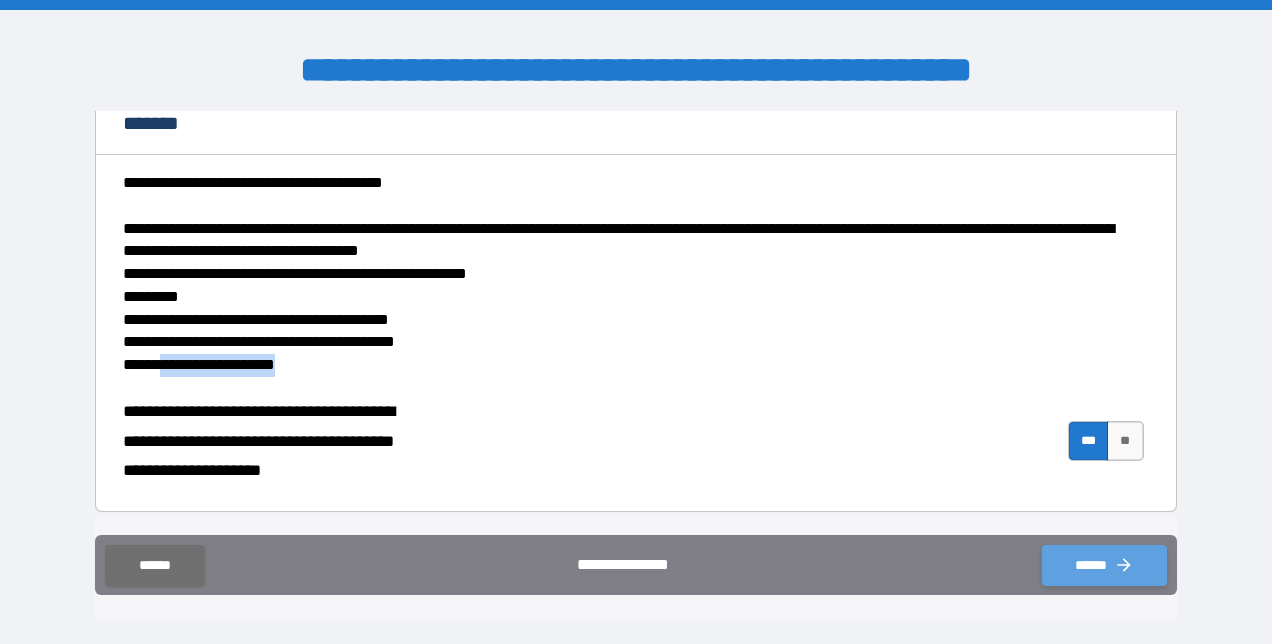 click on "******" at bounding box center [1104, 565] 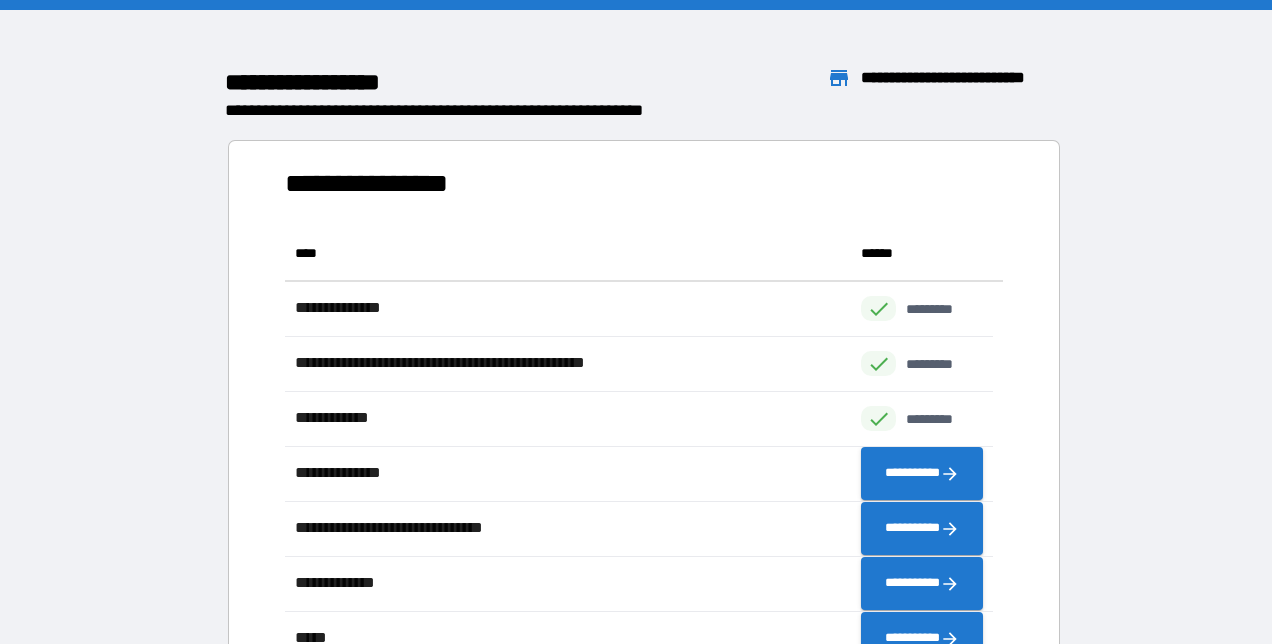 scroll, scrollTop: 16, scrollLeft: 16, axis: both 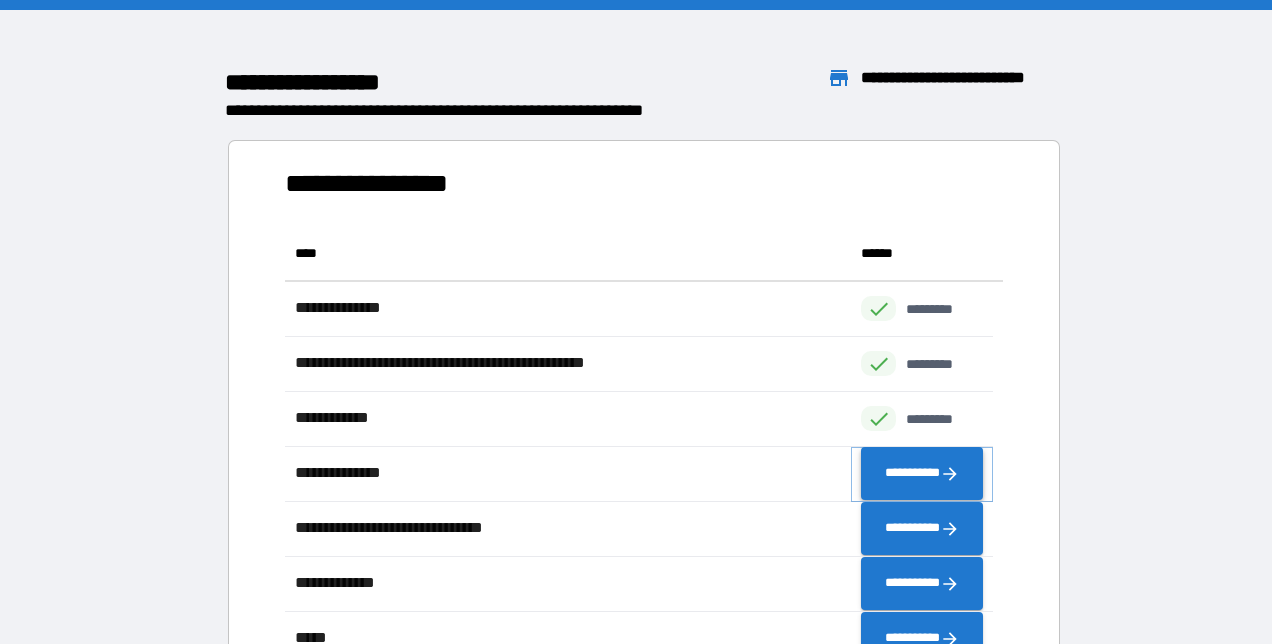 click on "**********" at bounding box center (922, 474) 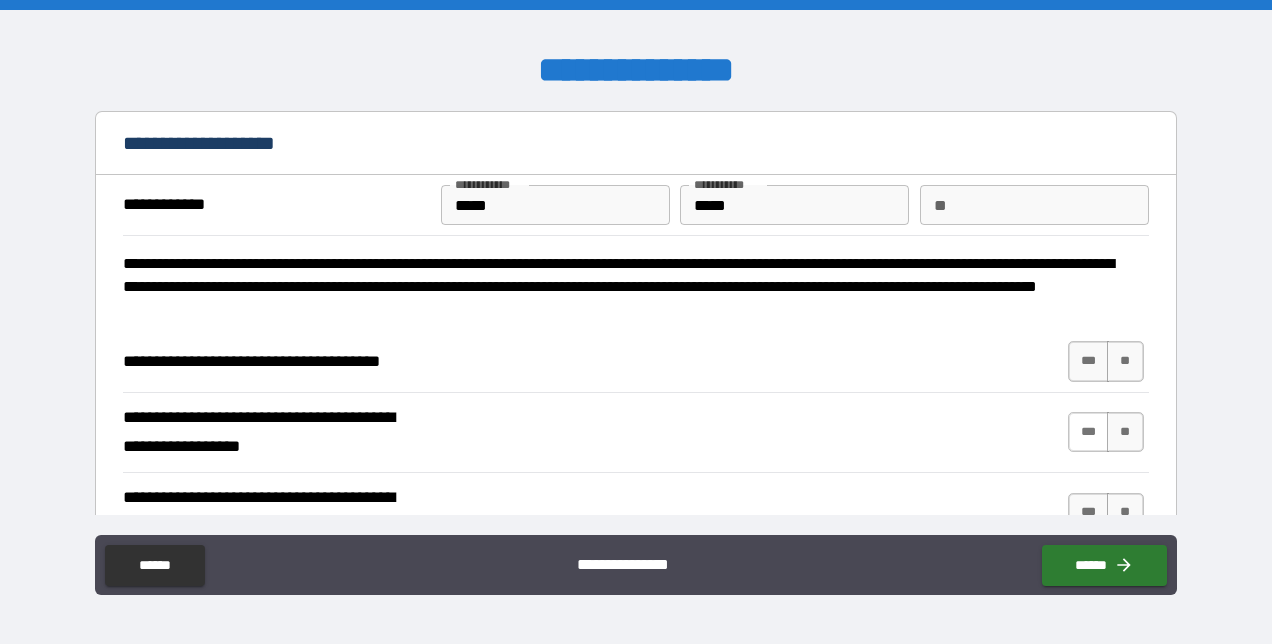 click on "***" at bounding box center [1089, 432] 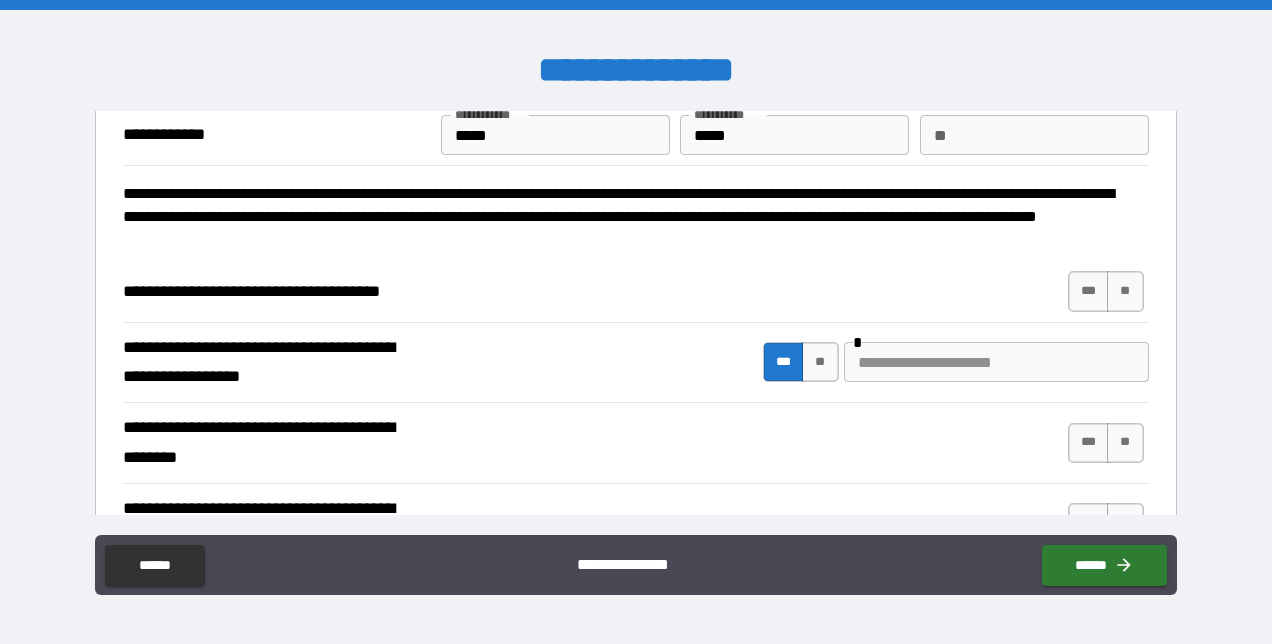 scroll, scrollTop: 100, scrollLeft: 0, axis: vertical 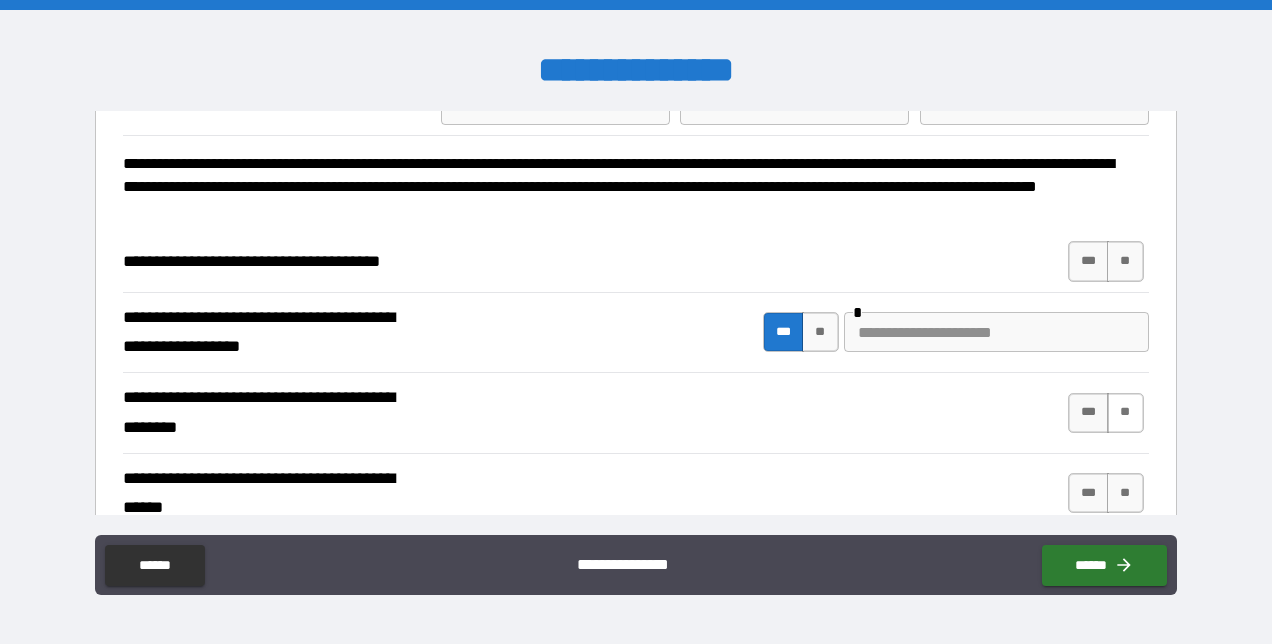 click on "**" at bounding box center [1125, 413] 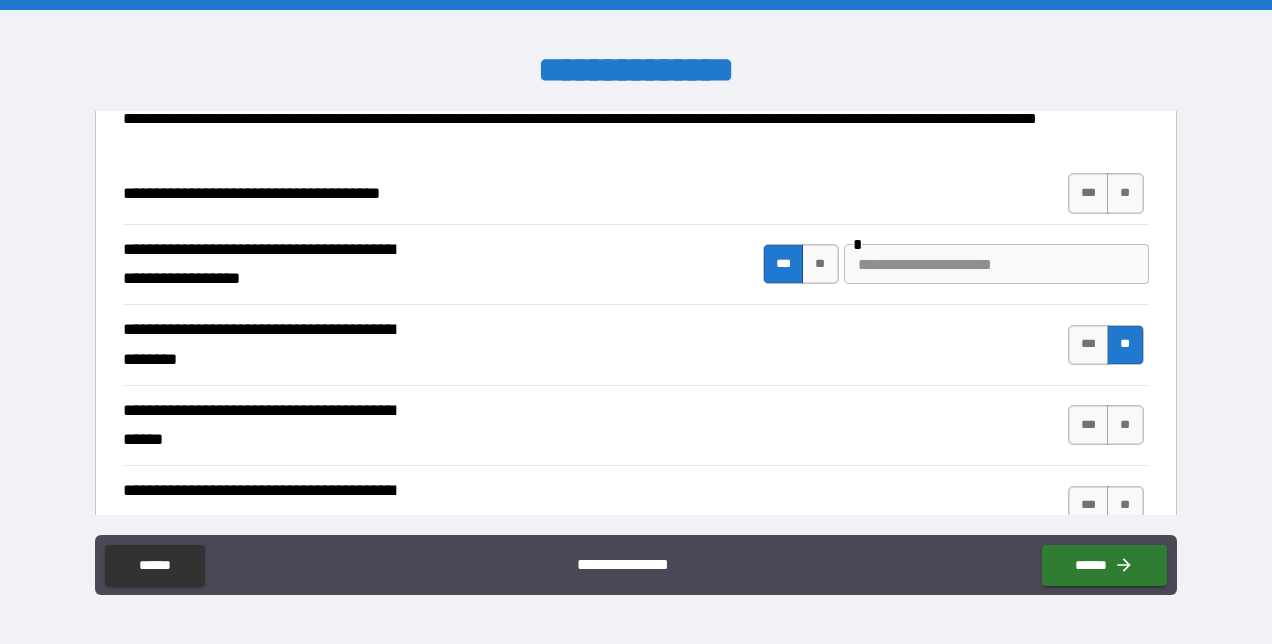 scroll, scrollTop: 200, scrollLeft: 0, axis: vertical 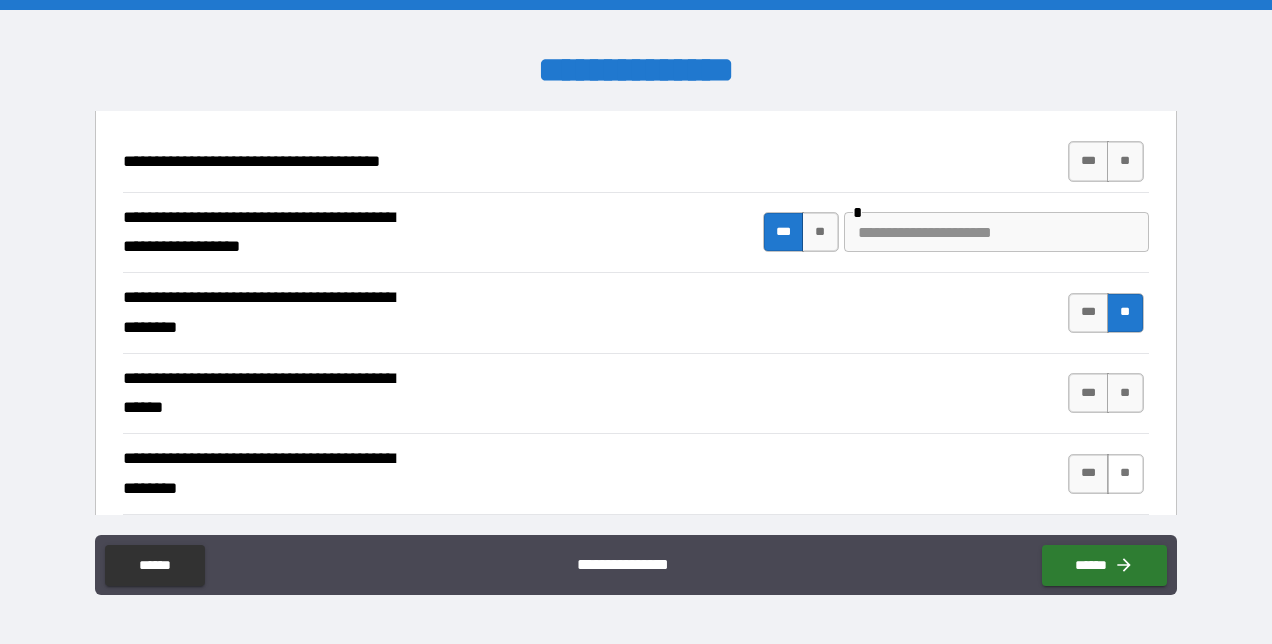 click on "**" at bounding box center (1125, 474) 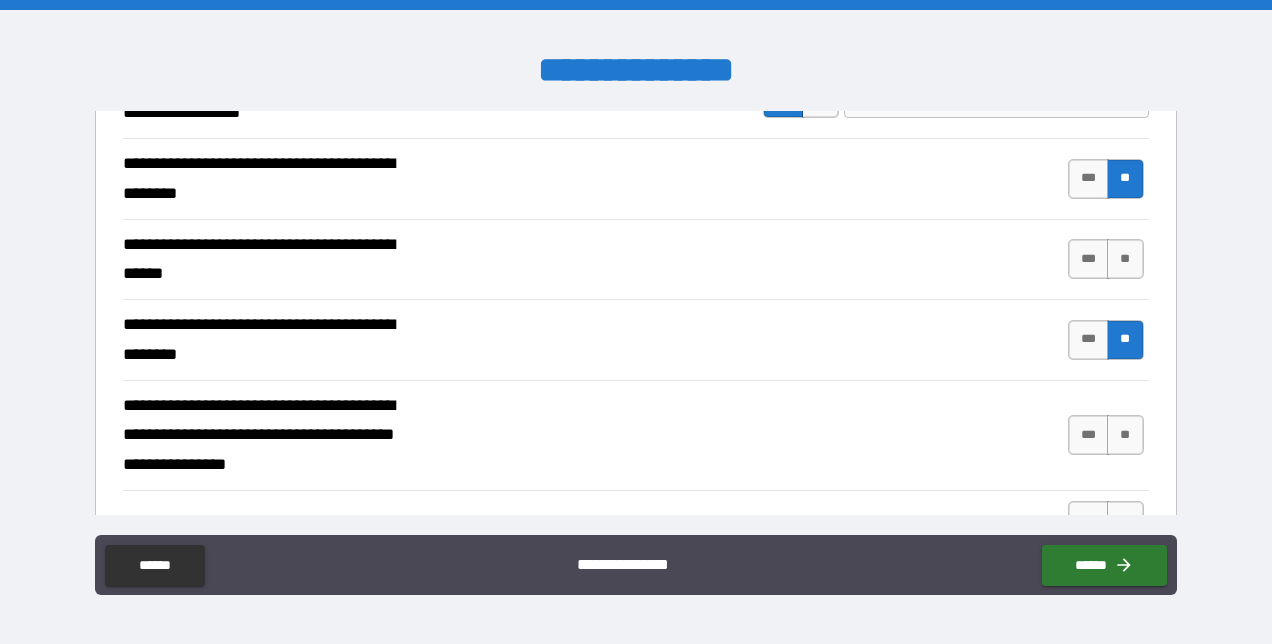 scroll, scrollTop: 400, scrollLeft: 0, axis: vertical 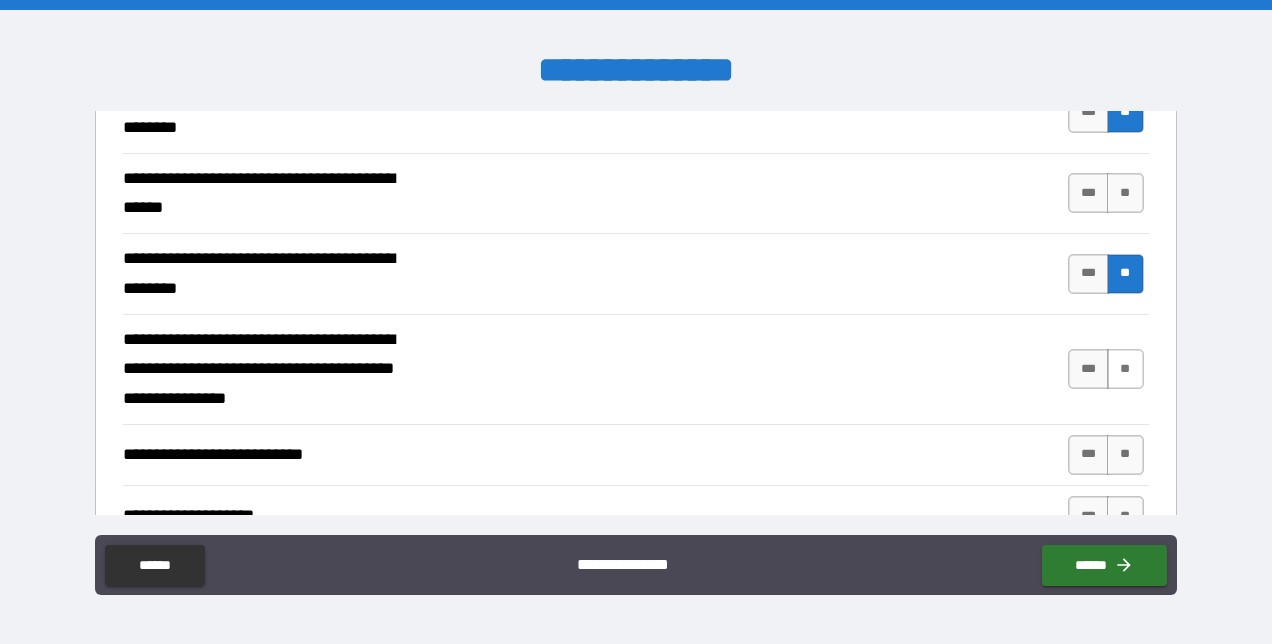 click on "**" at bounding box center (1125, 369) 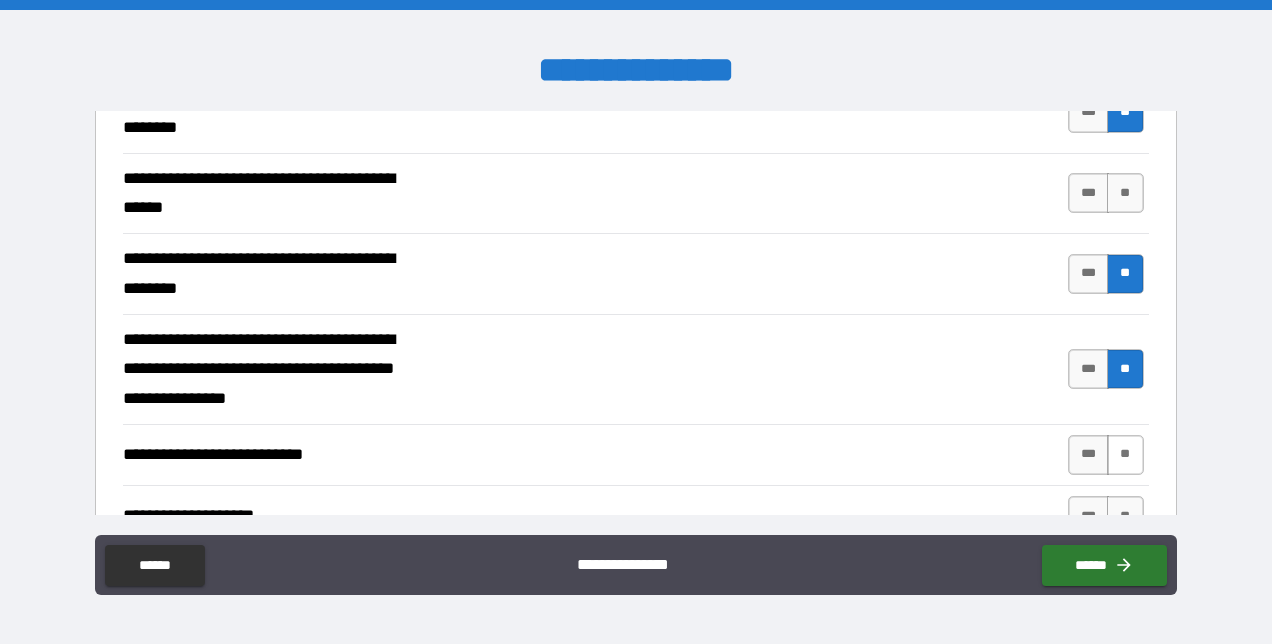 click on "**" at bounding box center [1125, 455] 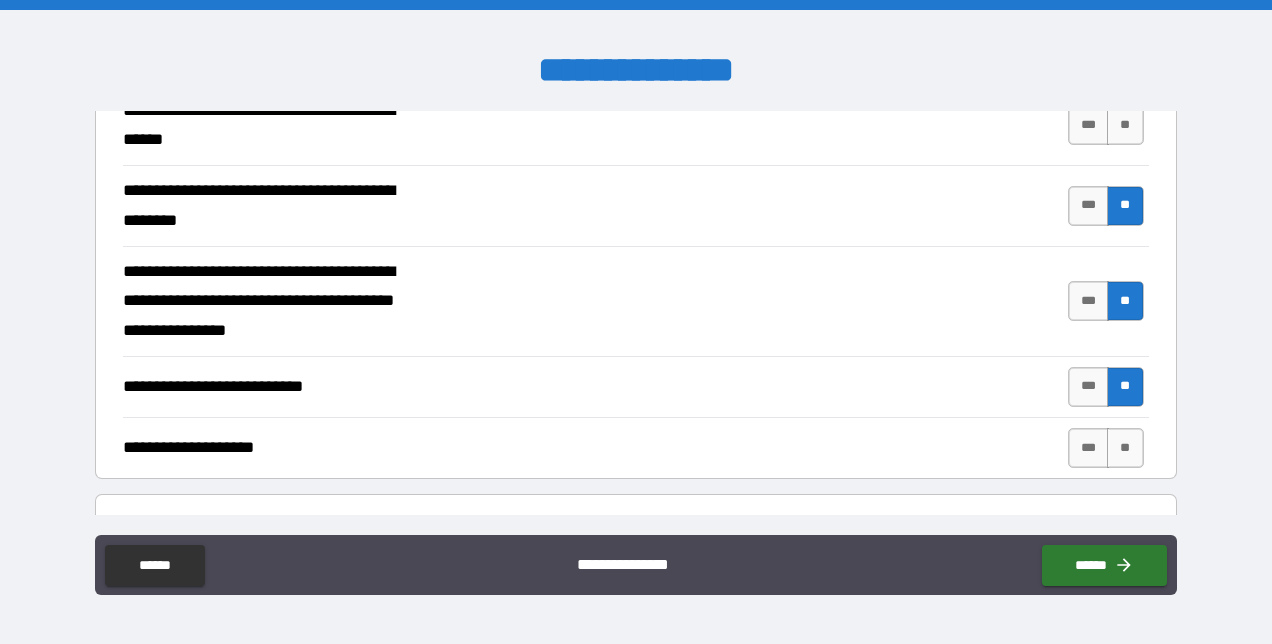 scroll, scrollTop: 500, scrollLeft: 0, axis: vertical 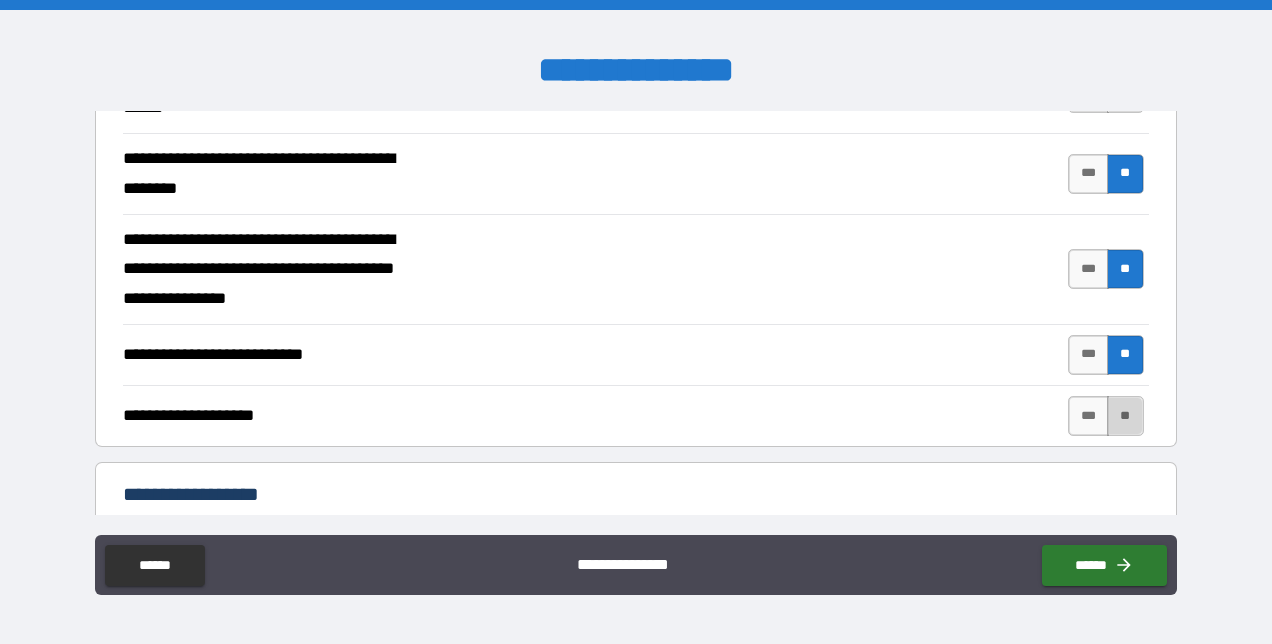 click on "**" at bounding box center [1125, 416] 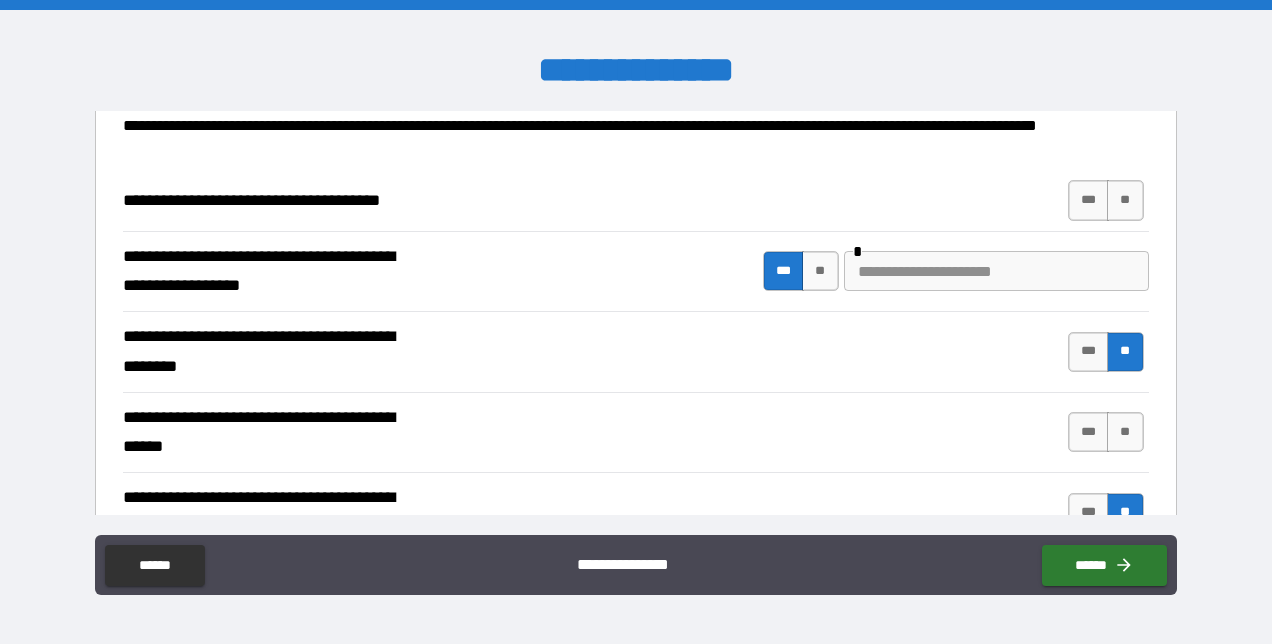 scroll, scrollTop: 100, scrollLeft: 0, axis: vertical 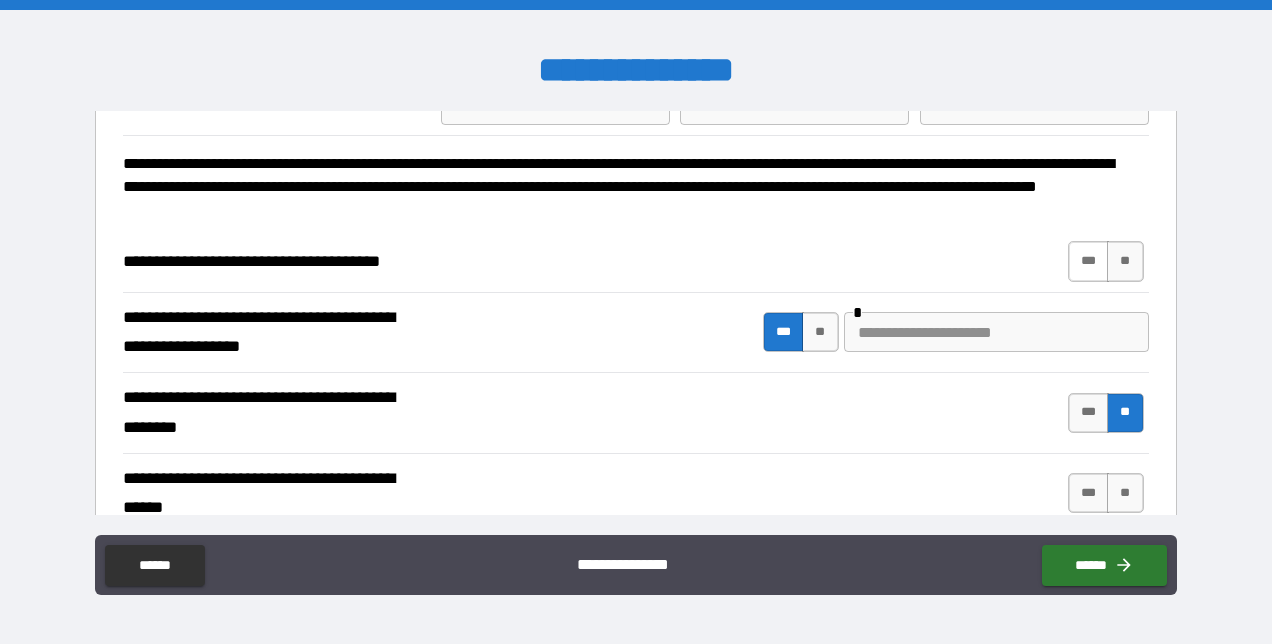 click on "***" at bounding box center (1089, 261) 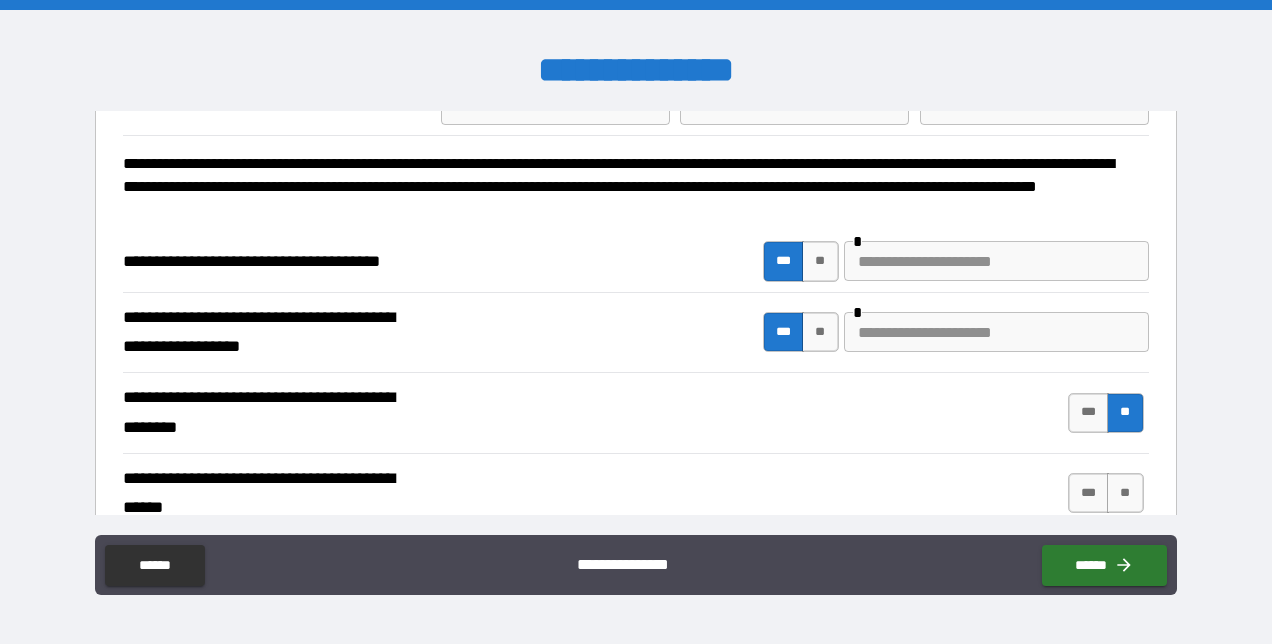 click at bounding box center (996, 261) 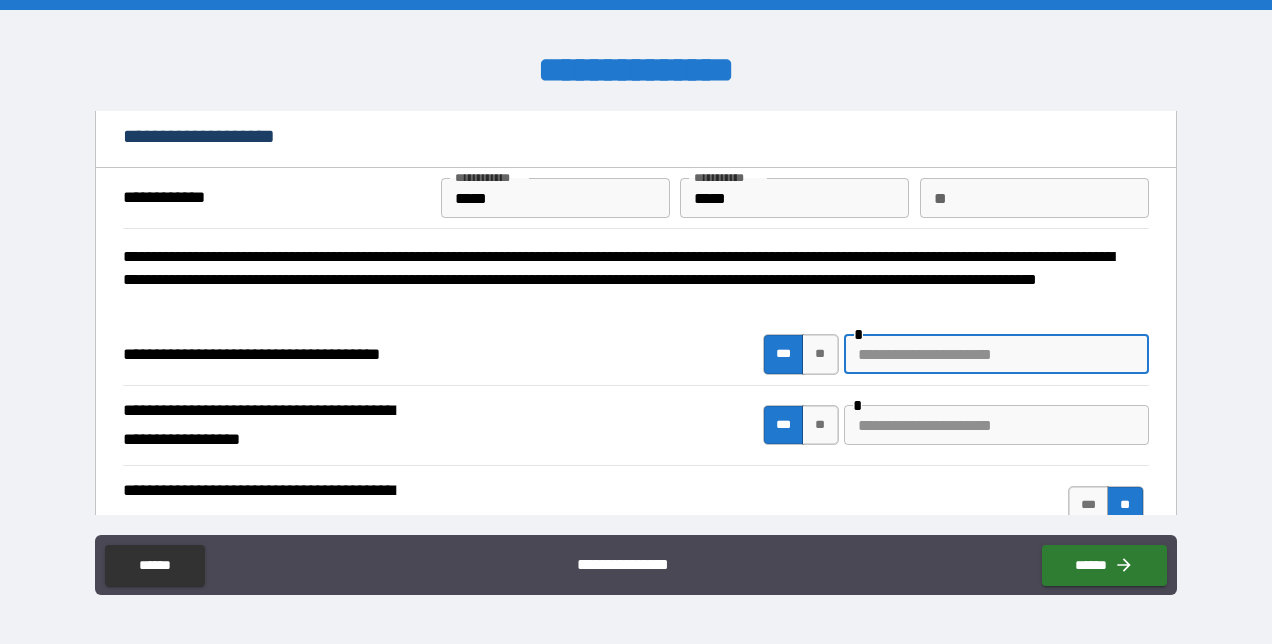 scroll, scrollTop: 0, scrollLeft: 0, axis: both 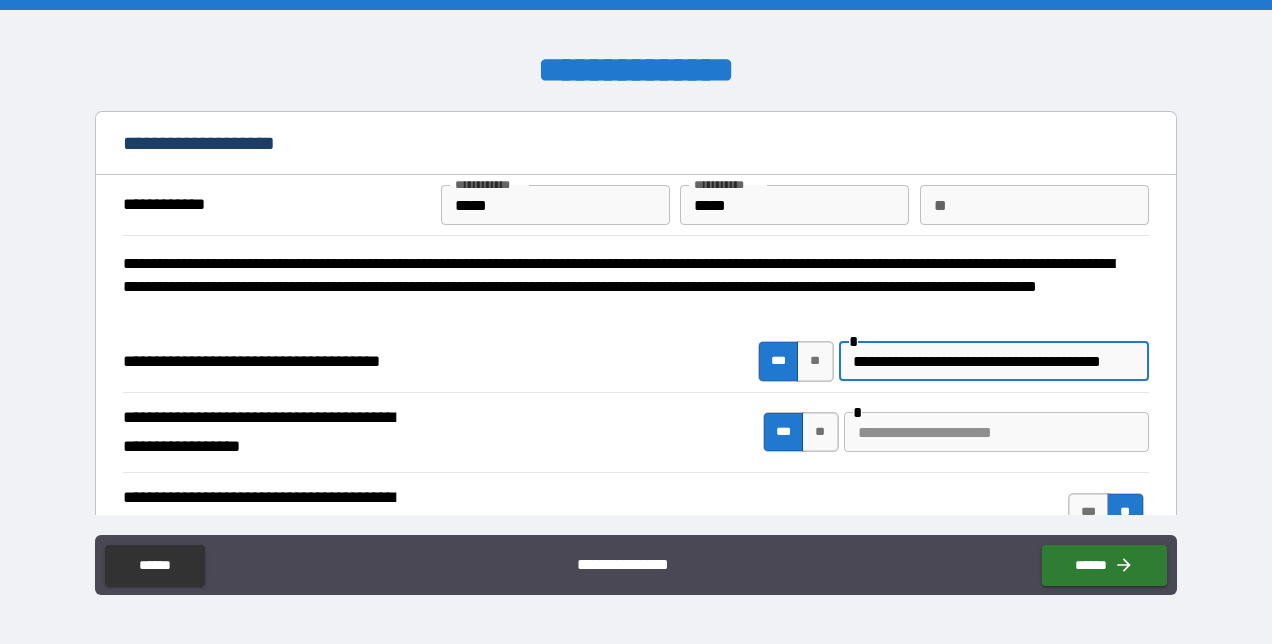 type on "**********" 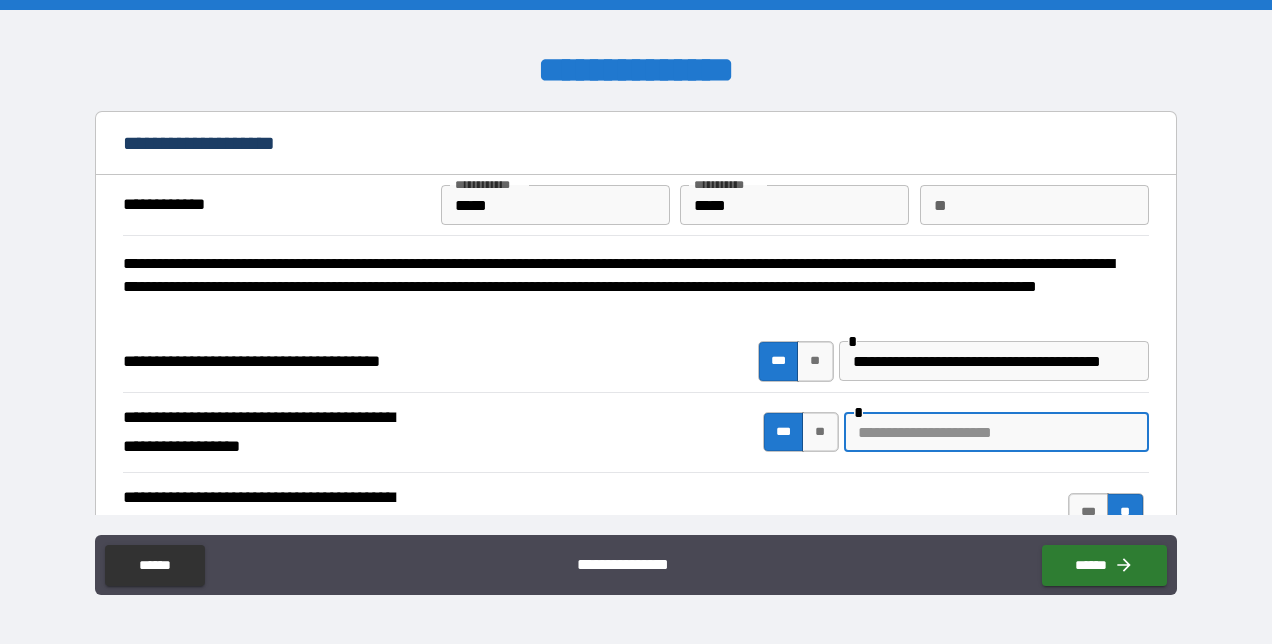 scroll, scrollTop: 0, scrollLeft: 0, axis: both 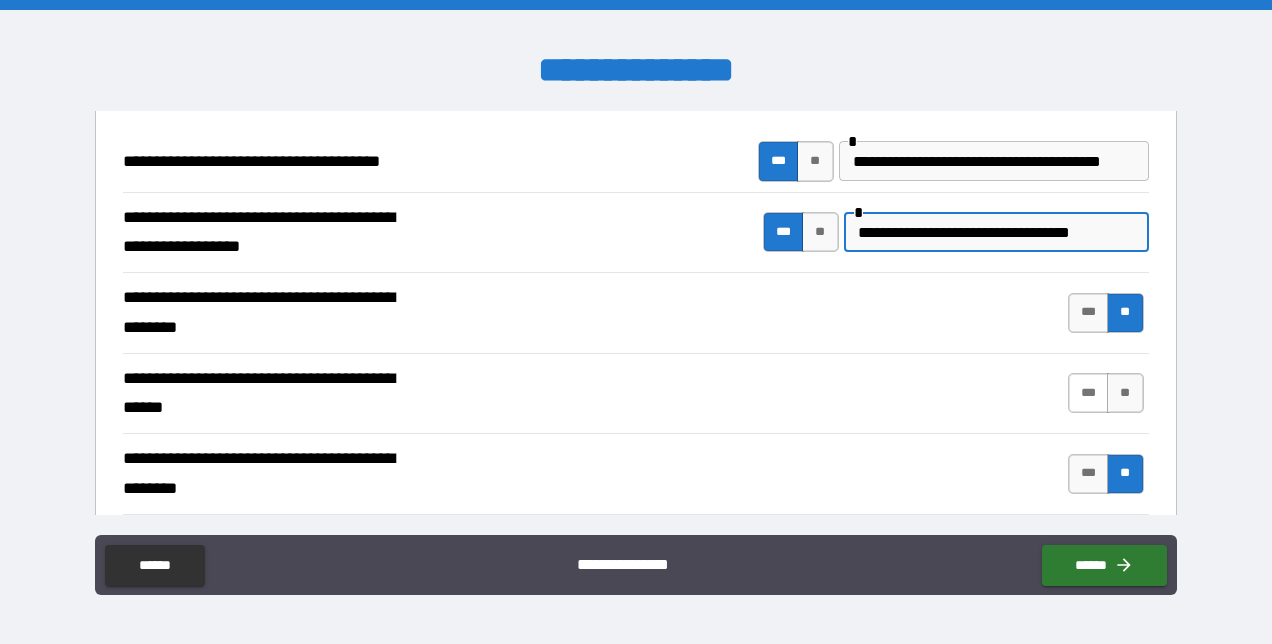 type on "**********" 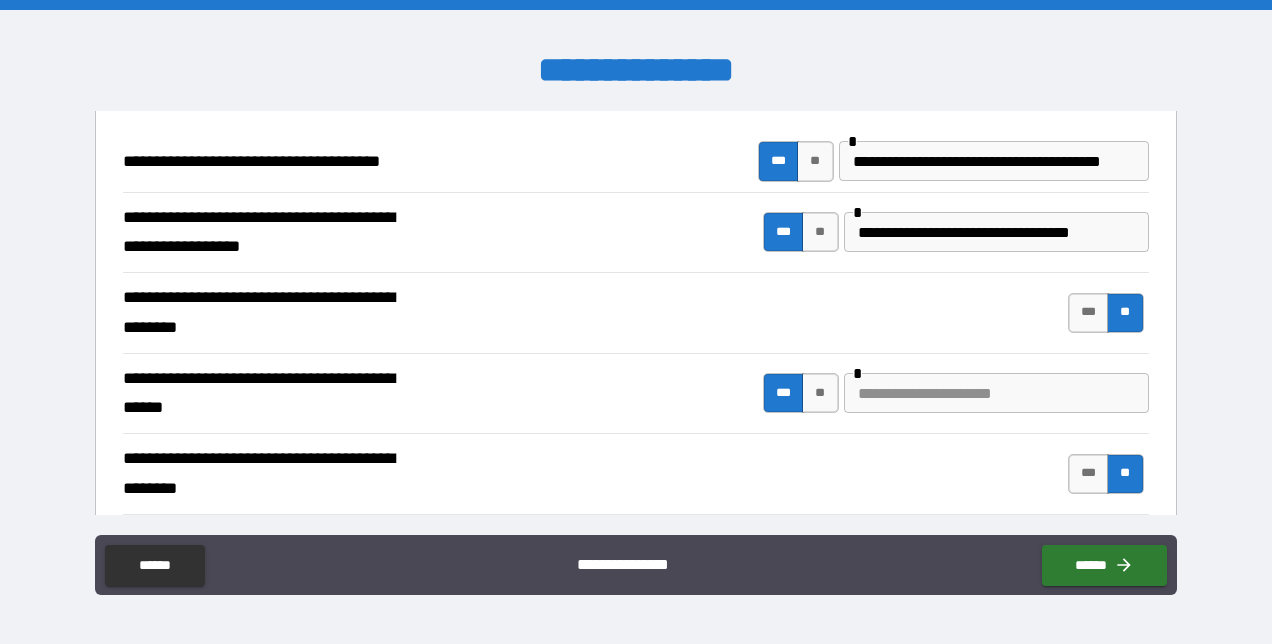 click at bounding box center (996, 393) 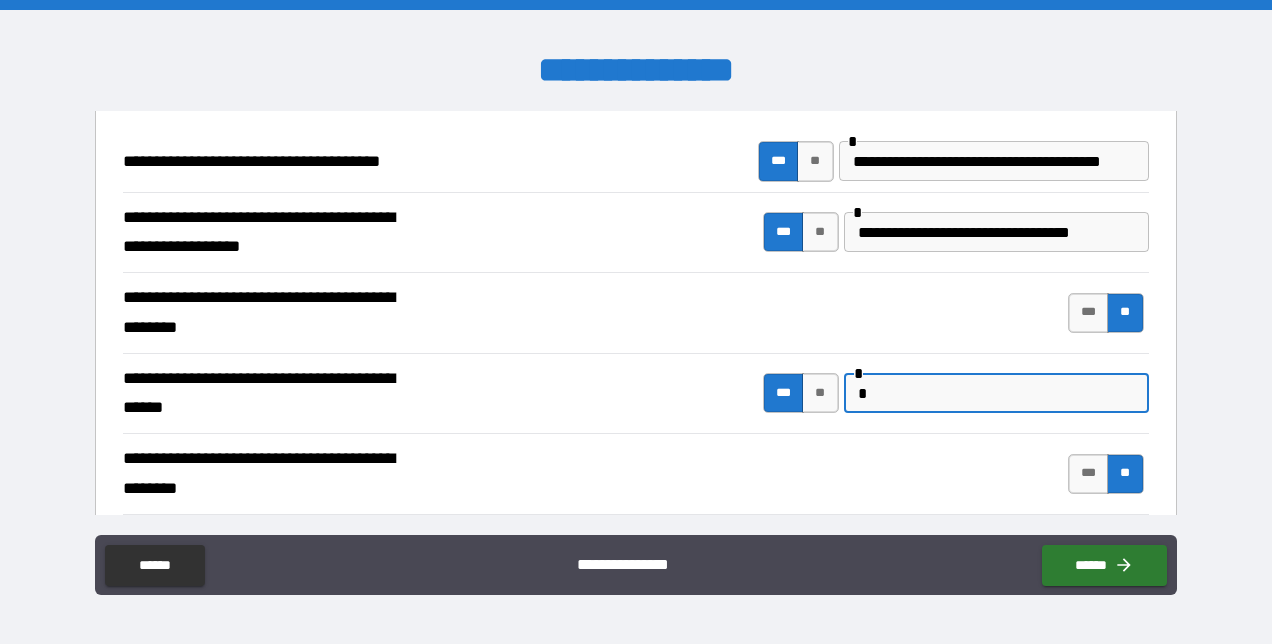click on "*" at bounding box center (996, 393) 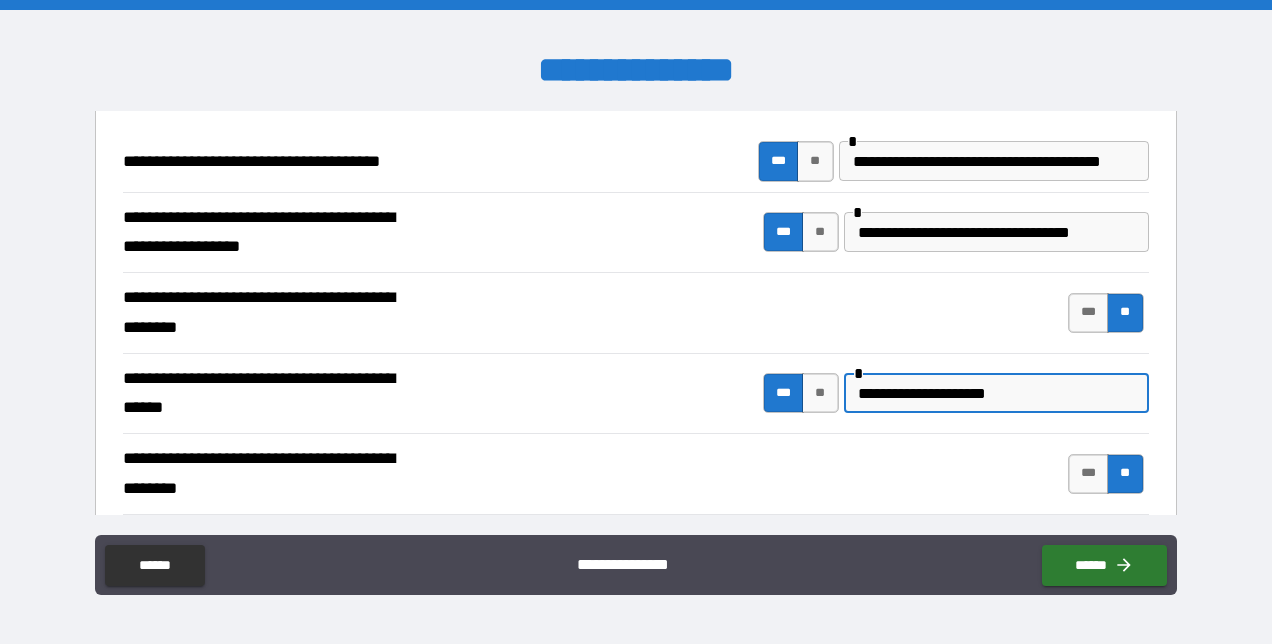 click on "**********" at bounding box center [996, 393] 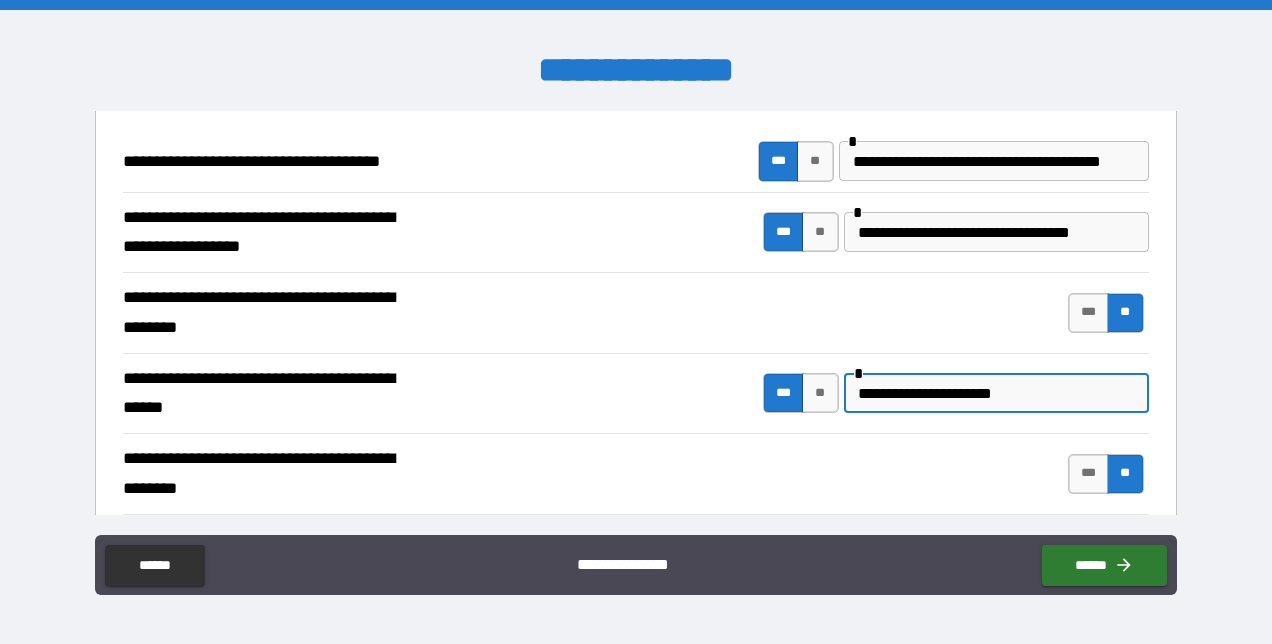 click on "**********" at bounding box center (996, 393) 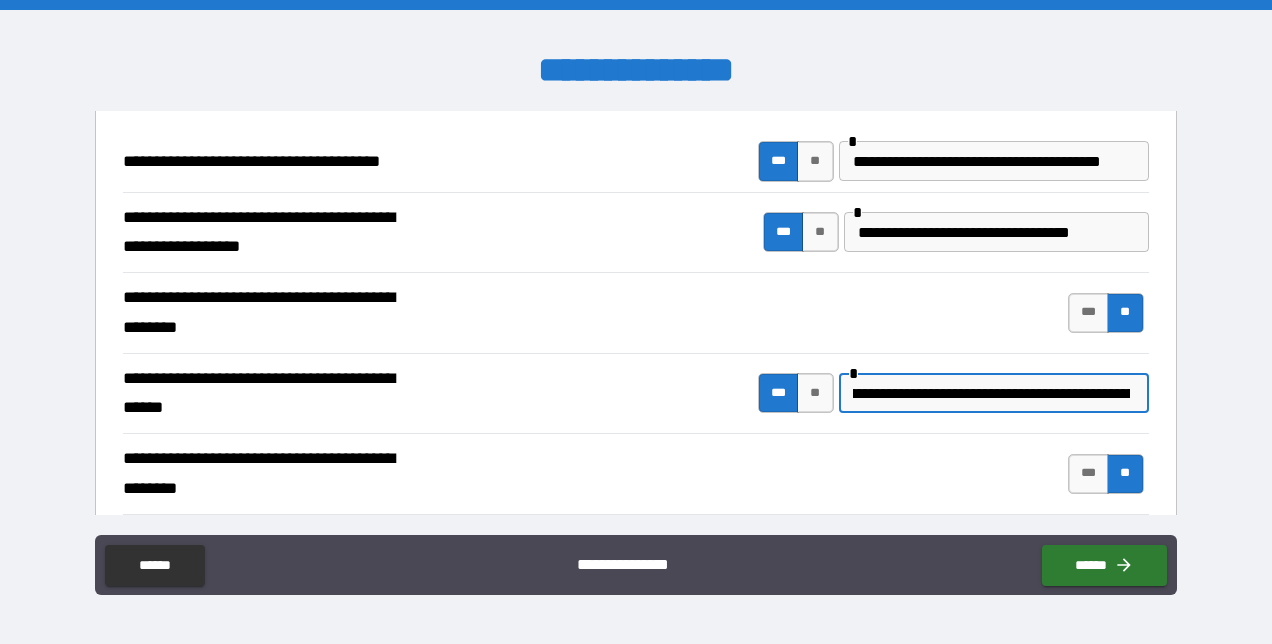 scroll, scrollTop: 0, scrollLeft: 0, axis: both 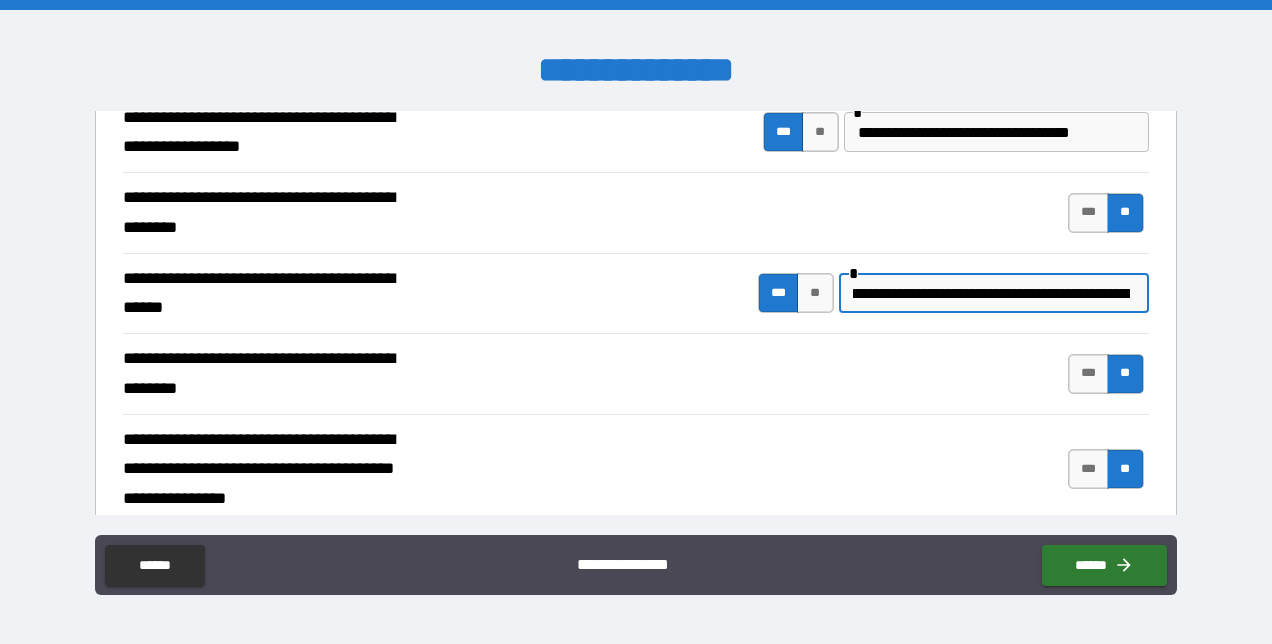 drag, startPoint x: 1122, startPoint y: 288, endPoint x: 1073, endPoint y: 286, distance: 49.0408 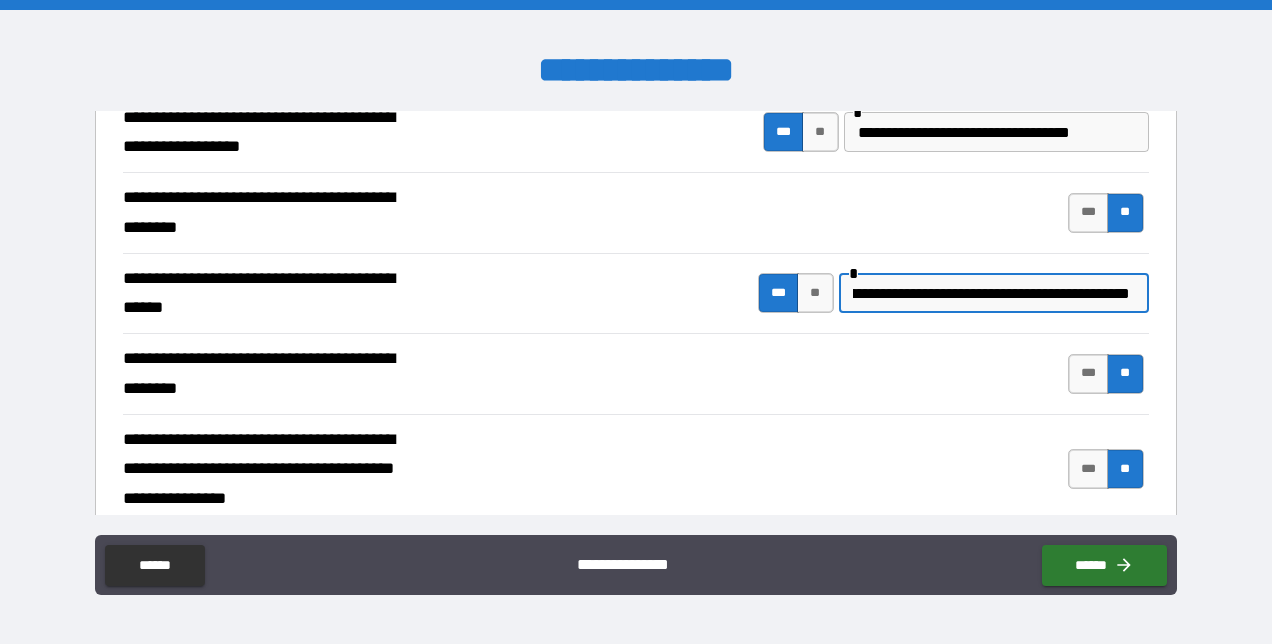 scroll, scrollTop: 0, scrollLeft: 457, axis: horizontal 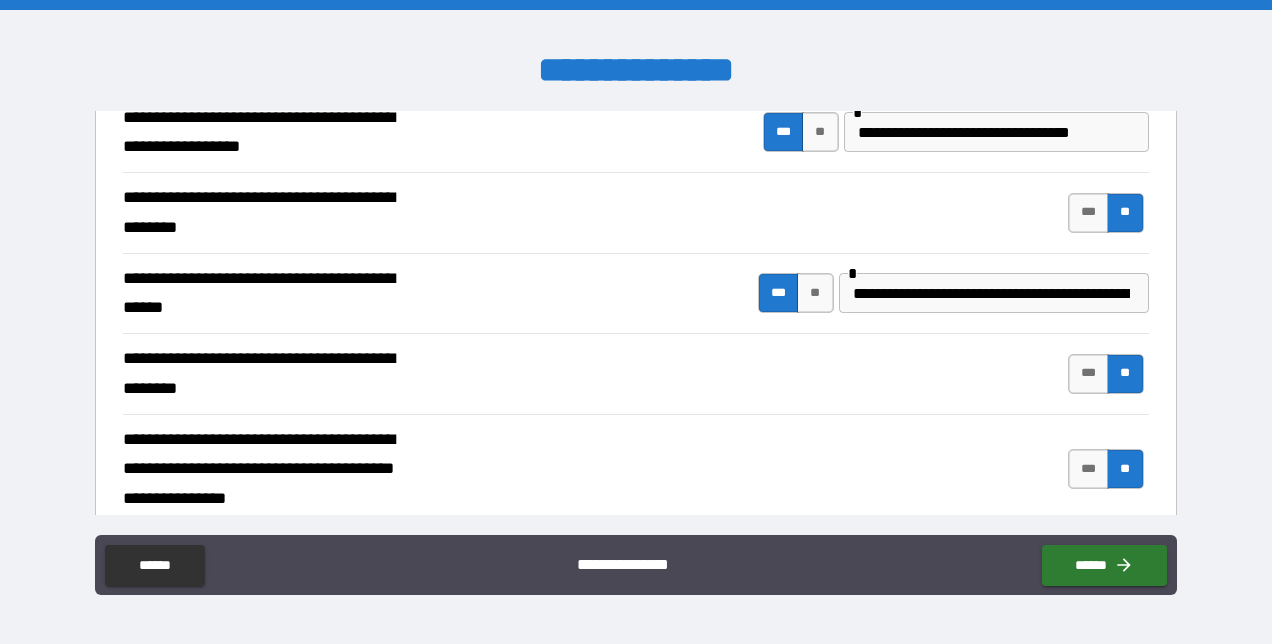 click on "**********" at bounding box center (991, 293) 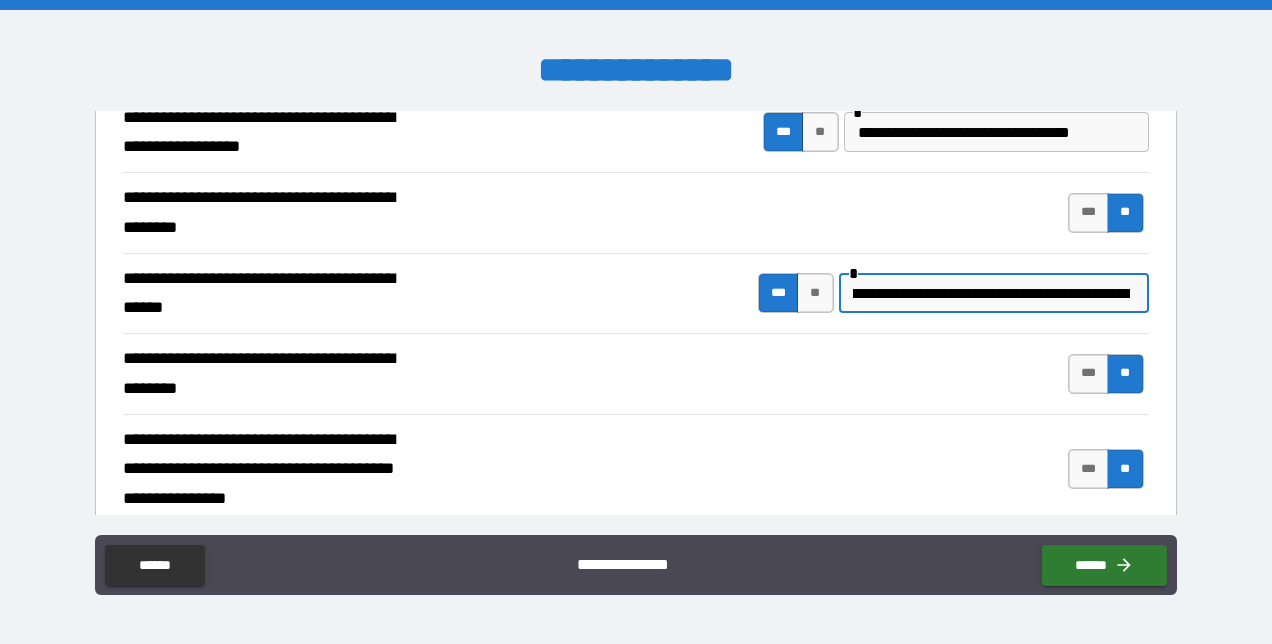 scroll, scrollTop: 0, scrollLeft: 819, axis: horizontal 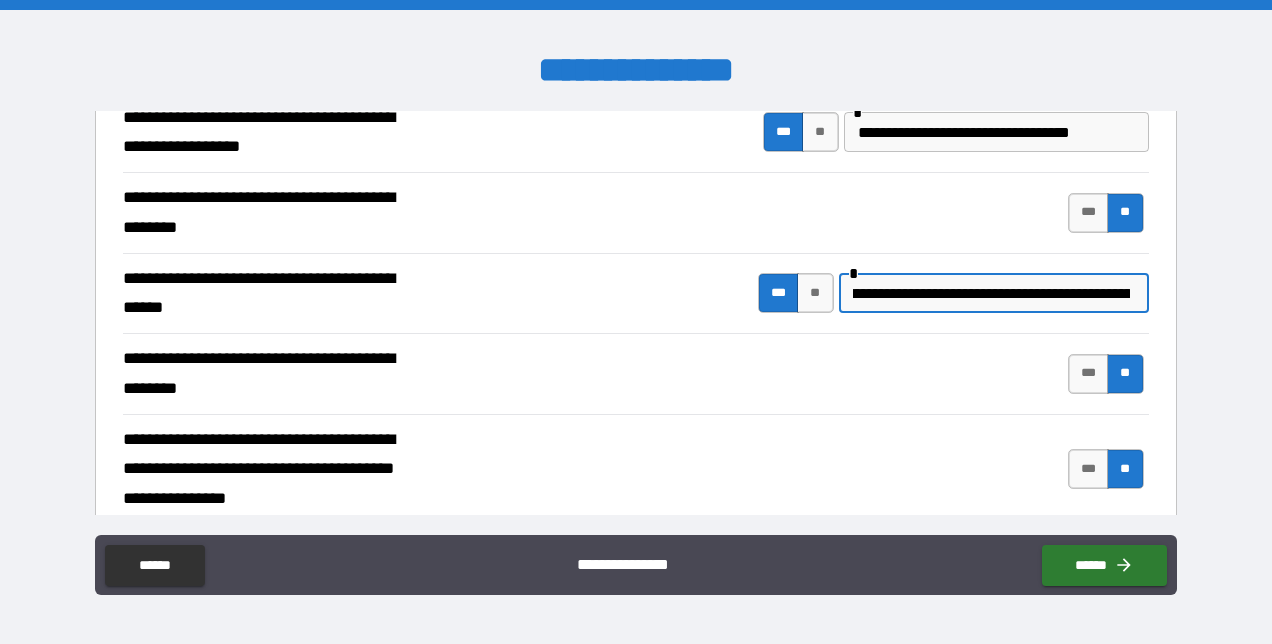 click on "**********" at bounding box center [991, 293] 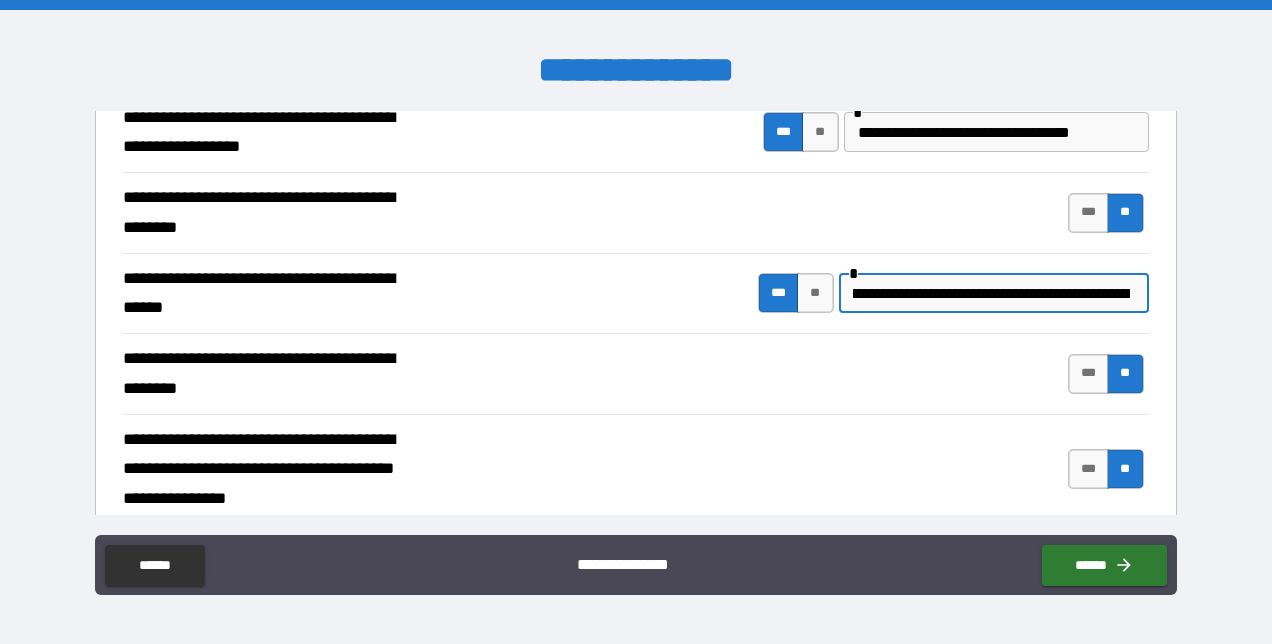 scroll, scrollTop: 0, scrollLeft: 868, axis: horizontal 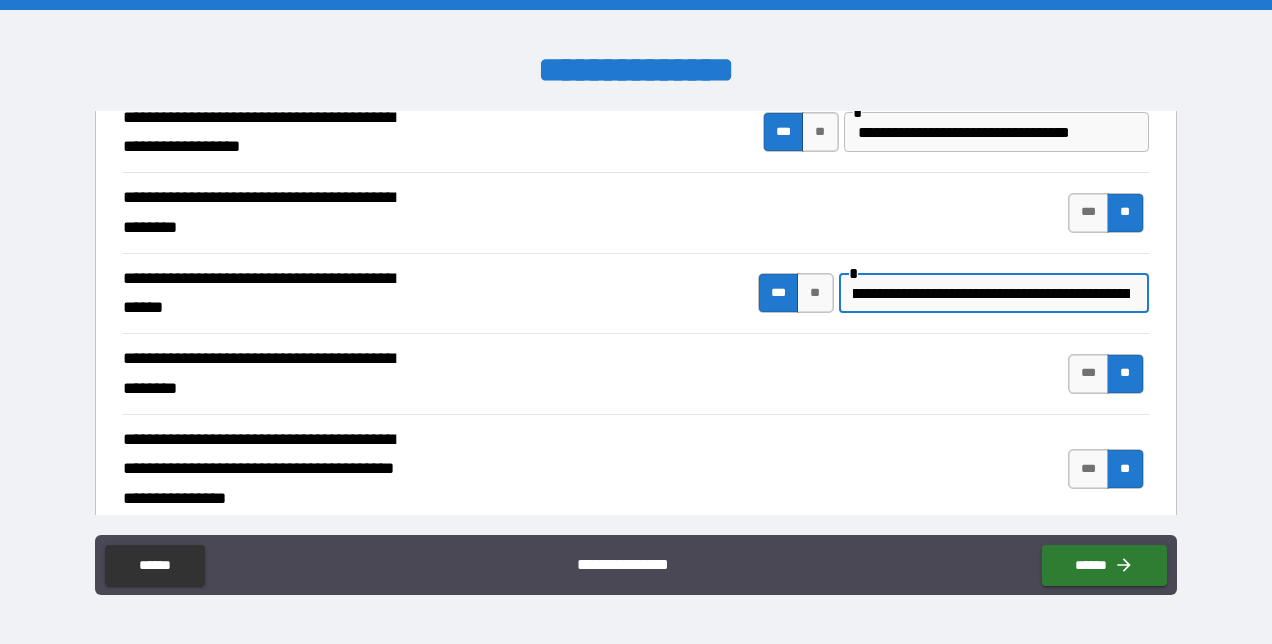 drag, startPoint x: 1057, startPoint y: 289, endPoint x: 1034, endPoint y: 286, distance: 23.194826 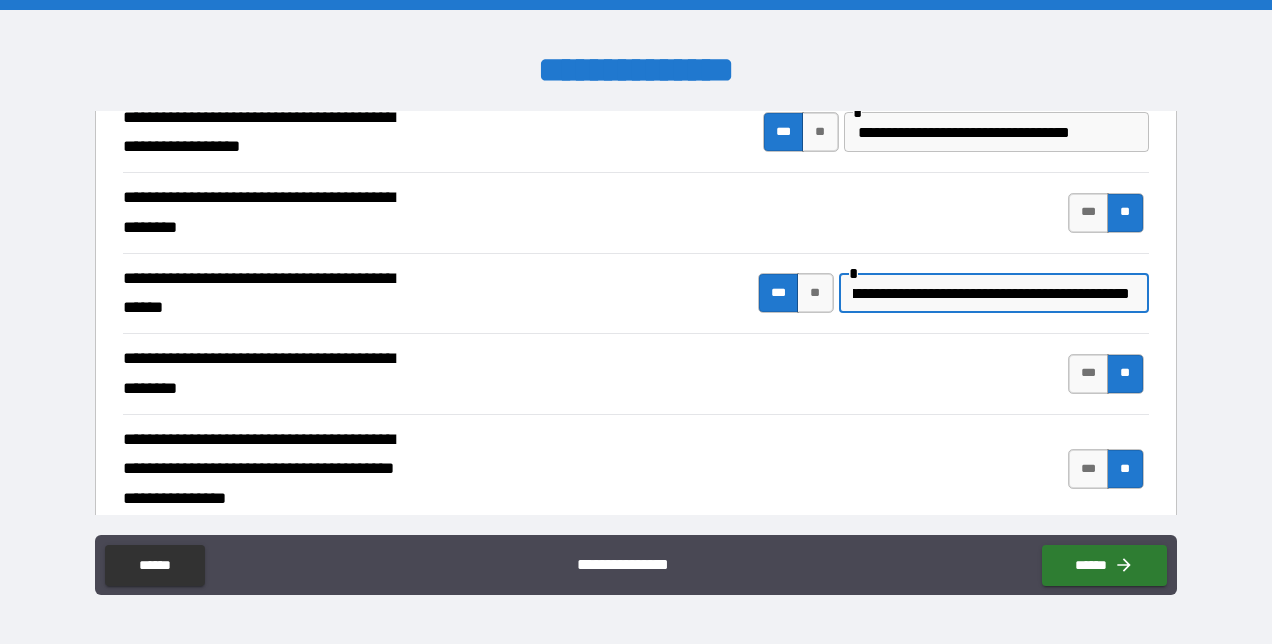 scroll, scrollTop: 0, scrollLeft: 1075, axis: horizontal 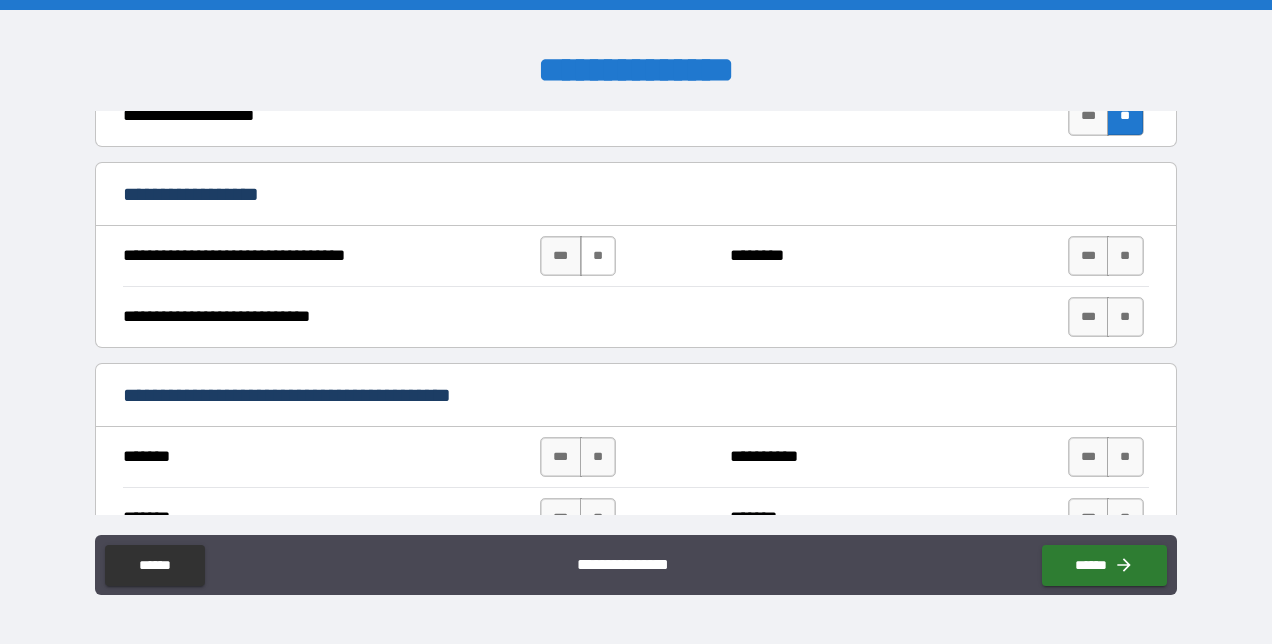 type on "**********" 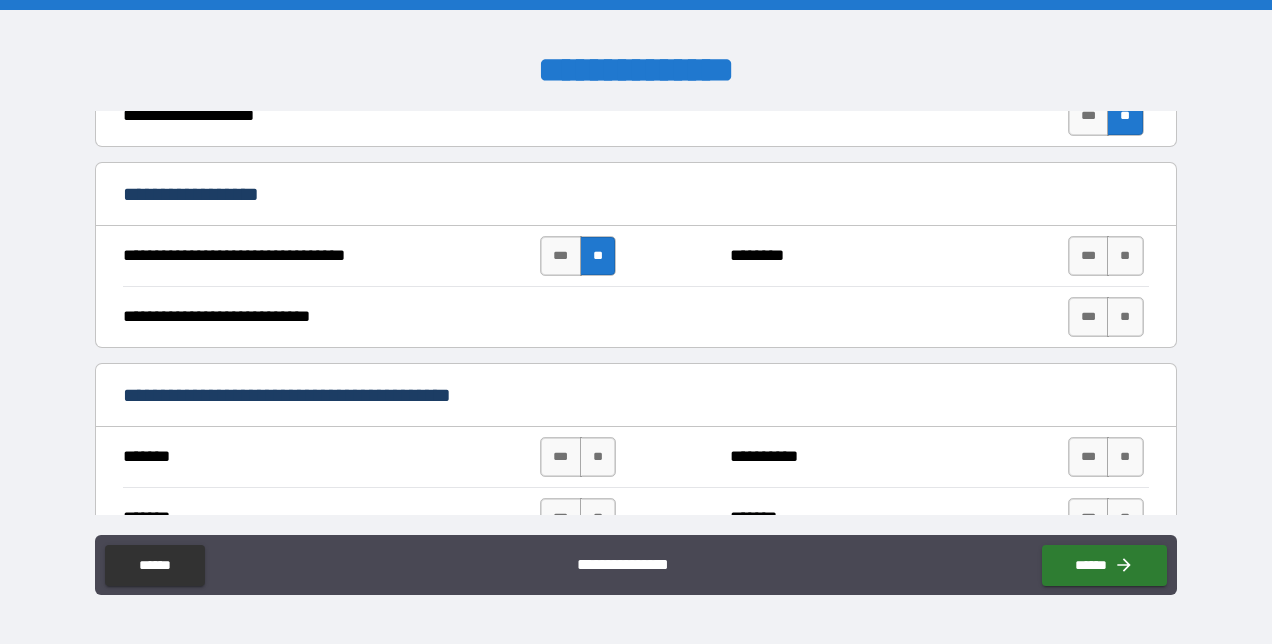 scroll, scrollTop: 0, scrollLeft: 0, axis: both 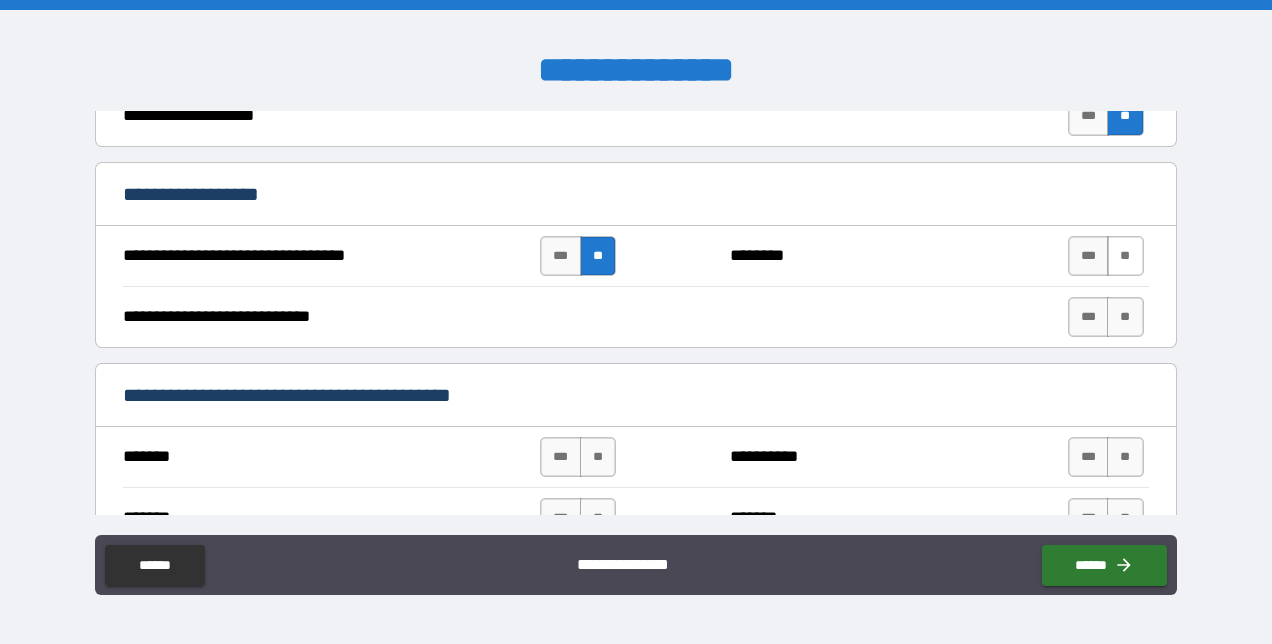 click on "**" at bounding box center [1125, 256] 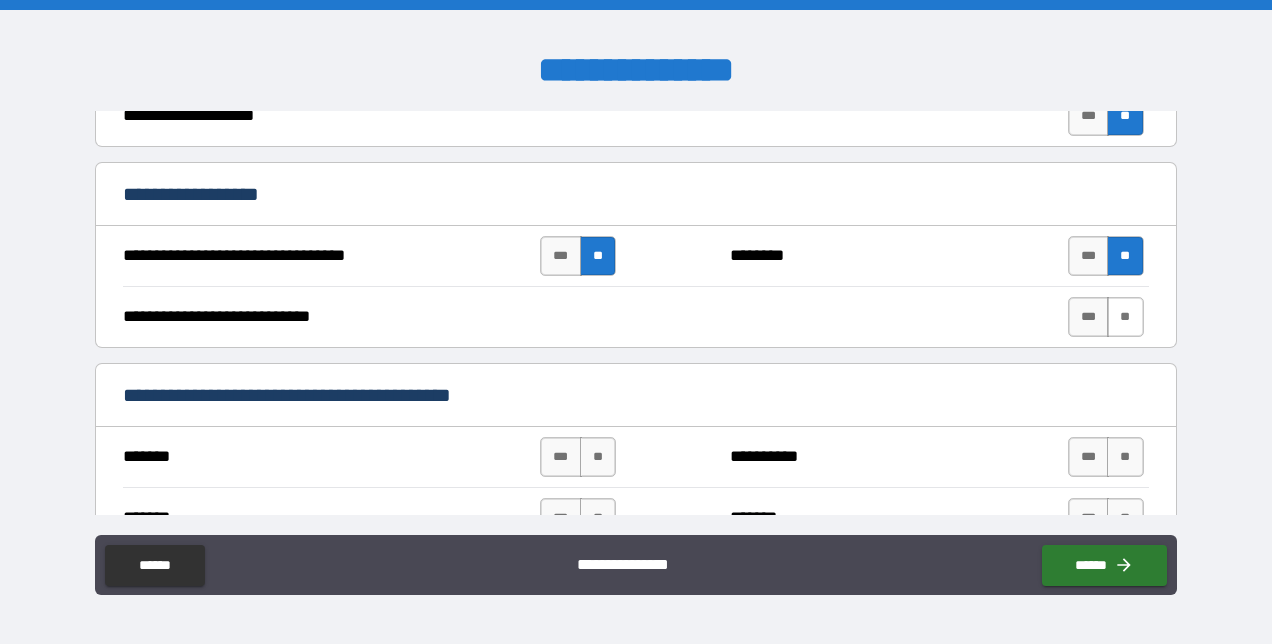 click on "**" at bounding box center (1125, 317) 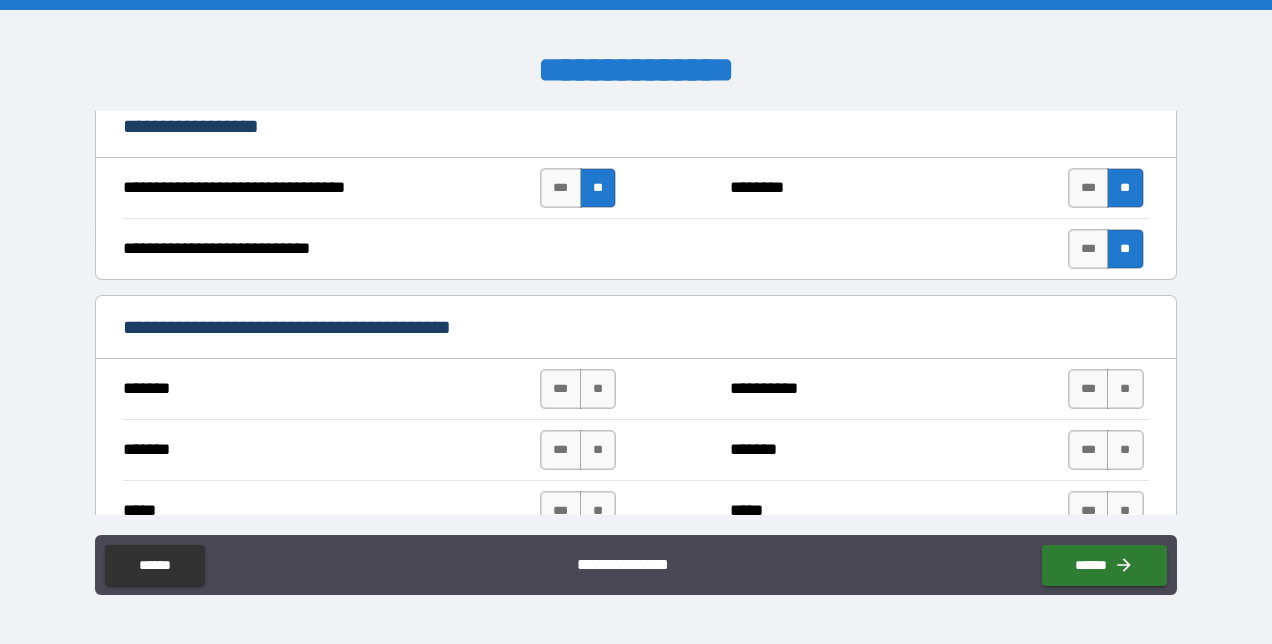 scroll, scrollTop: 900, scrollLeft: 0, axis: vertical 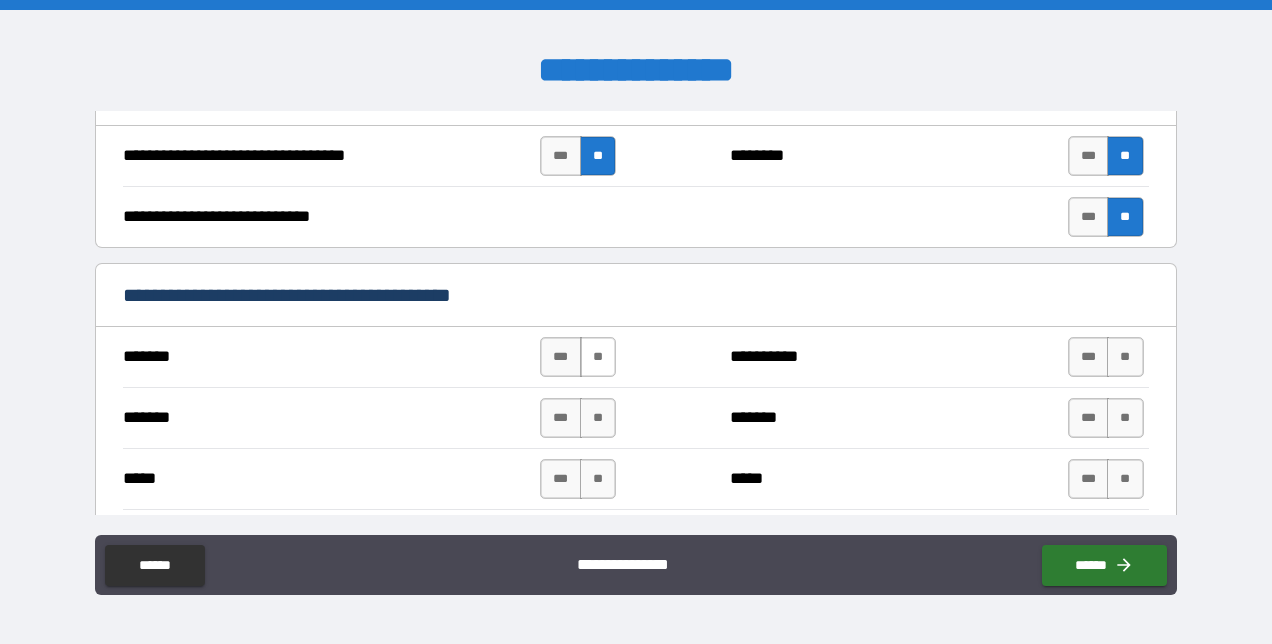 click on "**" at bounding box center [598, 357] 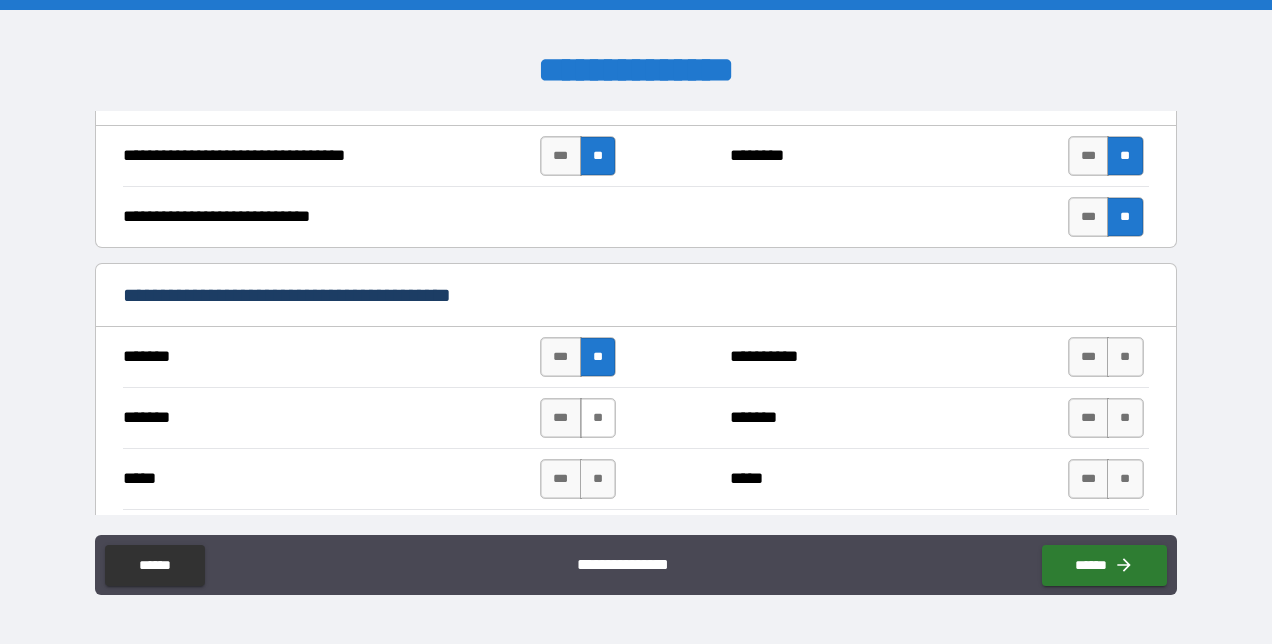 click on "**" at bounding box center [598, 418] 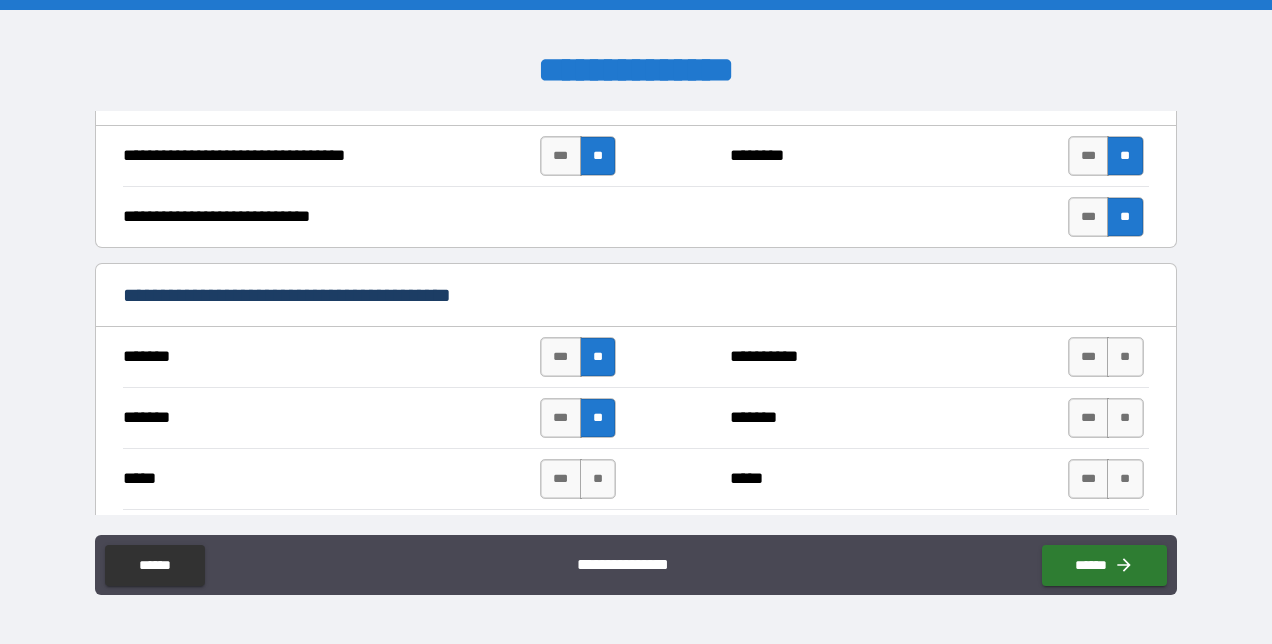 drag, startPoint x: 594, startPoint y: 469, endPoint x: 613, endPoint y: 469, distance: 19 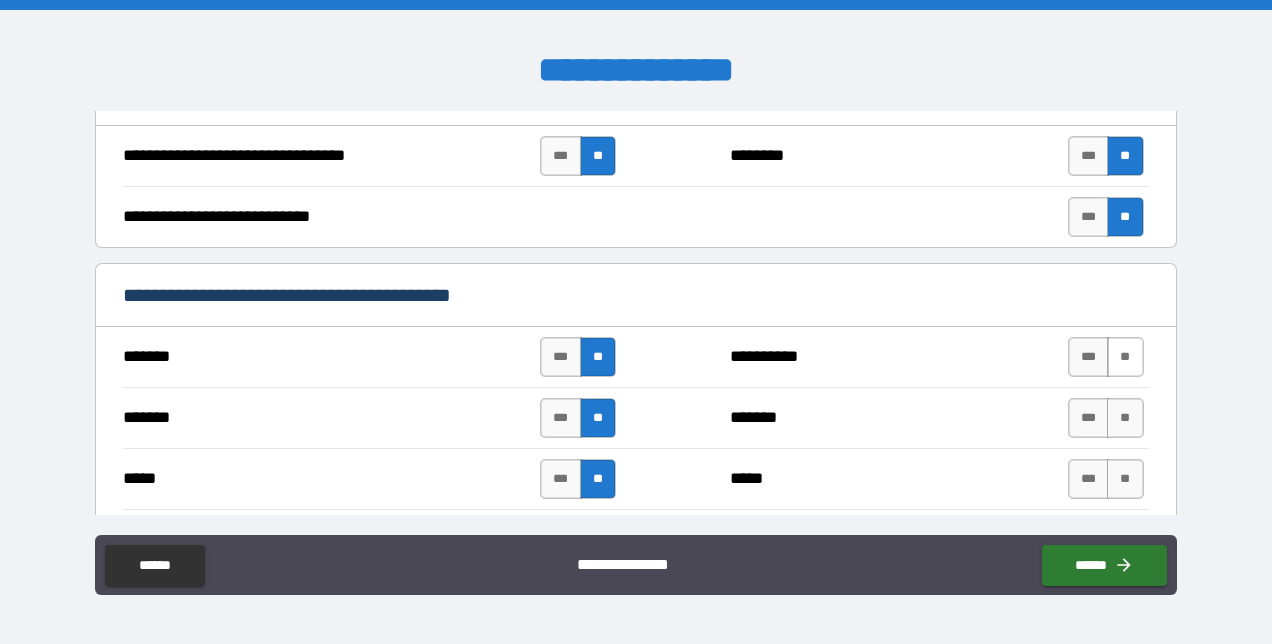 click on "**" at bounding box center [1125, 357] 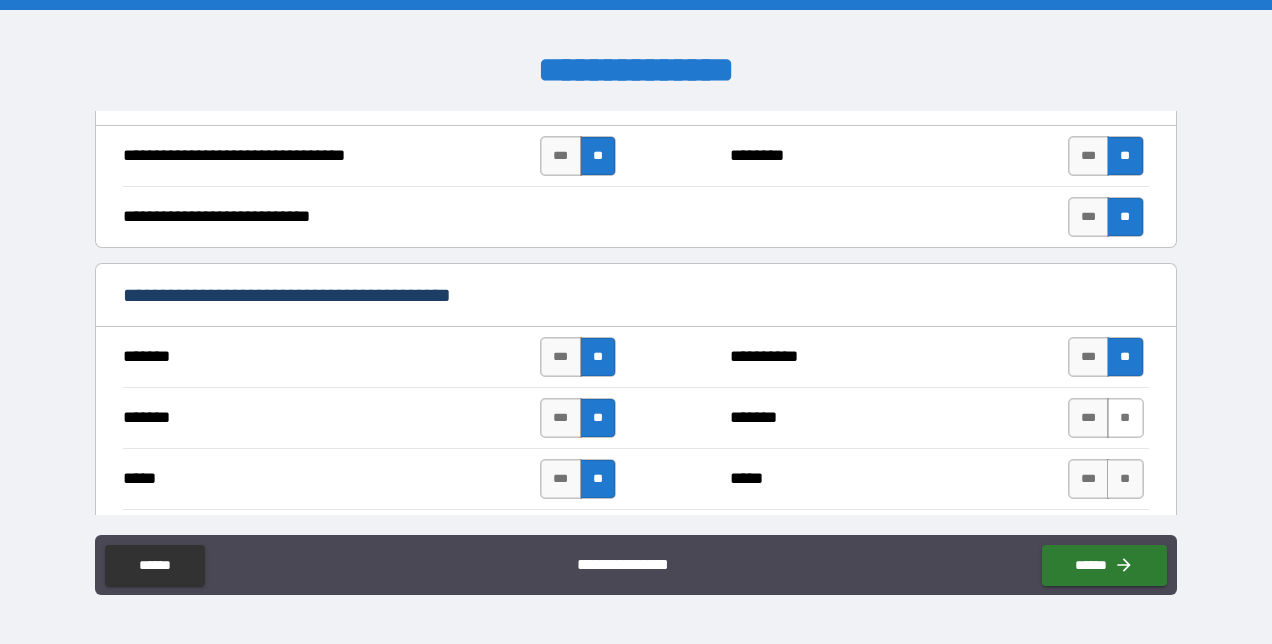 click on "**" at bounding box center [1125, 418] 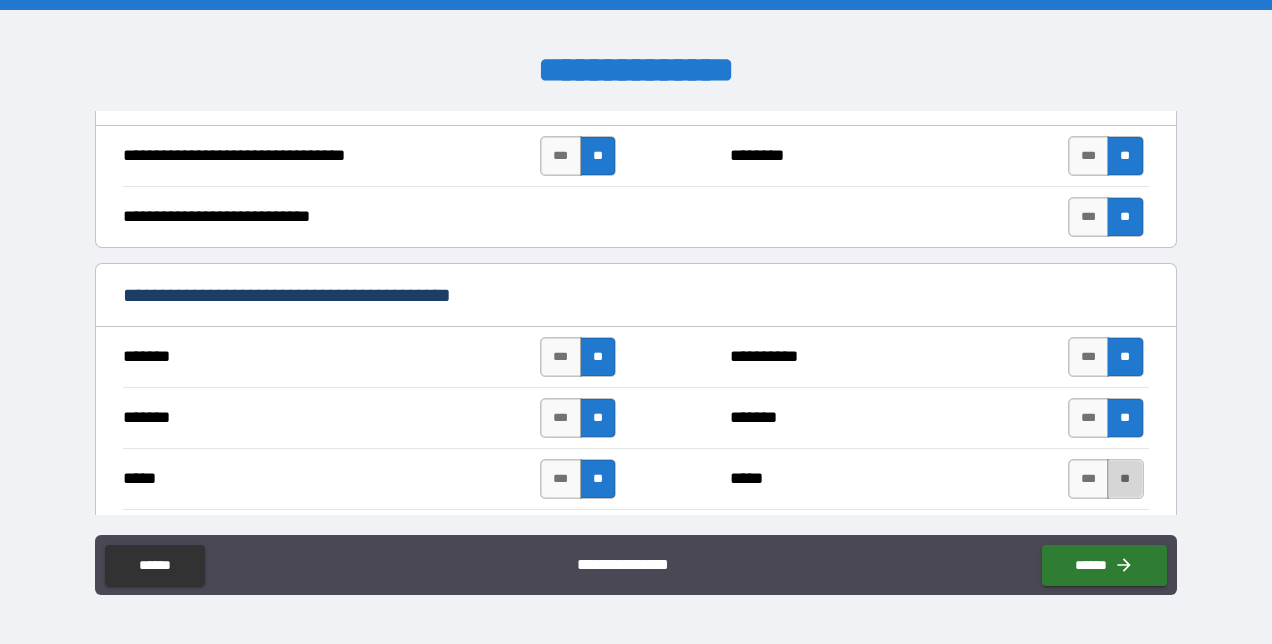 click on "**" at bounding box center (1125, 479) 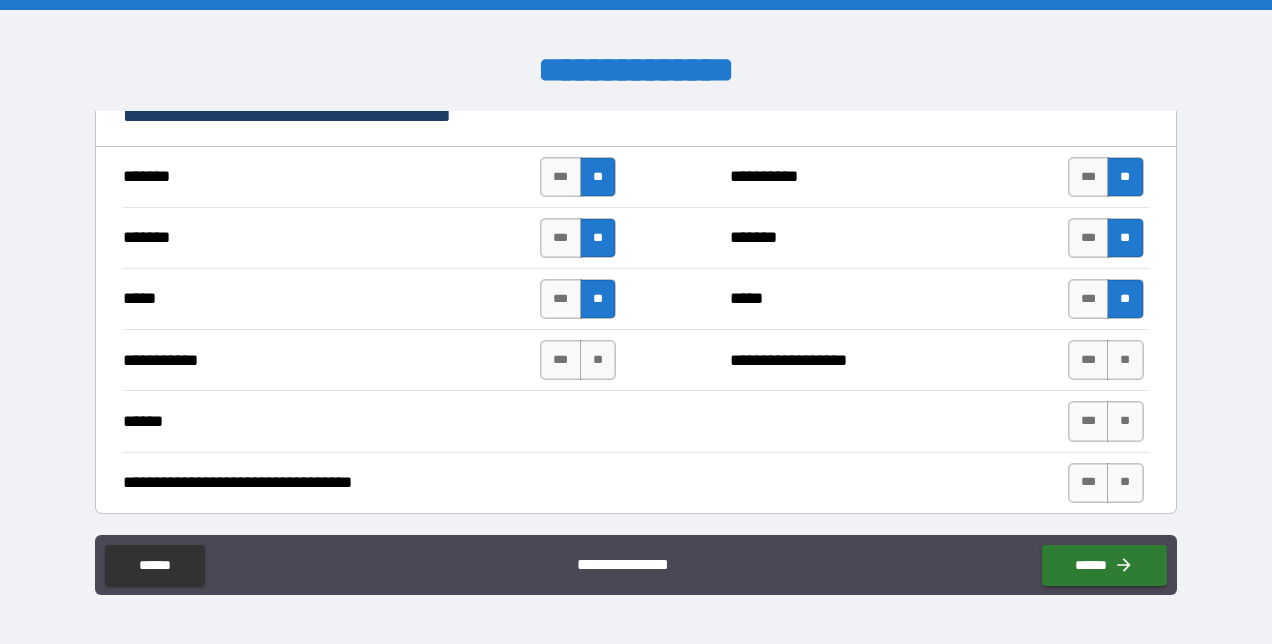 scroll, scrollTop: 1100, scrollLeft: 0, axis: vertical 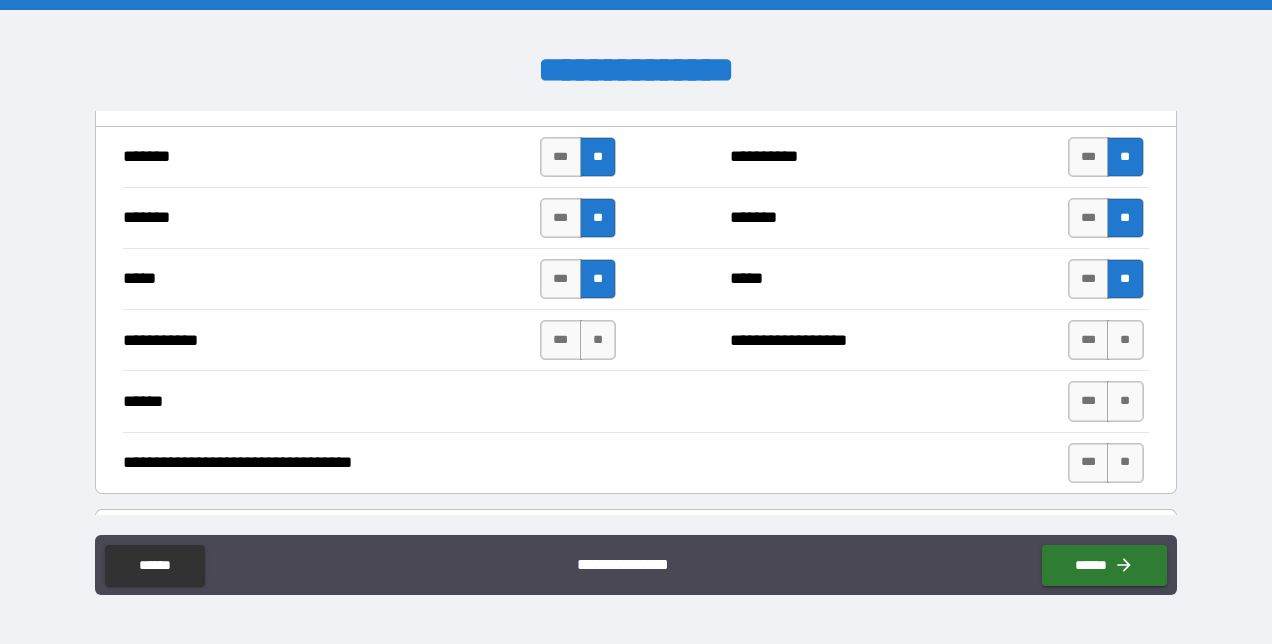 click on "**" at bounding box center [598, 340] 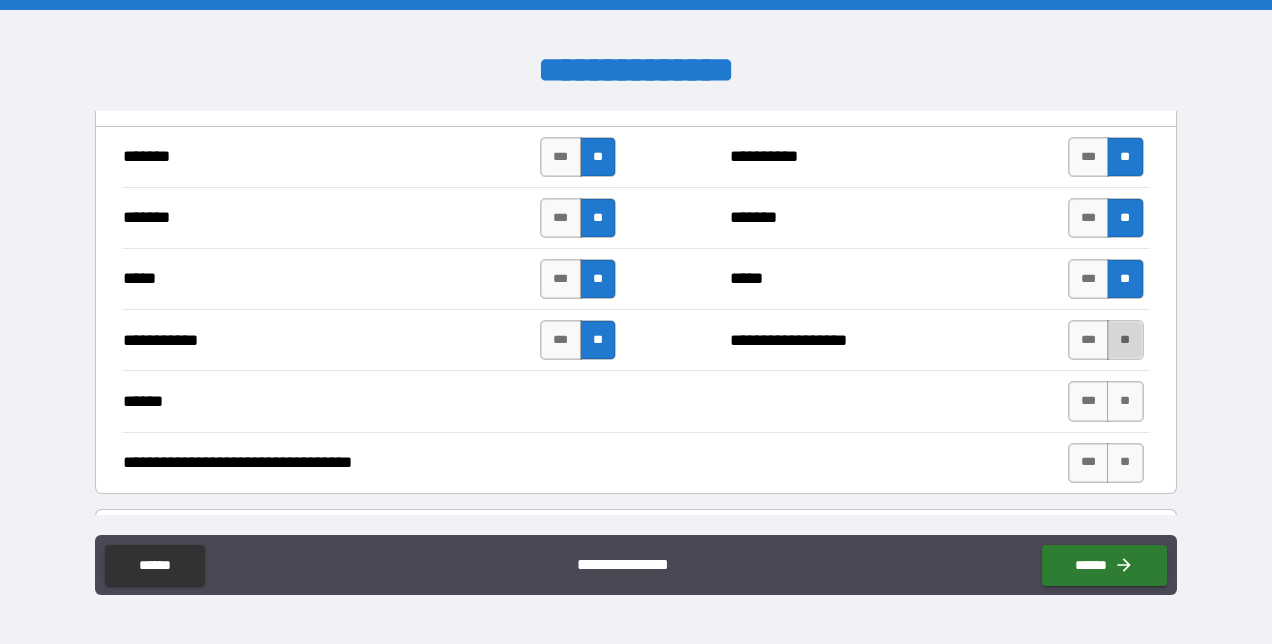 click on "**" at bounding box center (1125, 340) 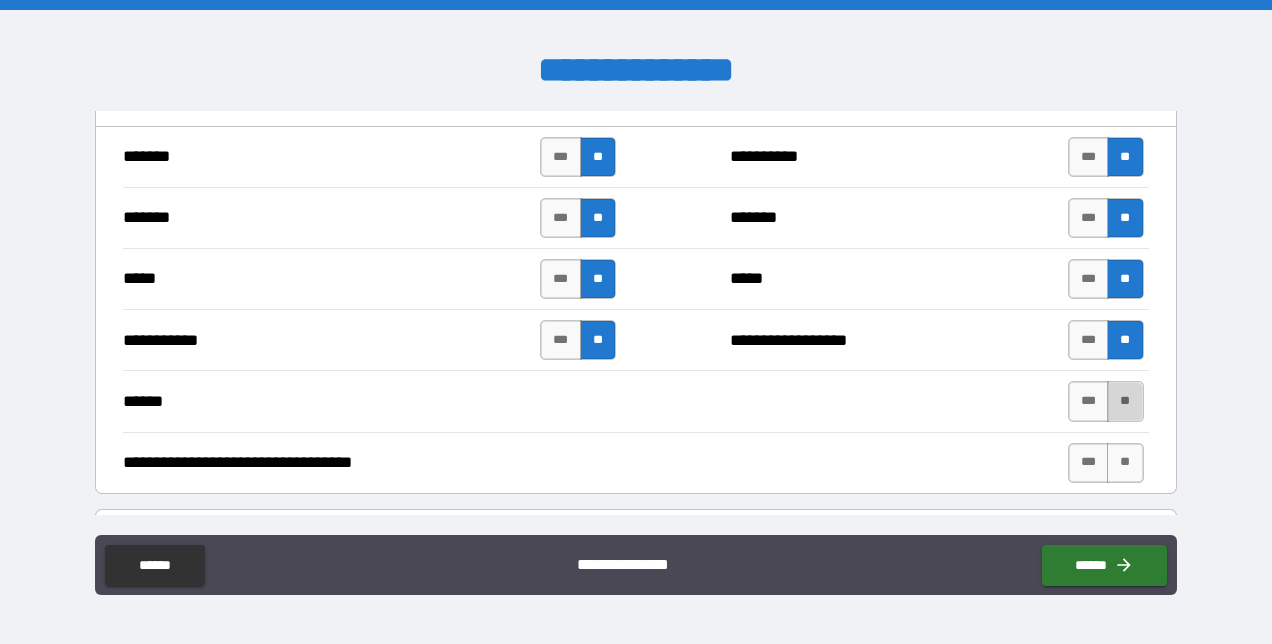 click on "**" at bounding box center (1125, 401) 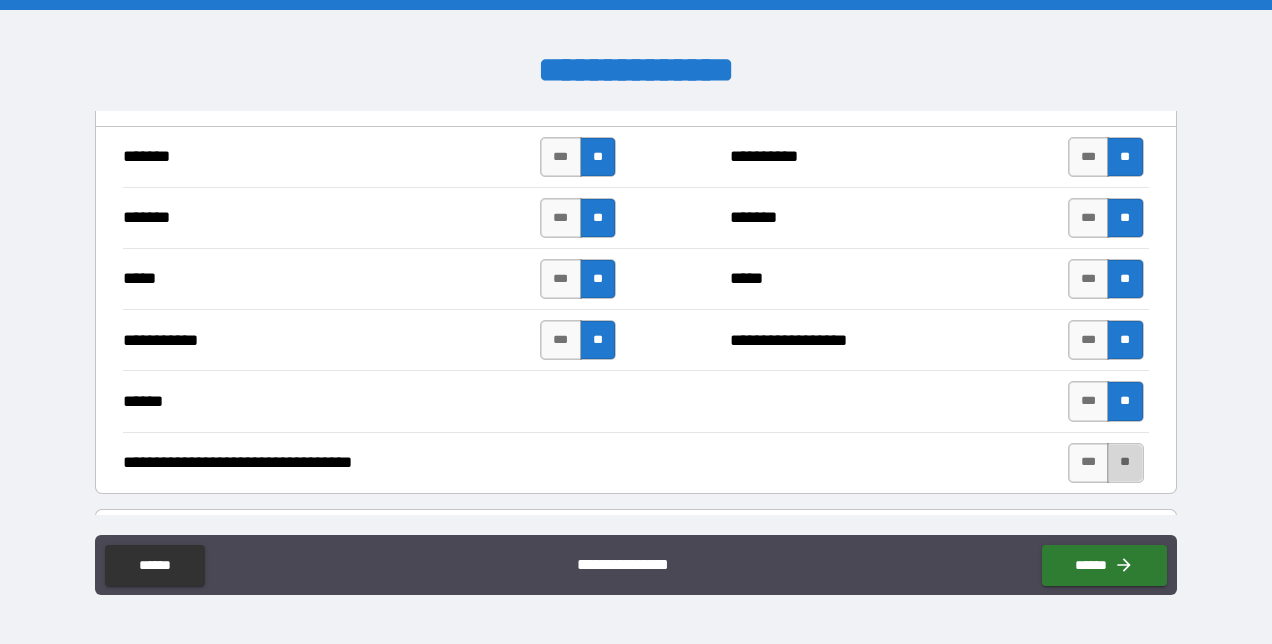 click on "**" at bounding box center [1125, 463] 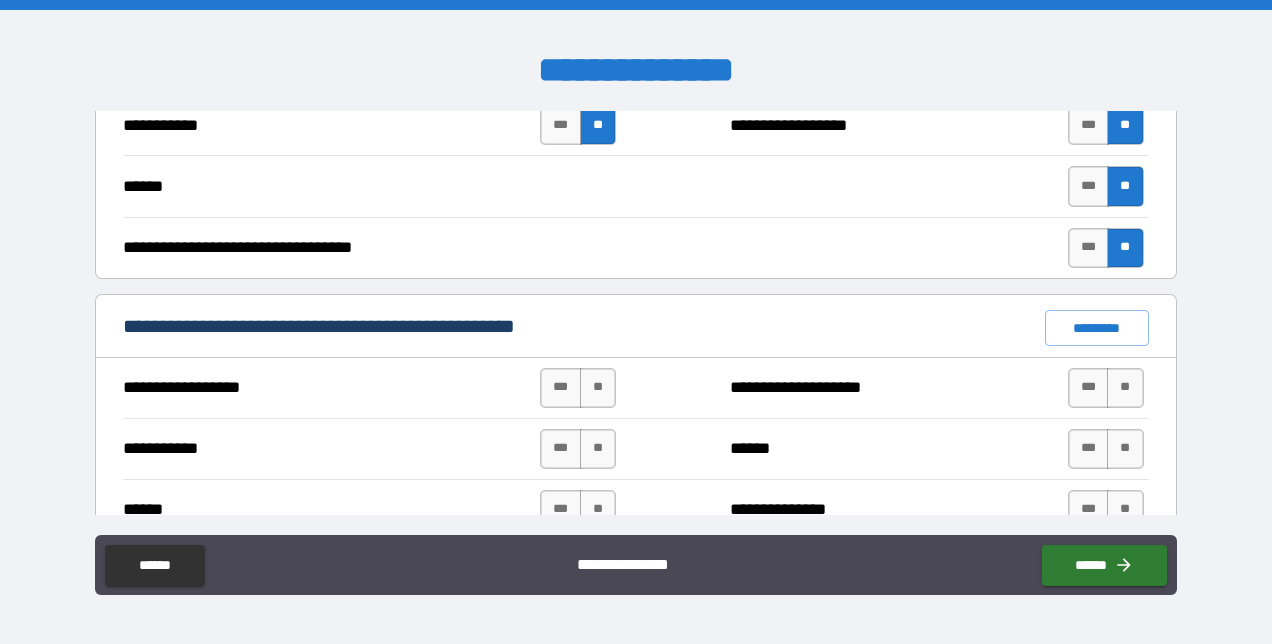 scroll, scrollTop: 1400, scrollLeft: 0, axis: vertical 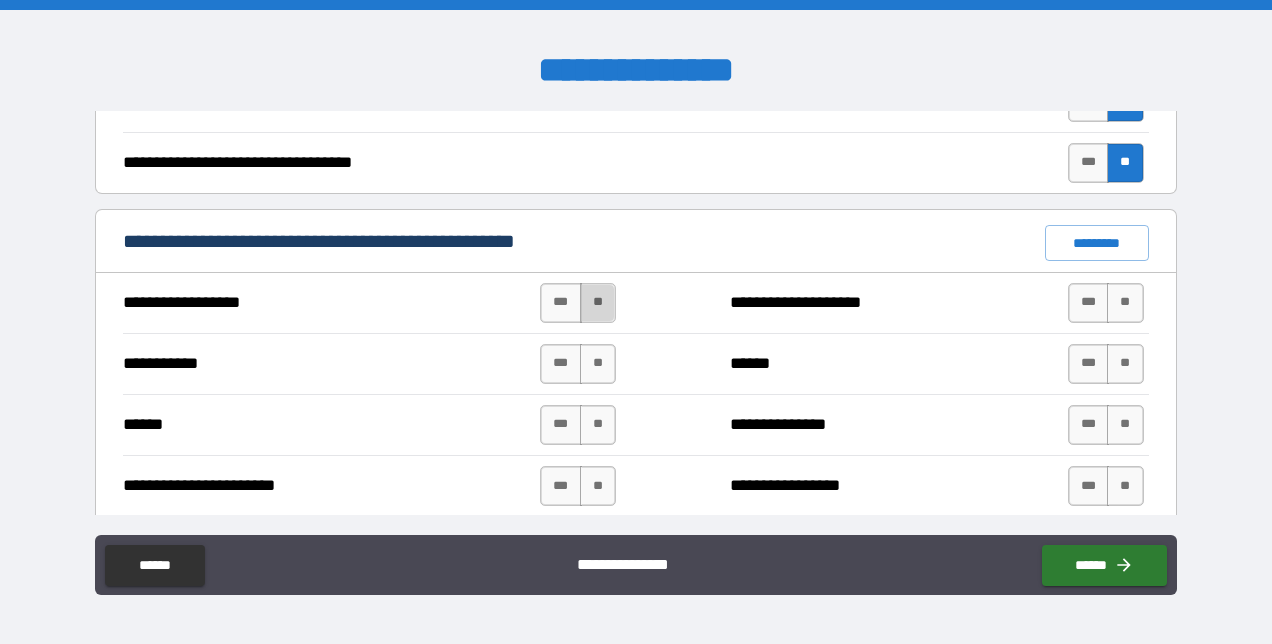click on "**" at bounding box center (598, 303) 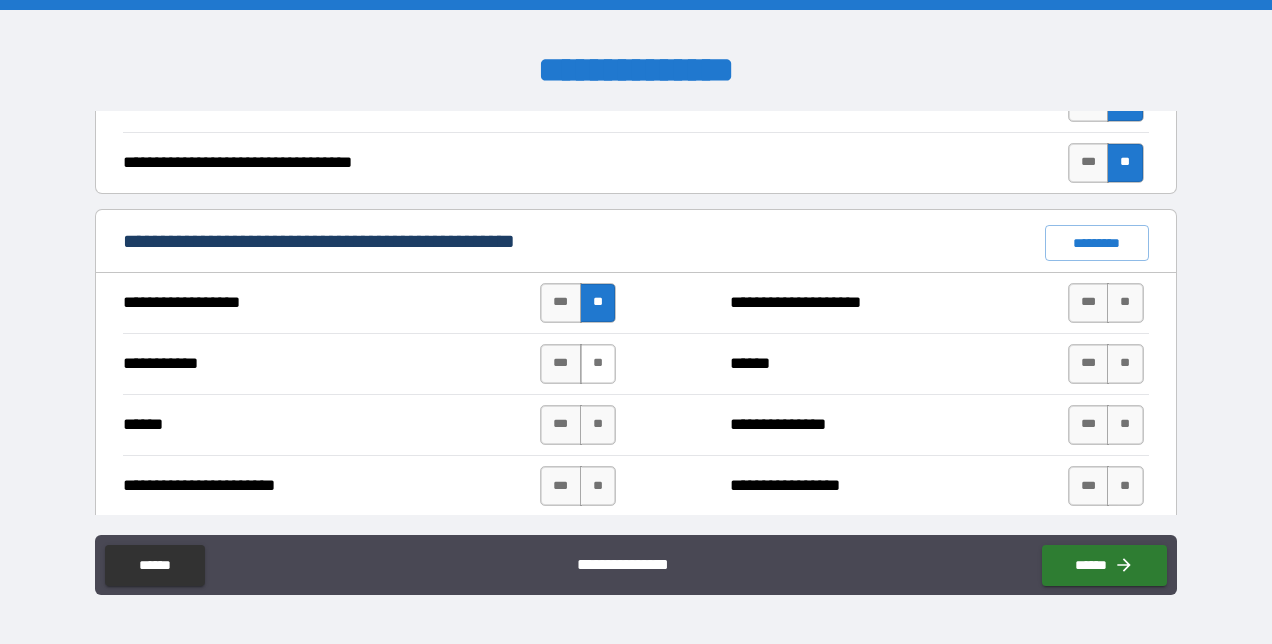 click on "**" at bounding box center (598, 364) 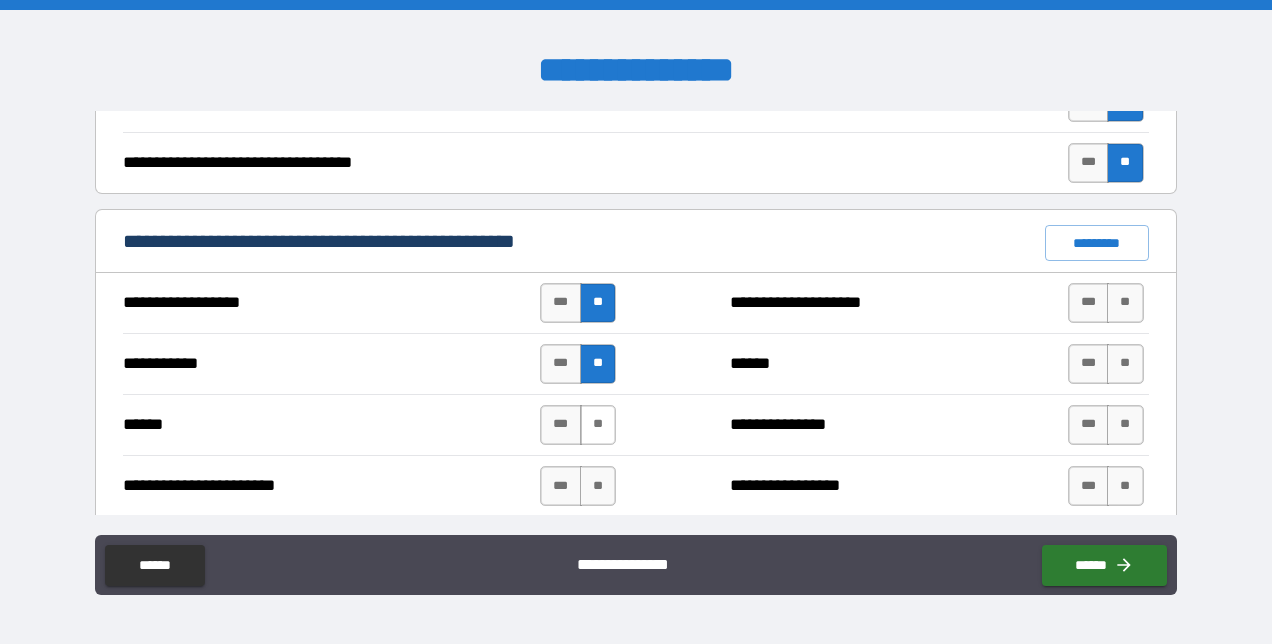 click on "**" at bounding box center [598, 425] 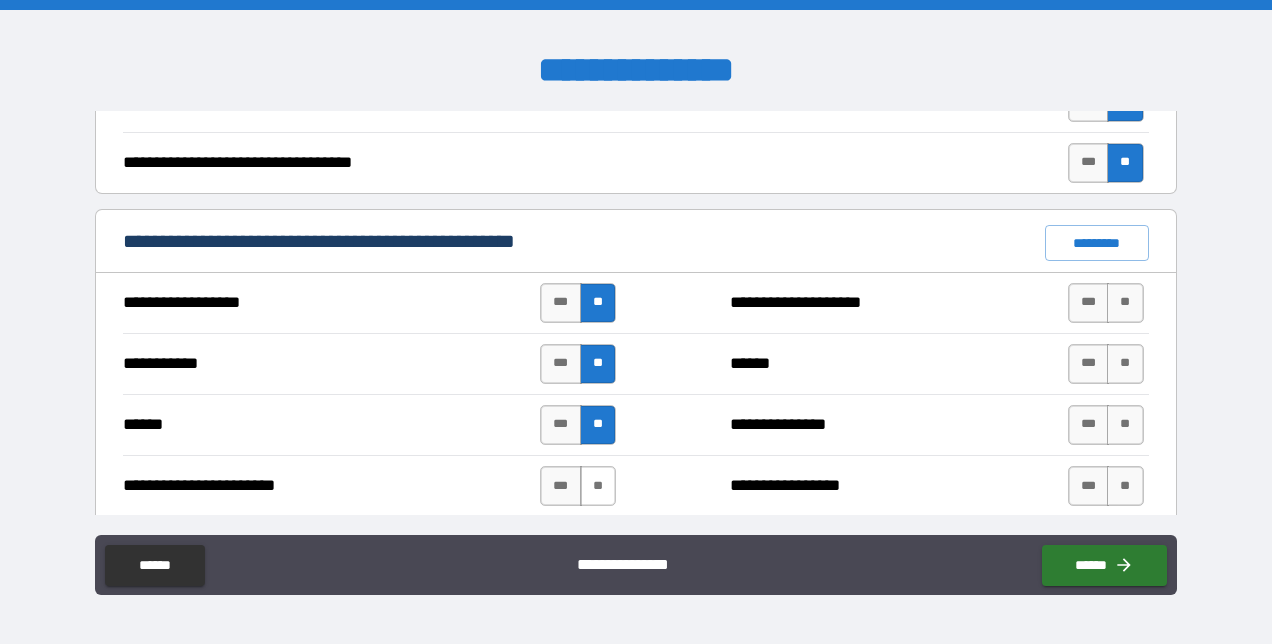 click on "**" at bounding box center [598, 486] 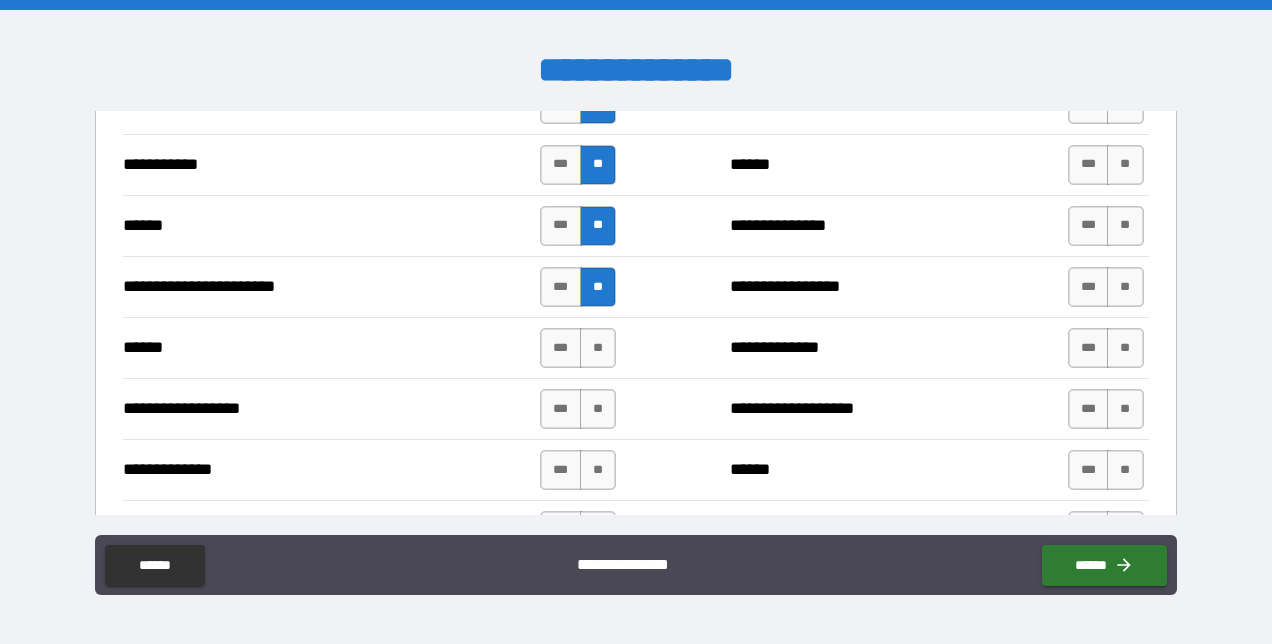 scroll, scrollTop: 1600, scrollLeft: 0, axis: vertical 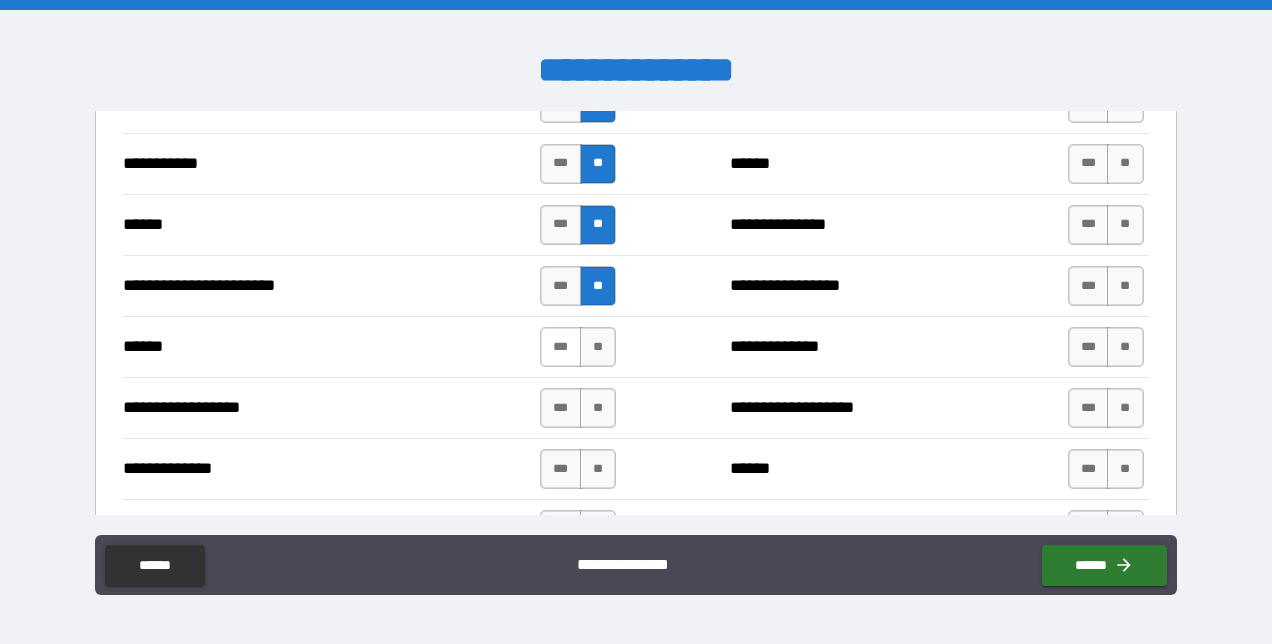 click on "***" at bounding box center [561, 347] 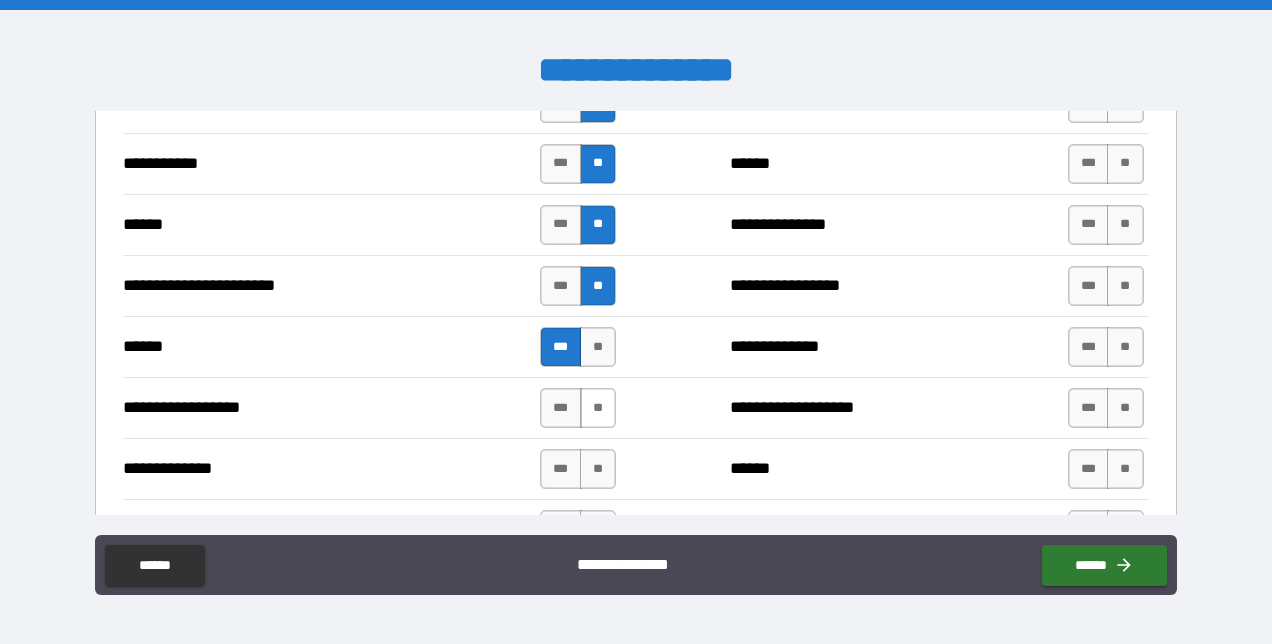 click on "**" at bounding box center (598, 408) 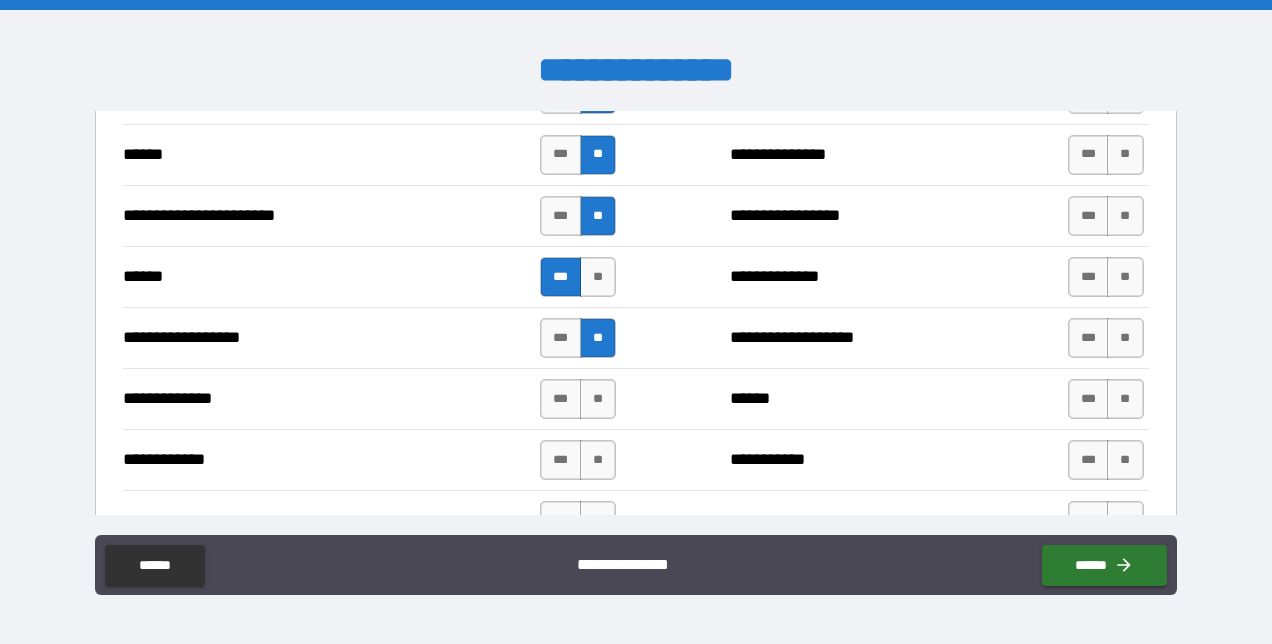 scroll, scrollTop: 1700, scrollLeft: 0, axis: vertical 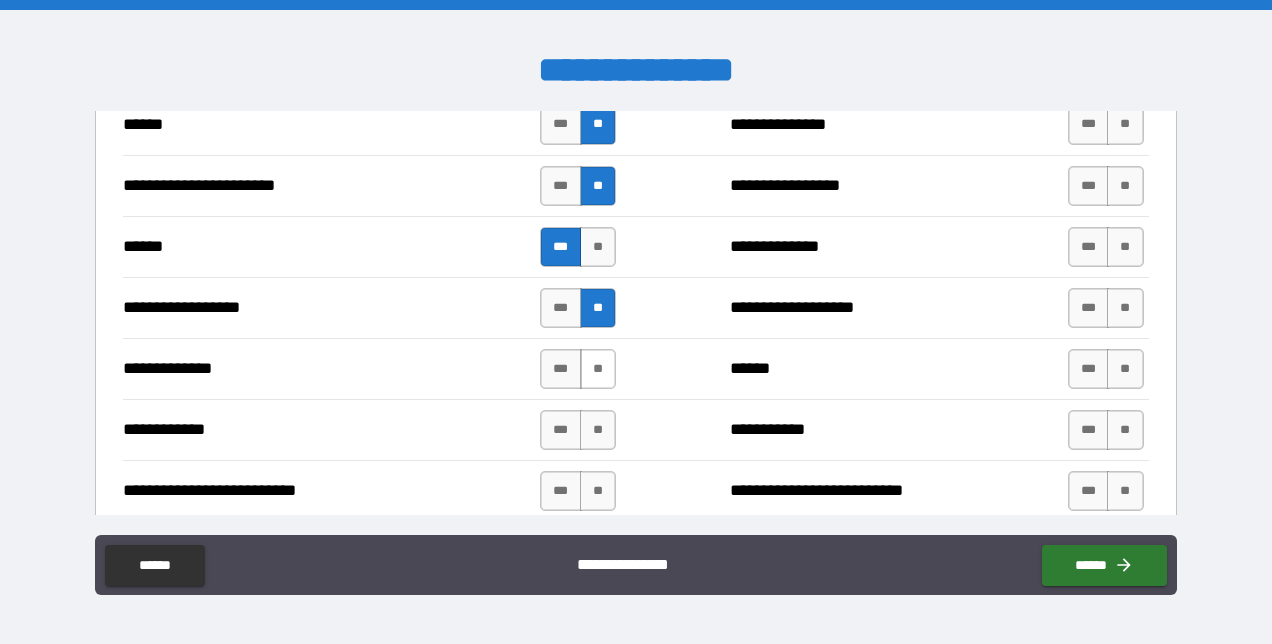 click on "**" at bounding box center [598, 369] 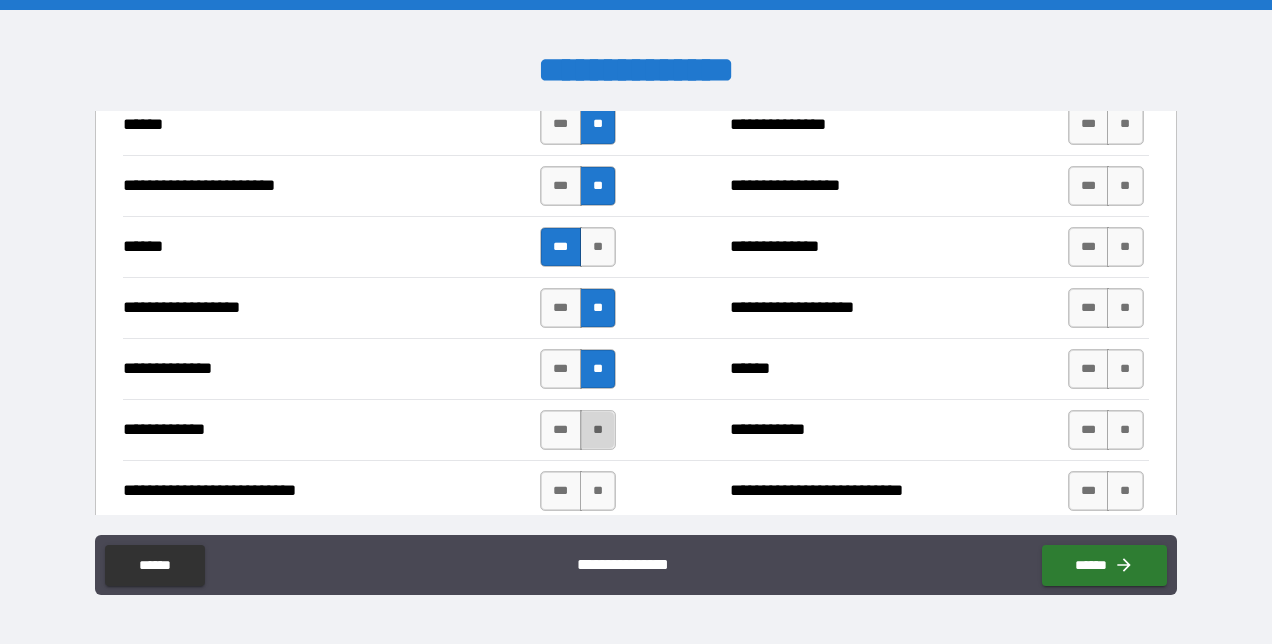 click on "**" at bounding box center (598, 430) 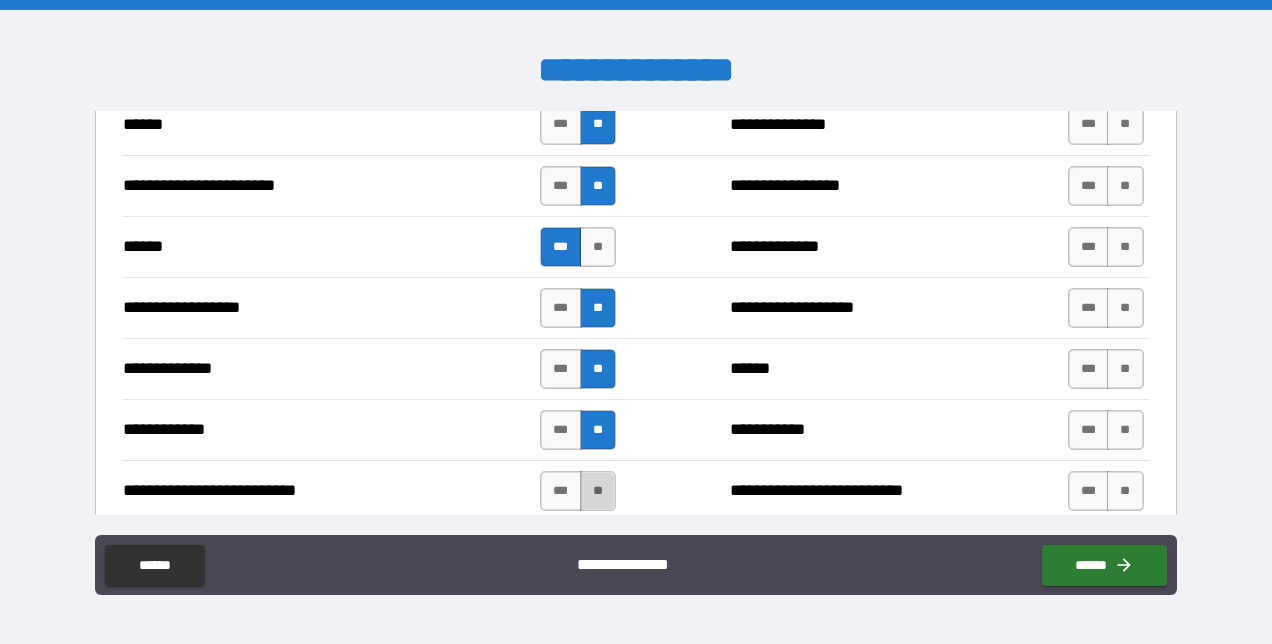 click on "**" at bounding box center [598, 491] 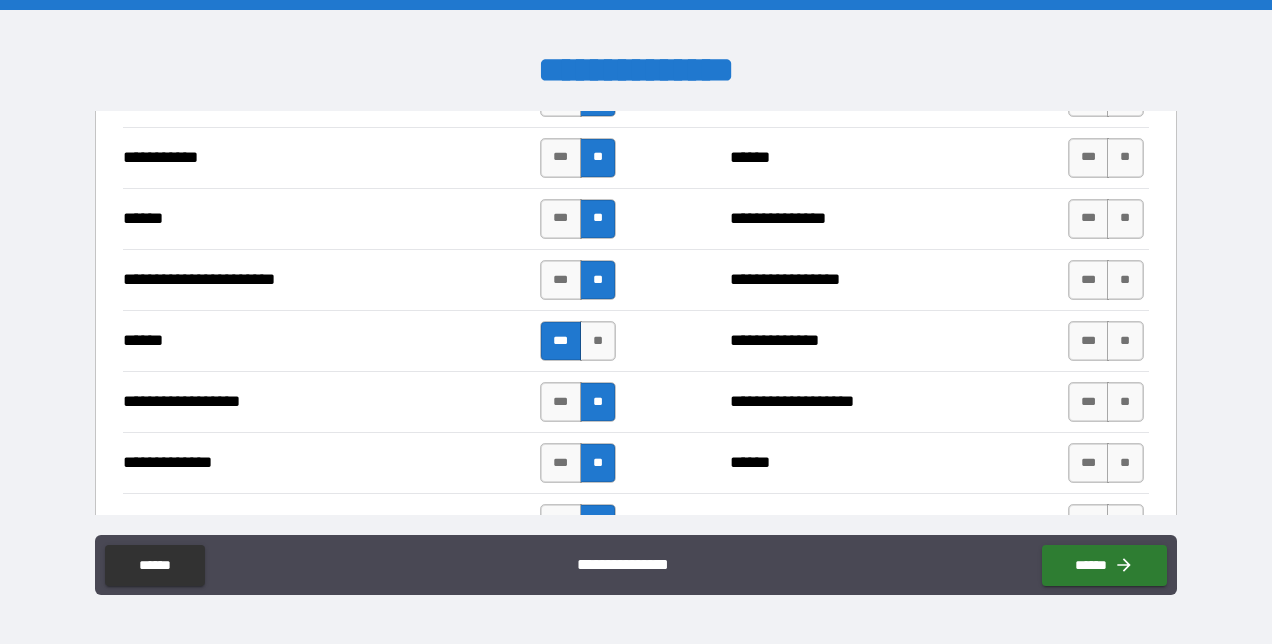 scroll, scrollTop: 1400, scrollLeft: 0, axis: vertical 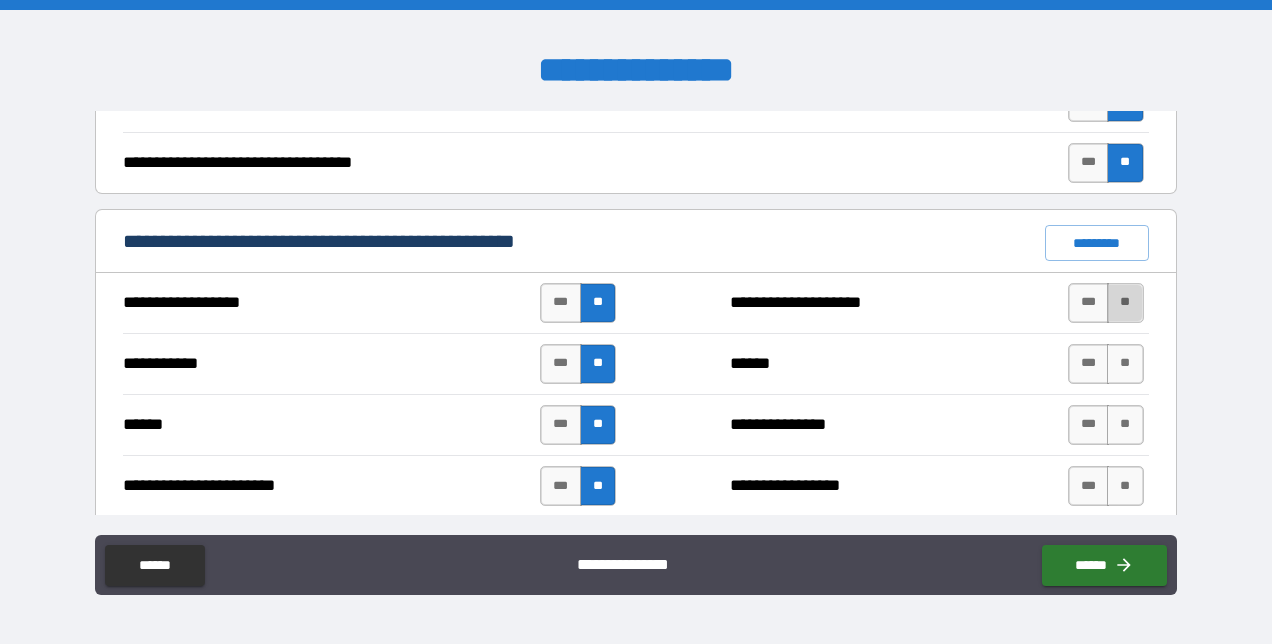 click on "**" at bounding box center (1125, 303) 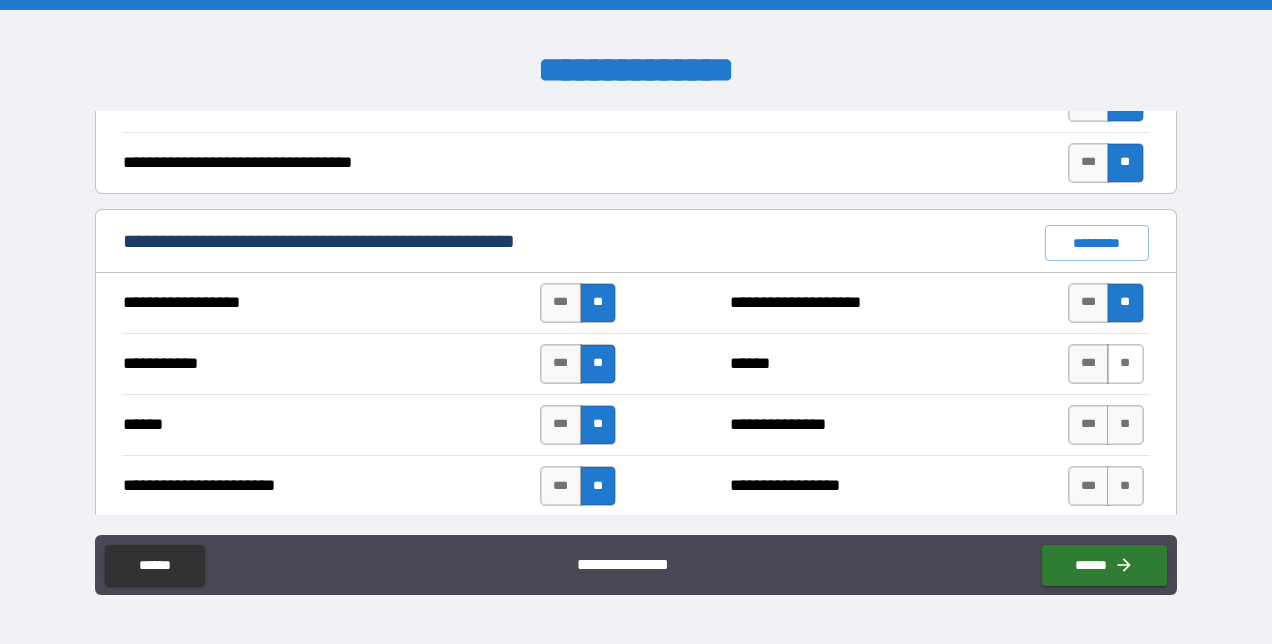click on "**" at bounding box center [1125, 364] 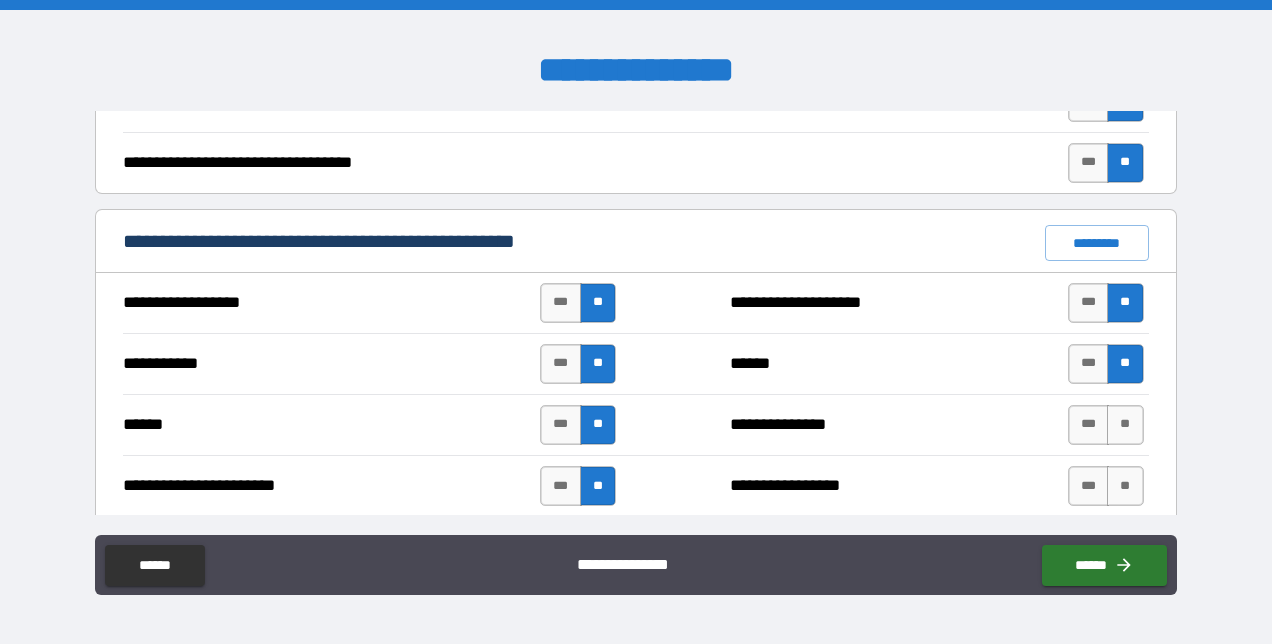 scroll, scrollTop: 1500, scrollLeft: 0, axis: vertical 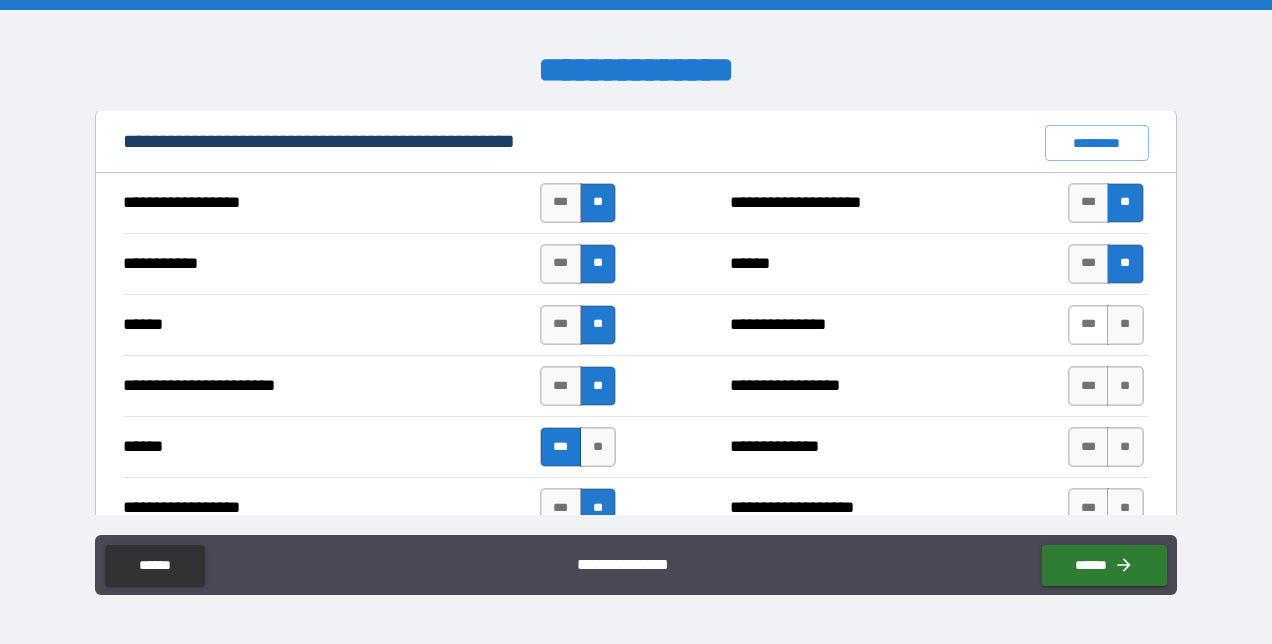 click on "***" at bounding box center (1089, 325) 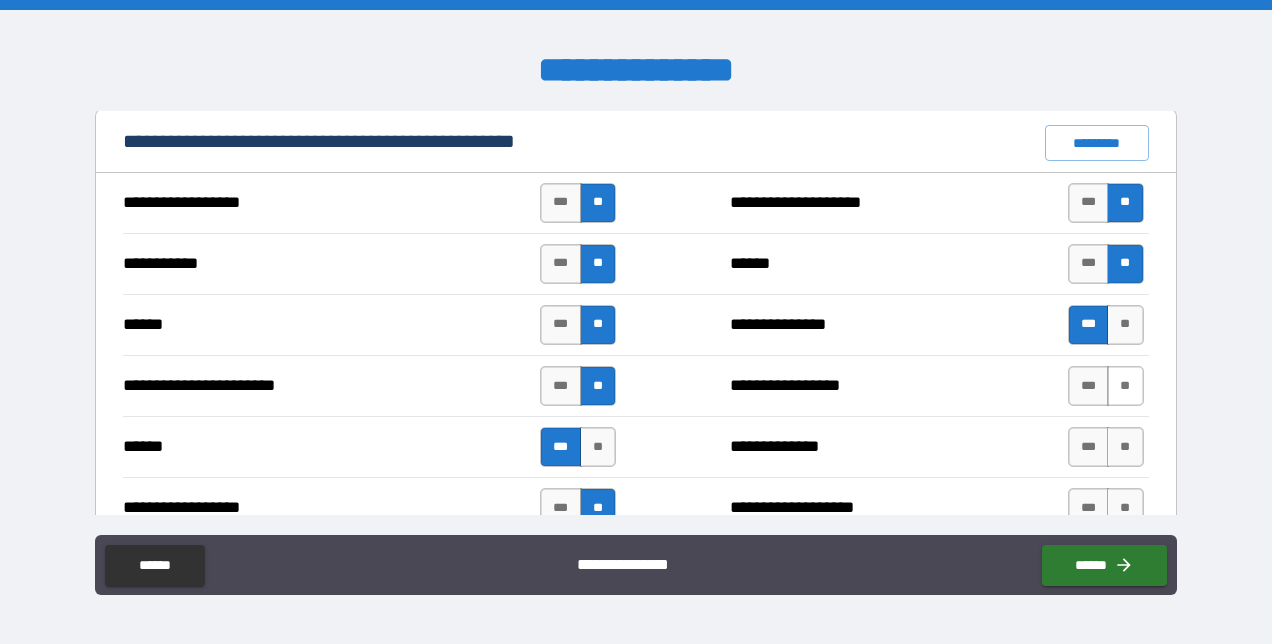 click on "**" at bounding box center [1125, 386] 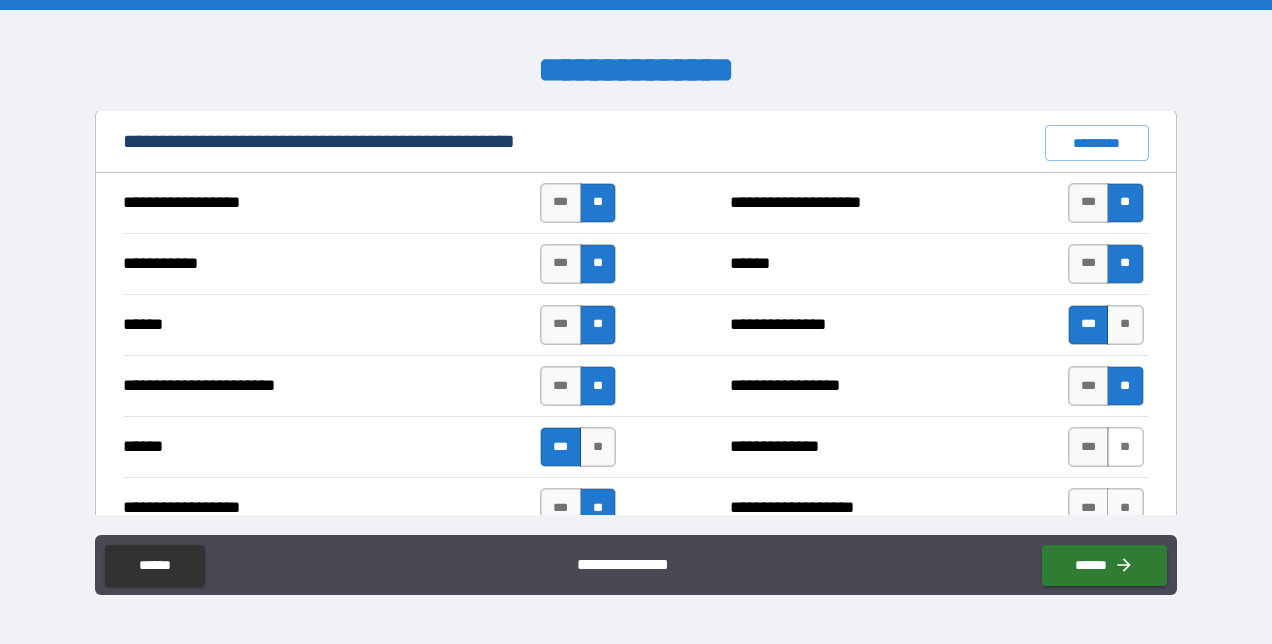 click on "**" at bounding box center (1125, 447) 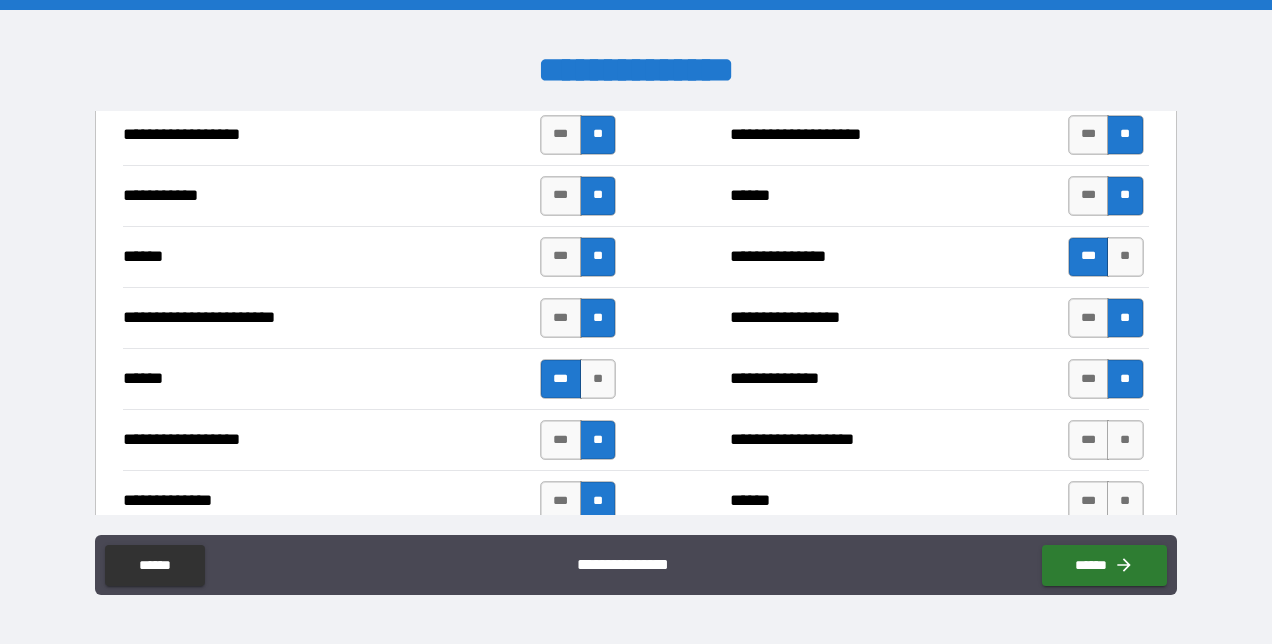 scroll, scrollTop: 1600, scrollLeft: 0, axis: vertical 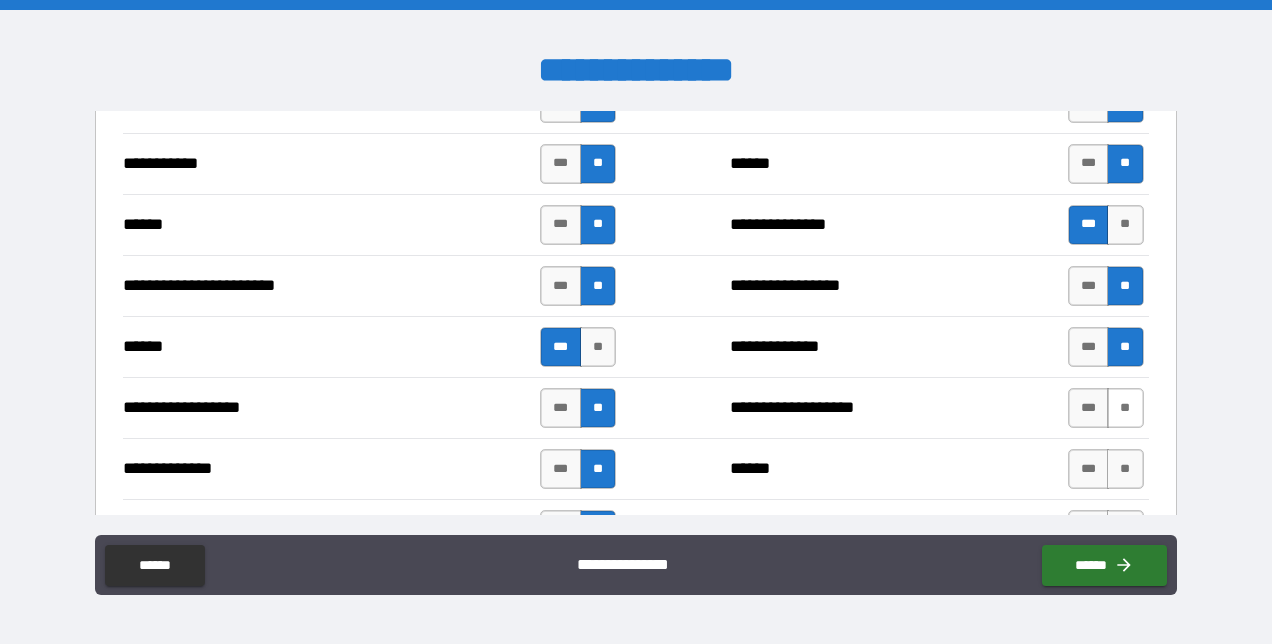 click on "**" at bounding box center (1125, 408) 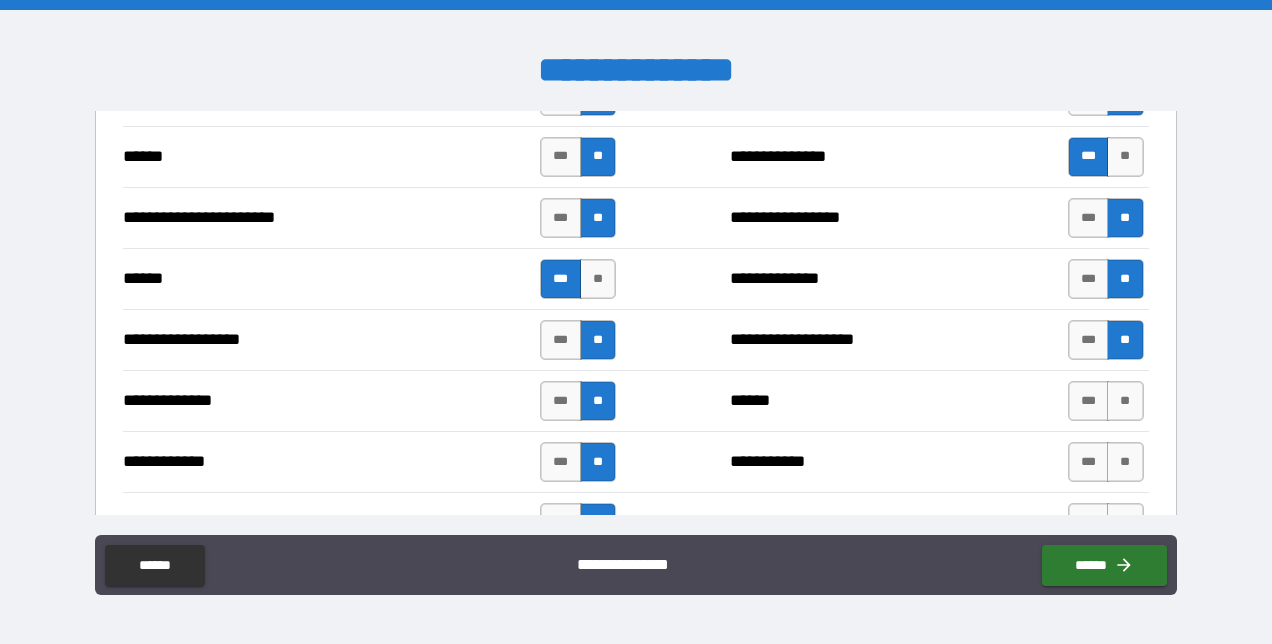 scroll, scrollTop: 1700, scrollLeft: 0, axis: vertical 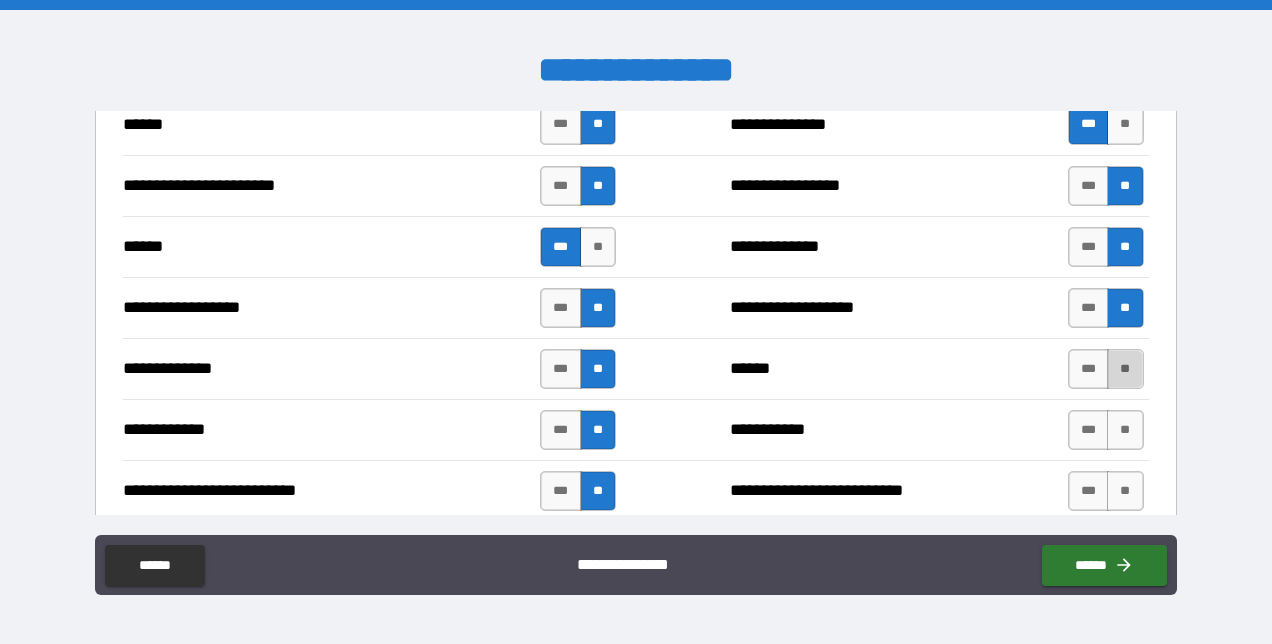 click on "**" at bounding box center (1125, 369) 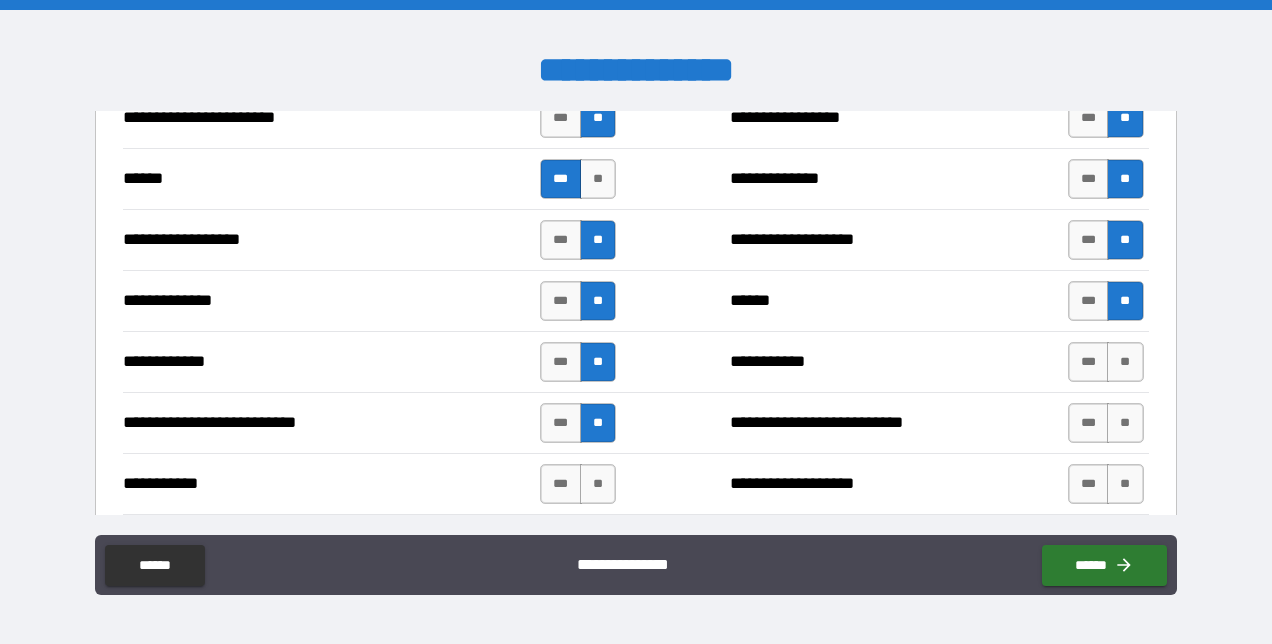 scroll, scrollTop: 1800, scrollLeft: 0, axis: vertical 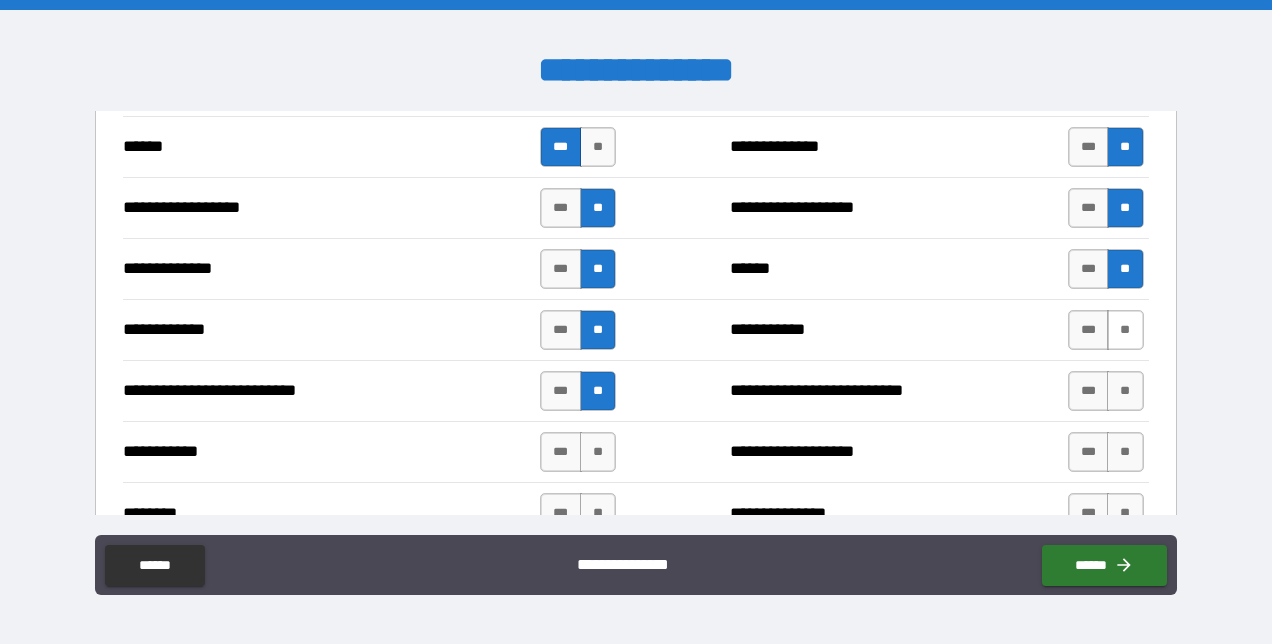 click on "**" at bounding box center [1125, 330] 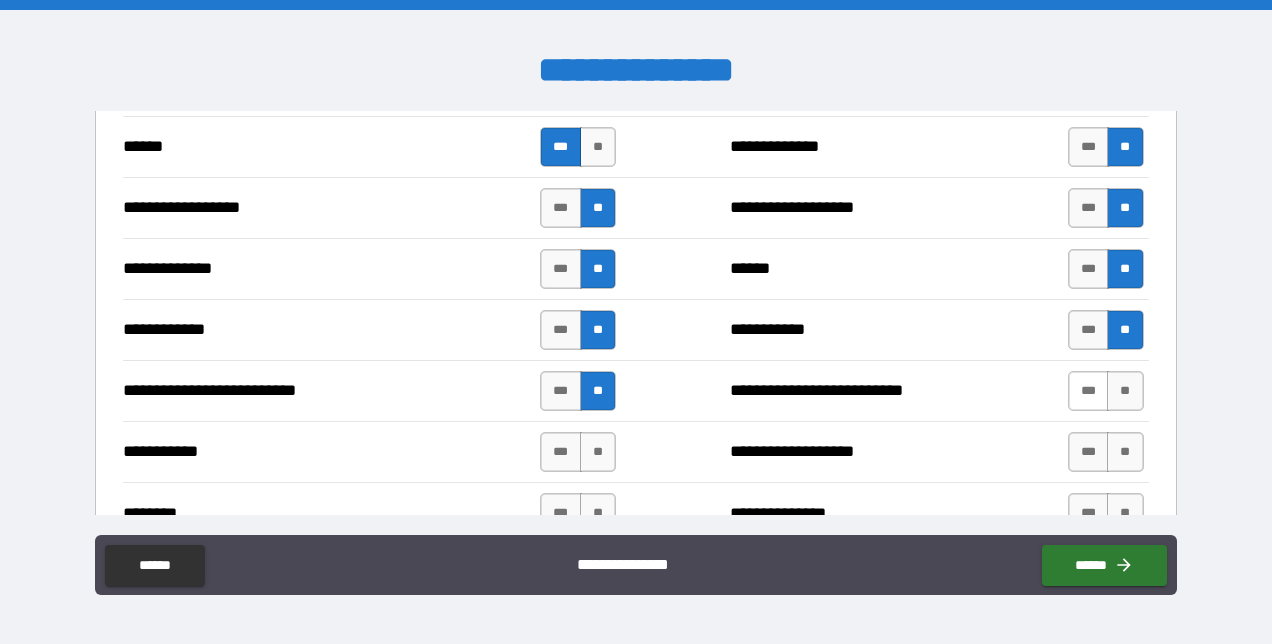click on "***" at bounding box center (1089, 391) 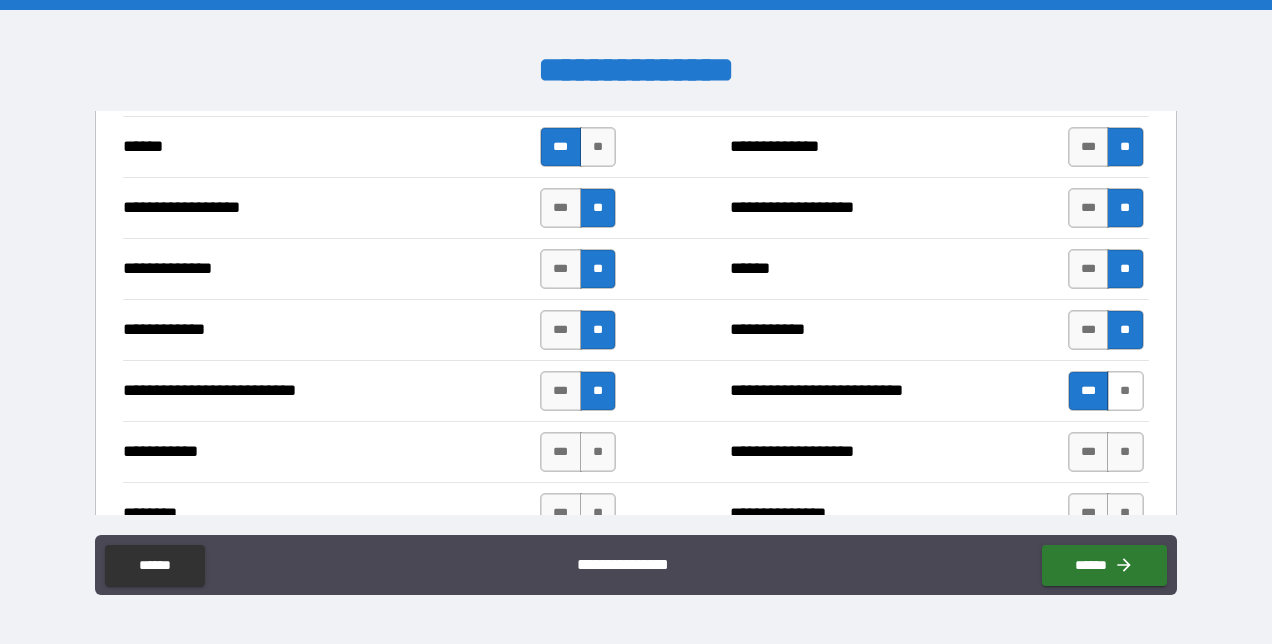 scroll, scrollTop: 1900, scrollLeft: 0, axis: vertical 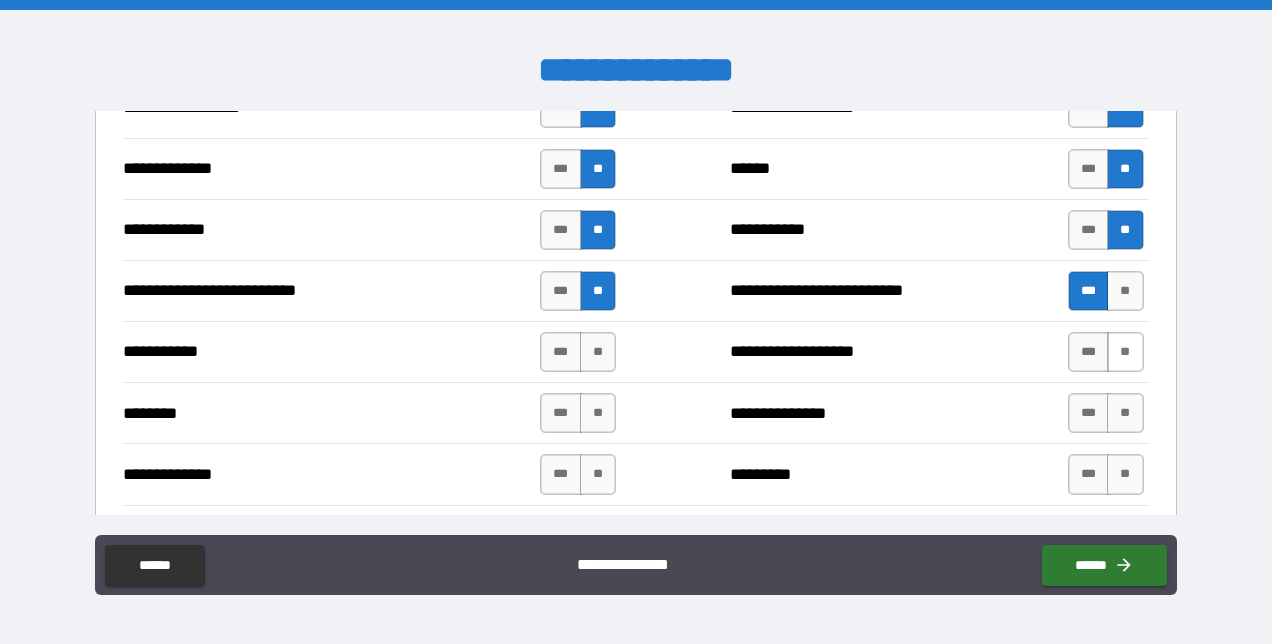 click on "**" at bounding box center [1125, 352] 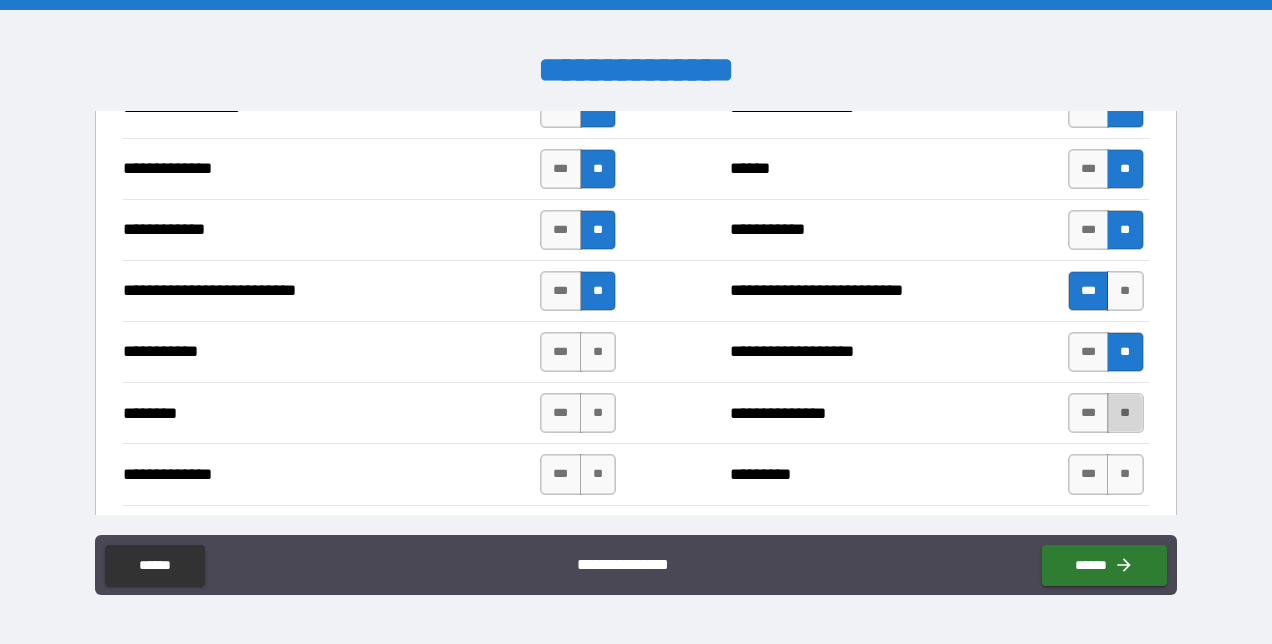 click on "**" at bounding box center [1125, 413] 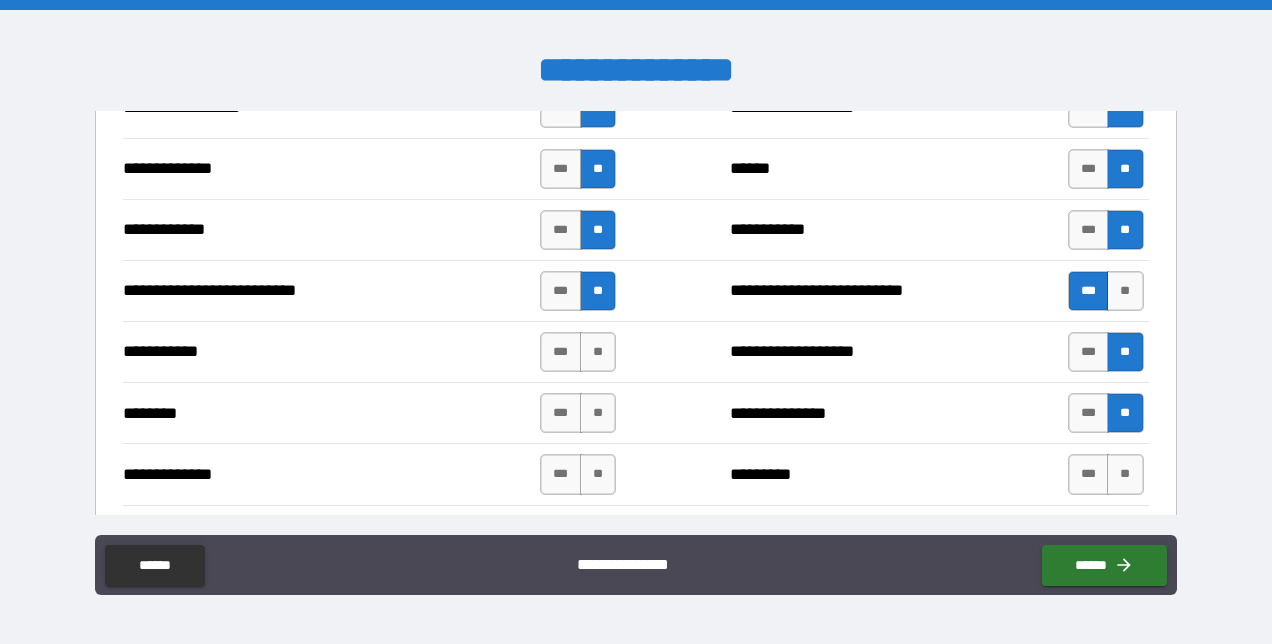 scroll, scrollTop: 2000, scrollLeft: 0, axis: vertical 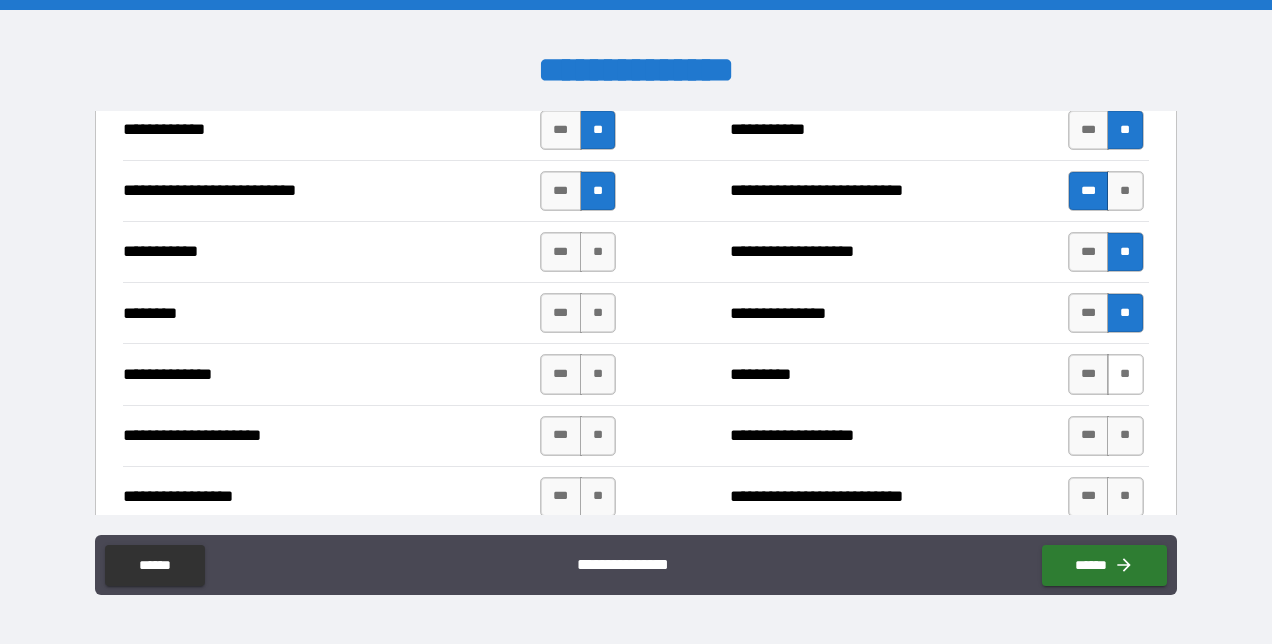 click on "**" at bounding box center (1125, 374) 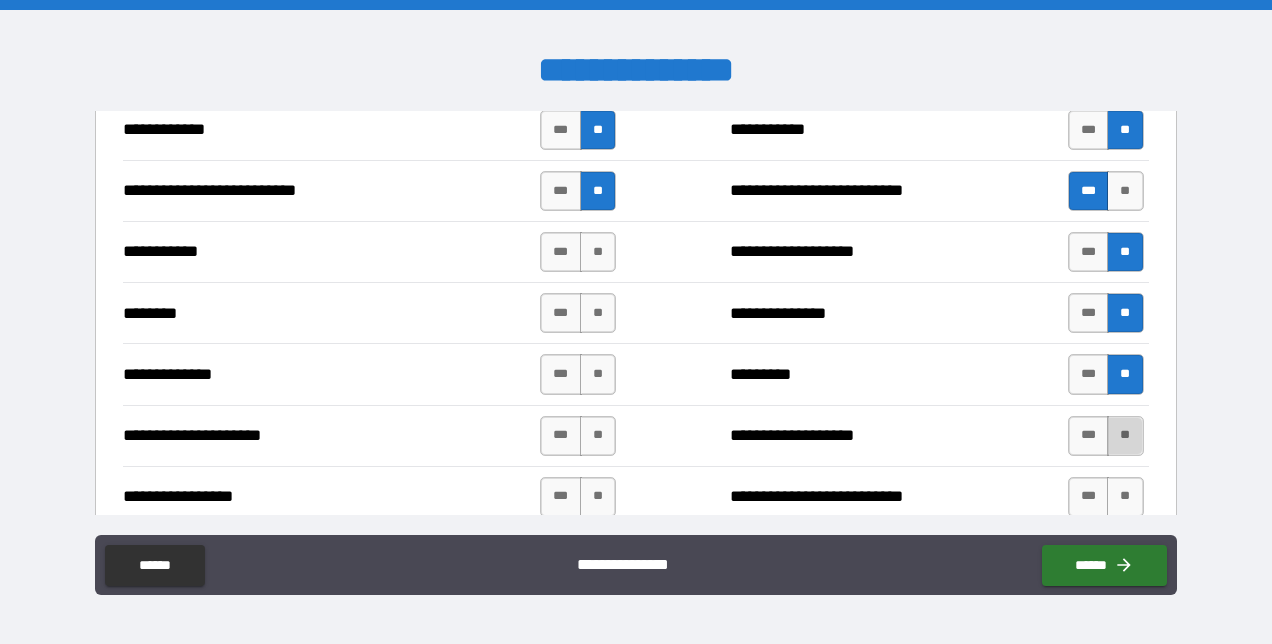 click on "**" at bounding box center (1125, 436) 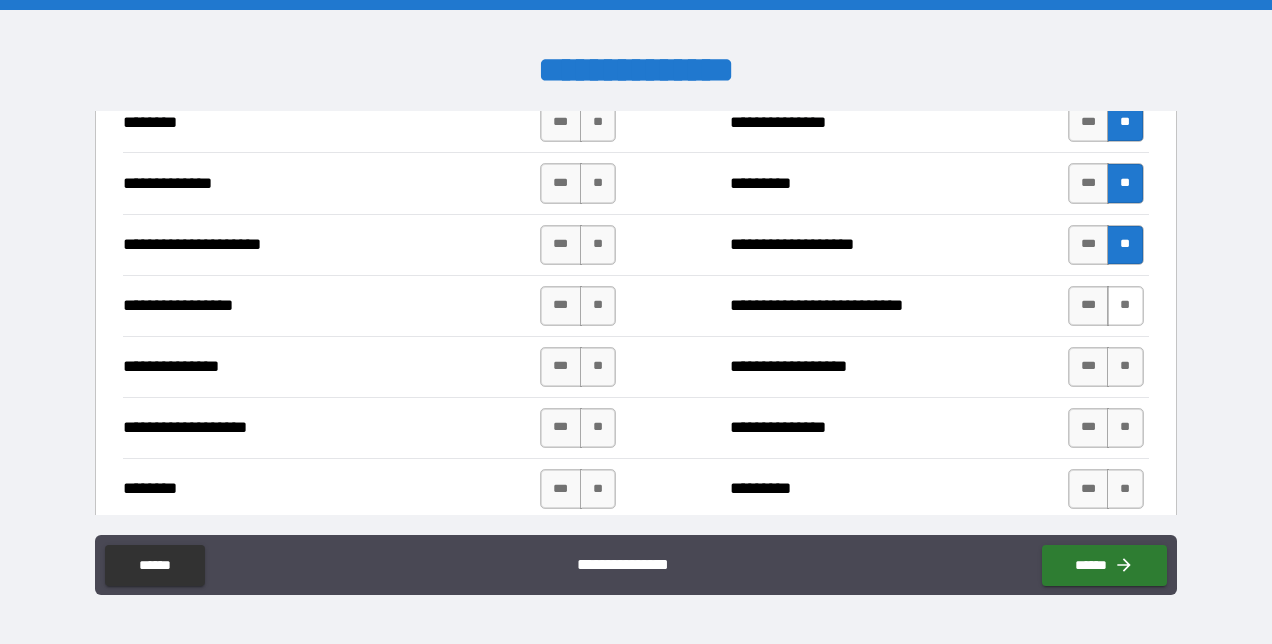scroll, scrollTop: 2200, scrollLeft: 0, axis: vertical 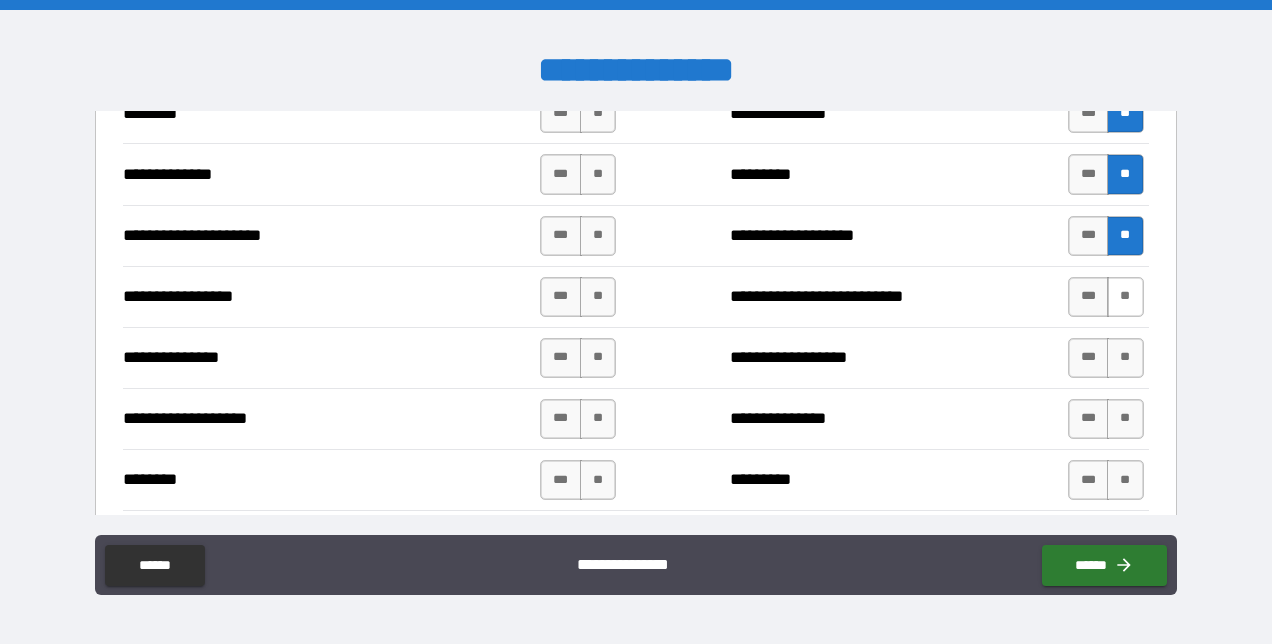 click on "**" at bounding box center (1125, 297) 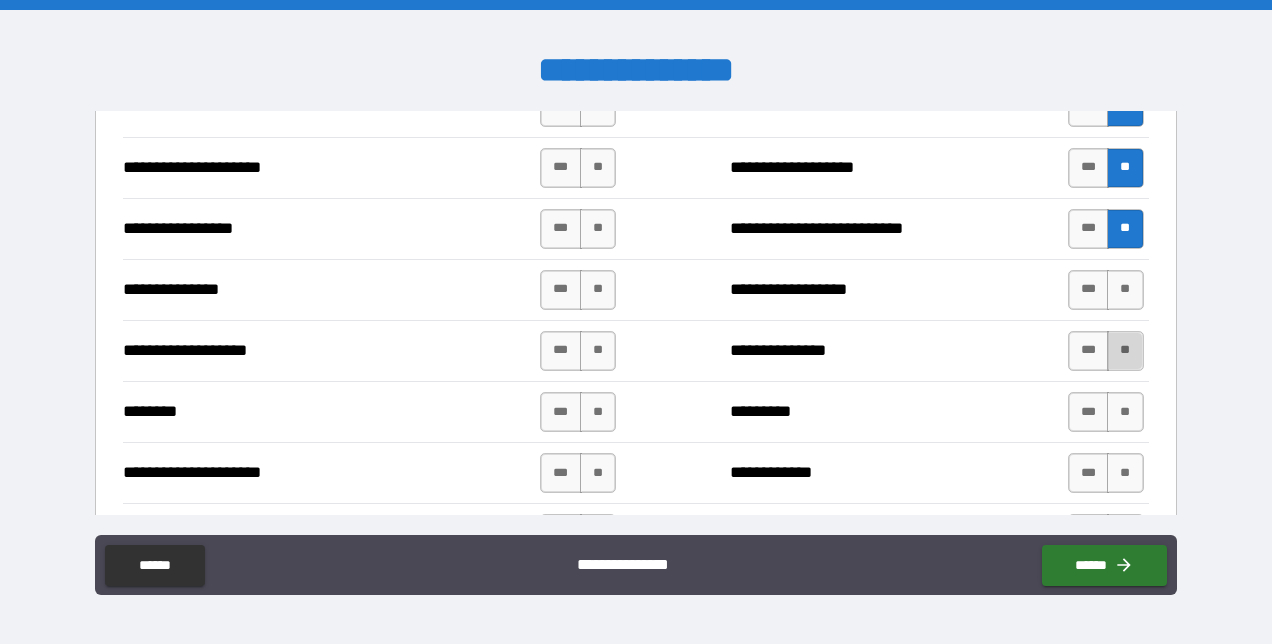 click on "**********" at bounding box center [635, 313] 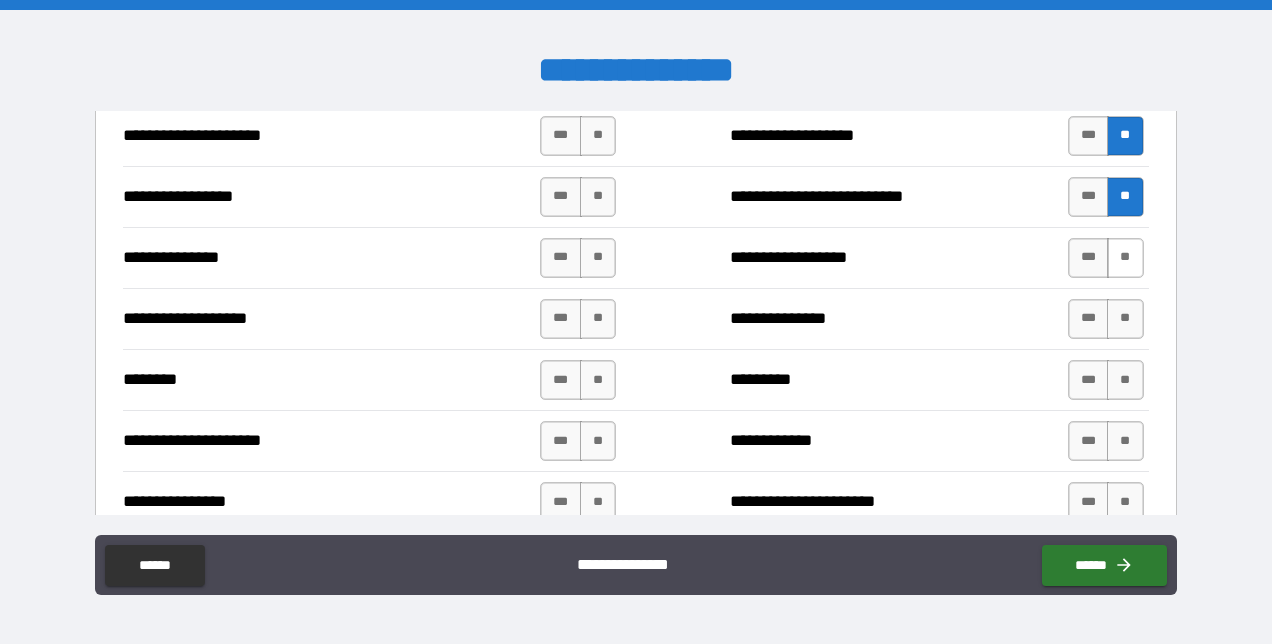 click on "**" at bounding box center [1125, 258] 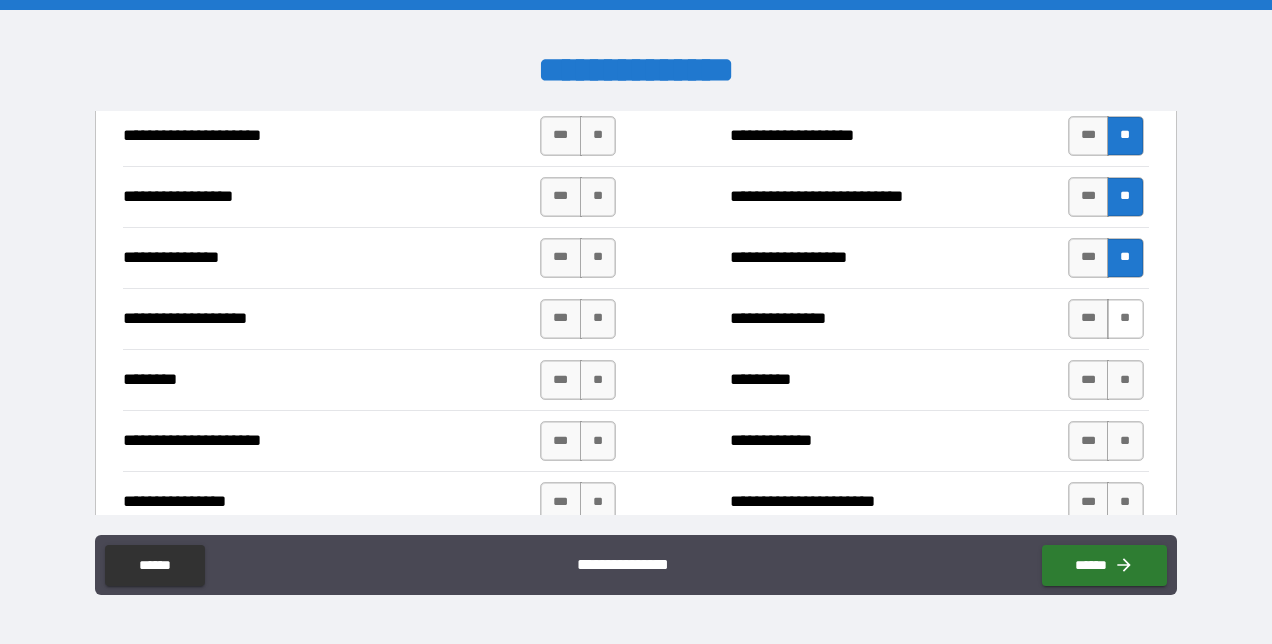 click on "**" at bounding box center [1125, 319] 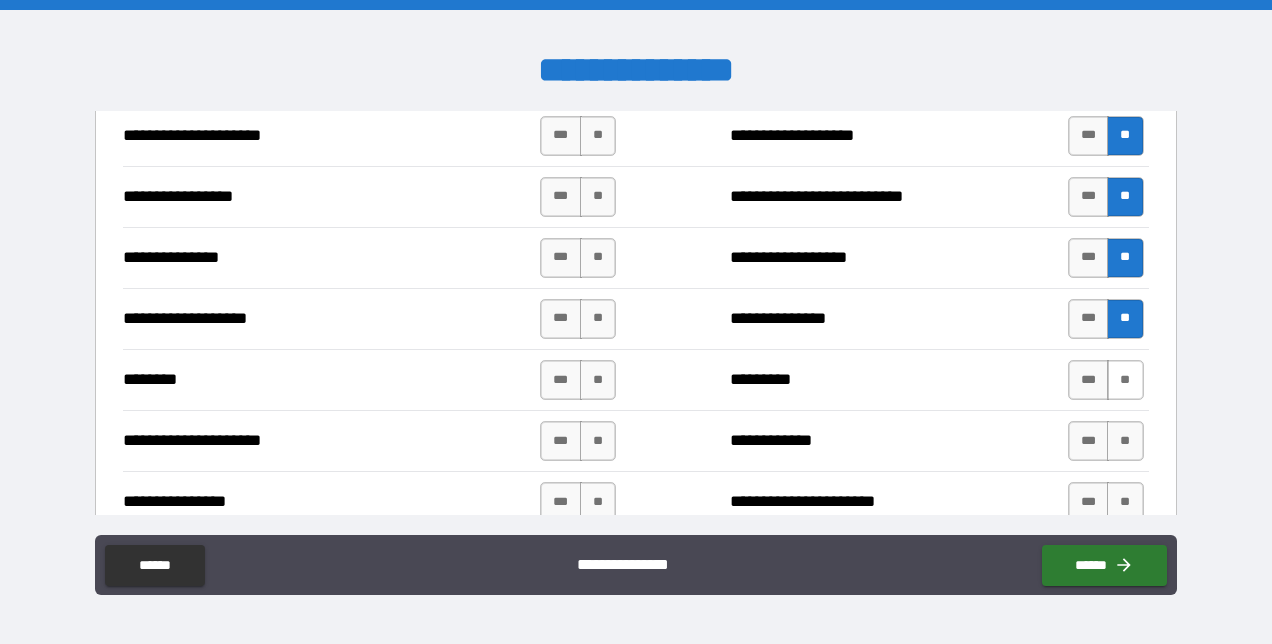 click on "**" at bounding box center [1125, 380] 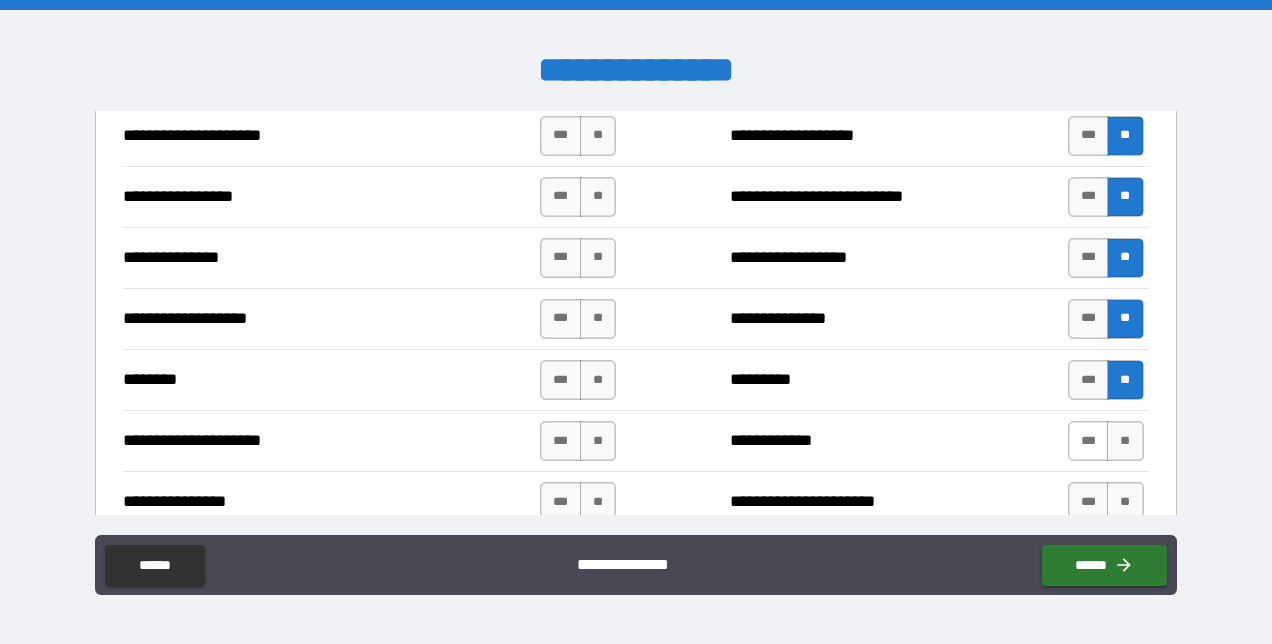 click on "***" at bounding box center (1089, 441) 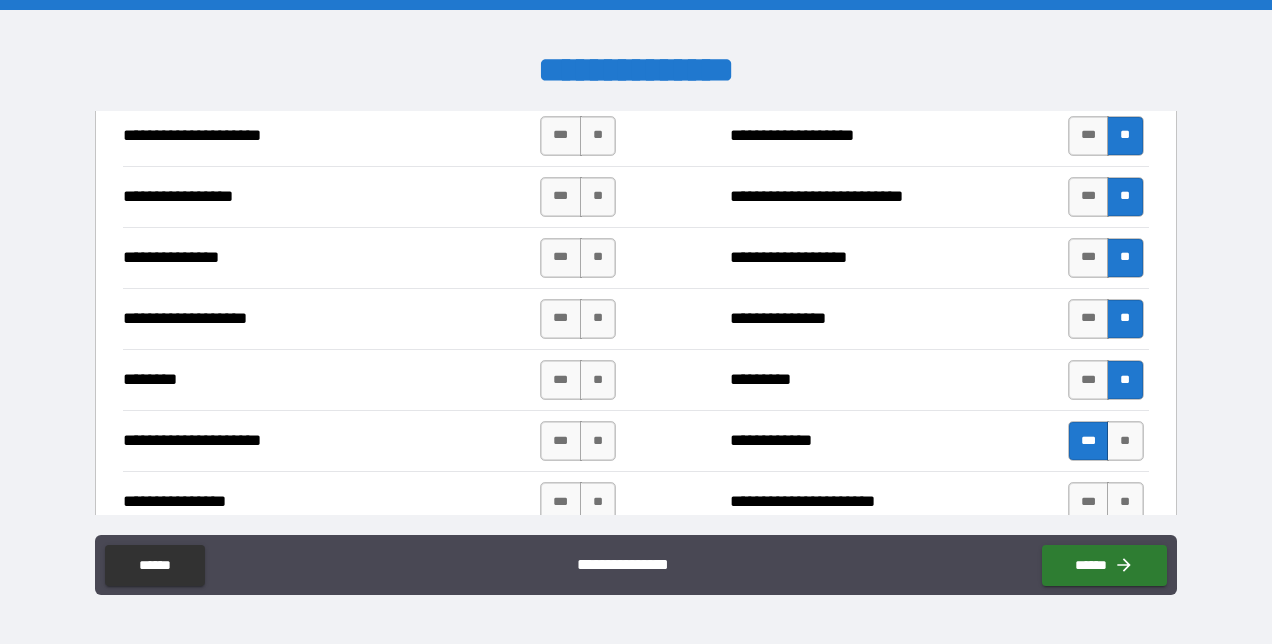 scroll, scrollTop: 2000, scrollLeft: 0, axis: vertical 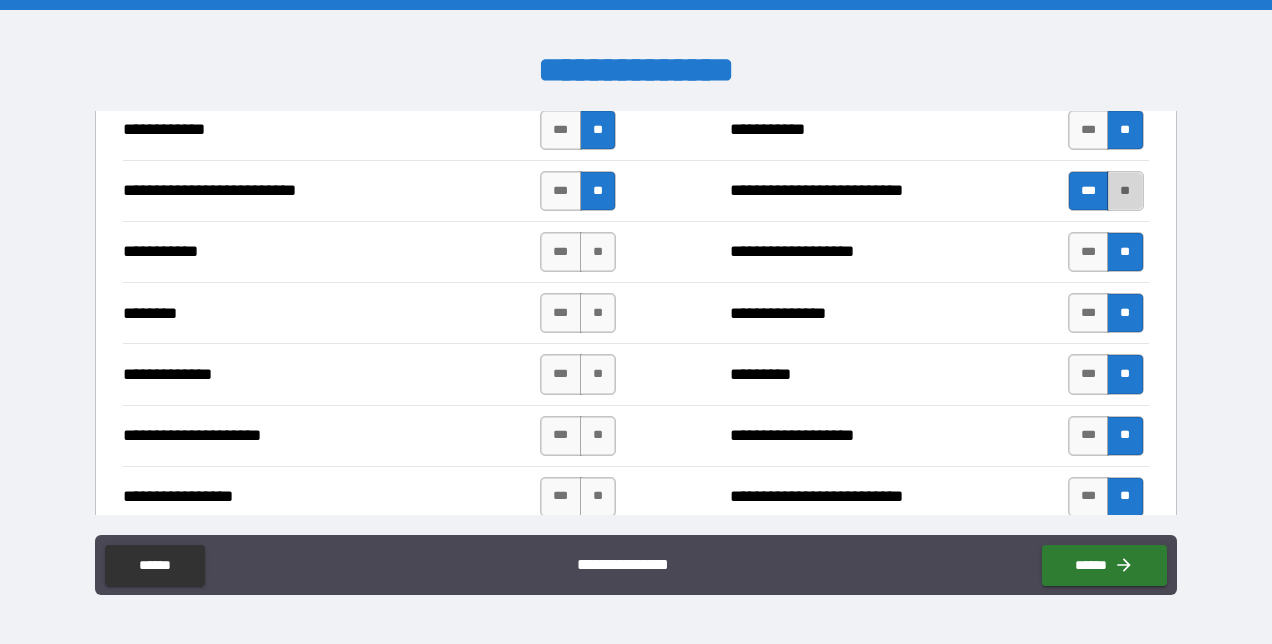 click on "**" at bounding box center (1125, 191) 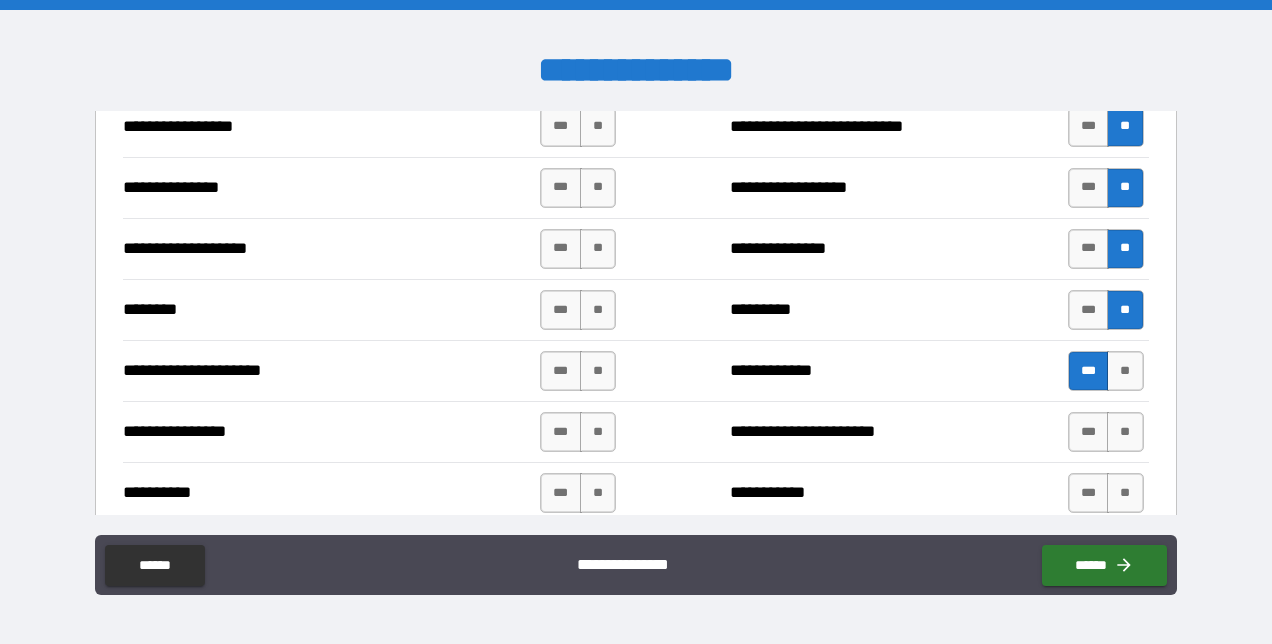 scroll, scrollTop: 2400, scrollLeft: 0, axis: vertical 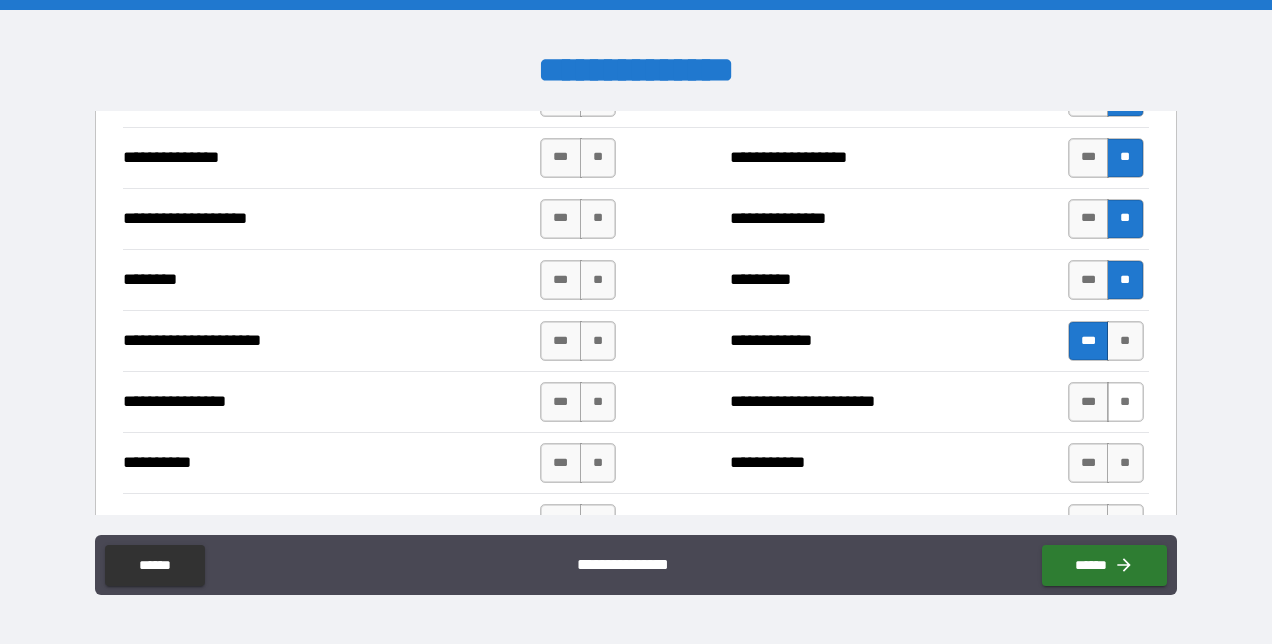 click on "**" at bounding box center [1125, 402] 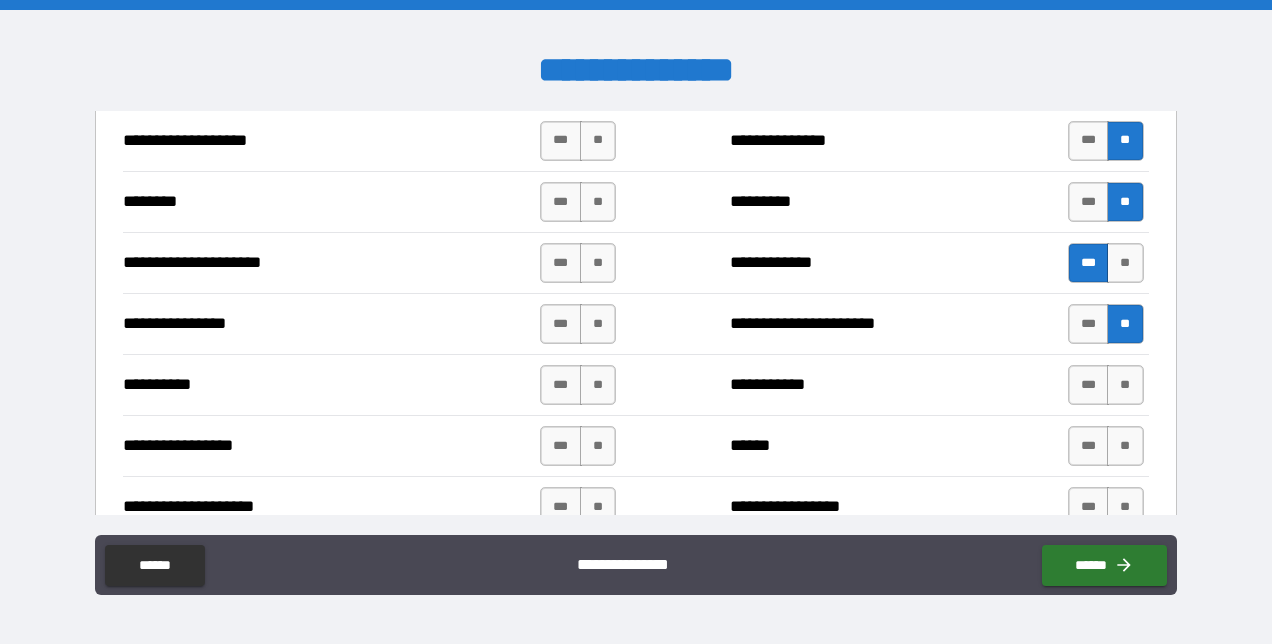 scroll, scrollTop: 2600, scrollLeft: 0, axis: vertical 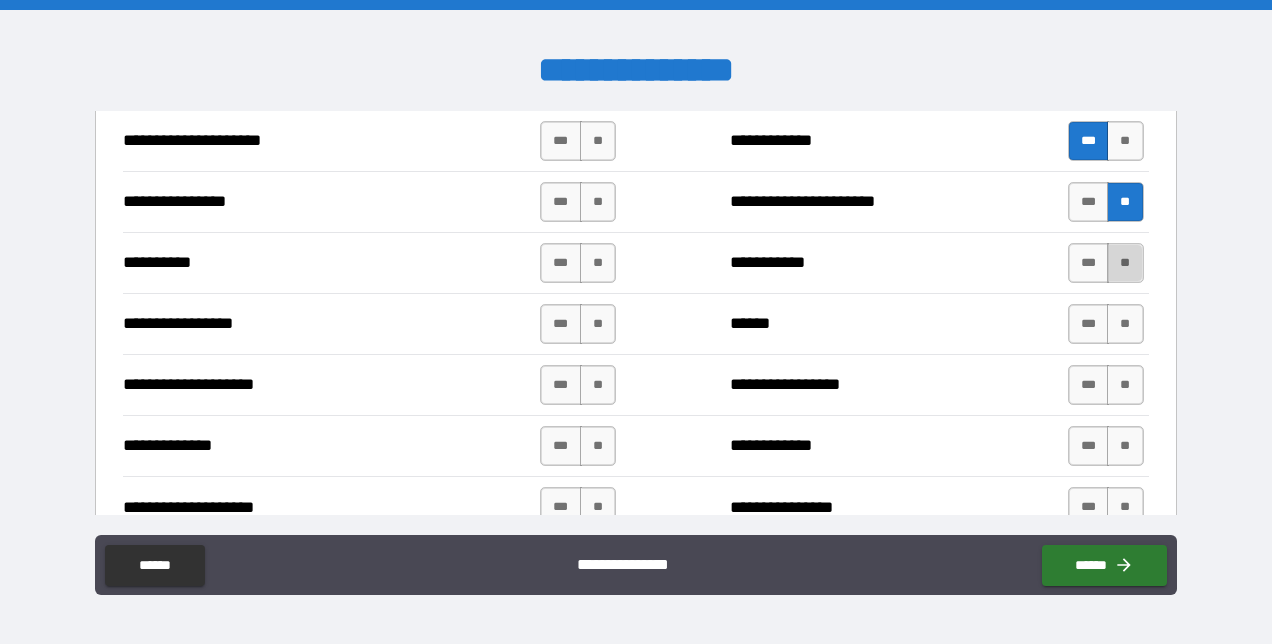 click on "**" at bounding box center [1125, 263] 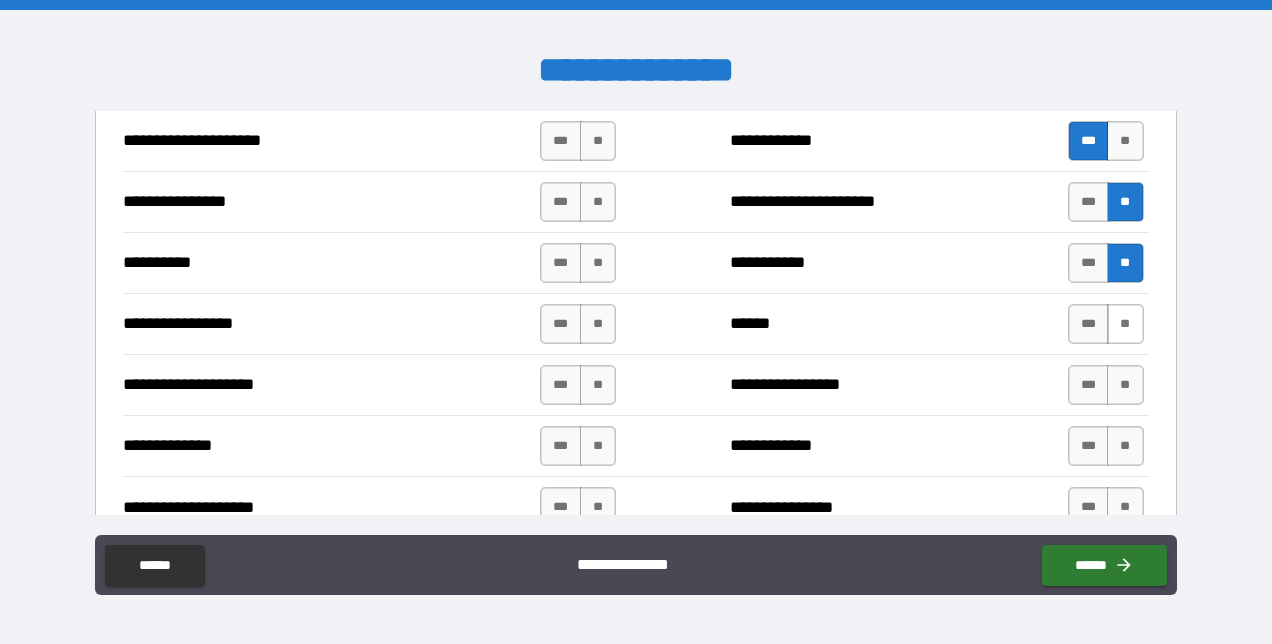 click on "**" at bounding box center [1125, 324] 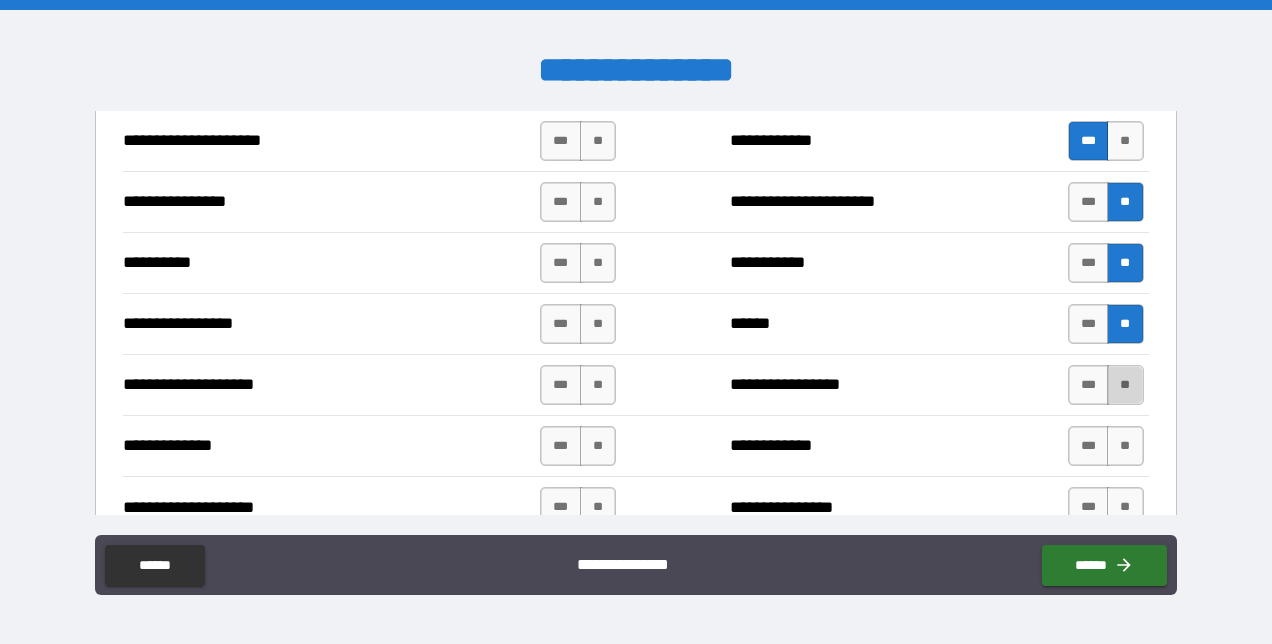 click on "**" at bounding box center [1125, 385] 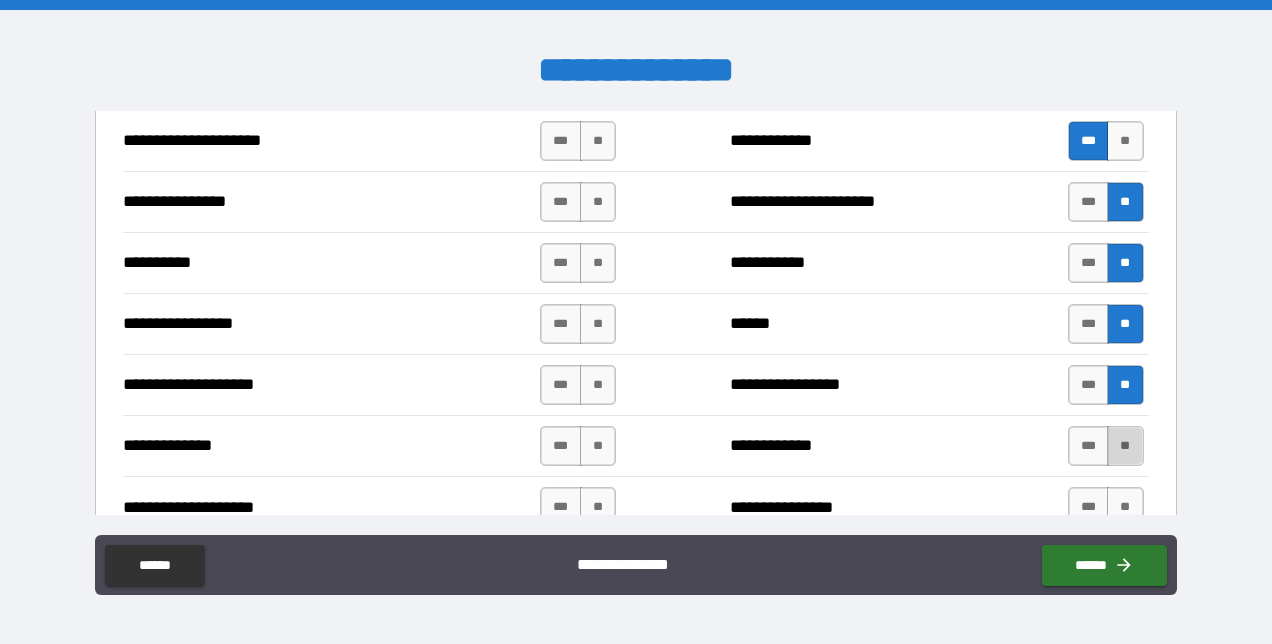 click on "**" at bounding box center [1125, 446] 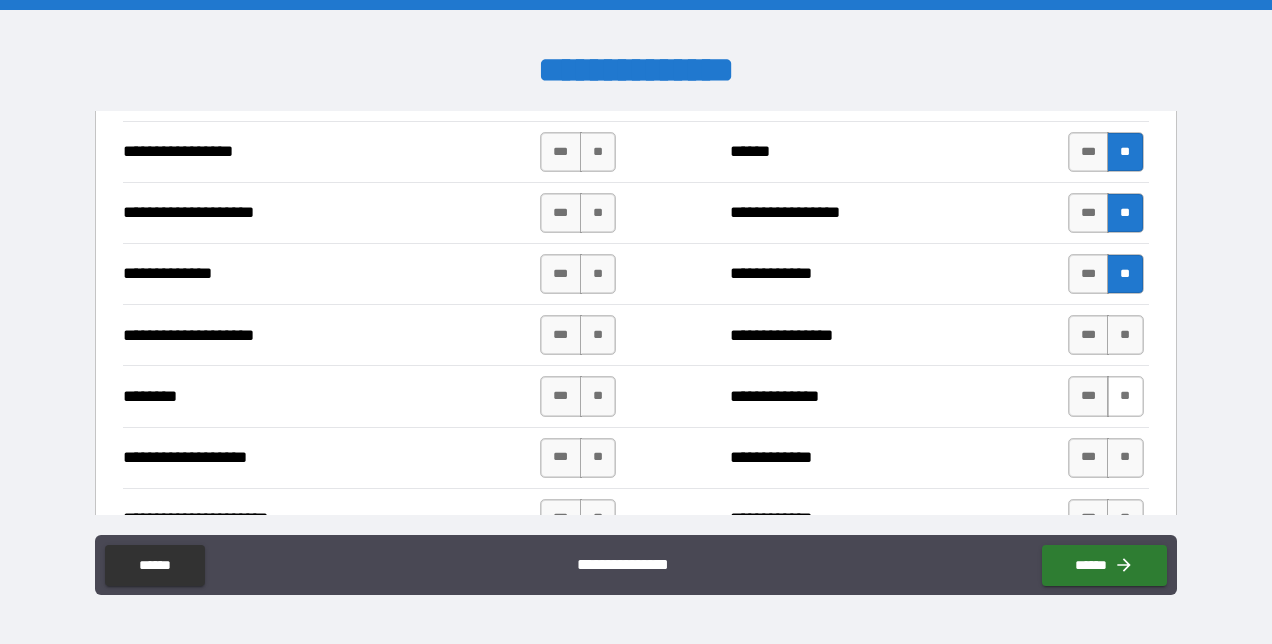 scroll, scrollTop: 2800, scrollLeft: 0, axis: vertical 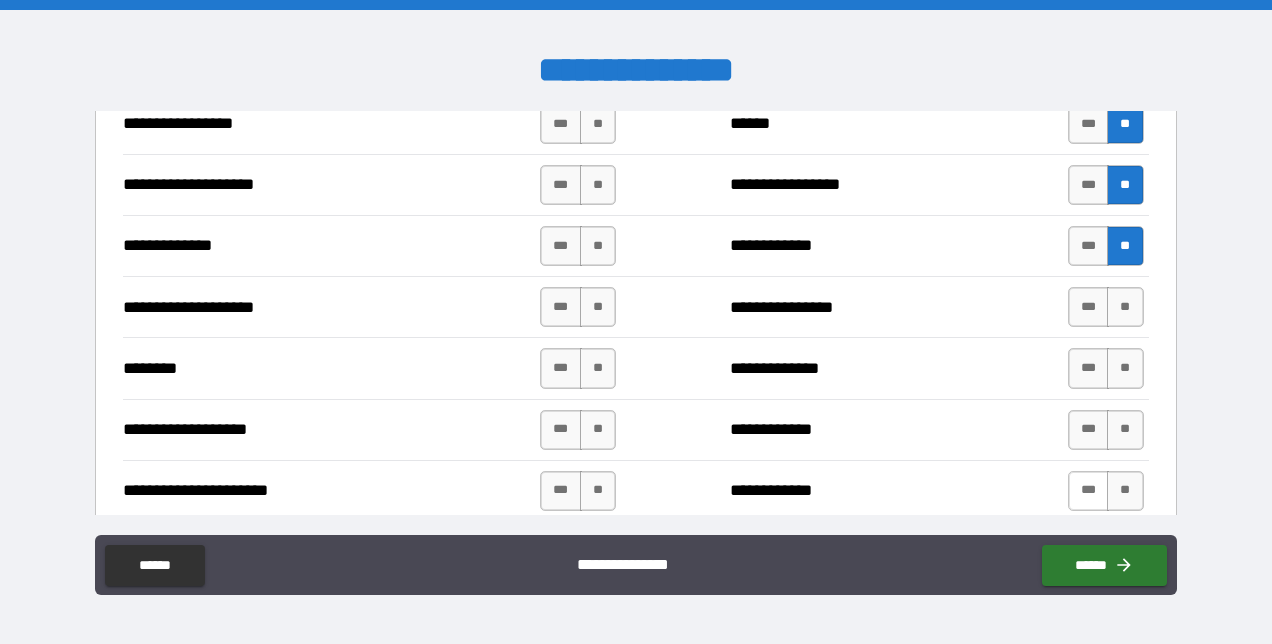 click on "***" at bounding box center [1089, 491] 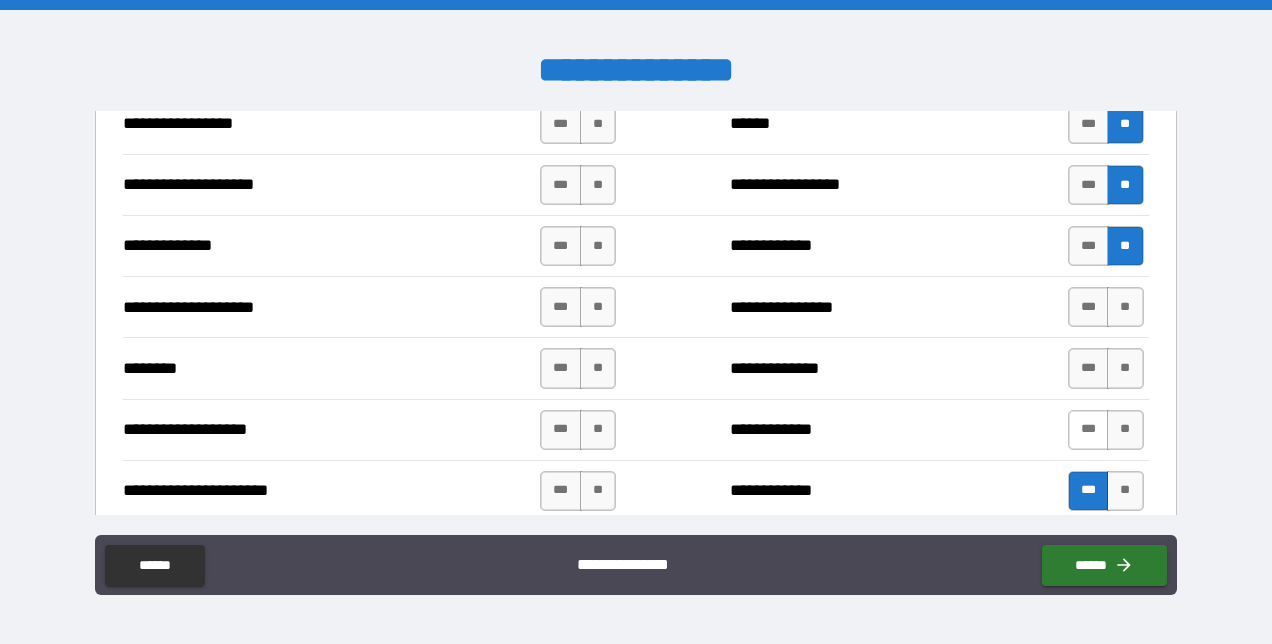 click on "***" at bounding box center [1089, 430] 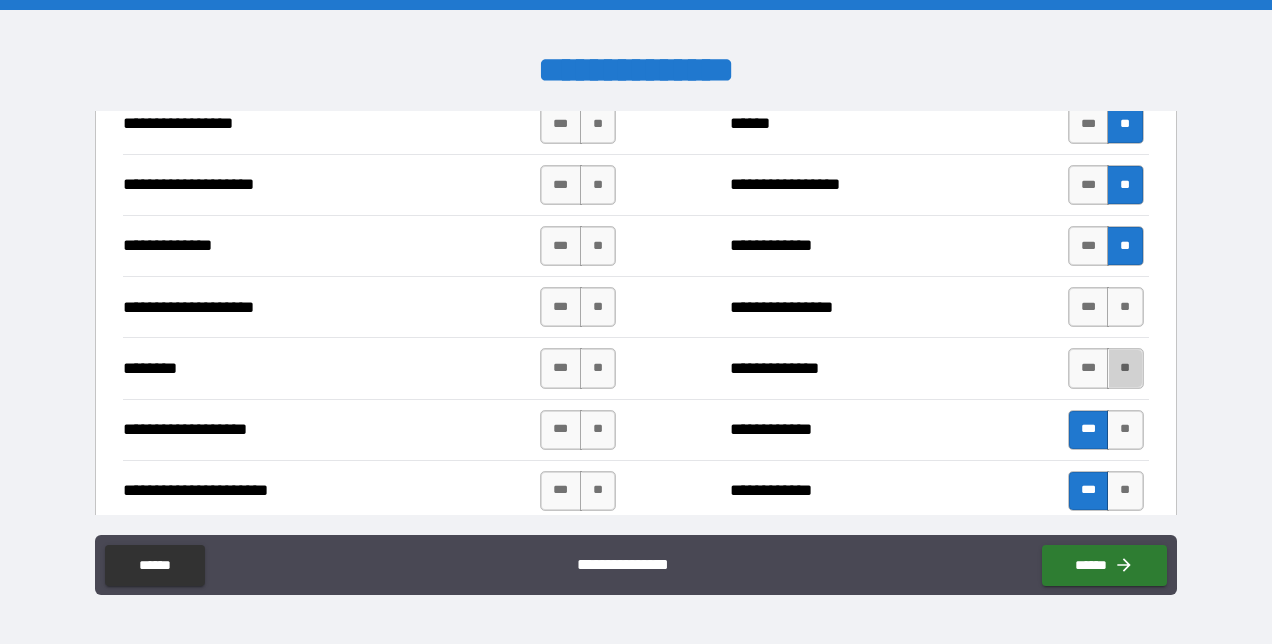 click on "*** **" at bounding box center (1106, 368) 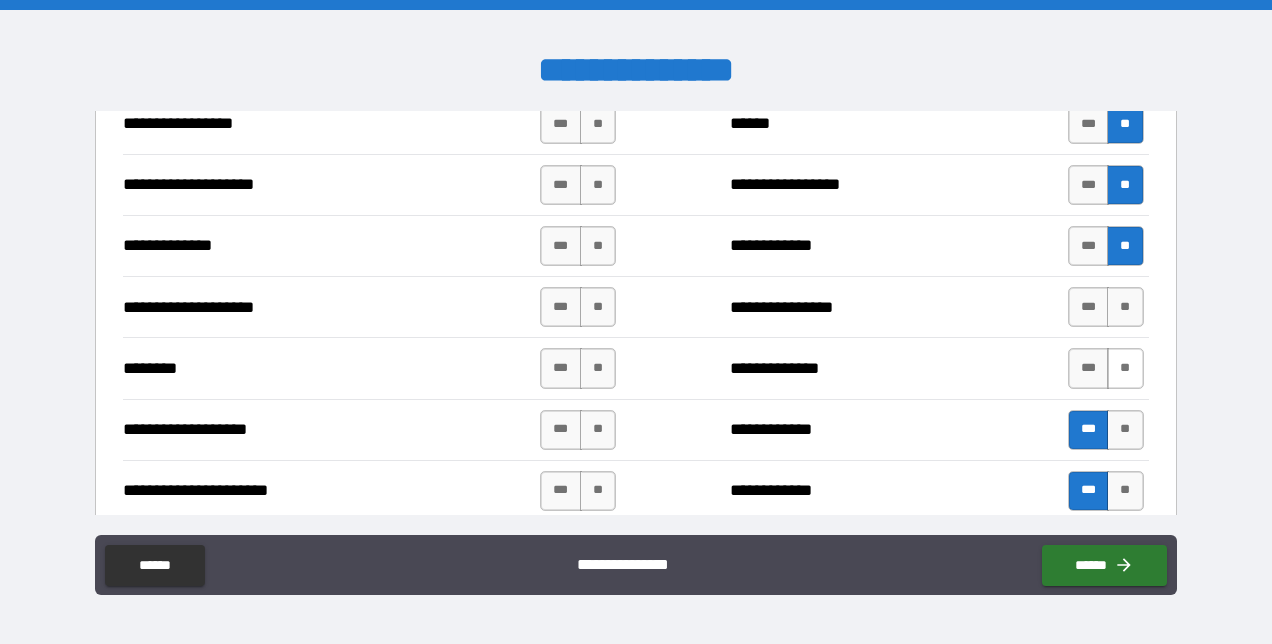 click on "**" at bounding box center (1125, 368) 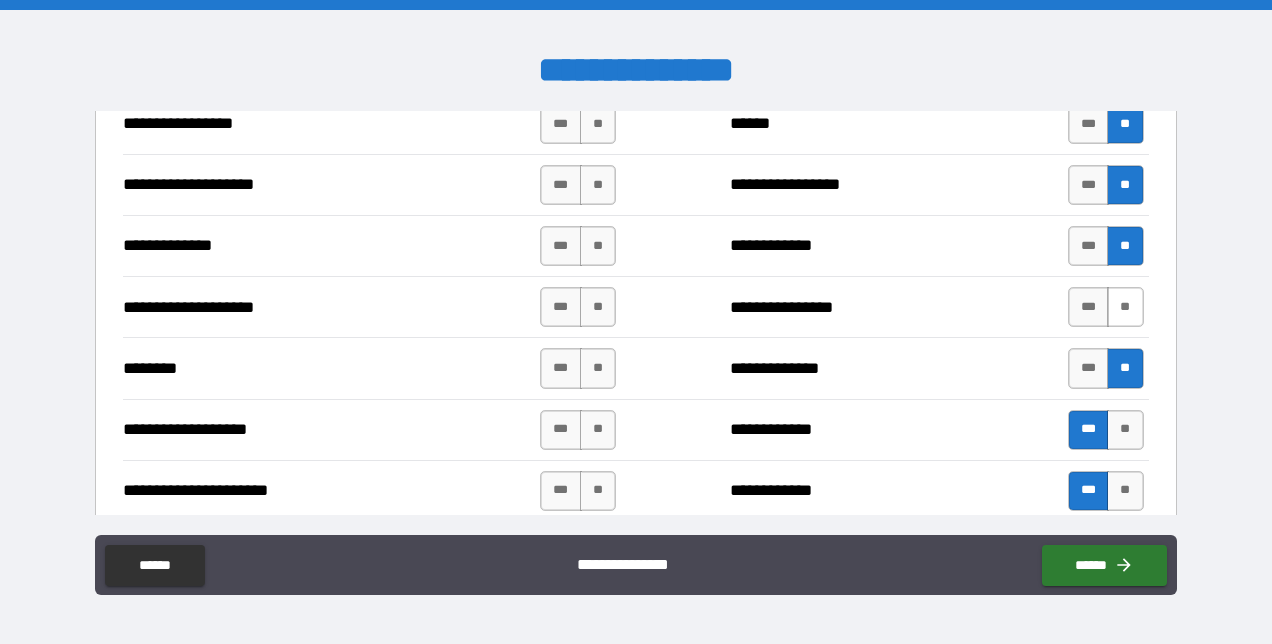 click on "**" at bounding box center [1125, 307] 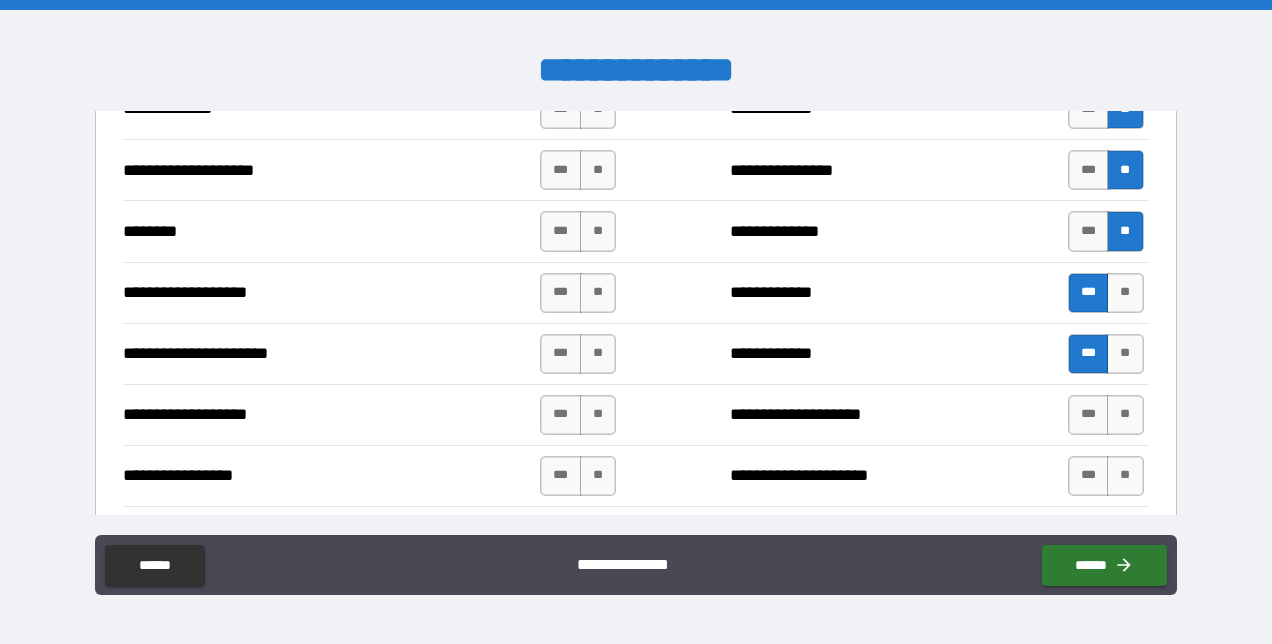 scroll, scrollTop: 3000, scrollLeft: 0, axis: vertical 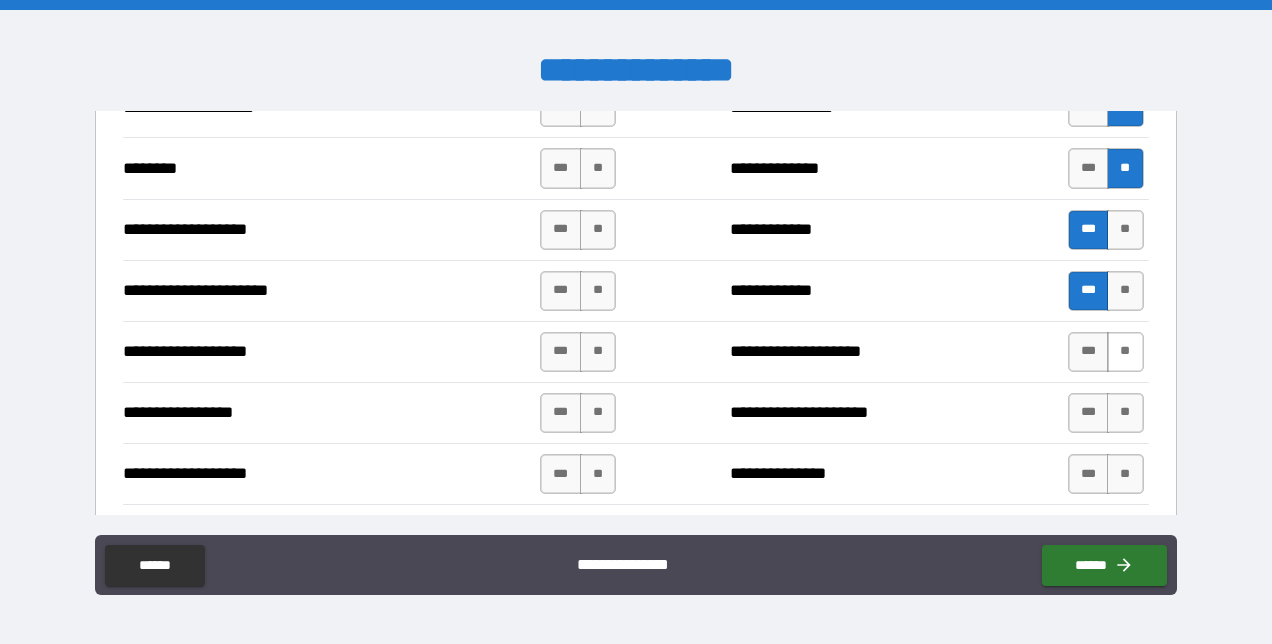 click on "**" at bounding box center [1125, 352] 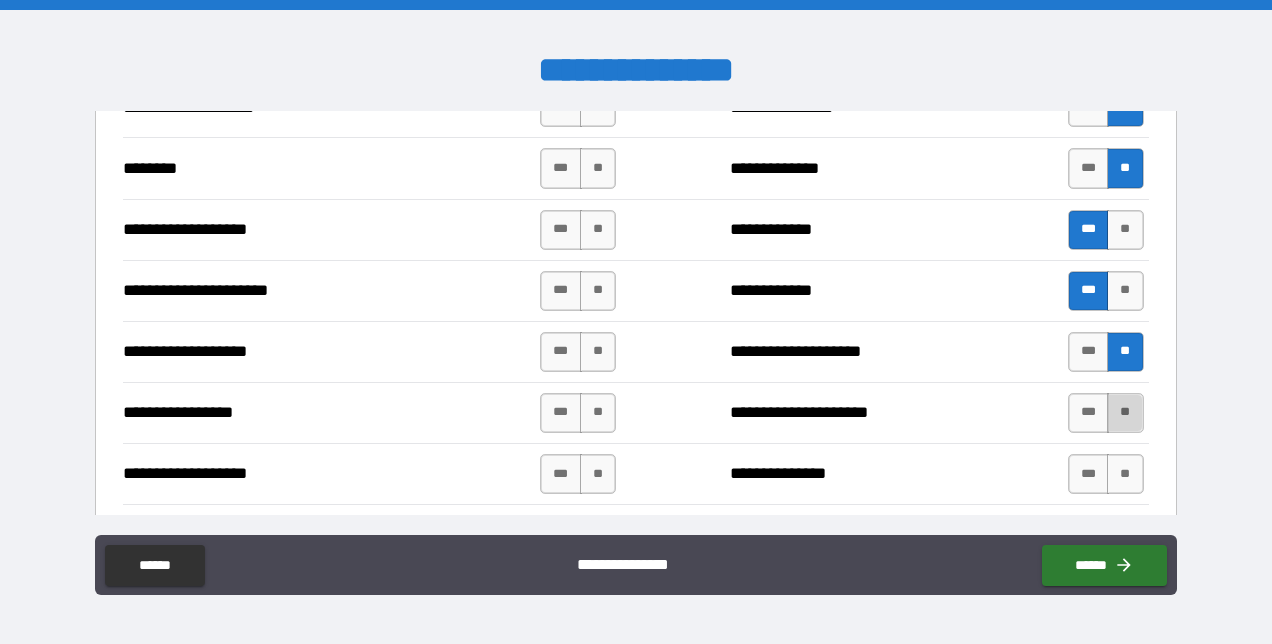 click on "**" at bounding box center (1125, 413) 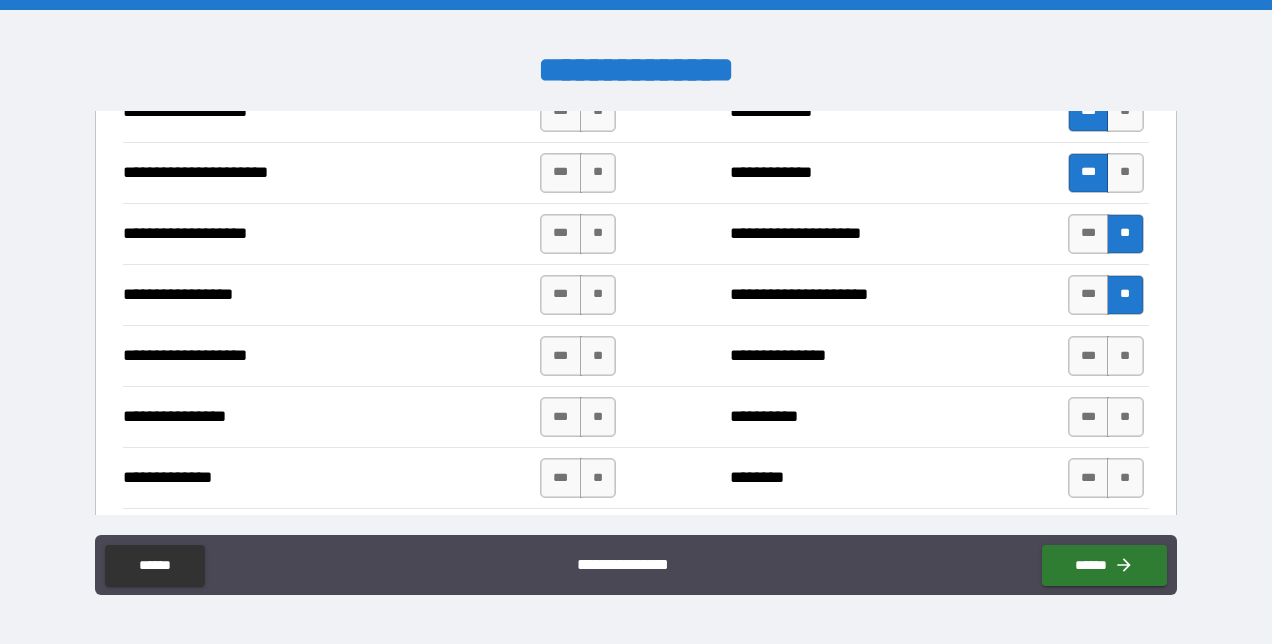 scroll, scrollTop: 3200, scrollLeft: 0, axis: vertical 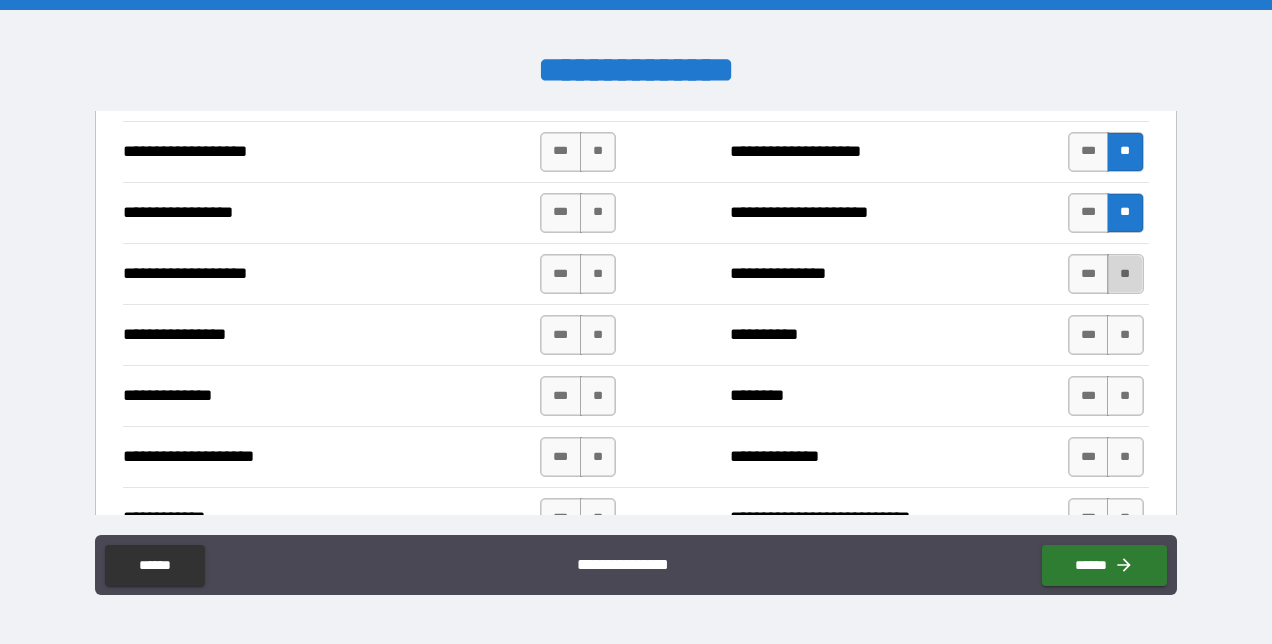click on "**" at bounding box center (1125, 274) 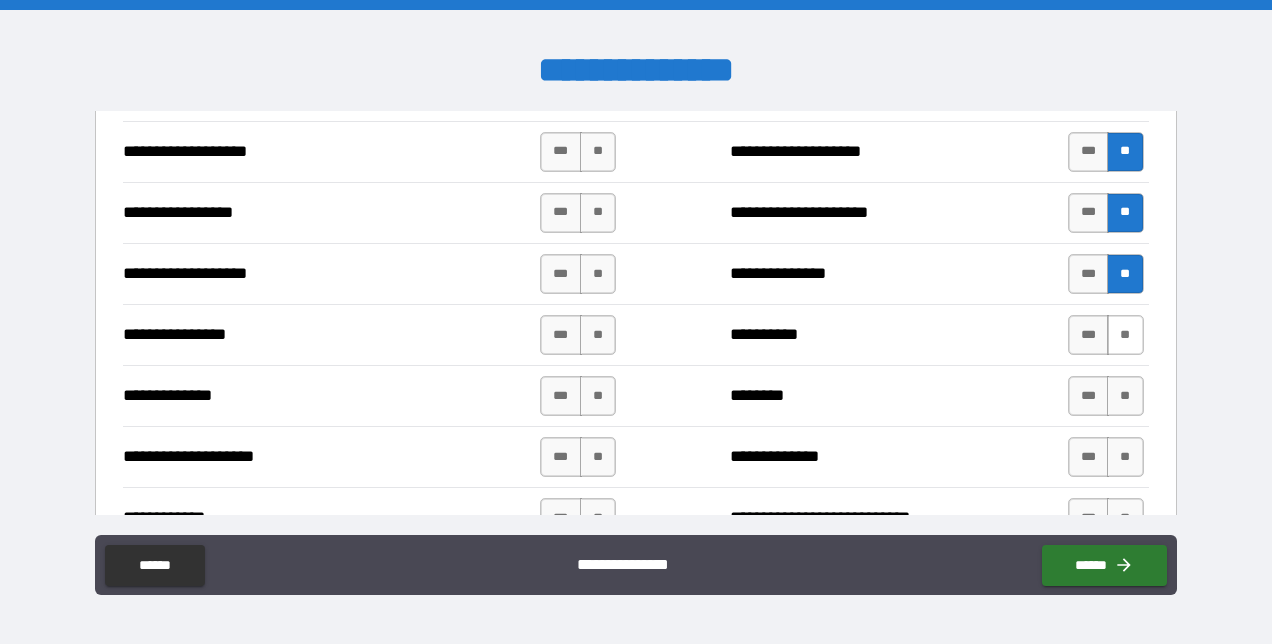 click on "**" at bounding box center [1125, 335] 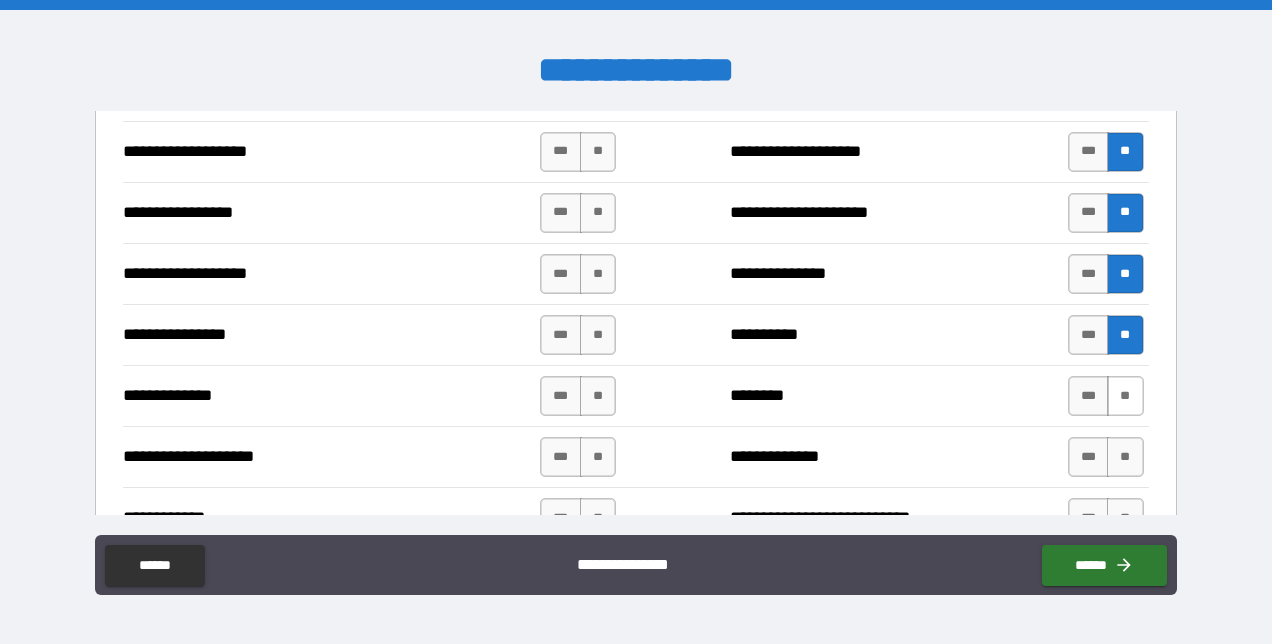 click on "**" at bounding box center [1125, 396] 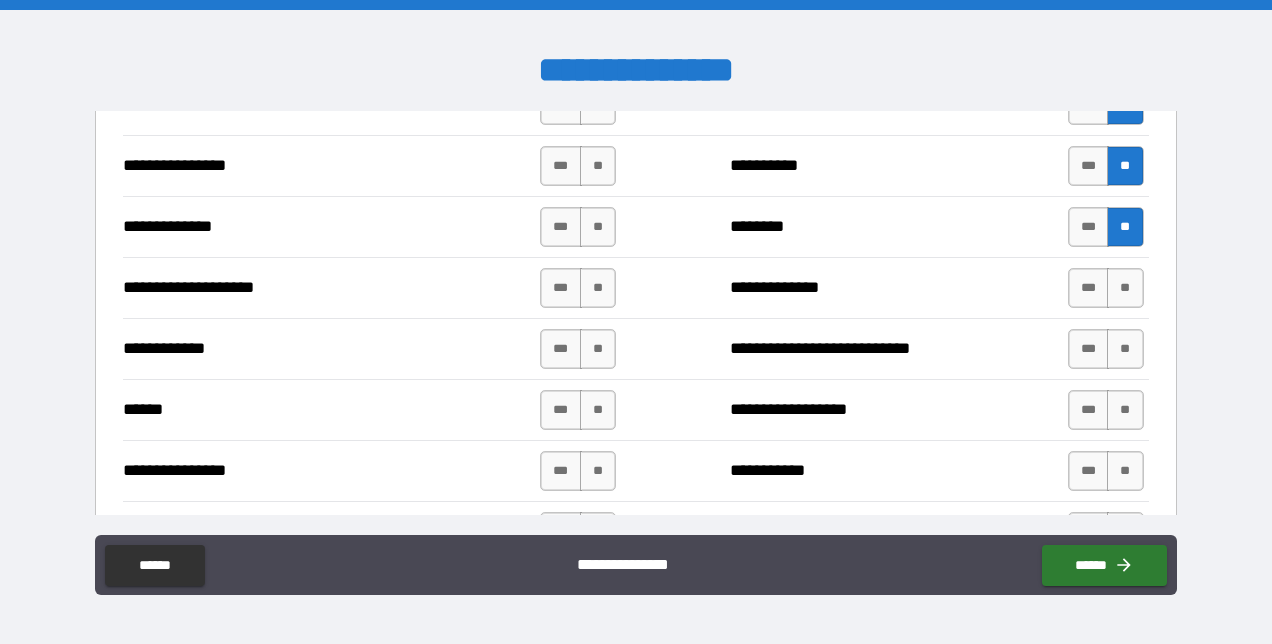 scroll, scrollTop: 3400, scrollLeft: 0, axis: vertical 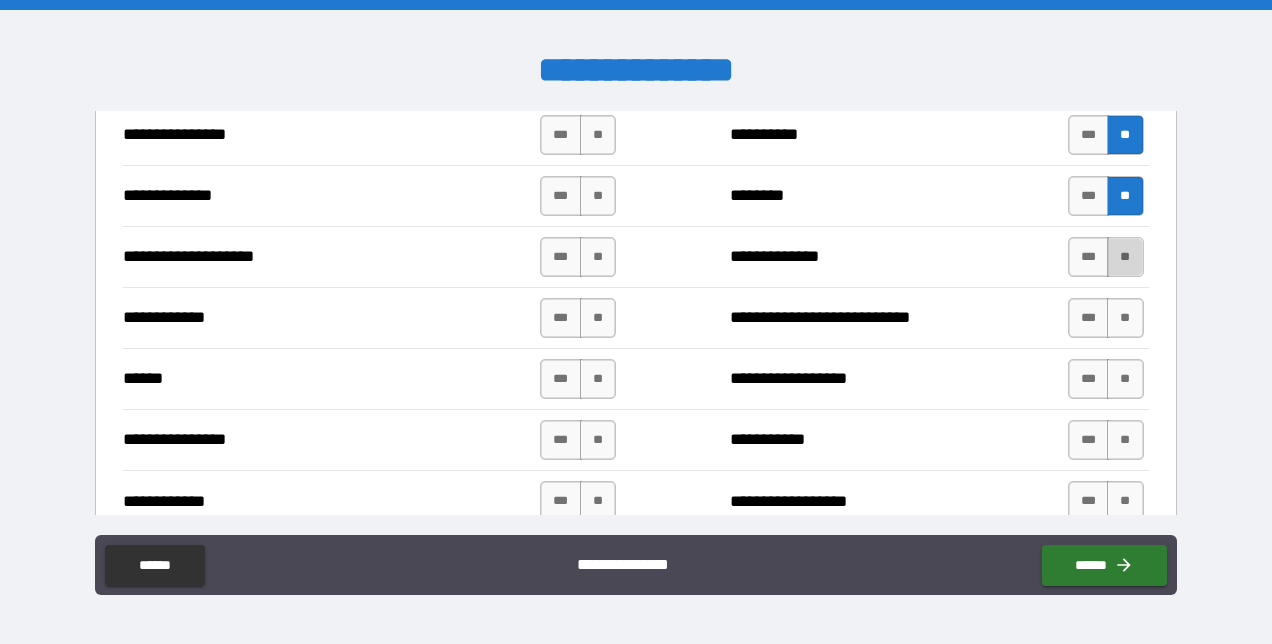 click on "**" at bounding box center [1125, 257] 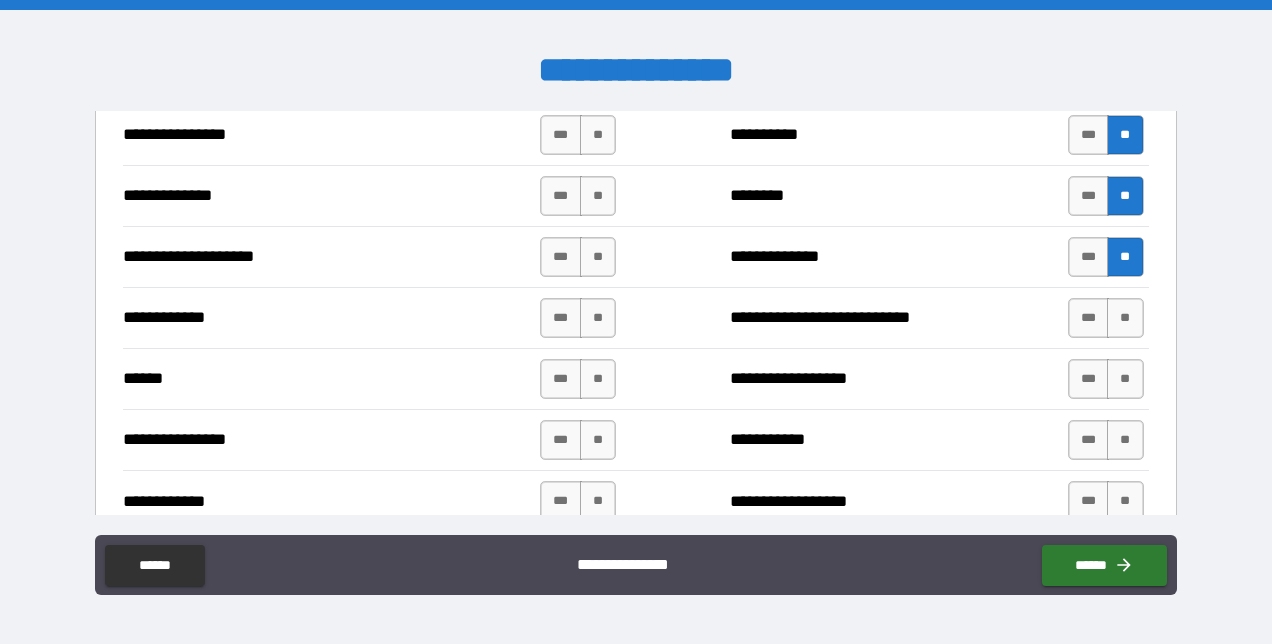 click on "*** **" at bounding box center (1106, 318) 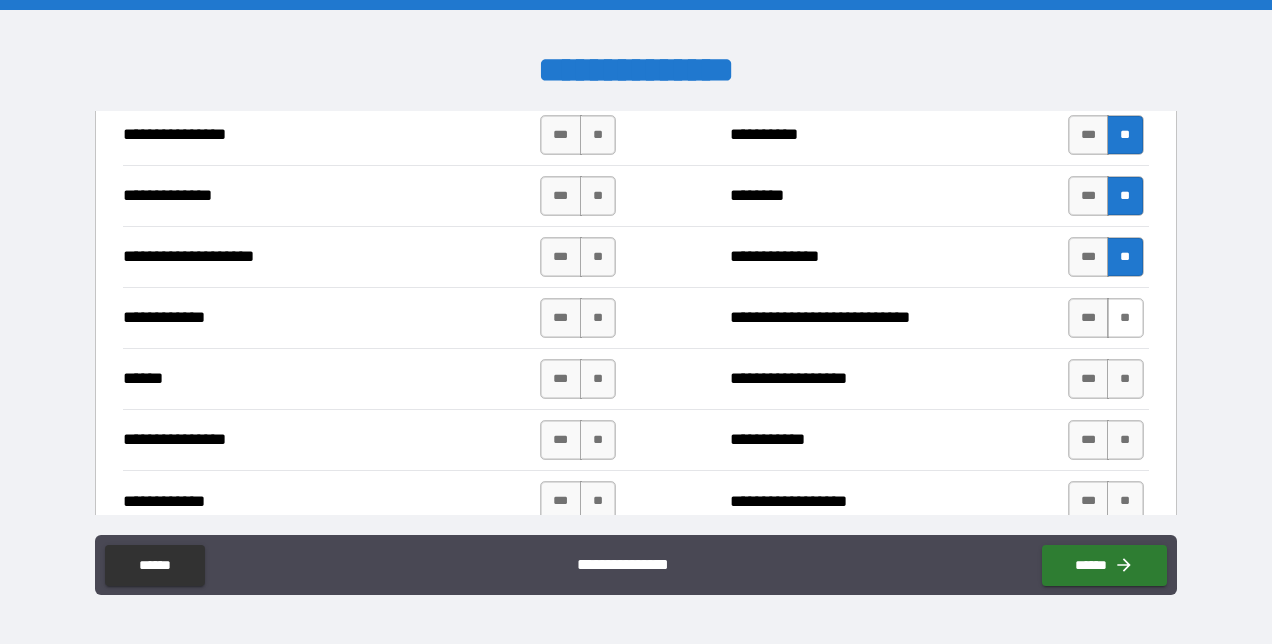 click on "**" at bounding box center (1125, 318) 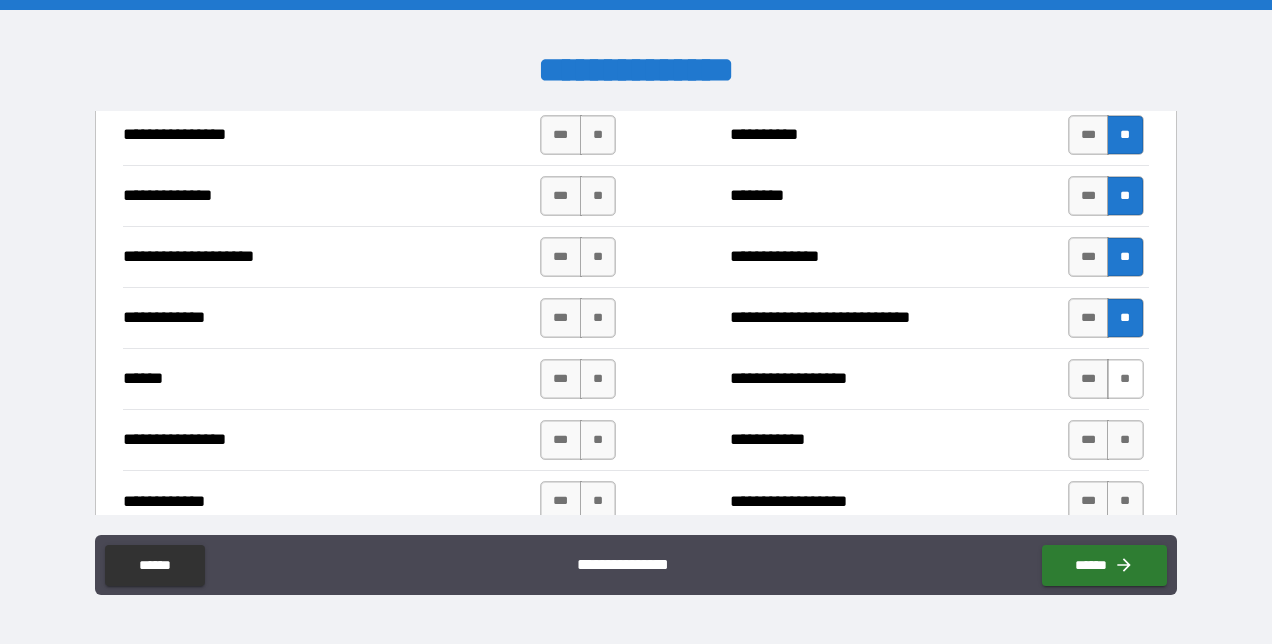 click on "**" at bounding box center [1125, 379] 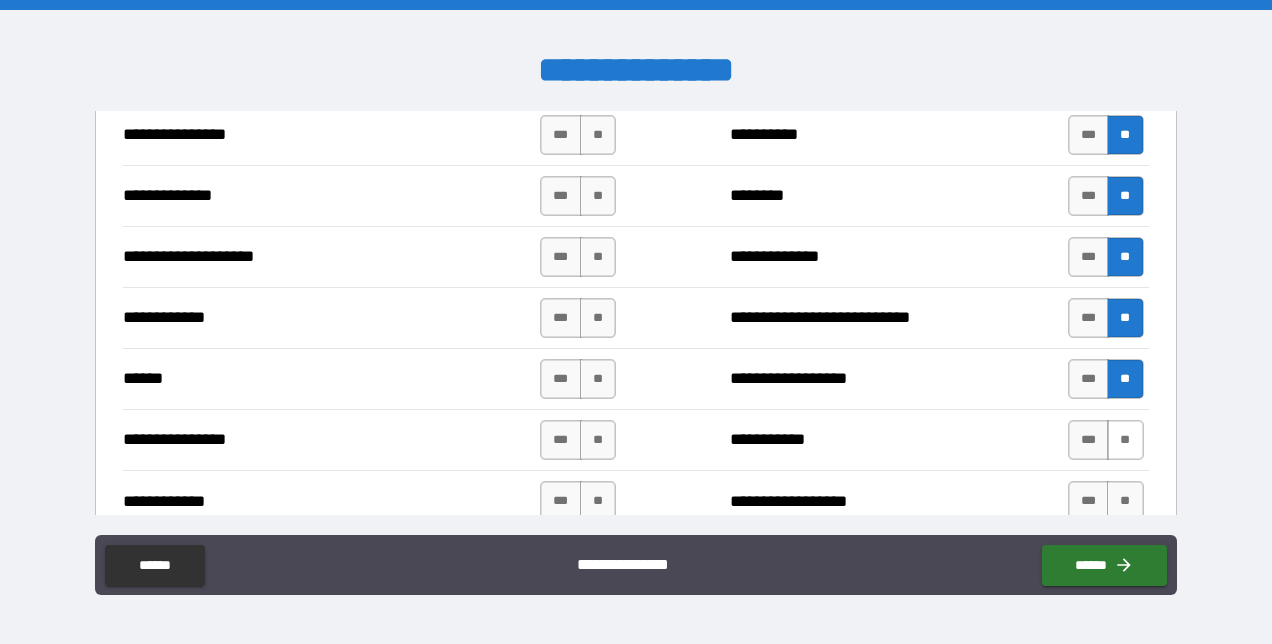 click on "**" at bounding box center (1125, 440) 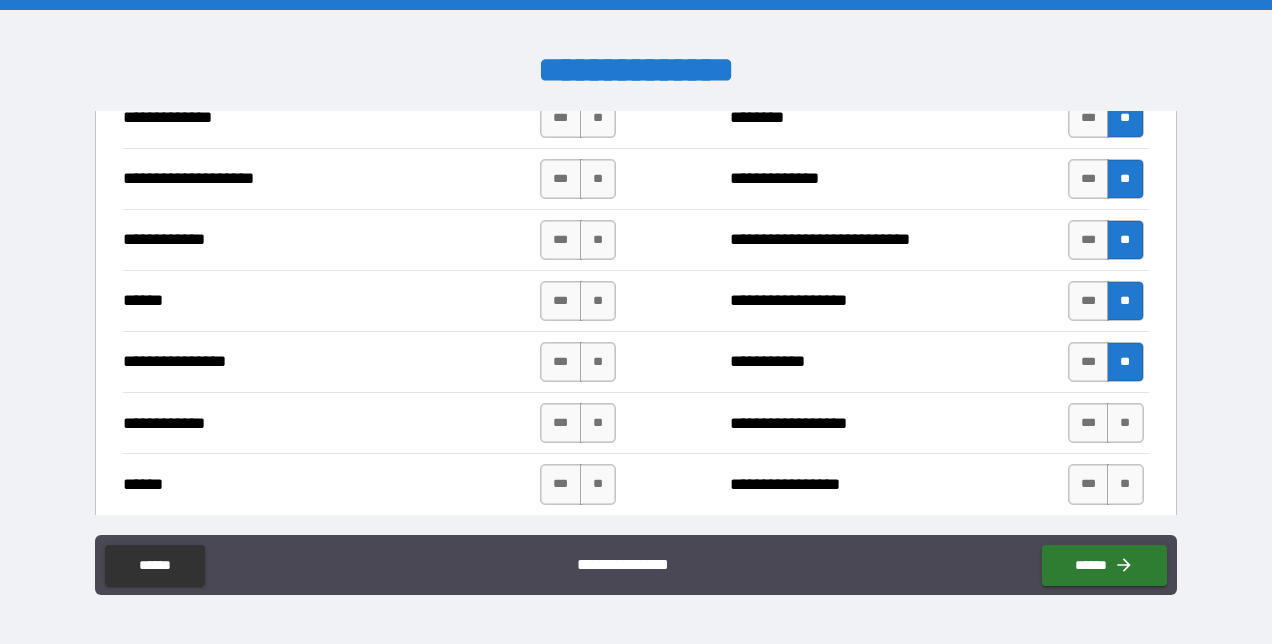 scroll, scrollTop: 3600, scrollLeft: 0, axis: vertical 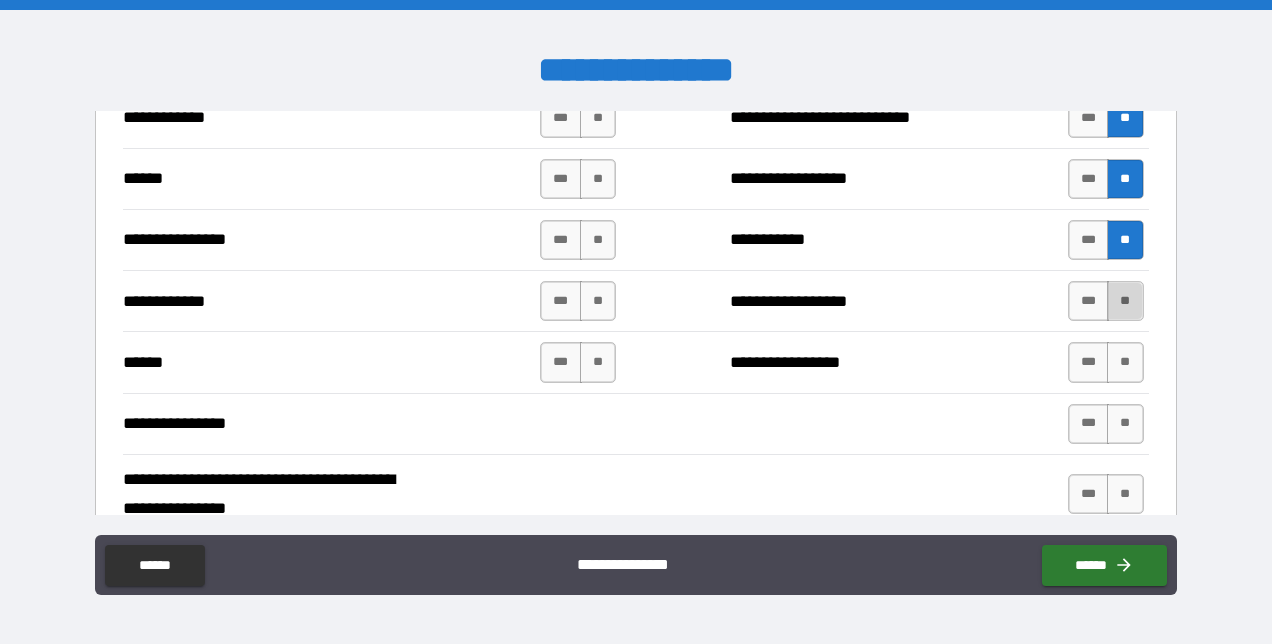 click on "**" at bounding box center (1125, 301) 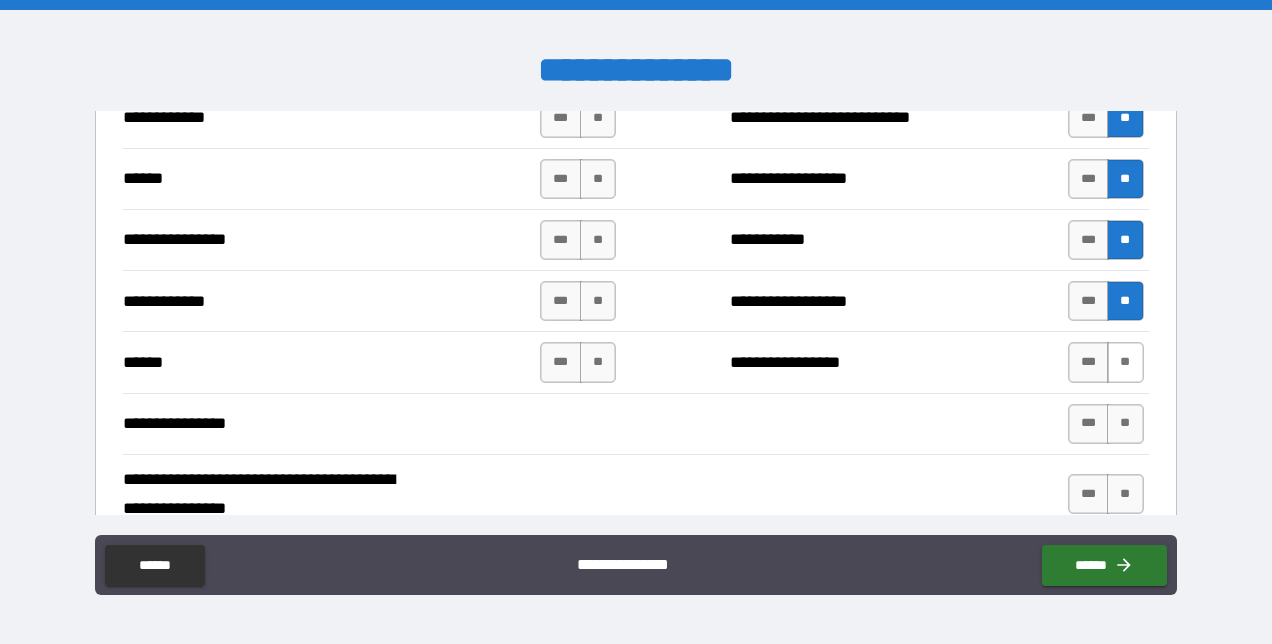 click on "**" at bounding box center [1125, 362] 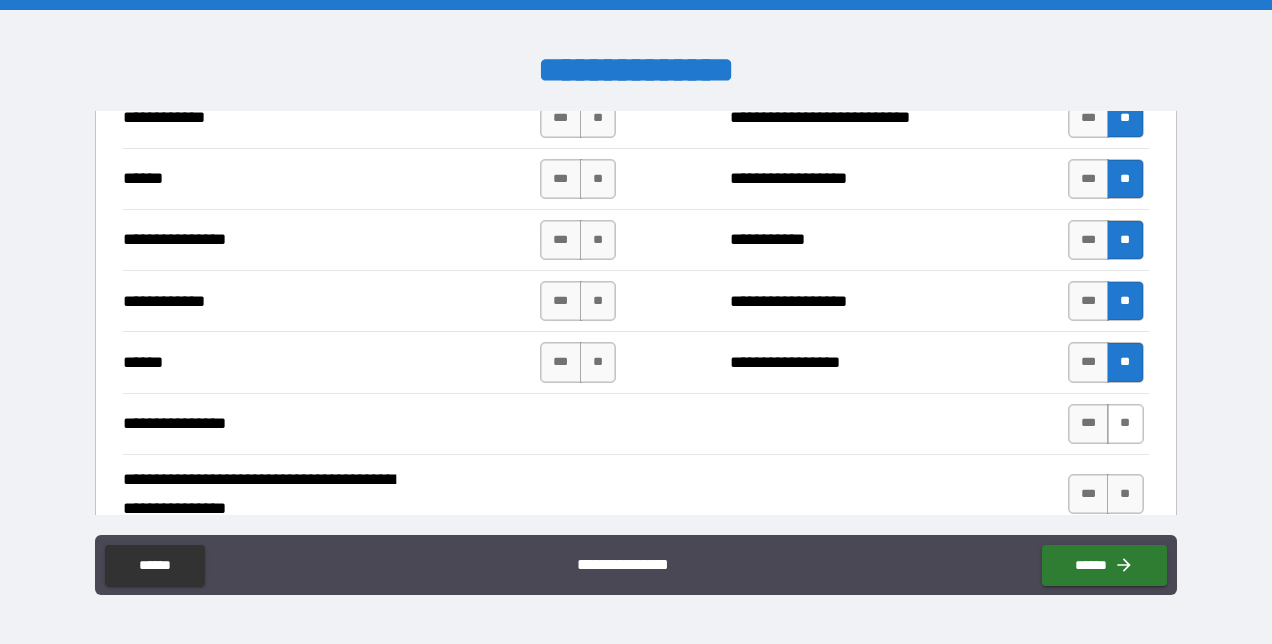click on "**" at bounding box center [1125, 424] 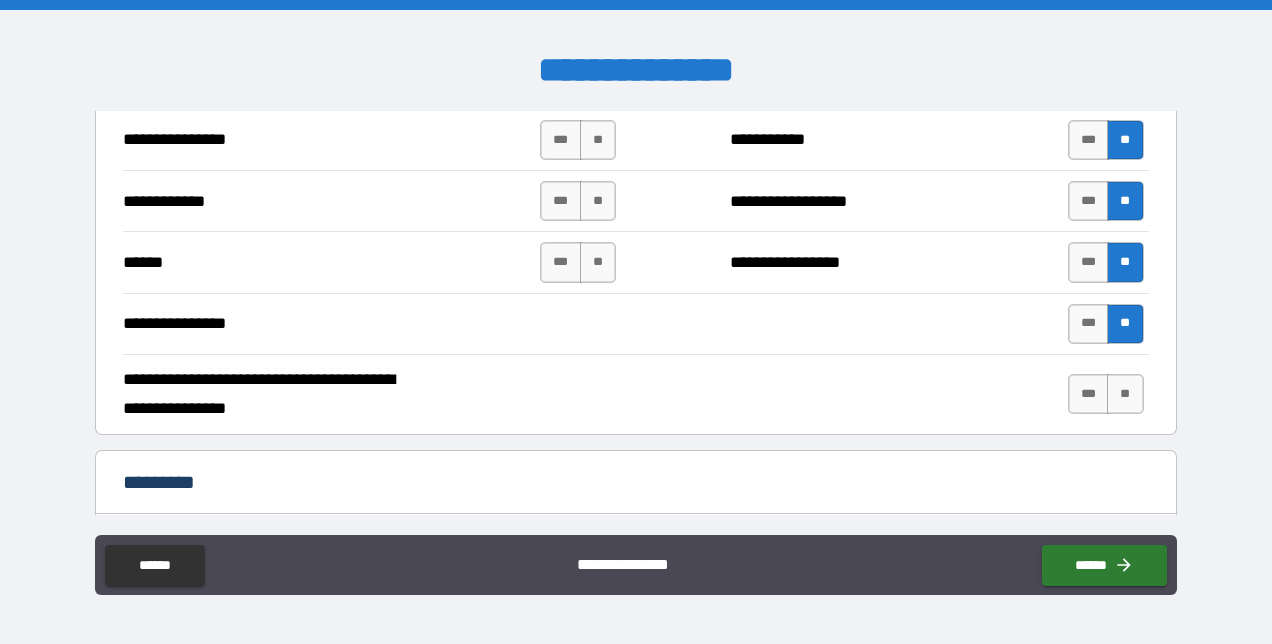 scroll, scrollTop: 3800, scrollLeft: 0, axis: vertical 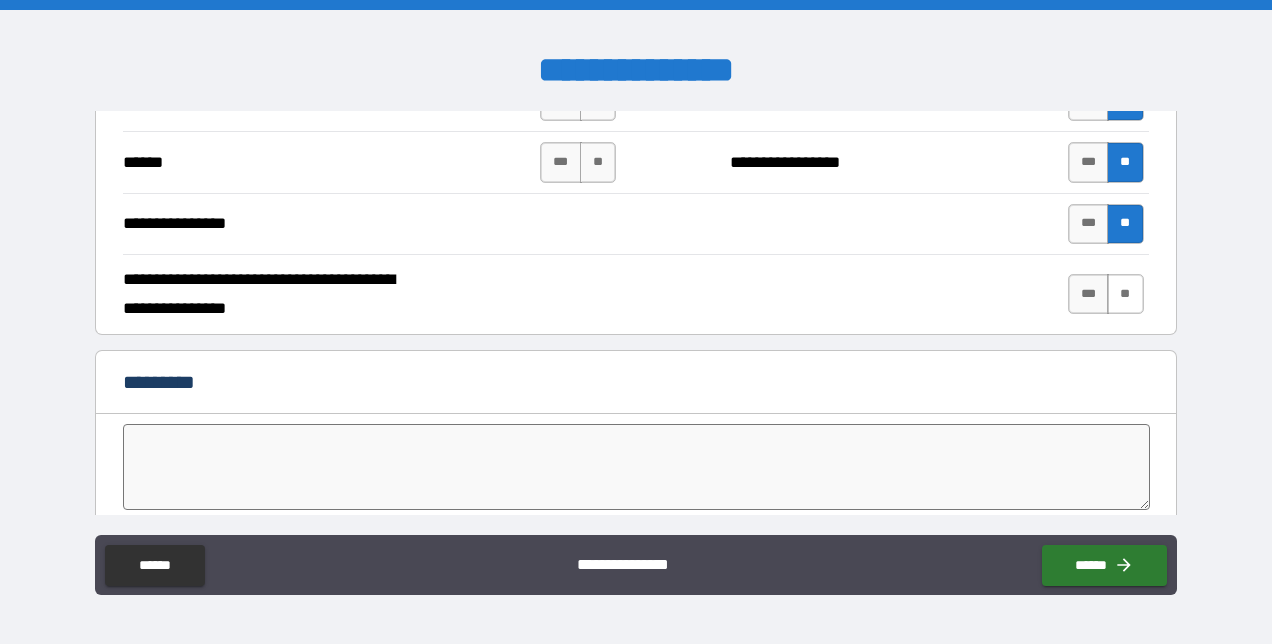 click on "**" at bounding box center [1125, 294] 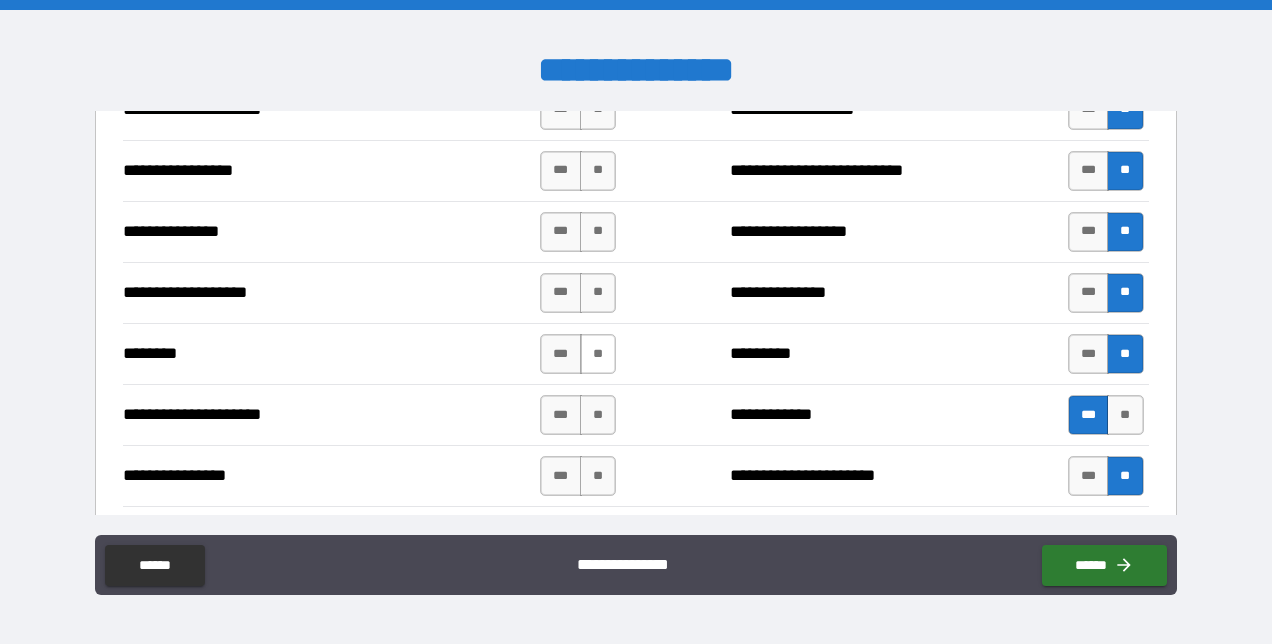 scroll, scrollTop: 2000, scrollLeft: 0, axis: vertical 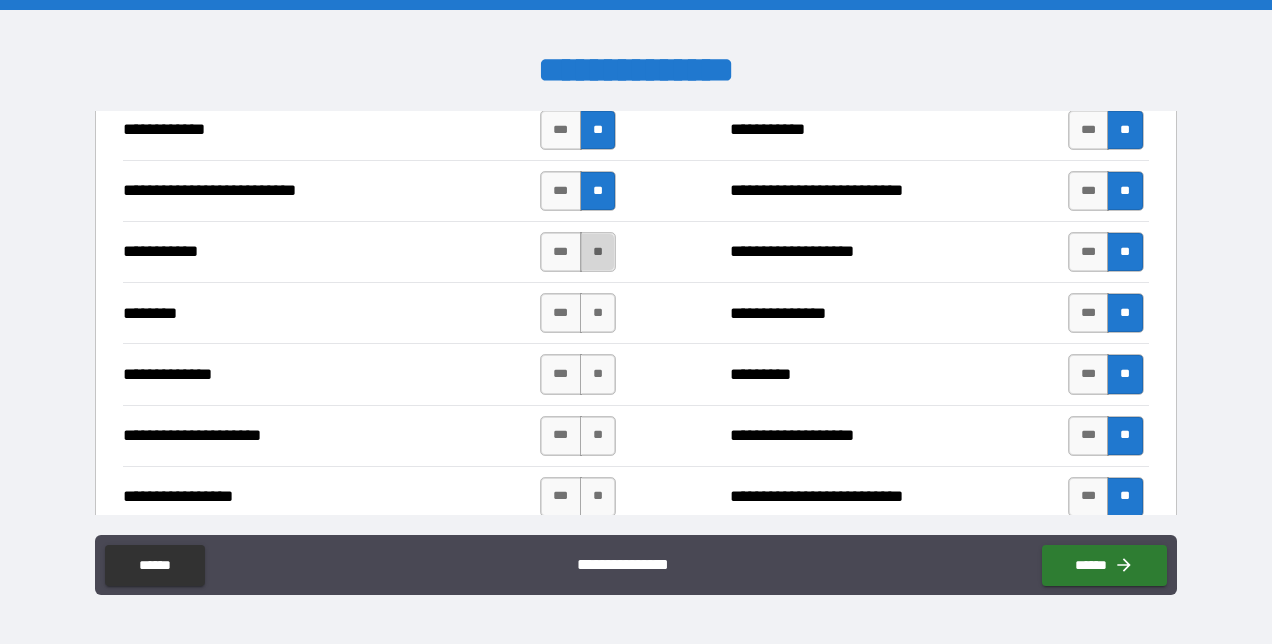 click on "**" at bounding box center (598, 252) 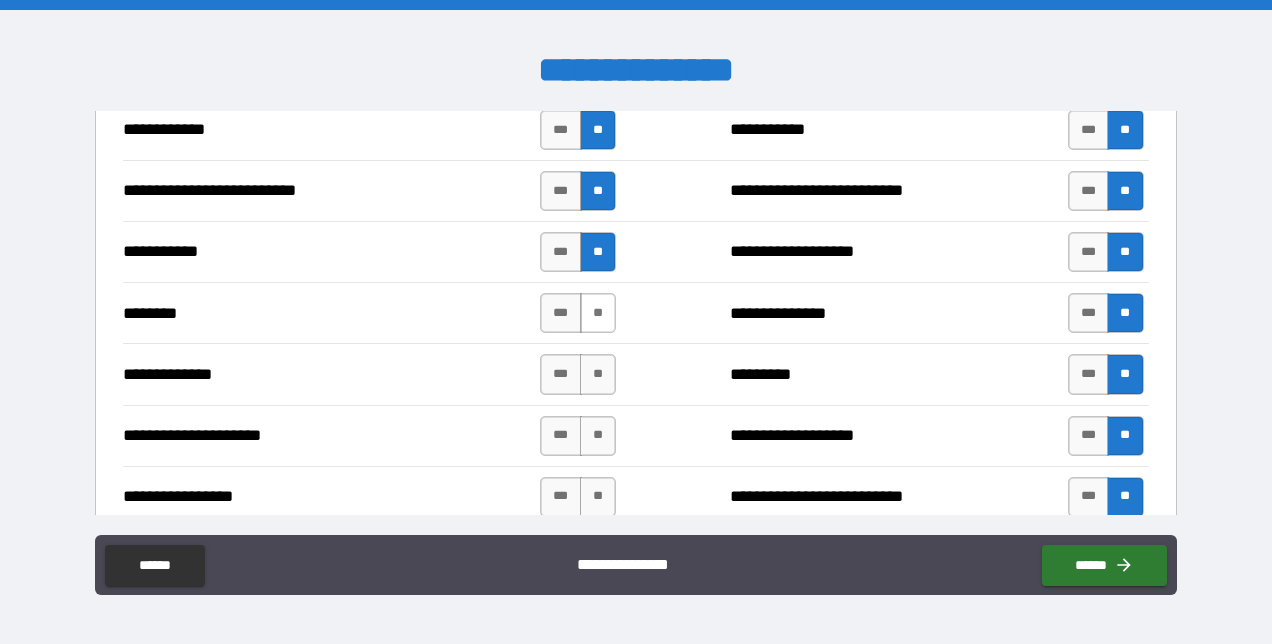 click on "**" at bounding box center (598, 313) 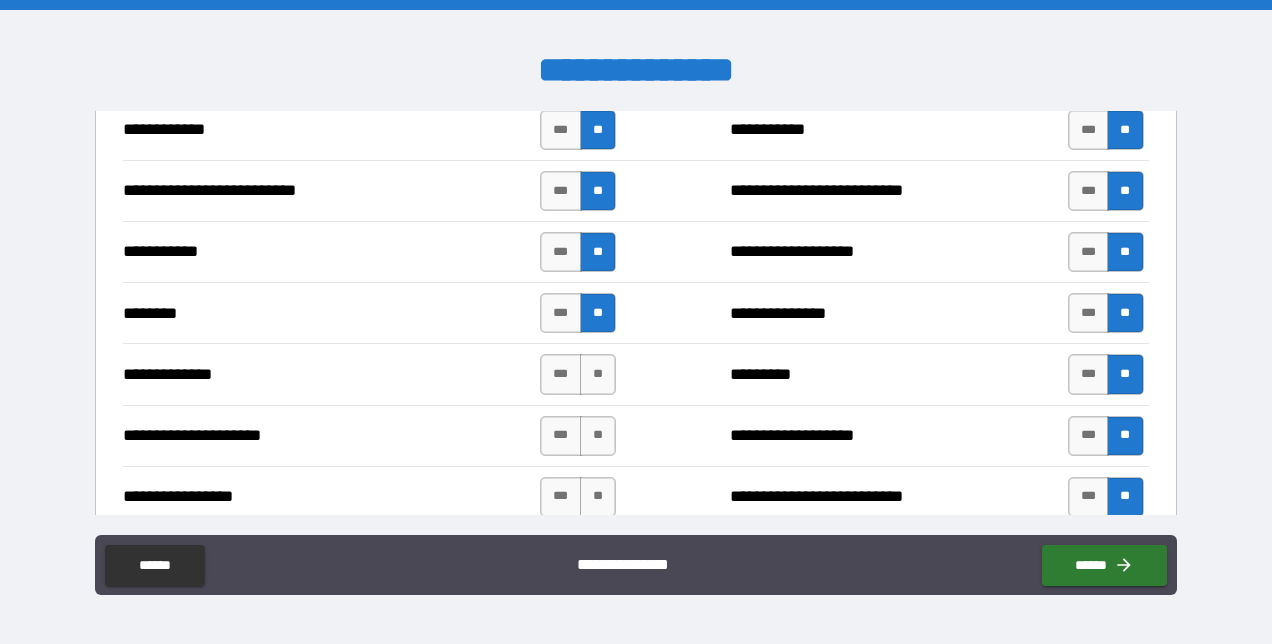 scroll, scrollTop: 2100, scrollLeft: 0, axis: vertical 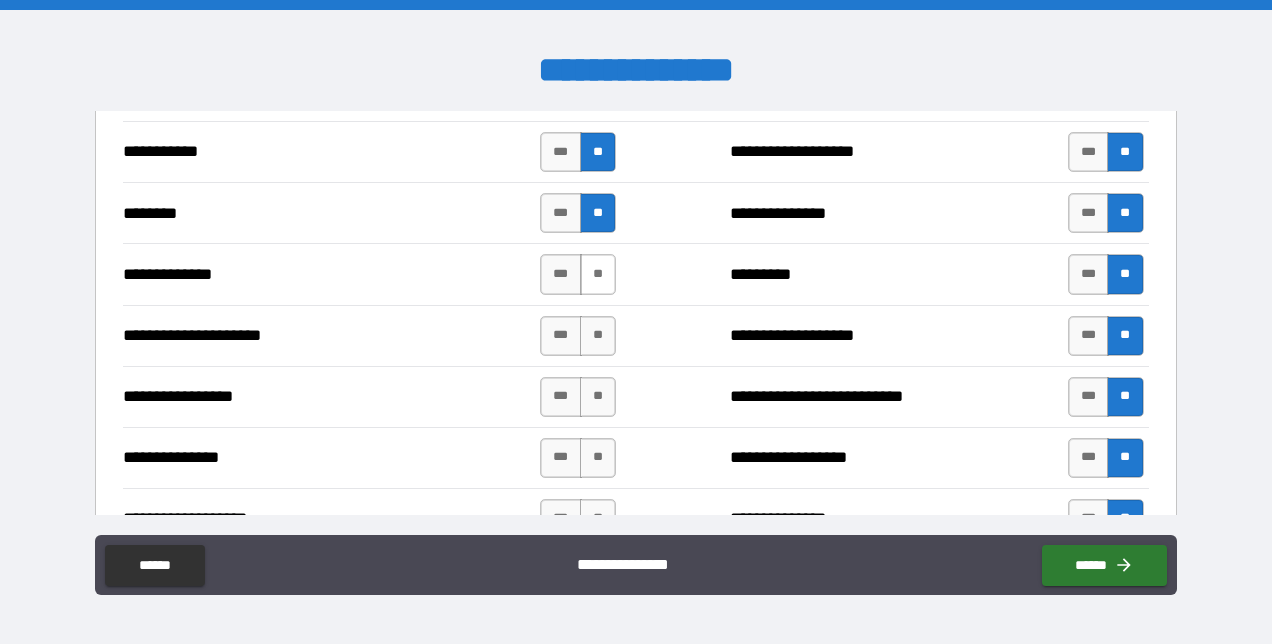 click on "**" at bounding box center (598, 274) 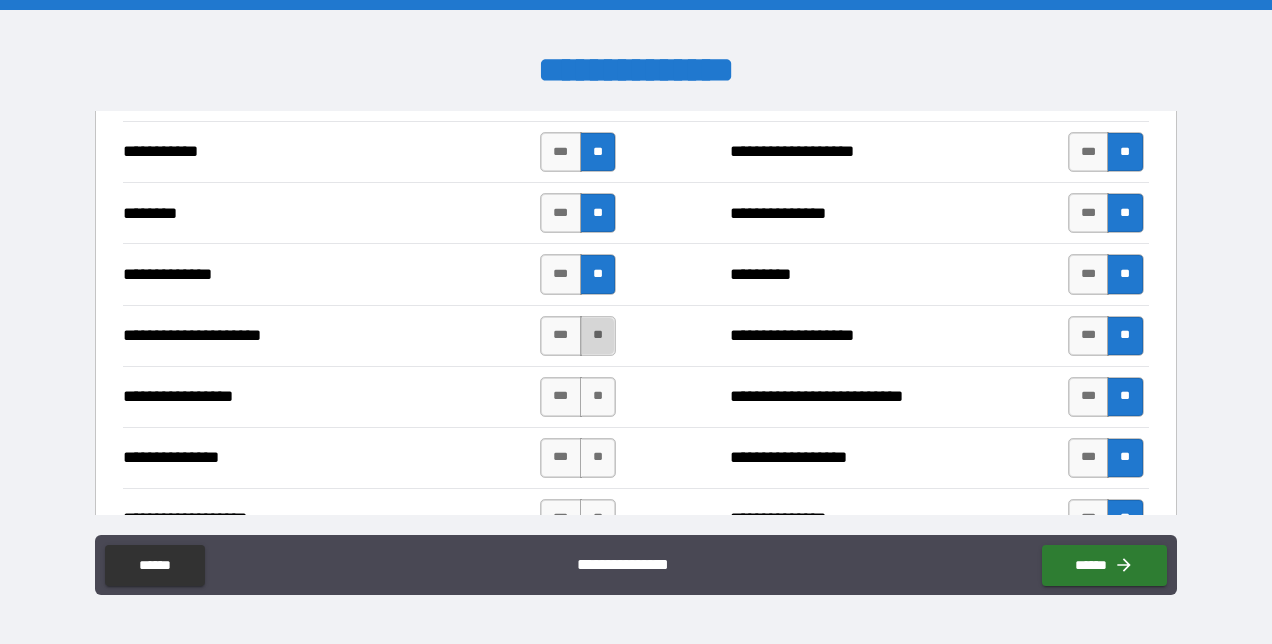 click on "**" at bounding box center [598, 336] 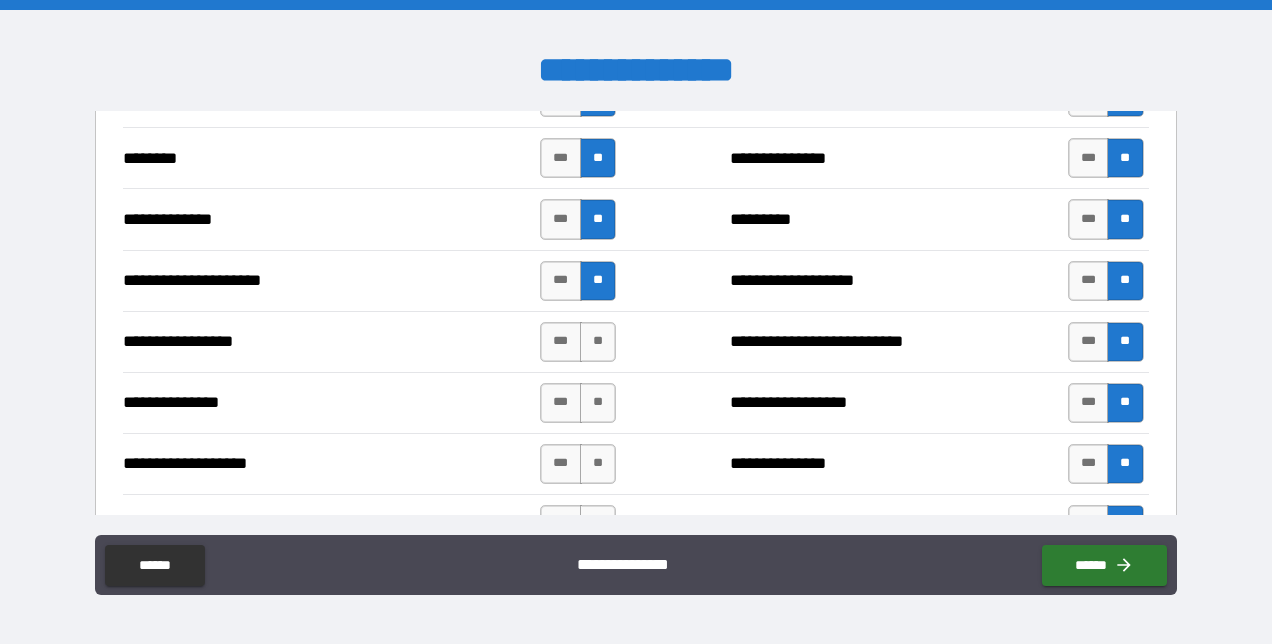 scroll, scrollTop: 2200, scrollLeft: 0, axis: vertical 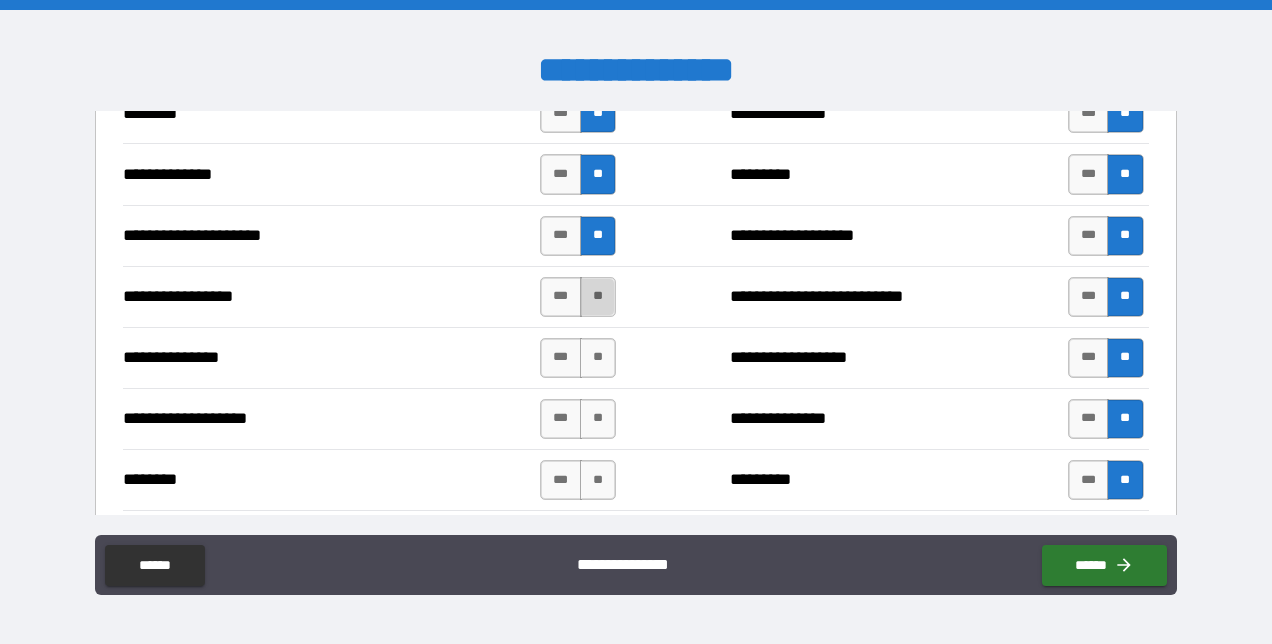 click on "**" at bounding box center (598, 297) 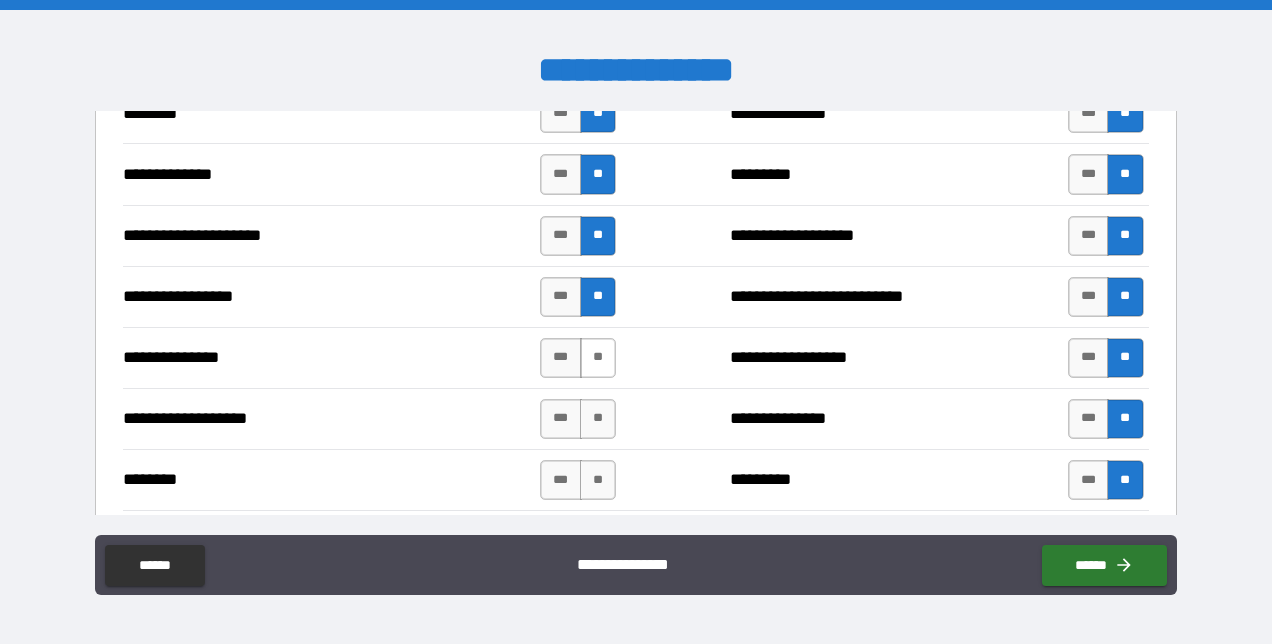 click on "**" at bounding box center [598, 358] 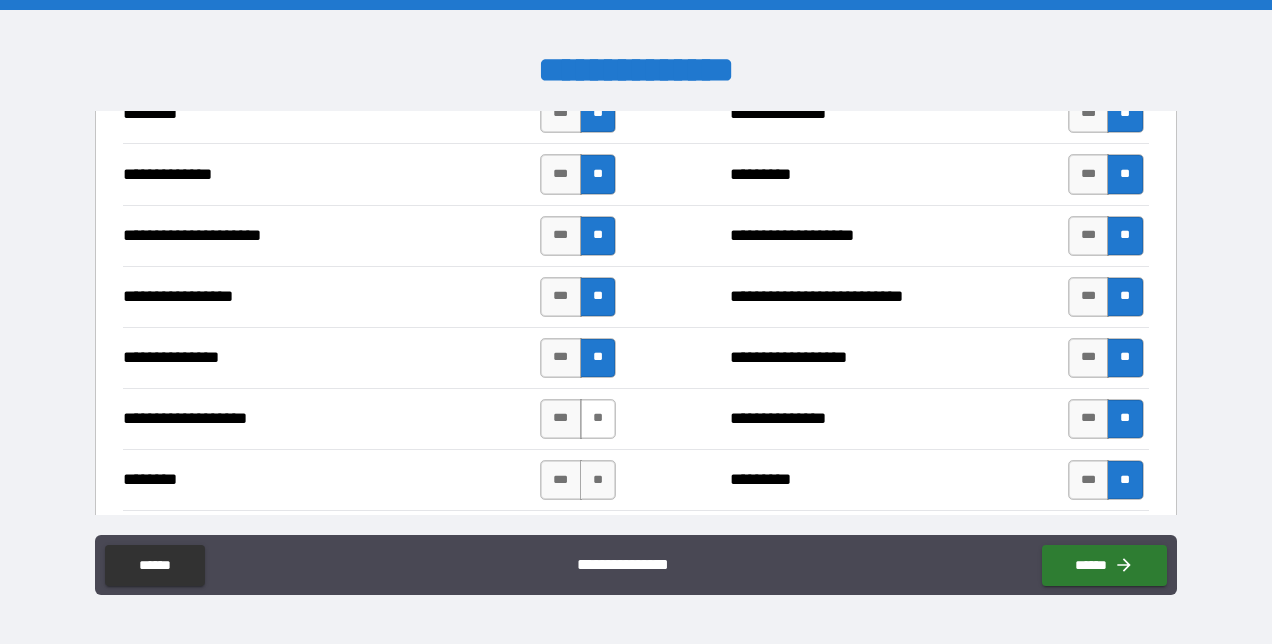 click on "**" at bounding box center [598, 419] 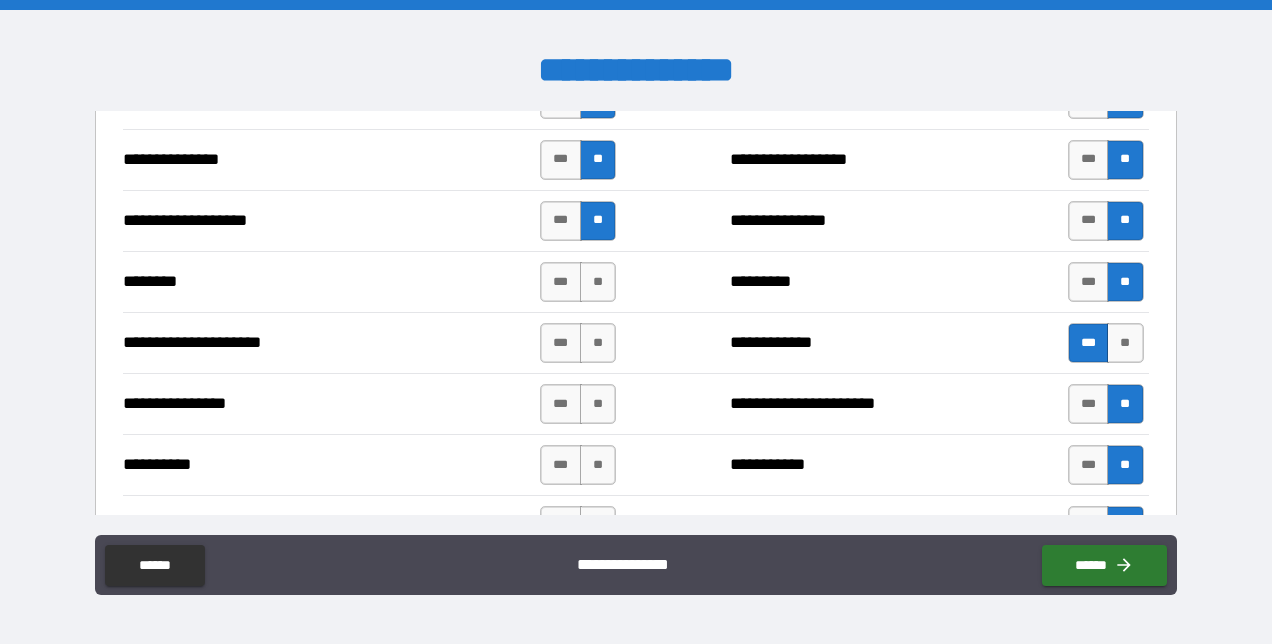 scroll, scrollTop: 2400, scrollLeft: 0, axis: vertical 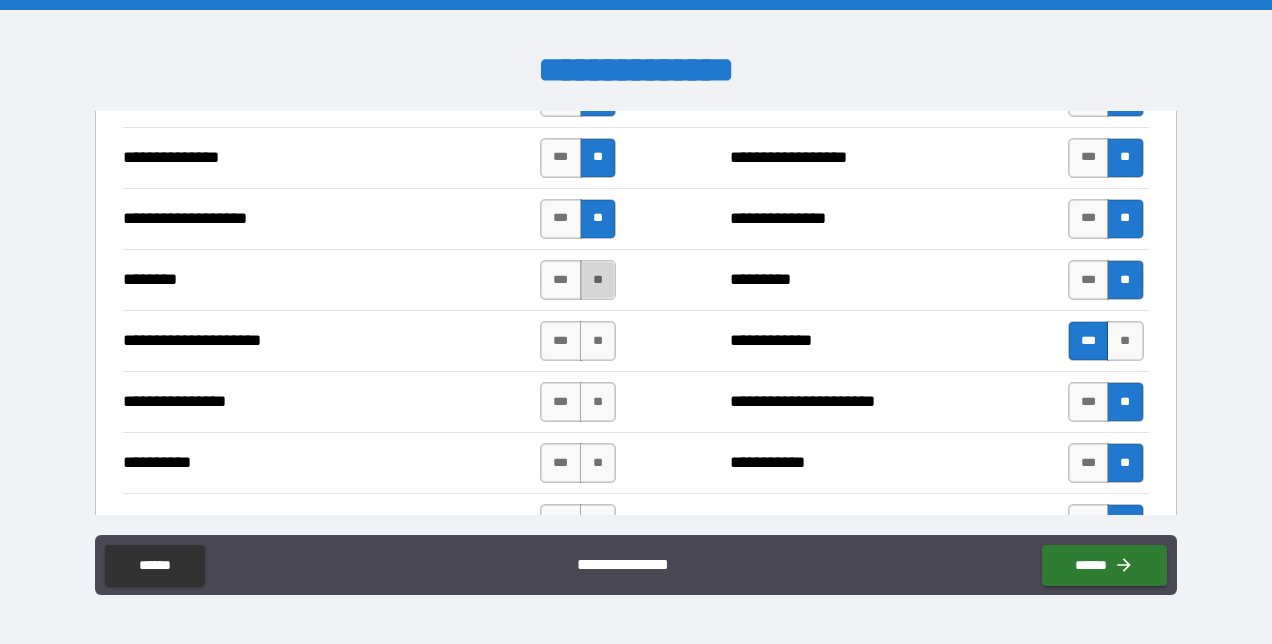 click on "**" at bounding box center [598, 280] 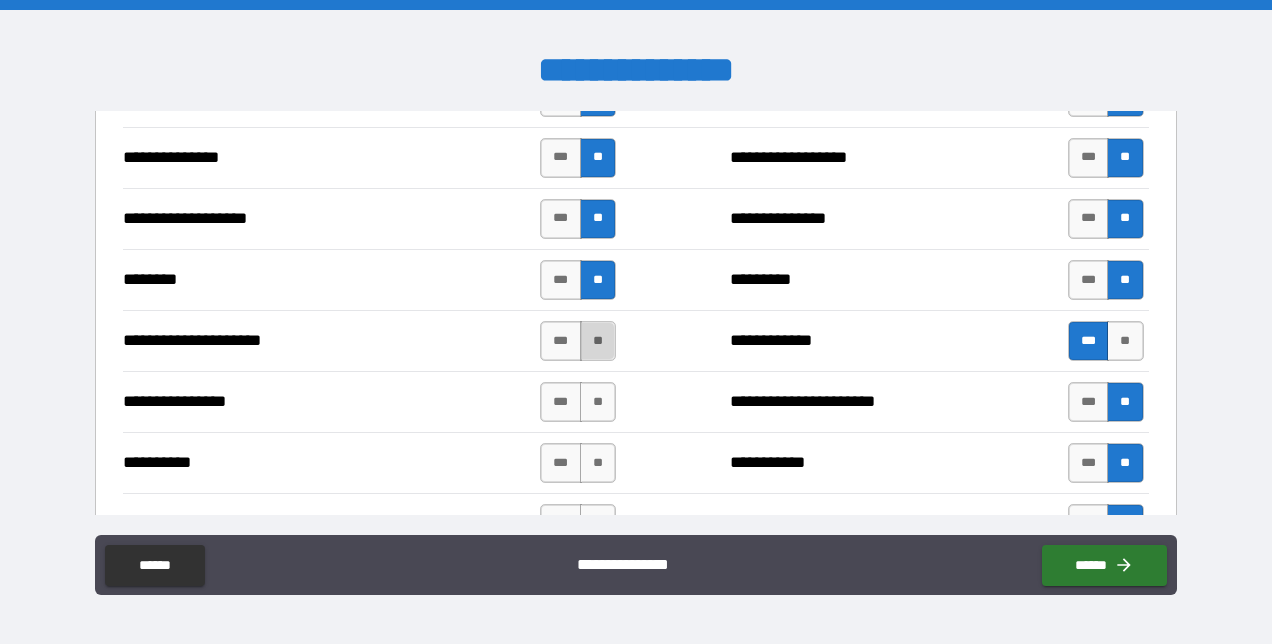 click on "**" at bounding box center [598, 341] 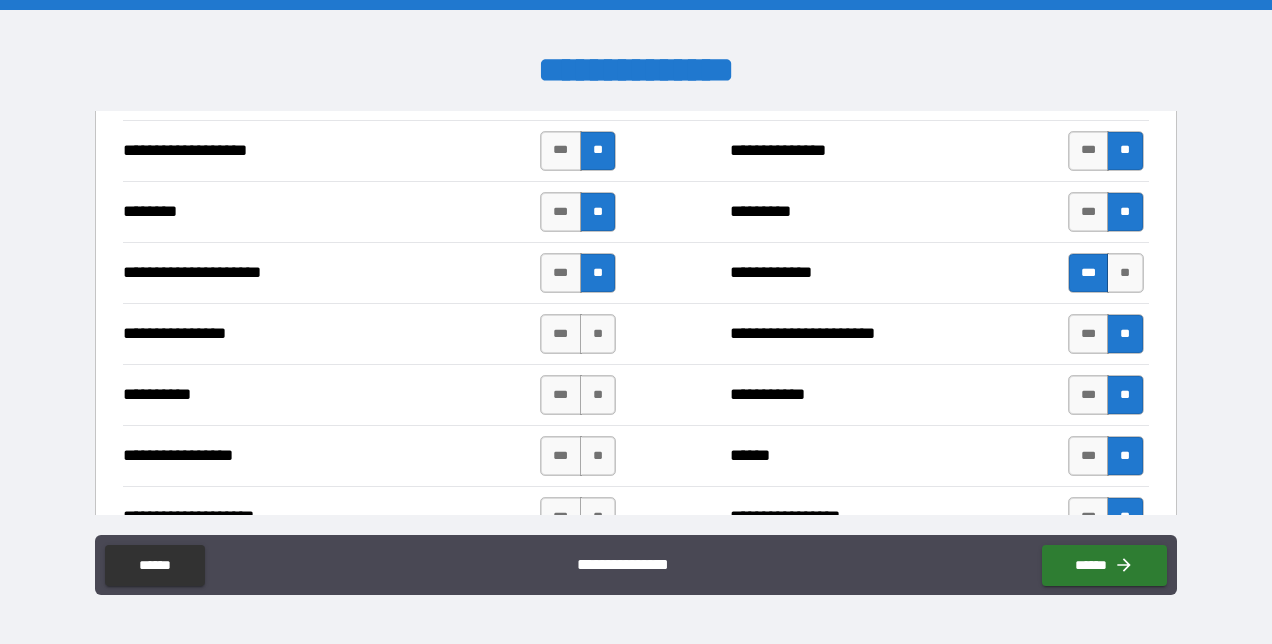 scroll, scrollTop: 2500, scrollLeft: 0, axis: vertical 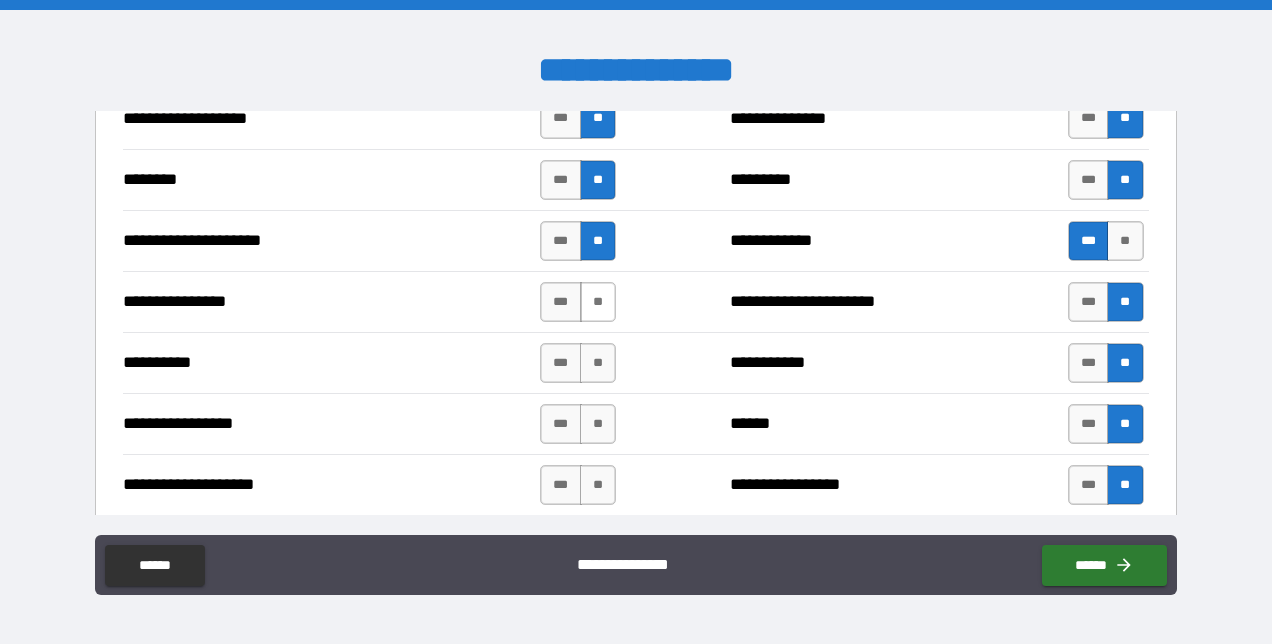 click on "**" at bounding box center [598, 302] 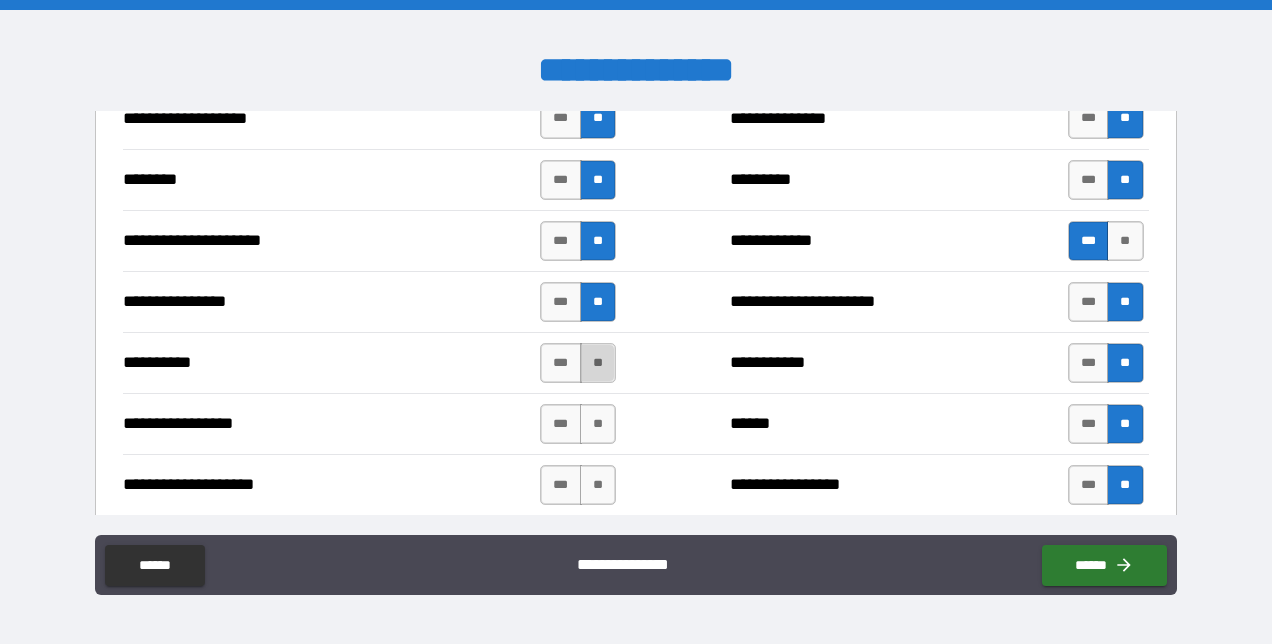 click on "**" at bounding box center (598, 363) 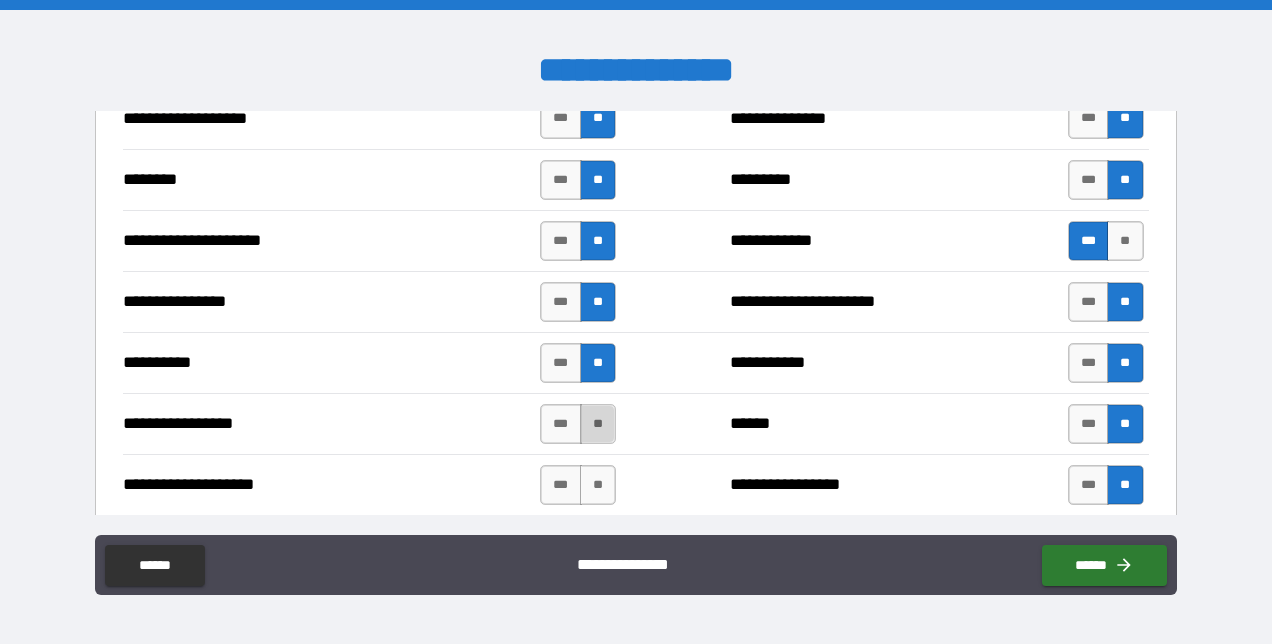 click on "**" at bounding box center [598, 424] 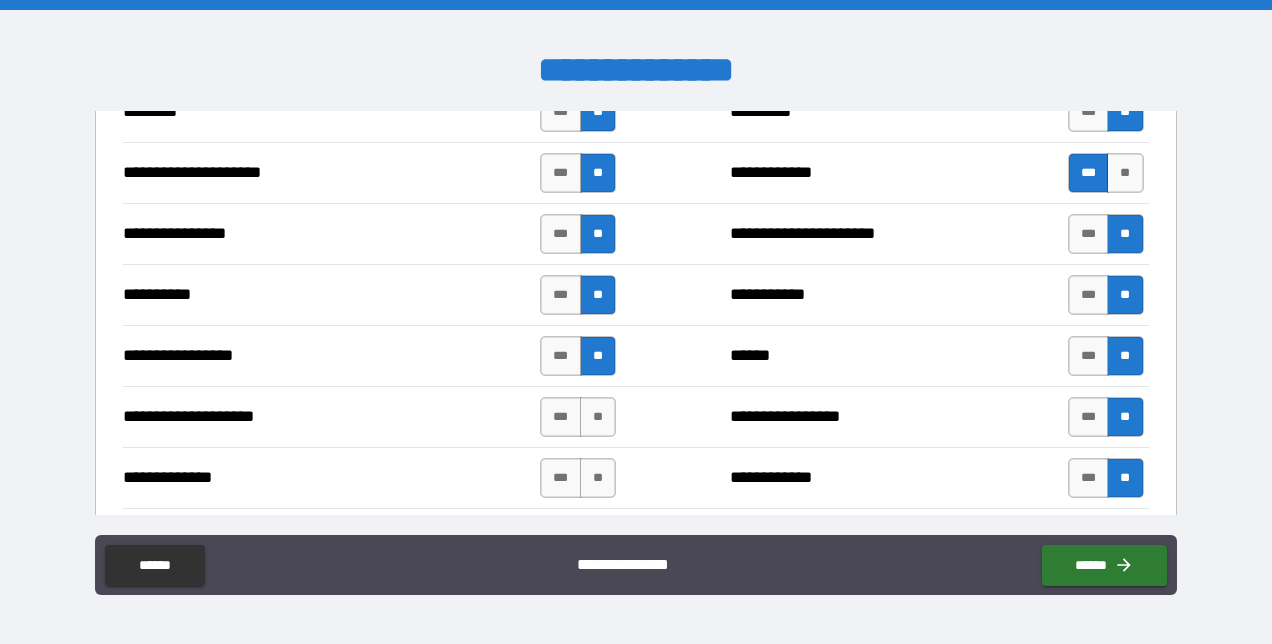 scroll, scrollTop: 2600, scrollLeft: 0, axis: vertical 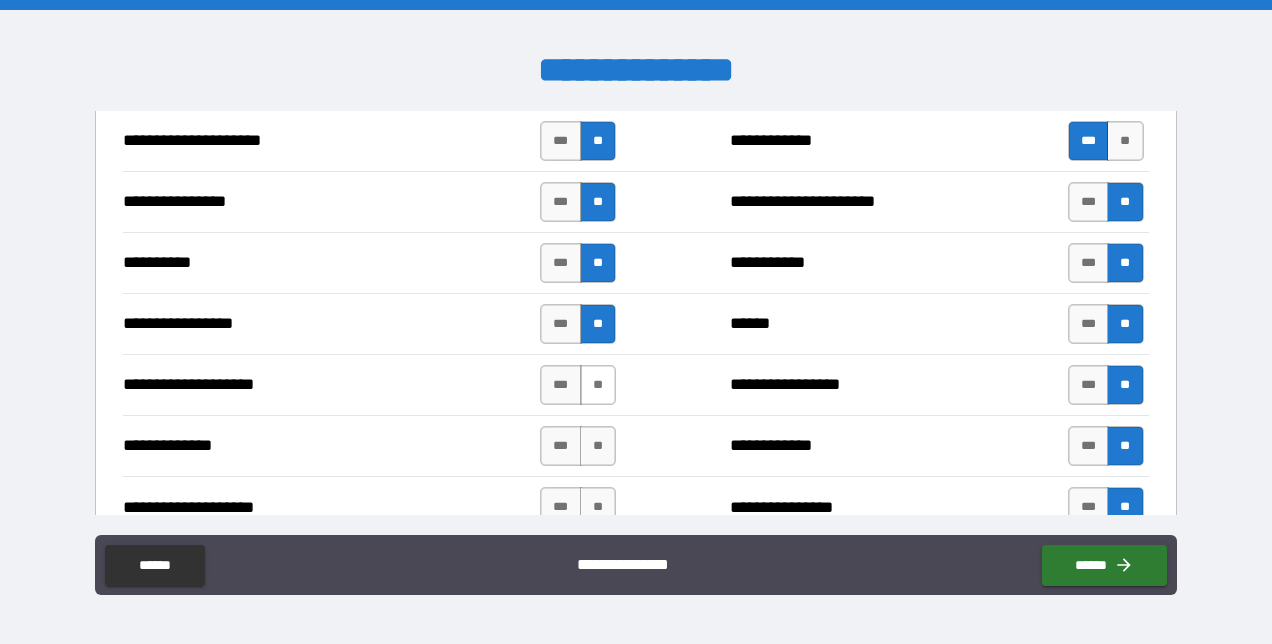 click on "**" at bounding box center [598, 385] 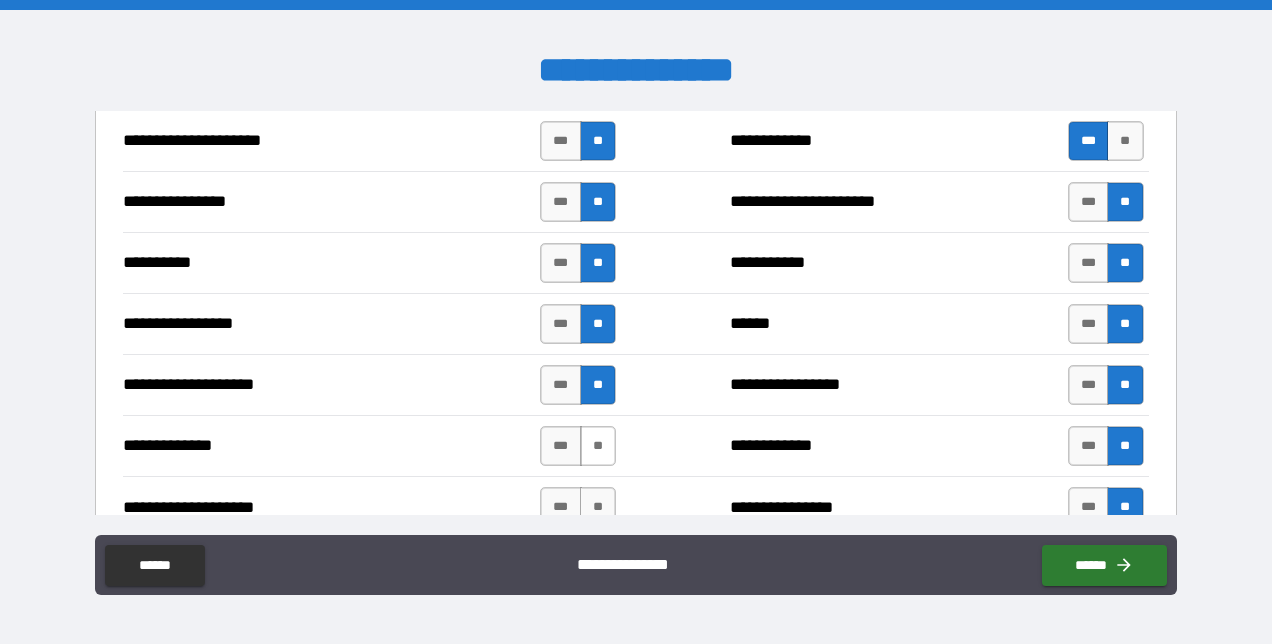 click on "**" at bounding box center (598, 446) 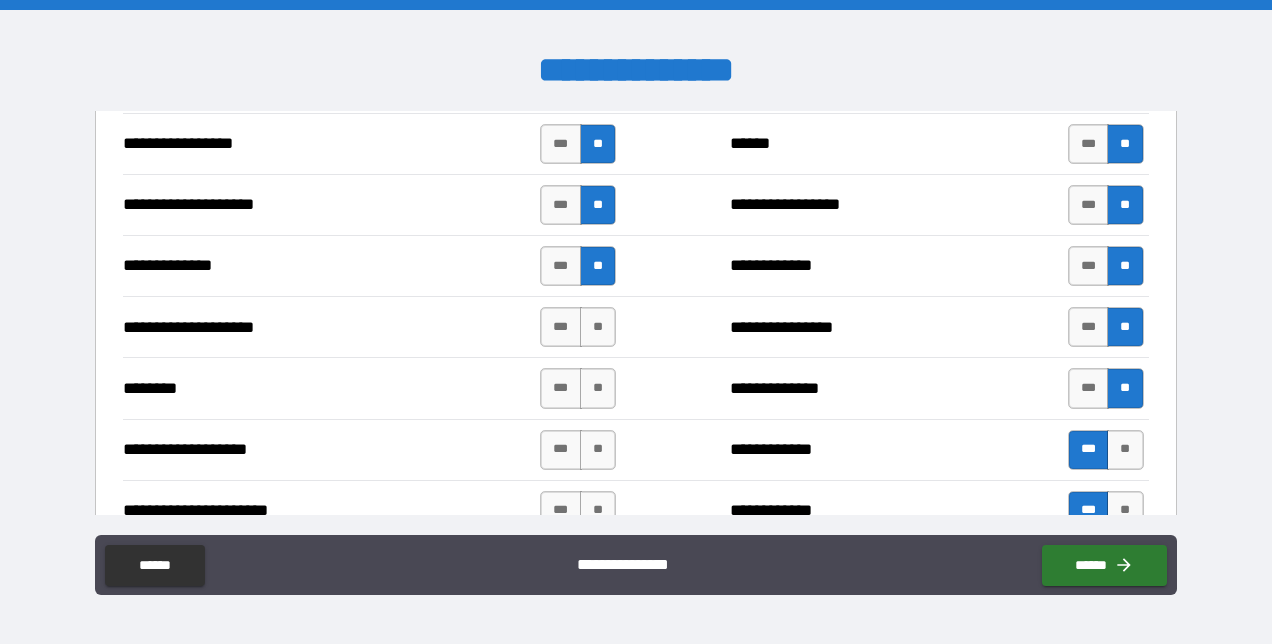 scroll, scrollTop: 2800, scrollLeft: 0, axis: vertical 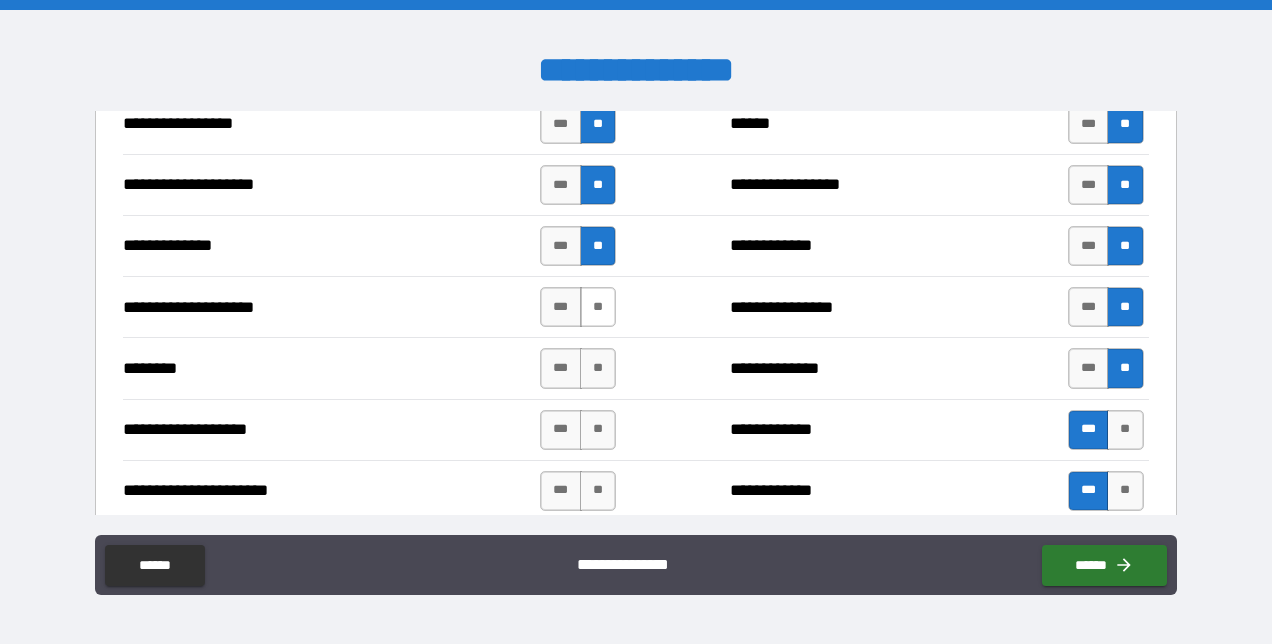click on "**" at bounding box center [598, 307] 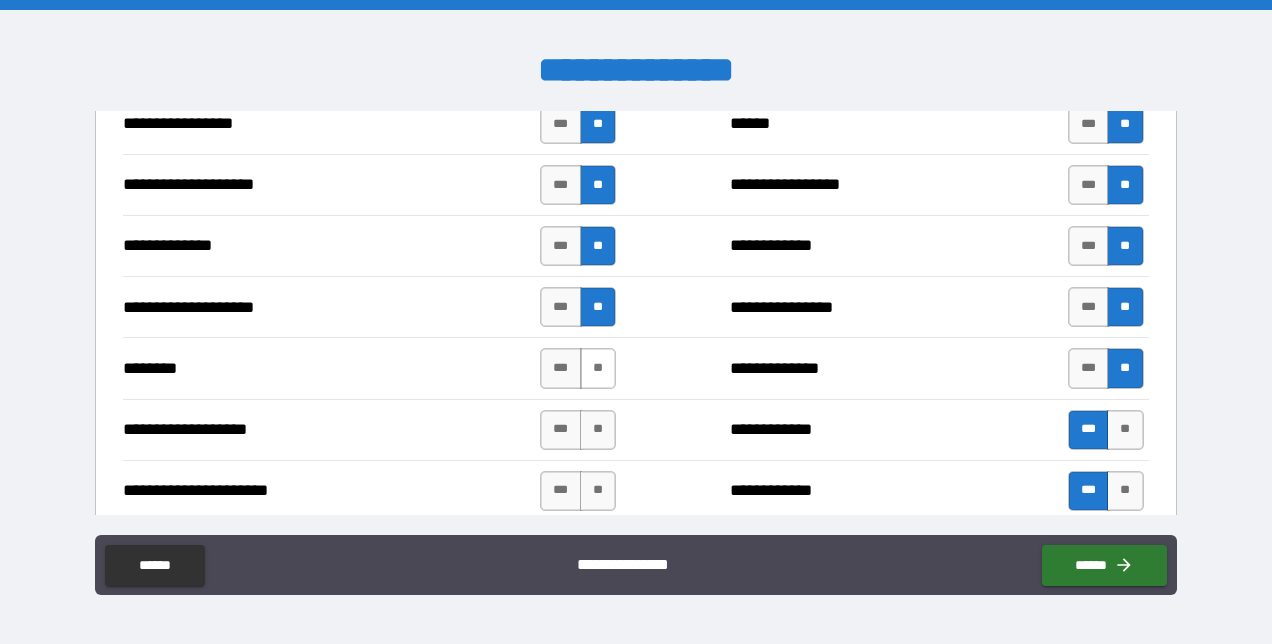 click on "**" at bounding box center (598, 368) 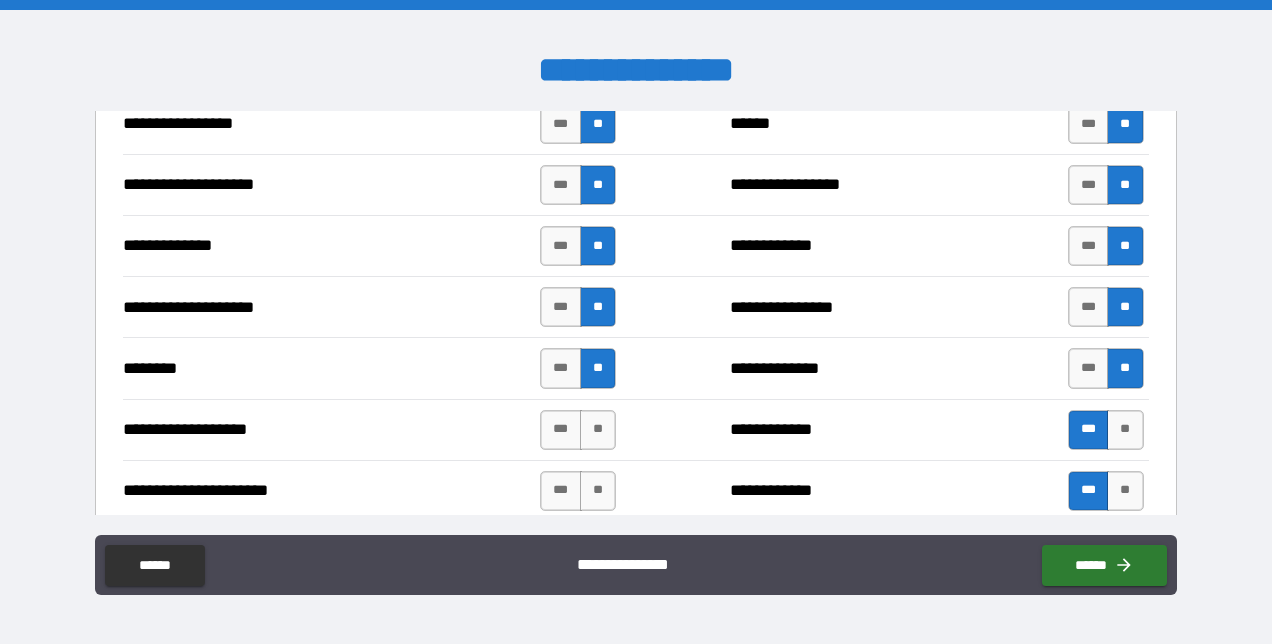 scroll, scrollTop: 2900, scrollLeft: 0, axis: vertical 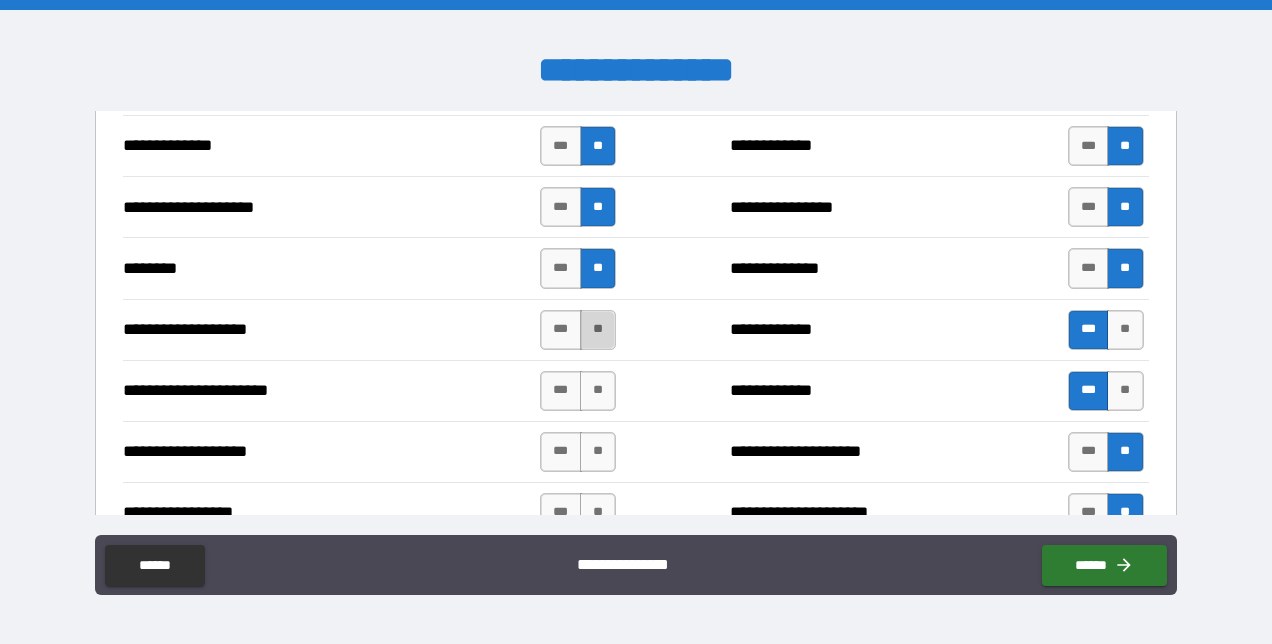 click on "**" at bounding box center [598, 330] 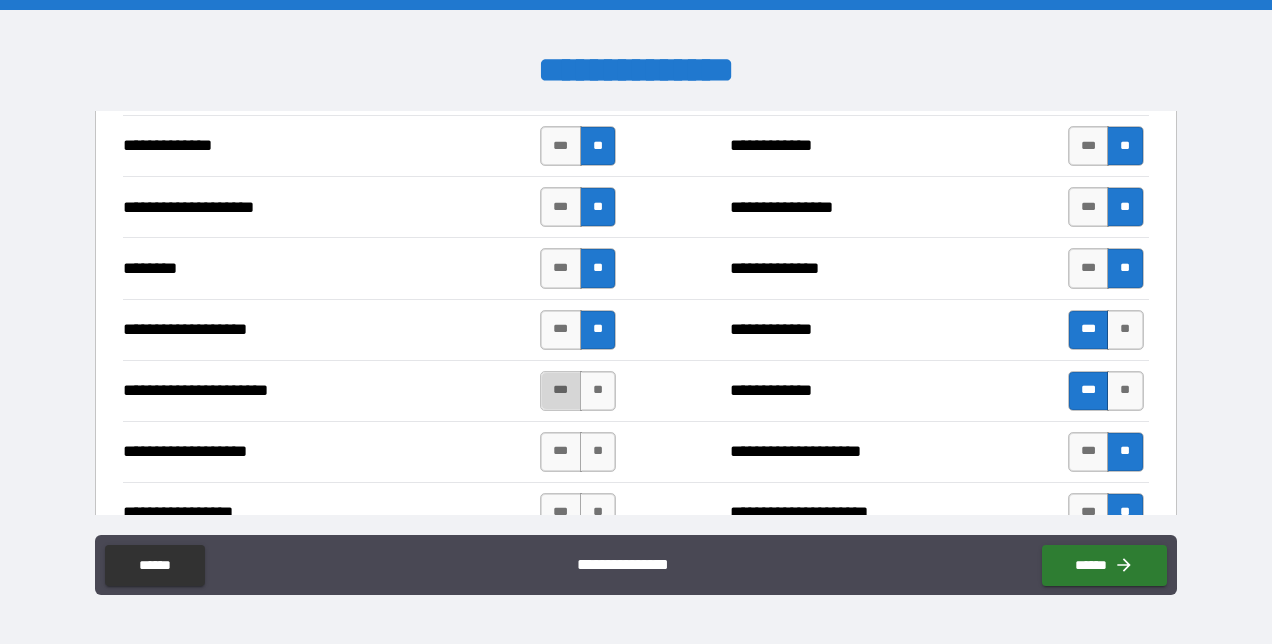 click on "***" at bounding box center [561, 391] 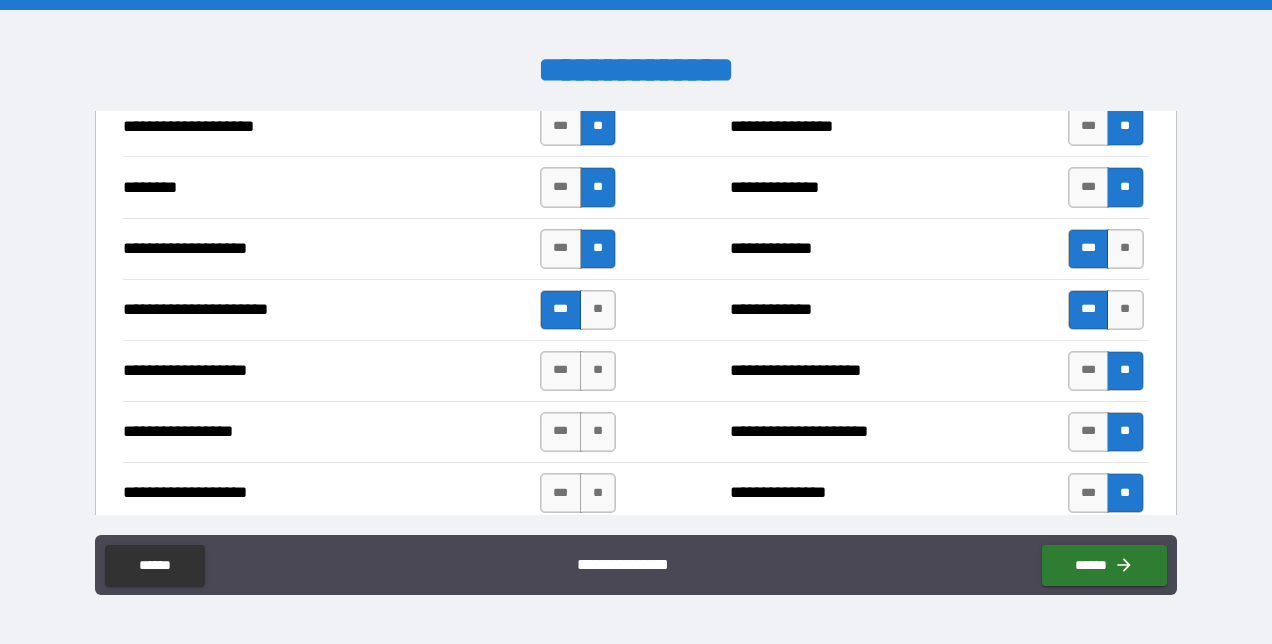 scroll, scrollTop: 3000, scrollLeft: 0, axis: vertical 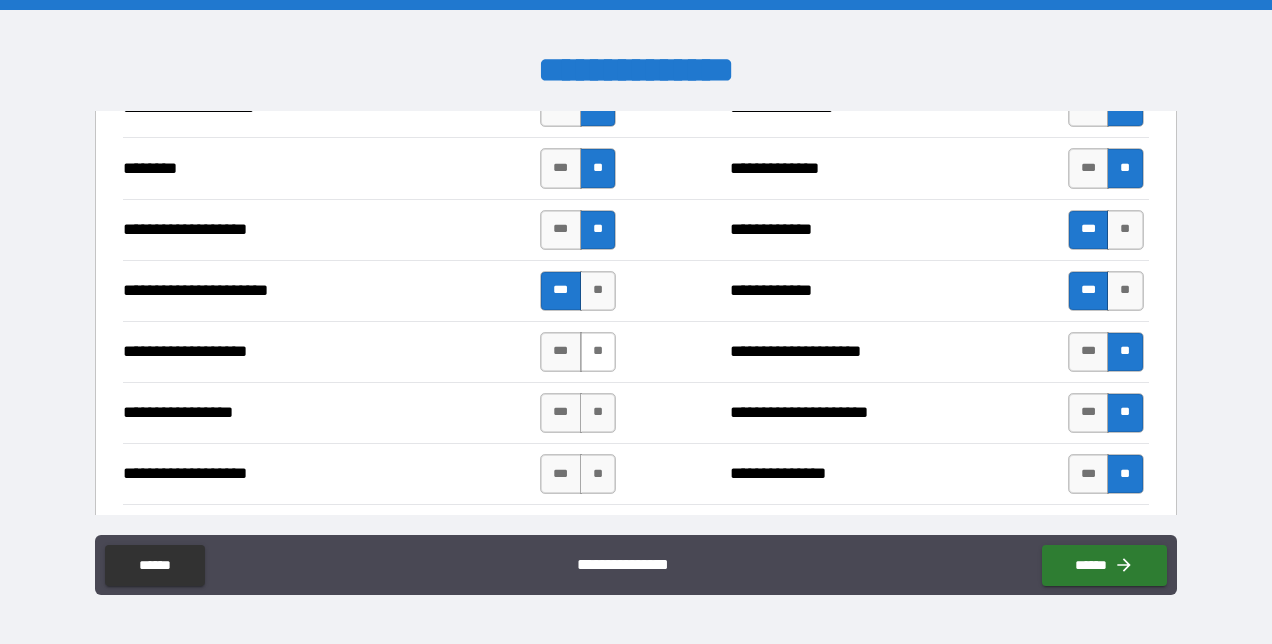 click on "**" at bounding box center [598, 352] 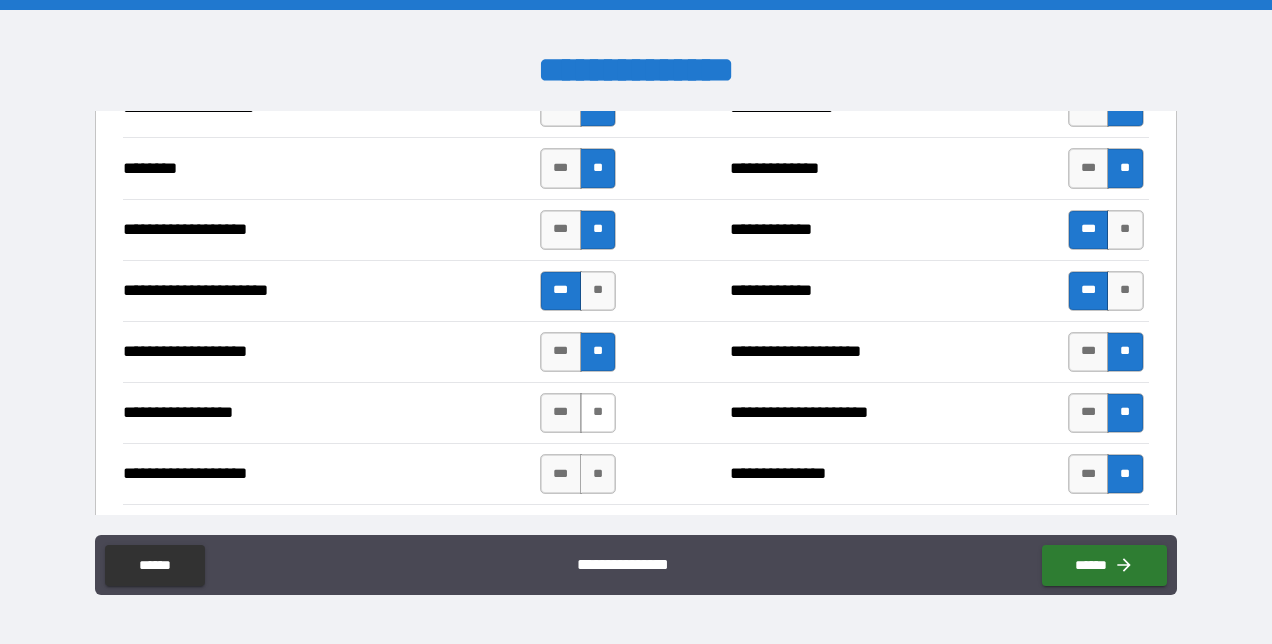 click on "**" at bounding box center (598, 413) 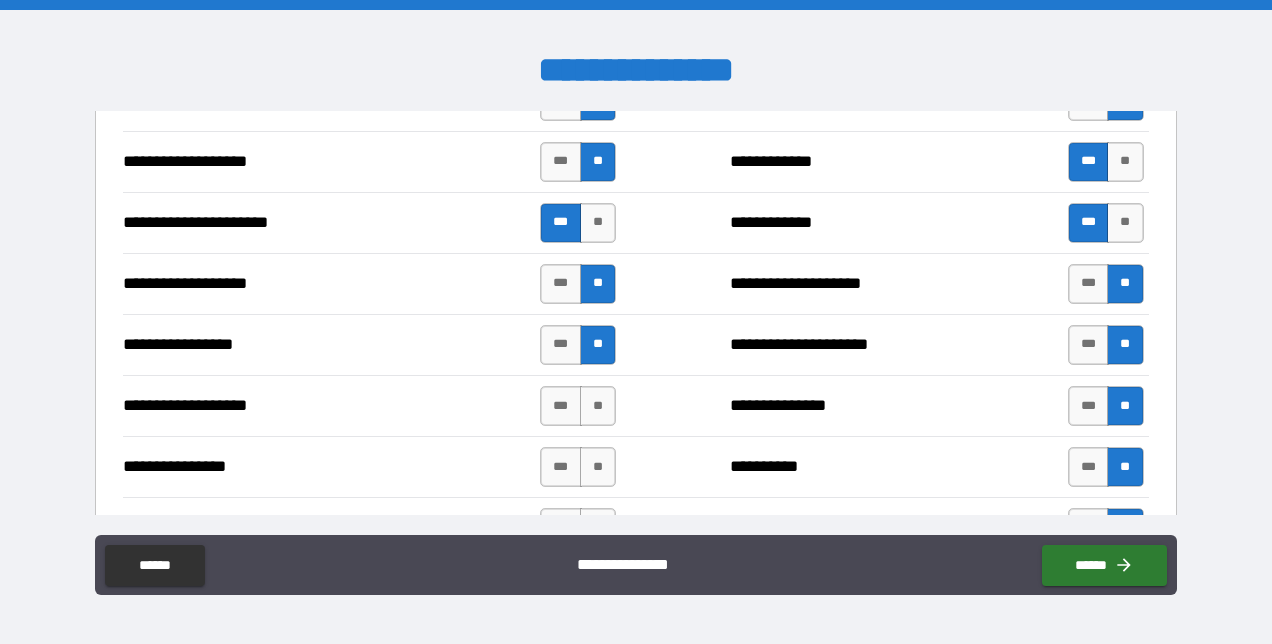 scroll, scrollTop: 3100, scrollLeft: 0, axis: vertical 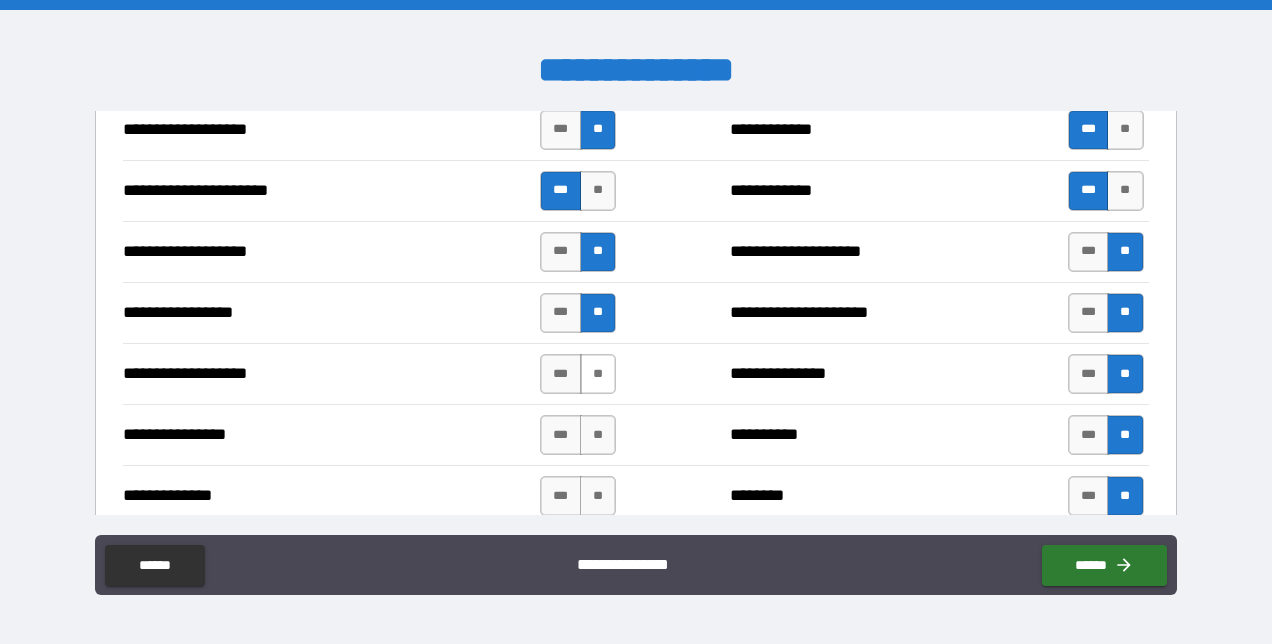 click on "**" at bounding box center (598, 374) 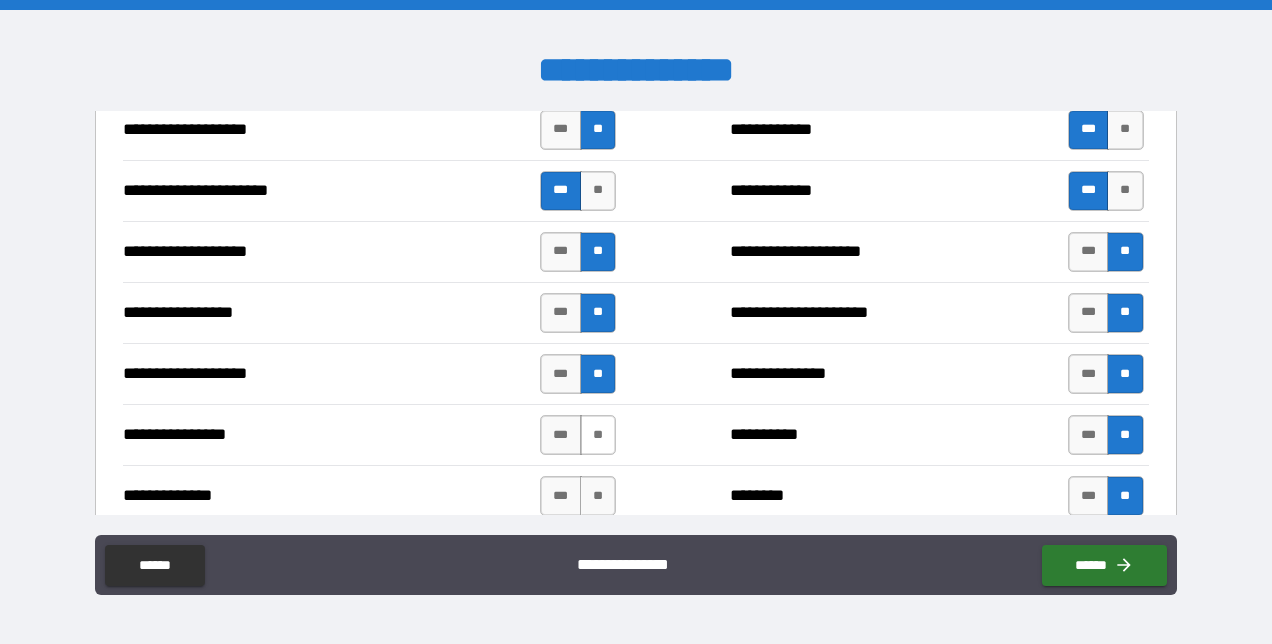 click on "**" at bounding box center [598, 435] 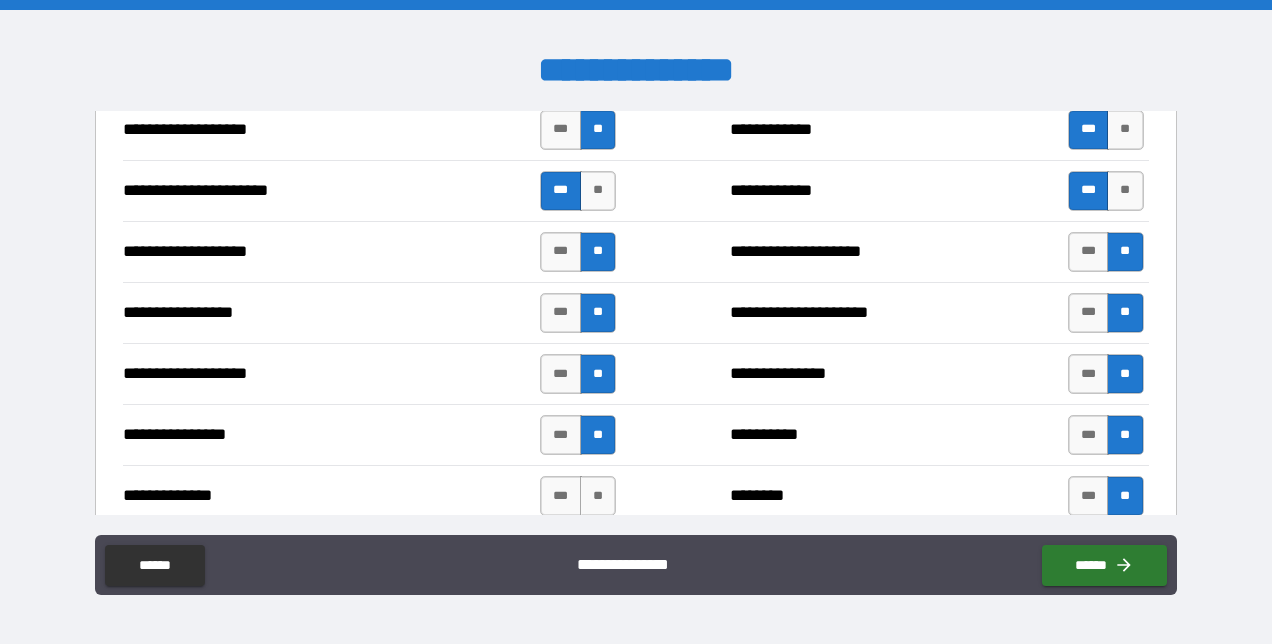 scroll, scrollTop: 3200, scrollLeft: 0, axis: vertical 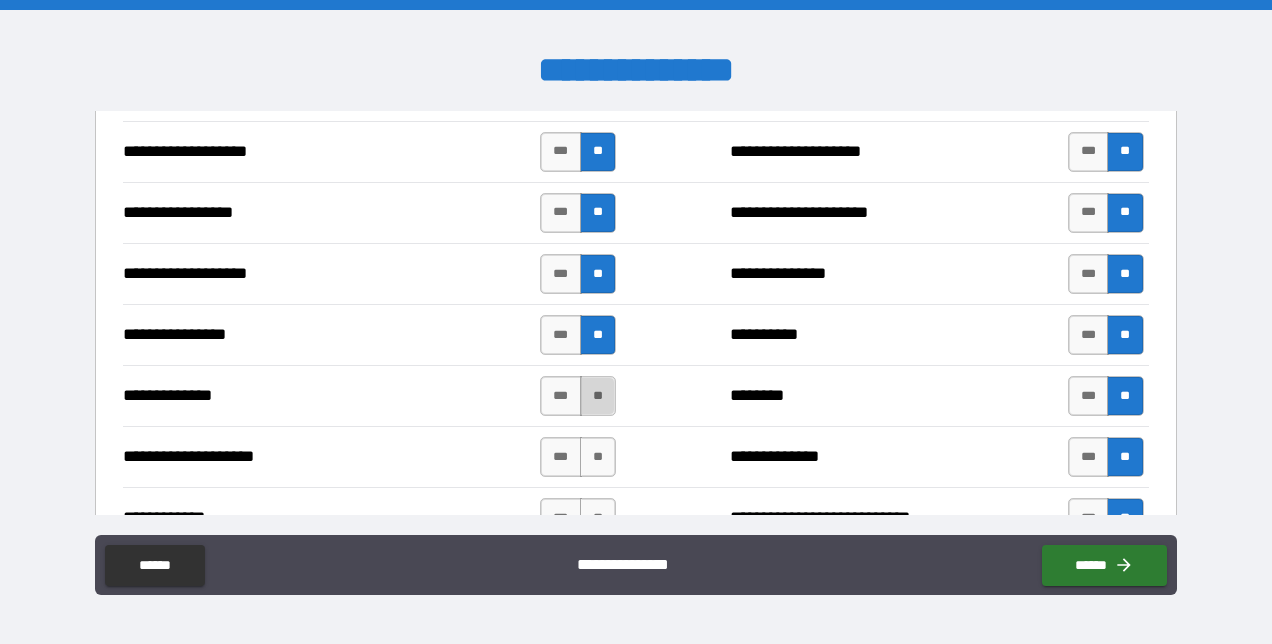 click on "**" at bounding box center (598, 396) 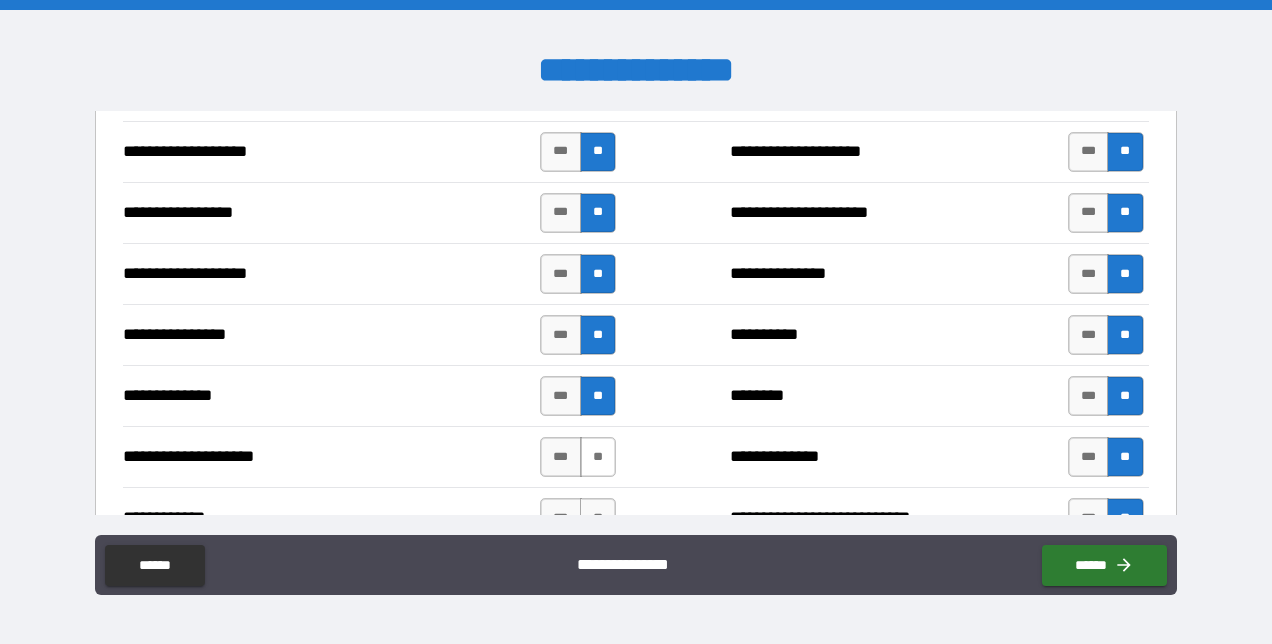 click on "**" at bounding box center [598, 457] 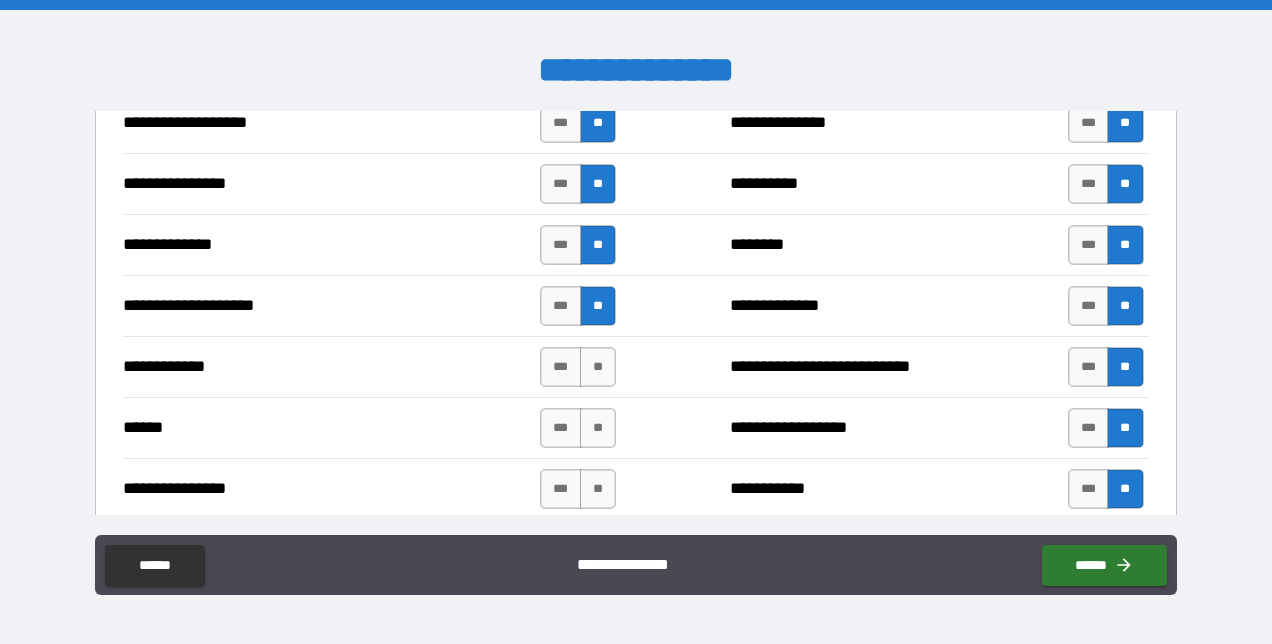 scroll, scrollTop: 3400, scrollLeft: 0, axis: vertical 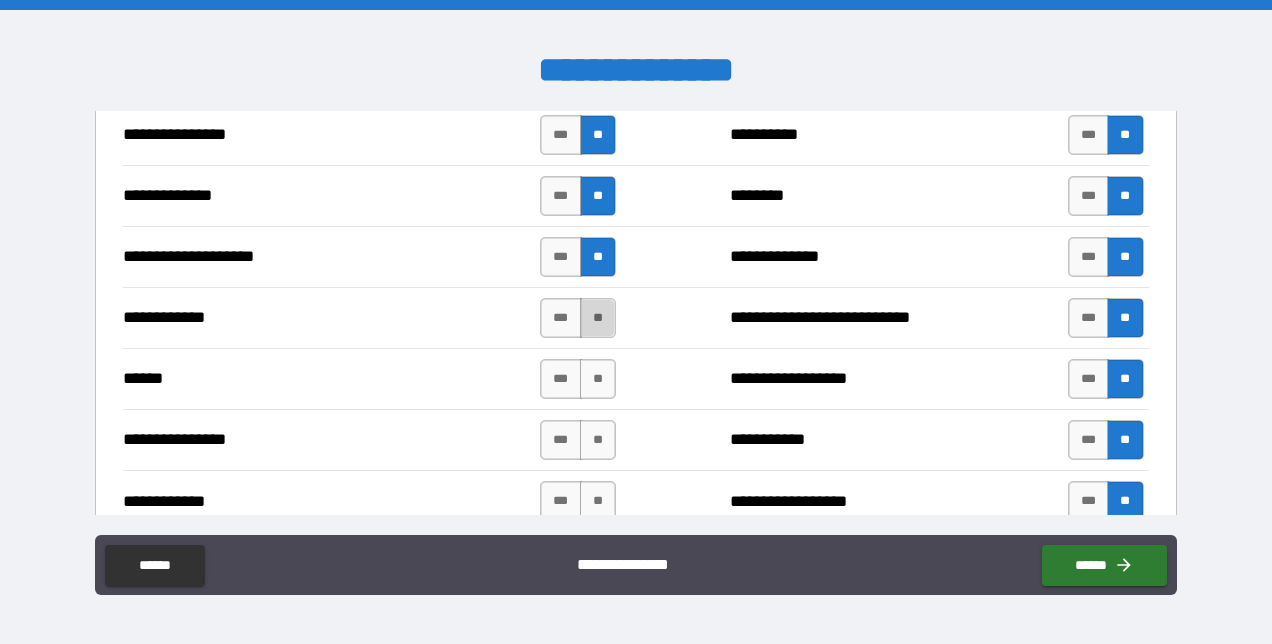 click on "**" at bounding box center [598, 318] 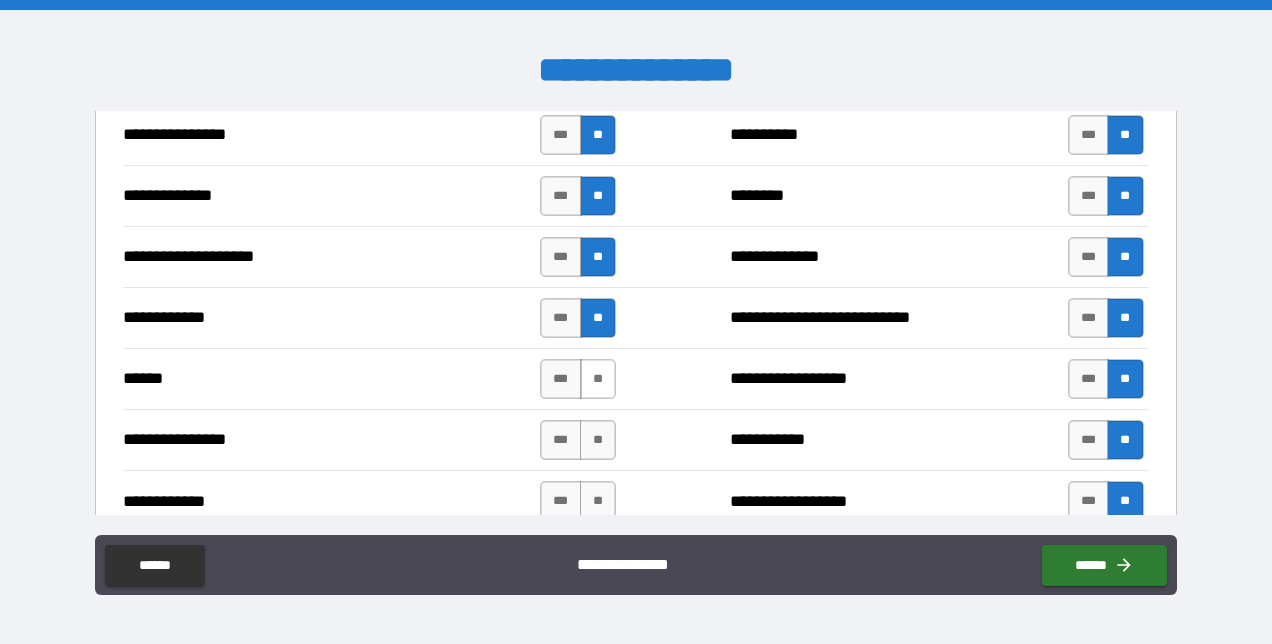 click on "**" at bounding box center [598, 379] 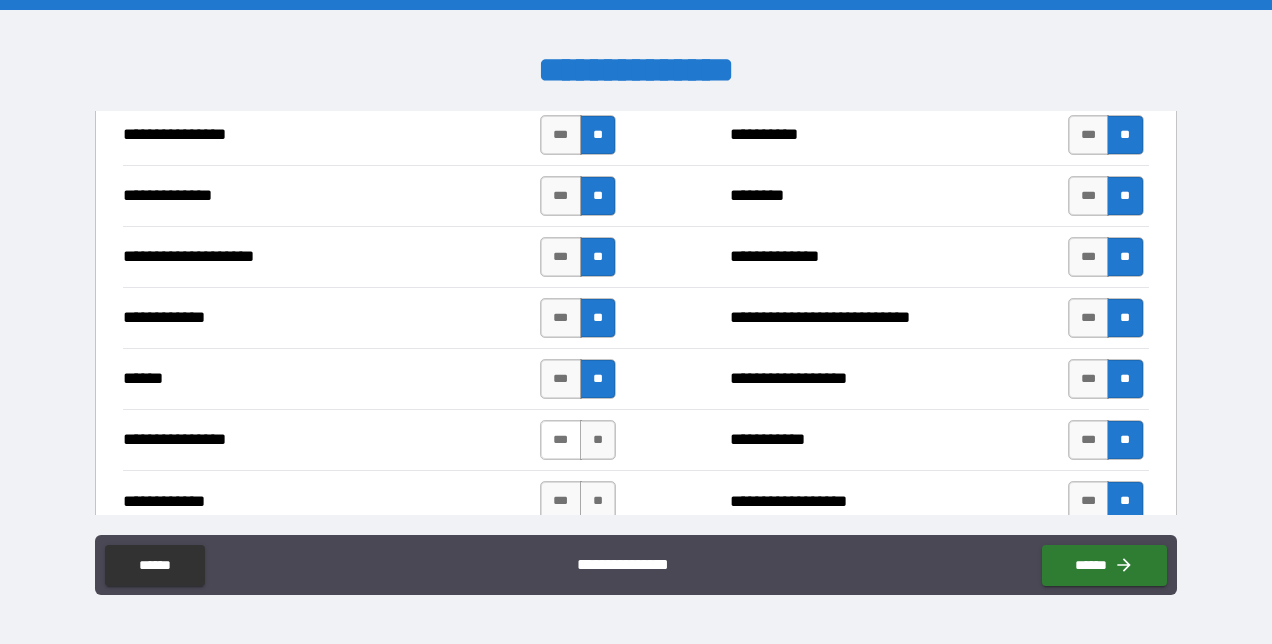 click on "***" at bounding box center (561, 440) 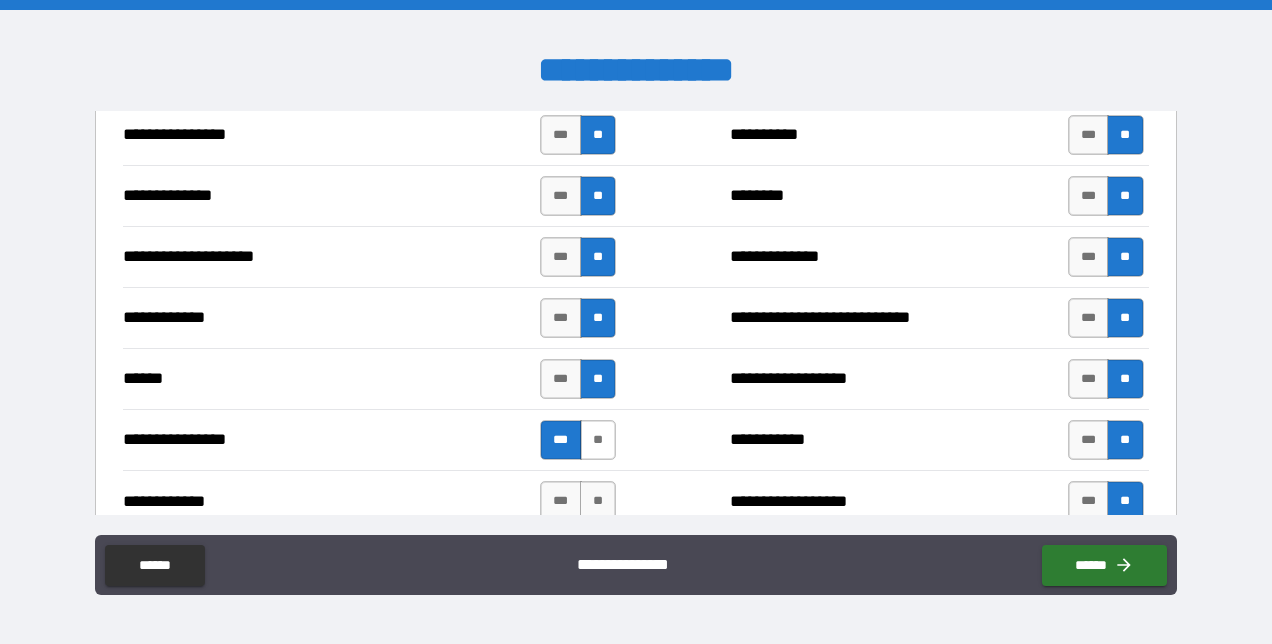 scroll, scrollTop: 3500, scrollLeft: 0, axis: vertical 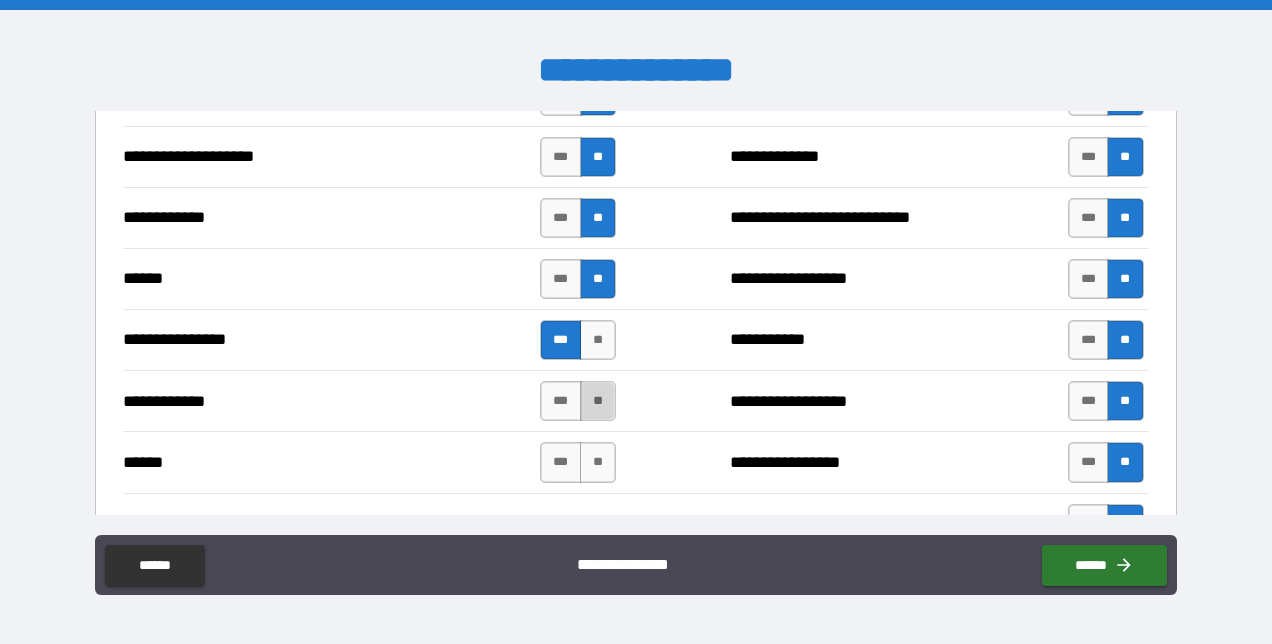 click on "**" at bounding box center (598, 401) 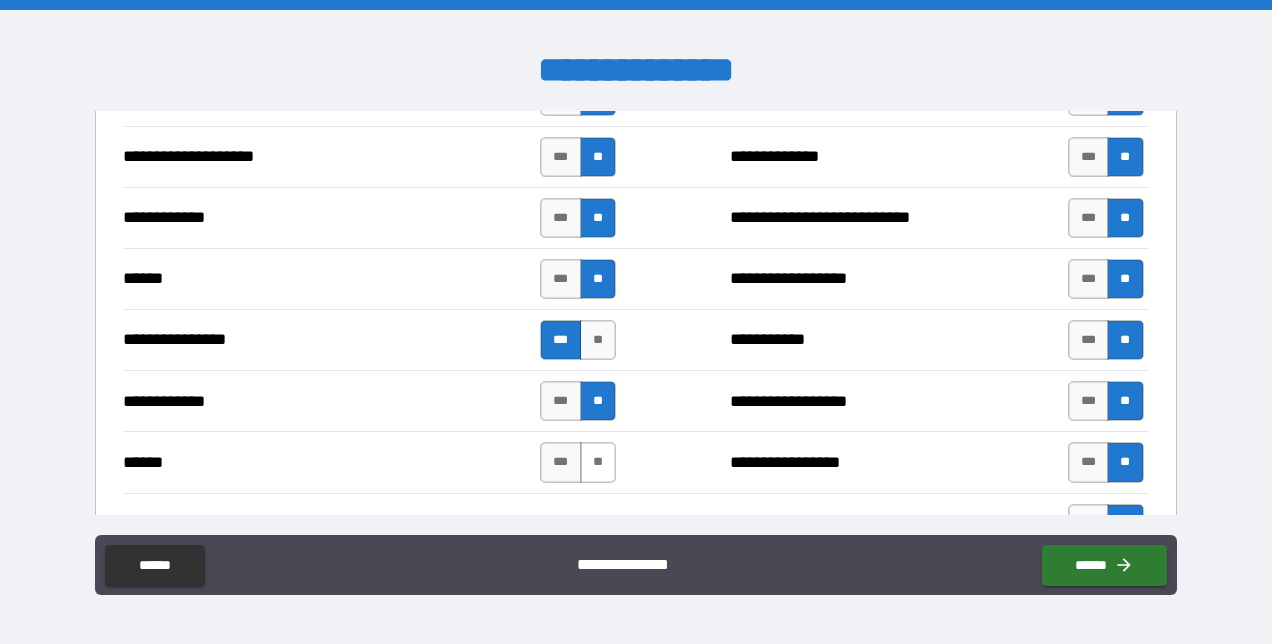click on "**" at bounding box center [598, 462] 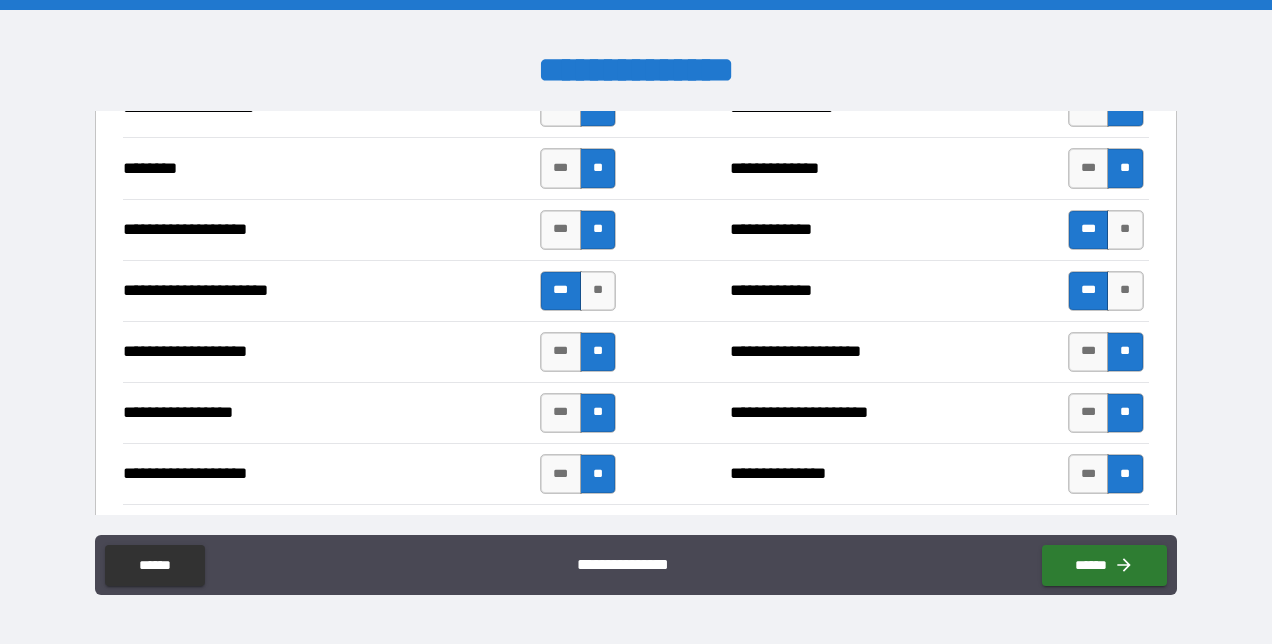 scroll, scrollTop: 2900, scrollLeft: 0, axis: vertical 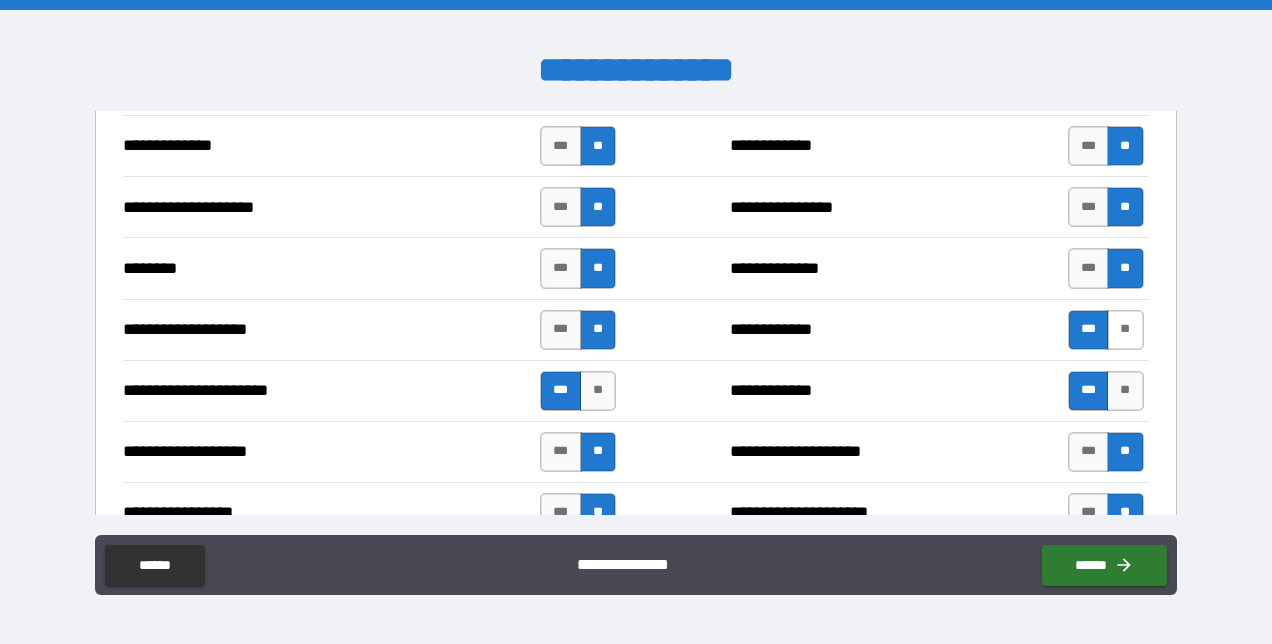 click on "**" at bounding box center [1125, 330] 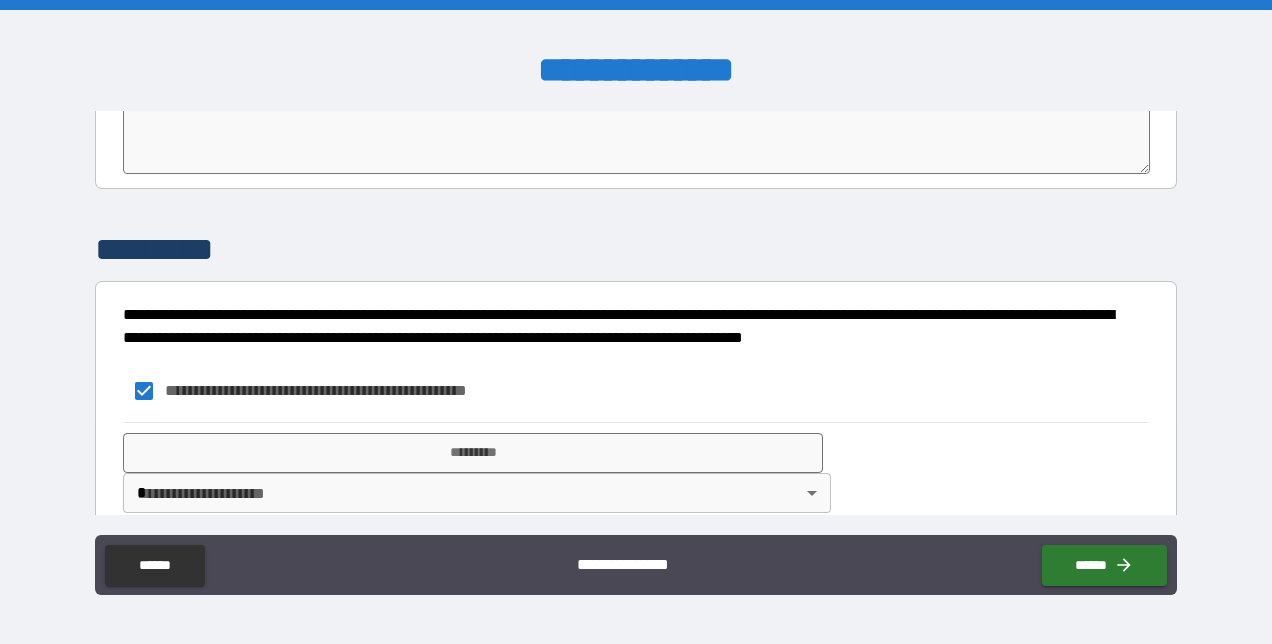 scroll, scrollTop: 4140, scrollLeft: 0, axis: vertical 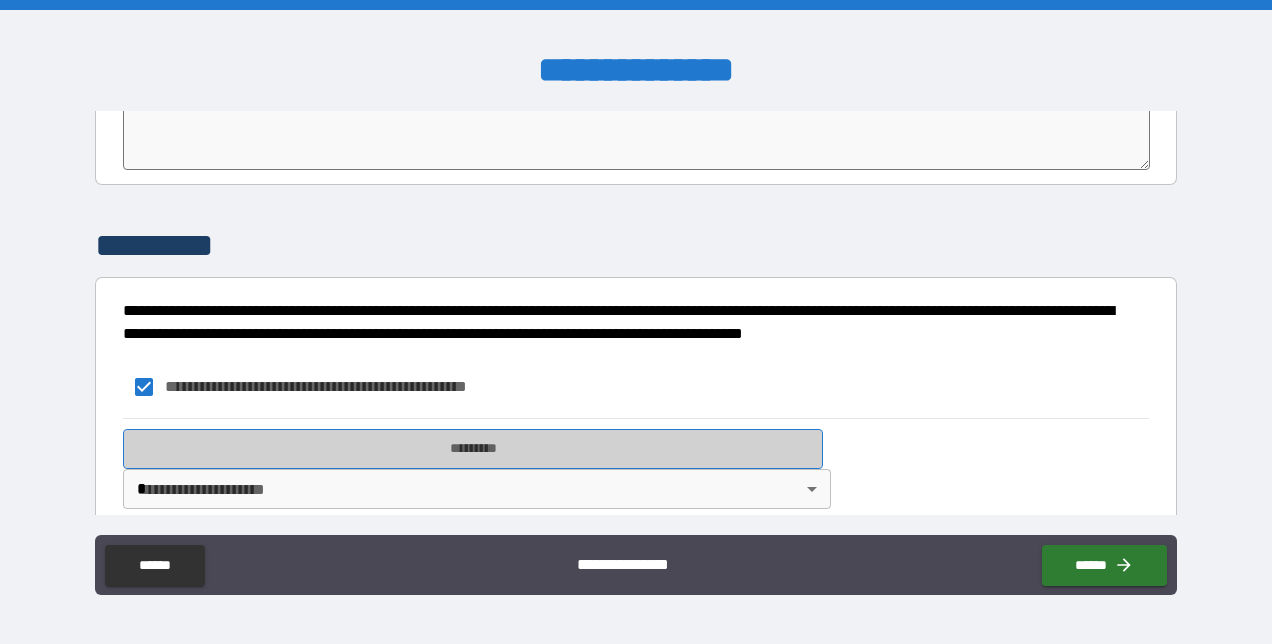click on "*********" at bounding box center (473, 449) 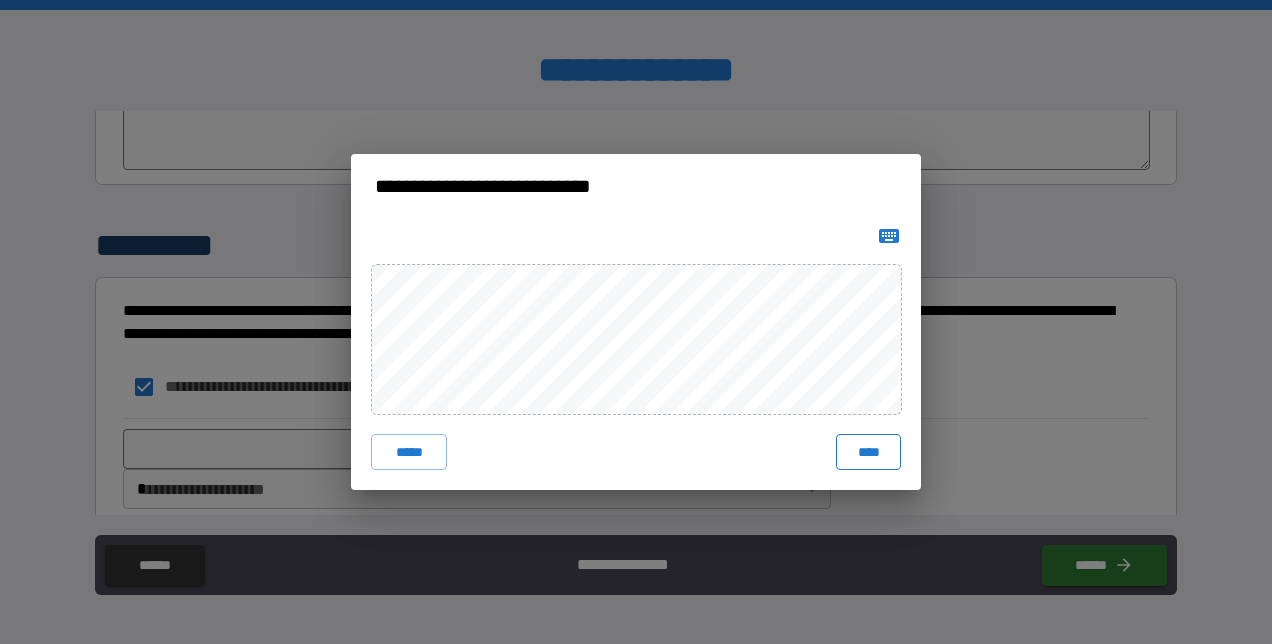 click on "****" at bounding box center [868, 452] 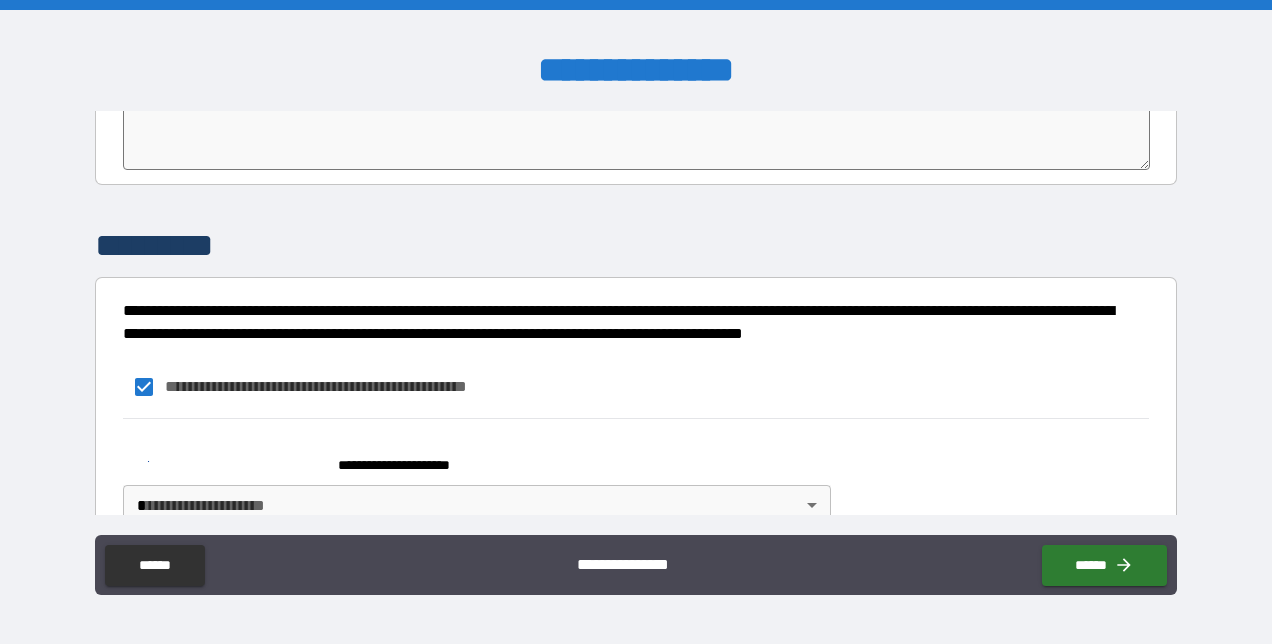 scroll, scrollTop: 4156, scrollLeft: 0, axis: vertical 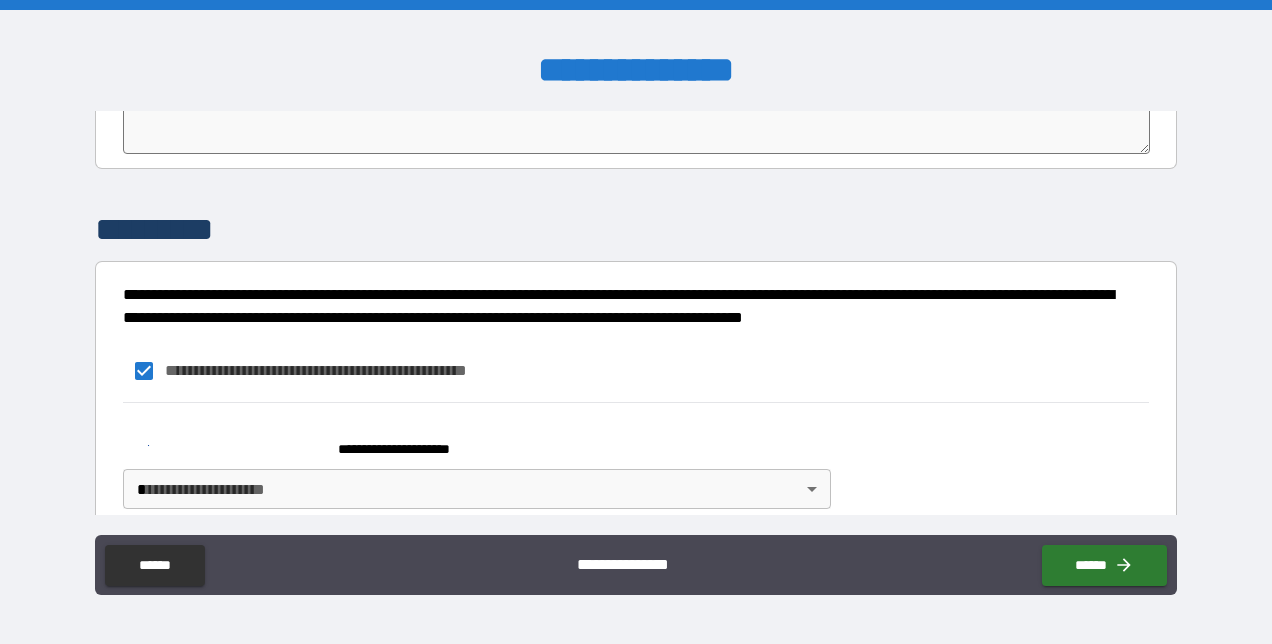 click on "**********" at bounding box center [473, 441] 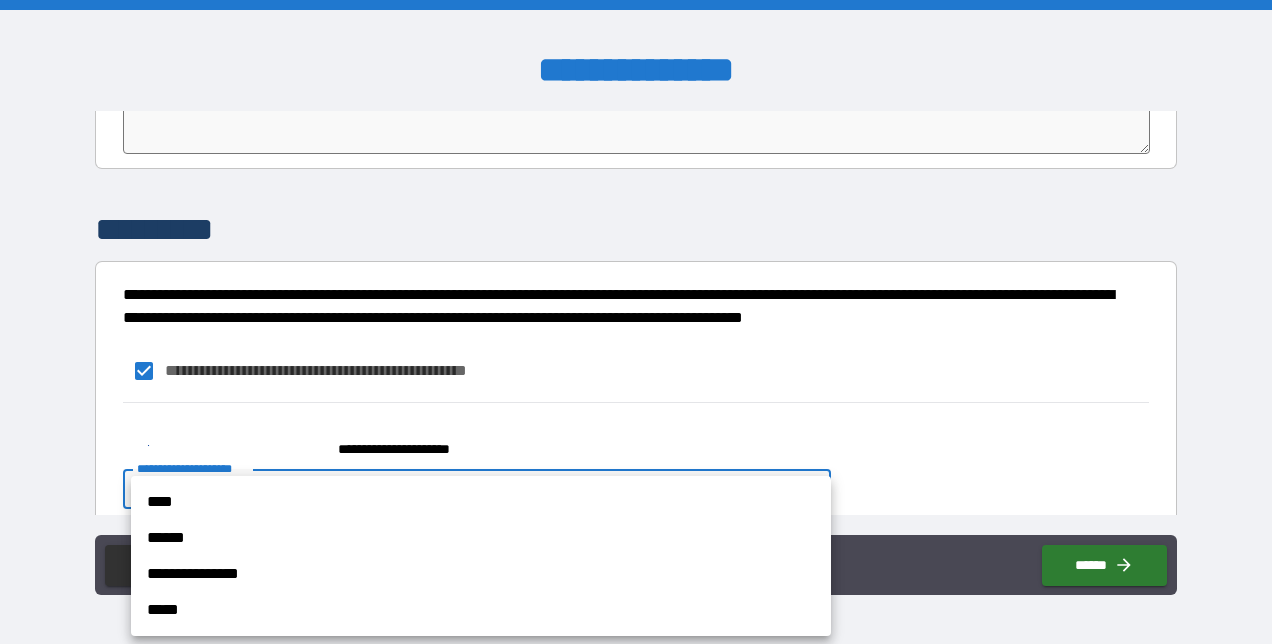 click on "****" at bounding box center (481, 502) 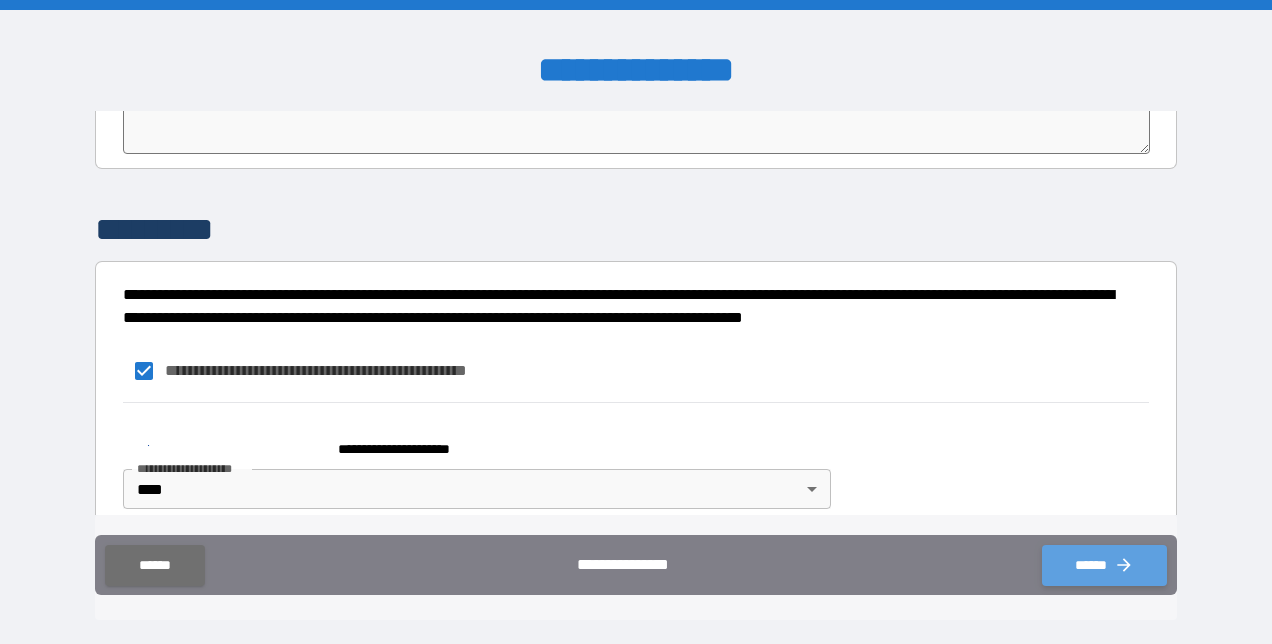 click 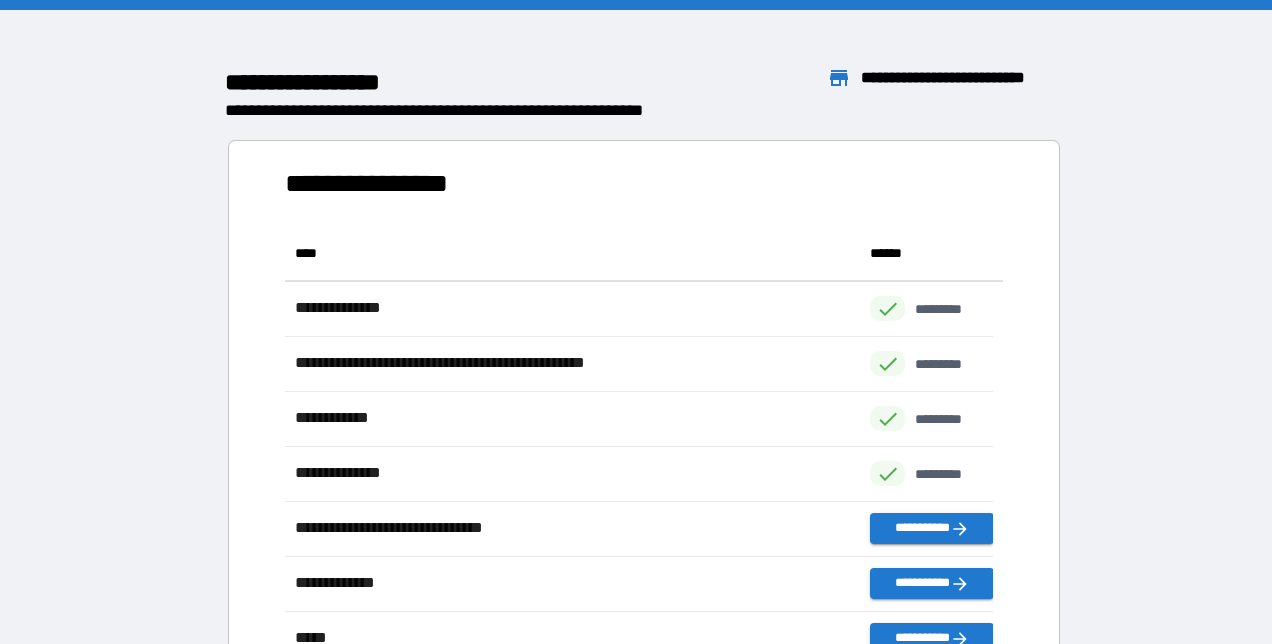scroll, scrollTop: 16, scrollLeft: 16, axis: both 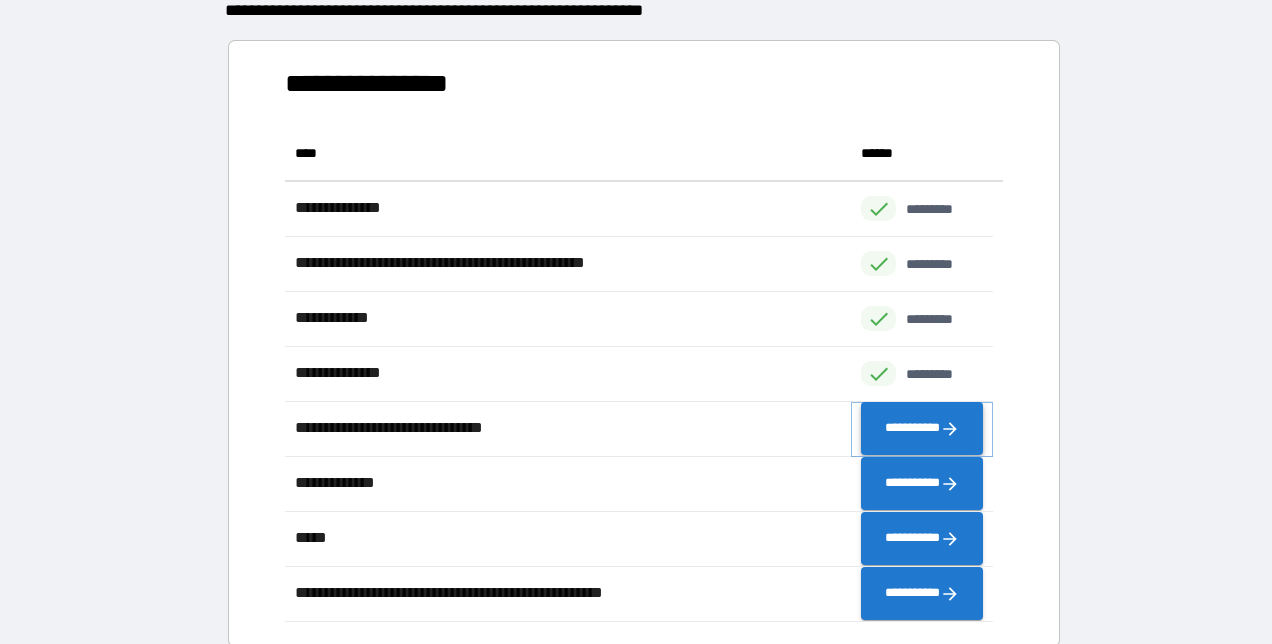 click 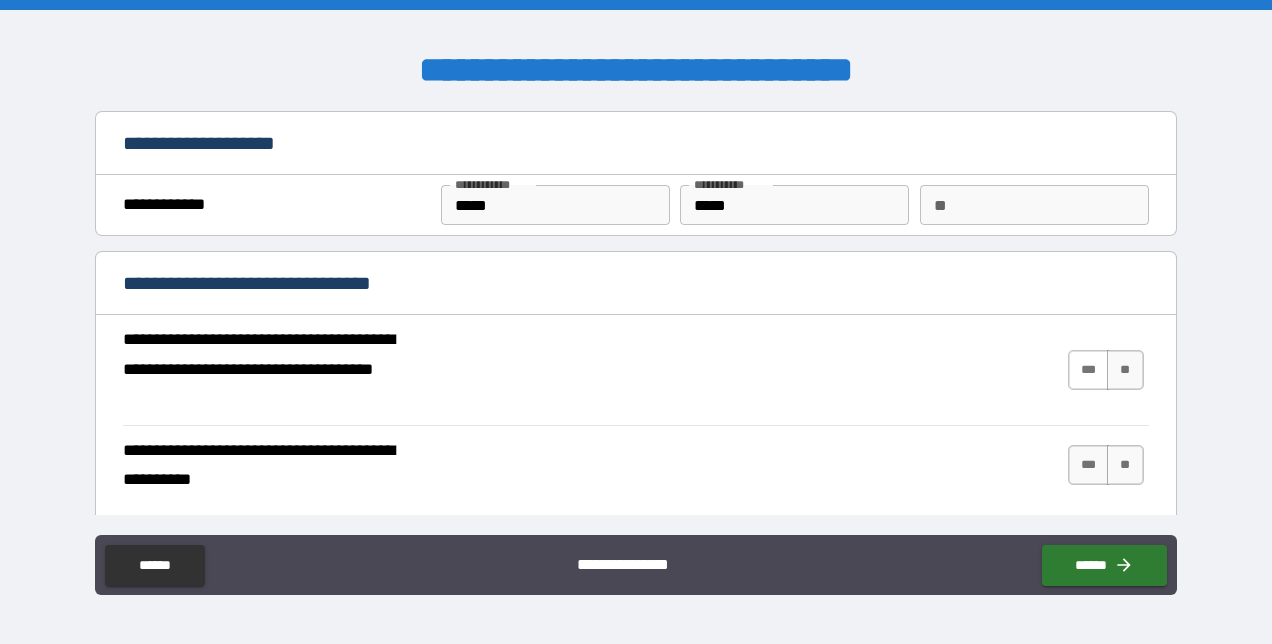 click on "***" at bounding box center [1089, 370] 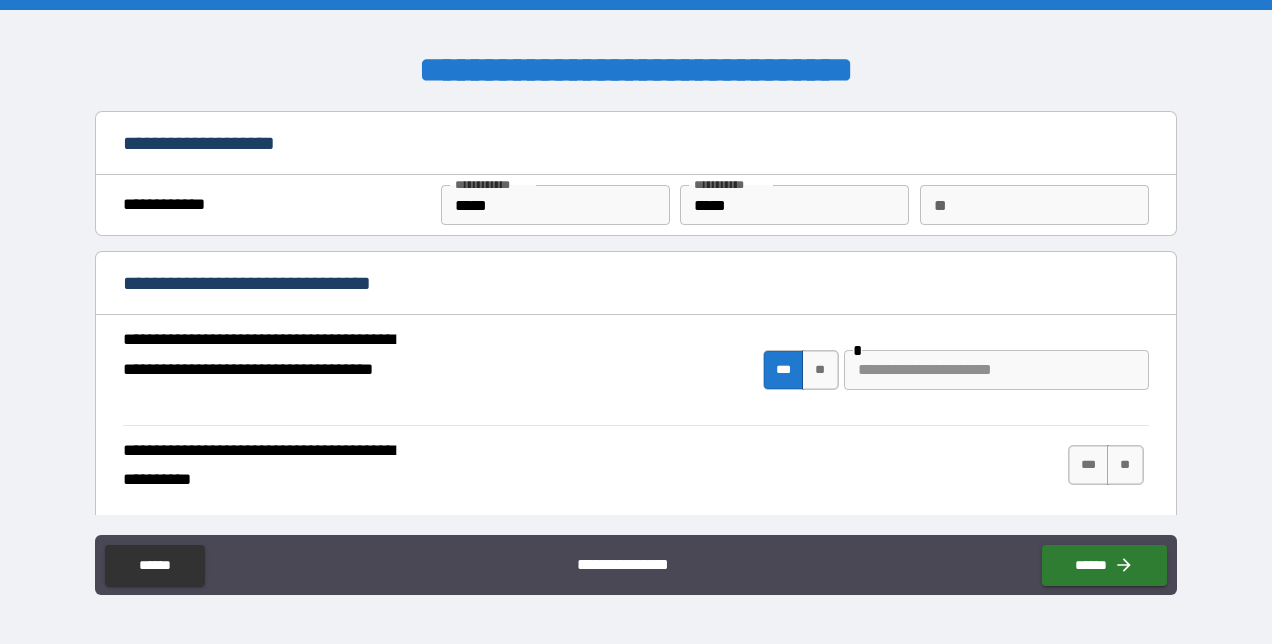 click at bounding box center [996, 370] 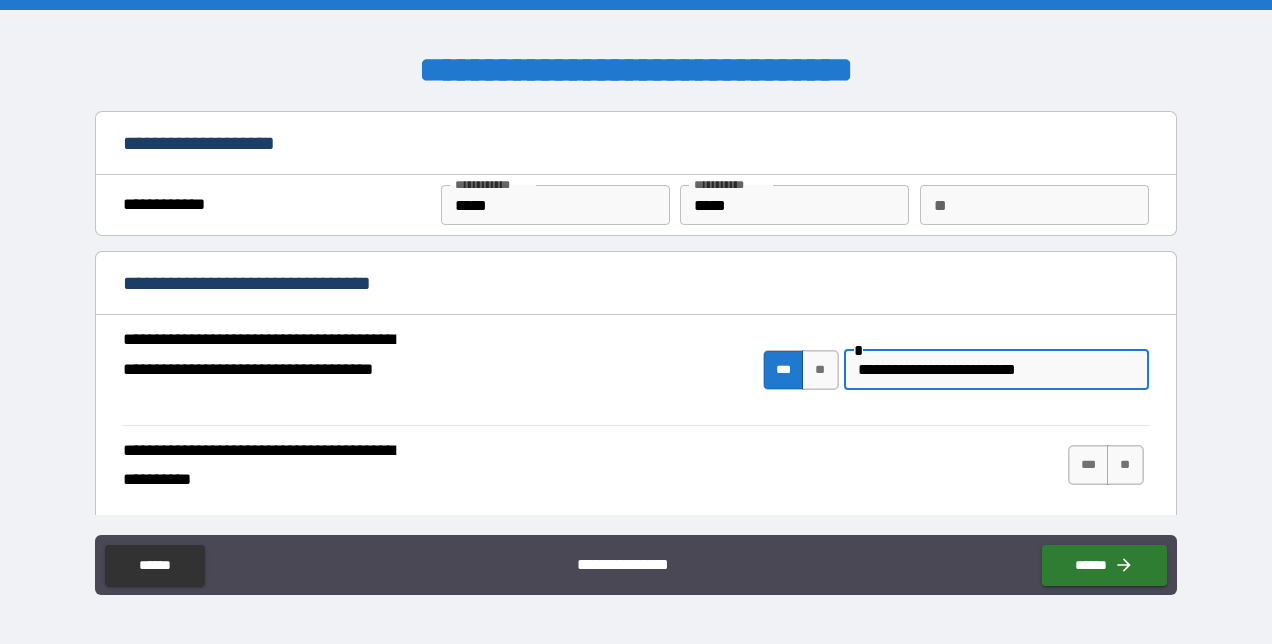 scroll, scrollTop: 8, scrollLeft: 0, axis: vertical 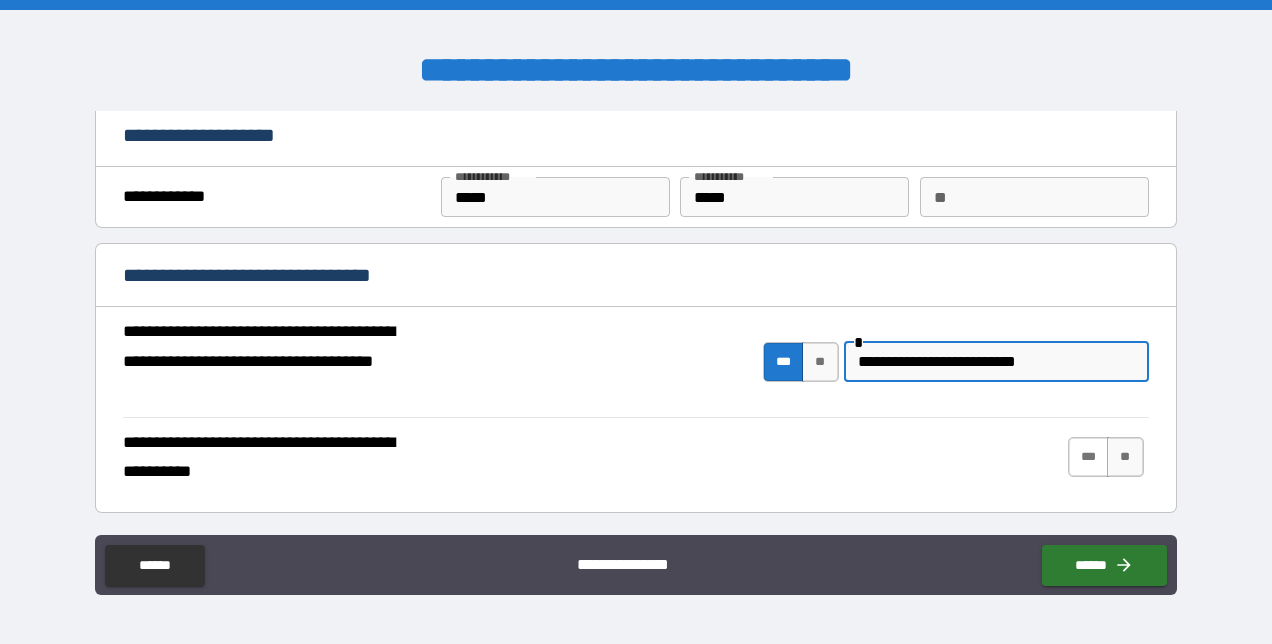 type on "**********" 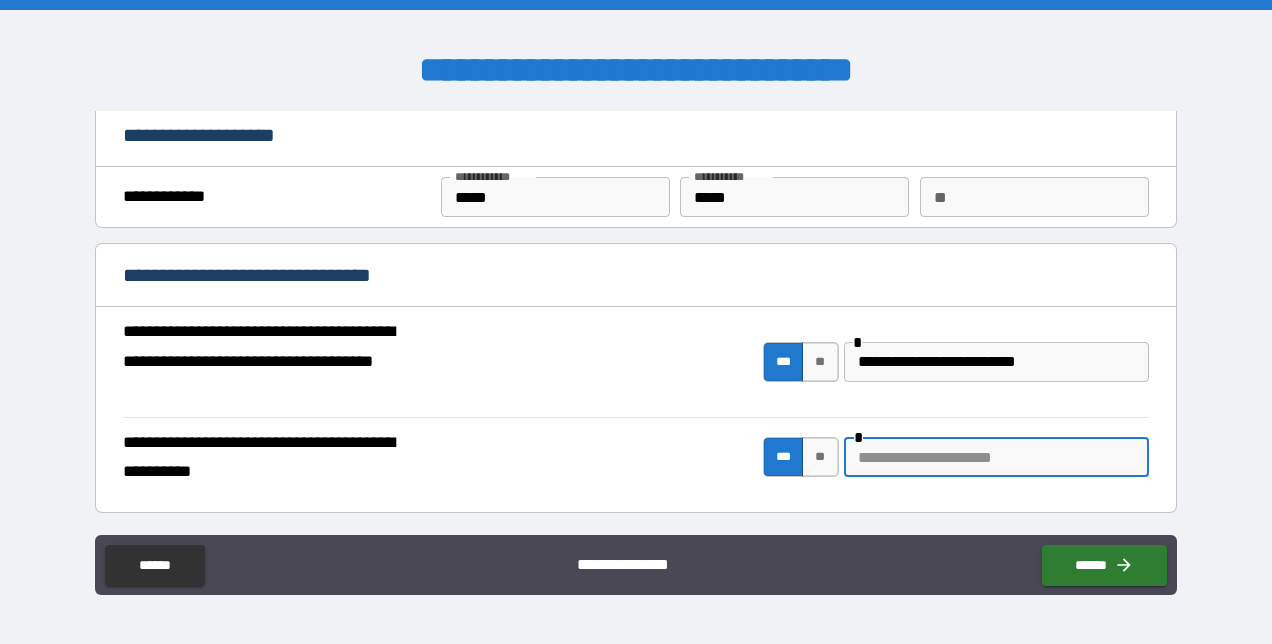 click at bounding box center [996, 457] 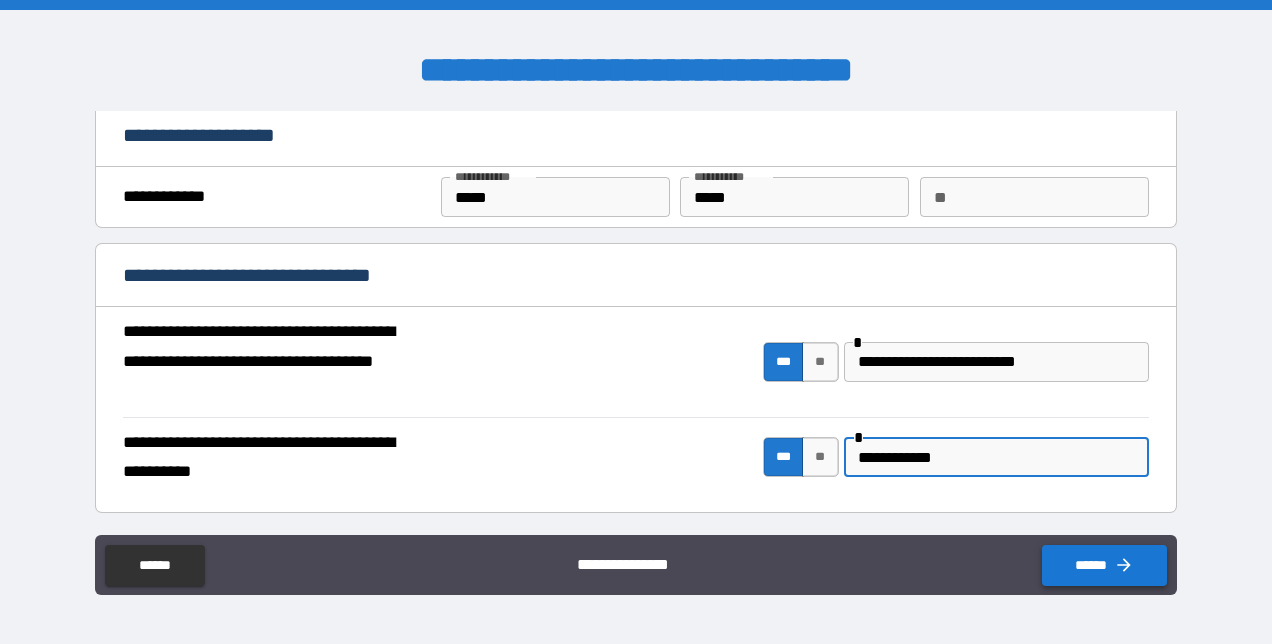 type on "**********" 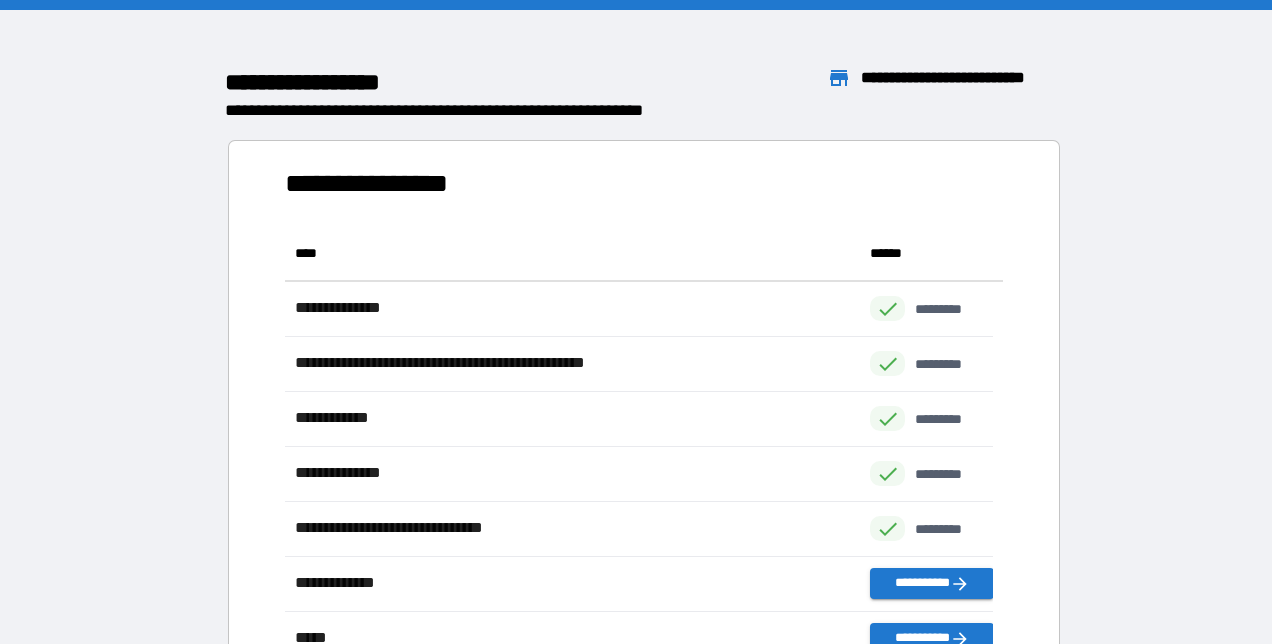 scroll, scrollTop: 480, scrollLeft: 692, axis: both 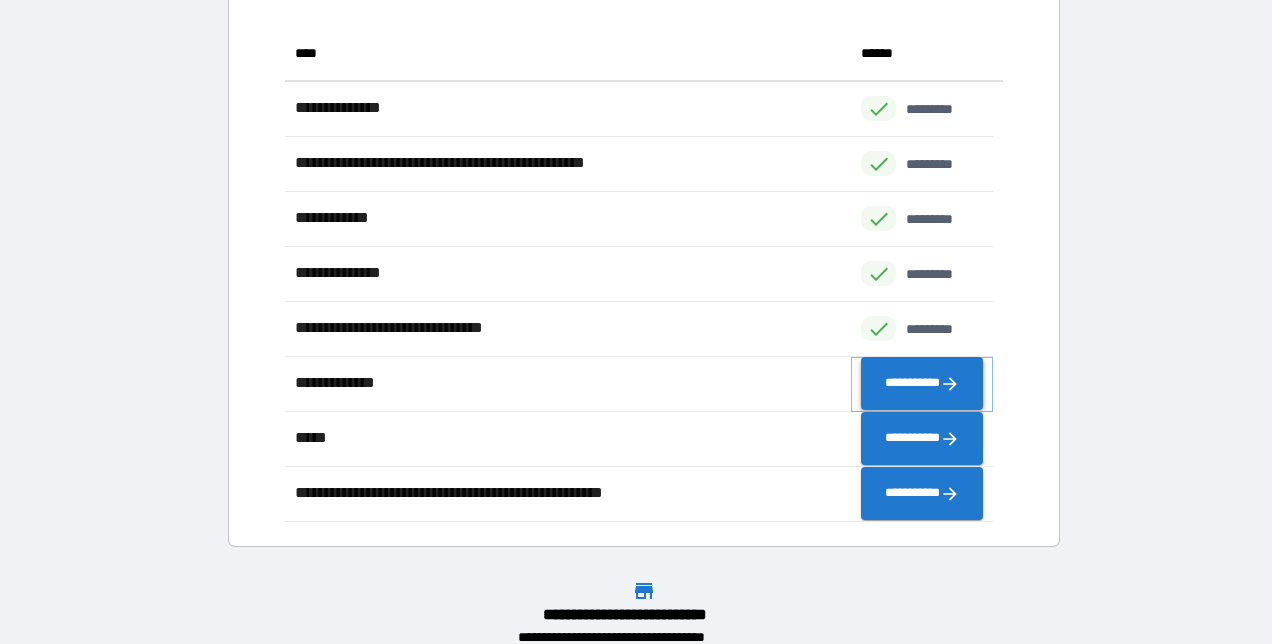 click on "**********" at bounding box center [922, 384] 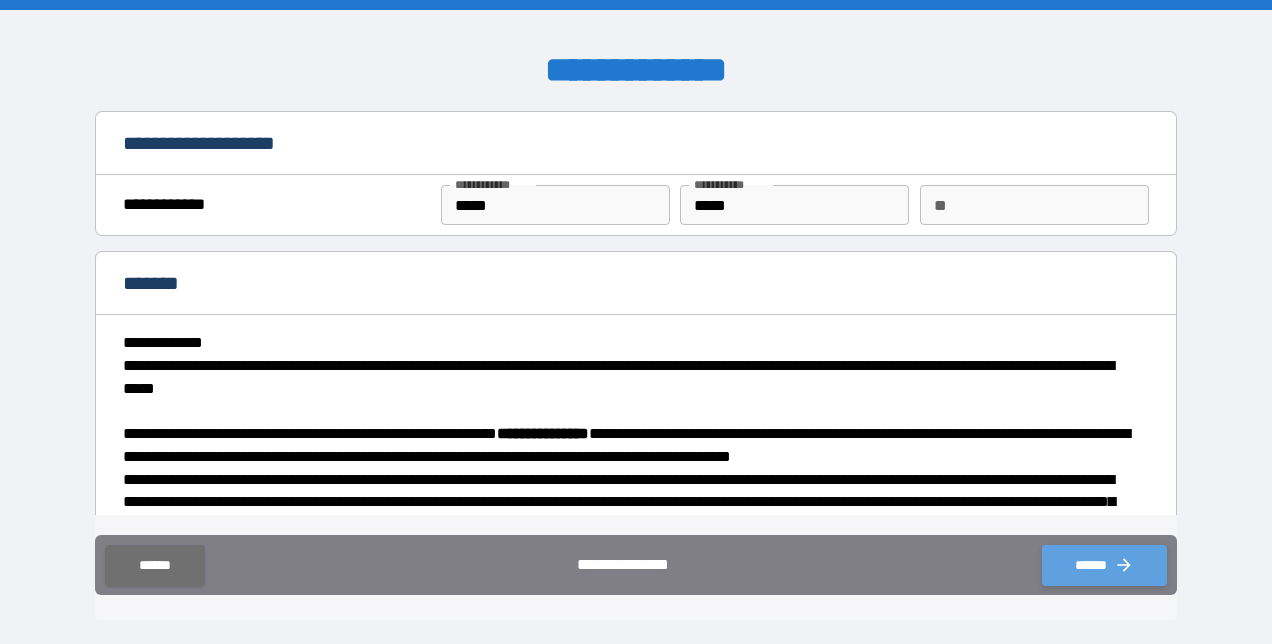 click on "******" at bounding box center (1104, 565) 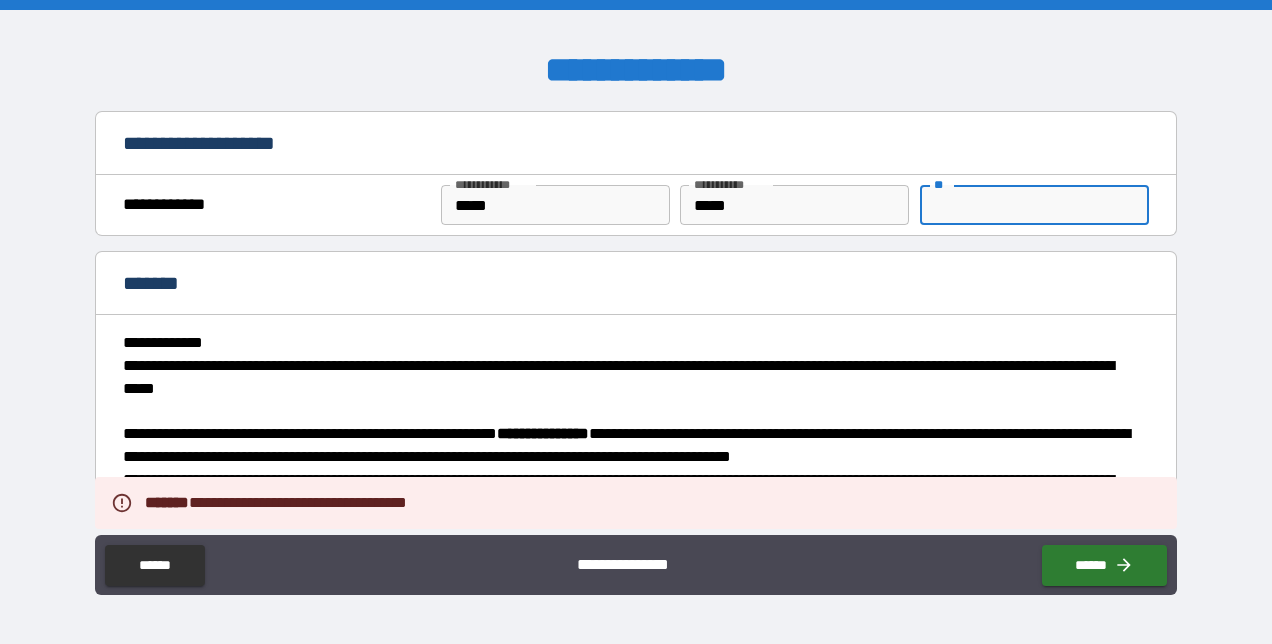 click on "**" at bounding box center (1034, 205) 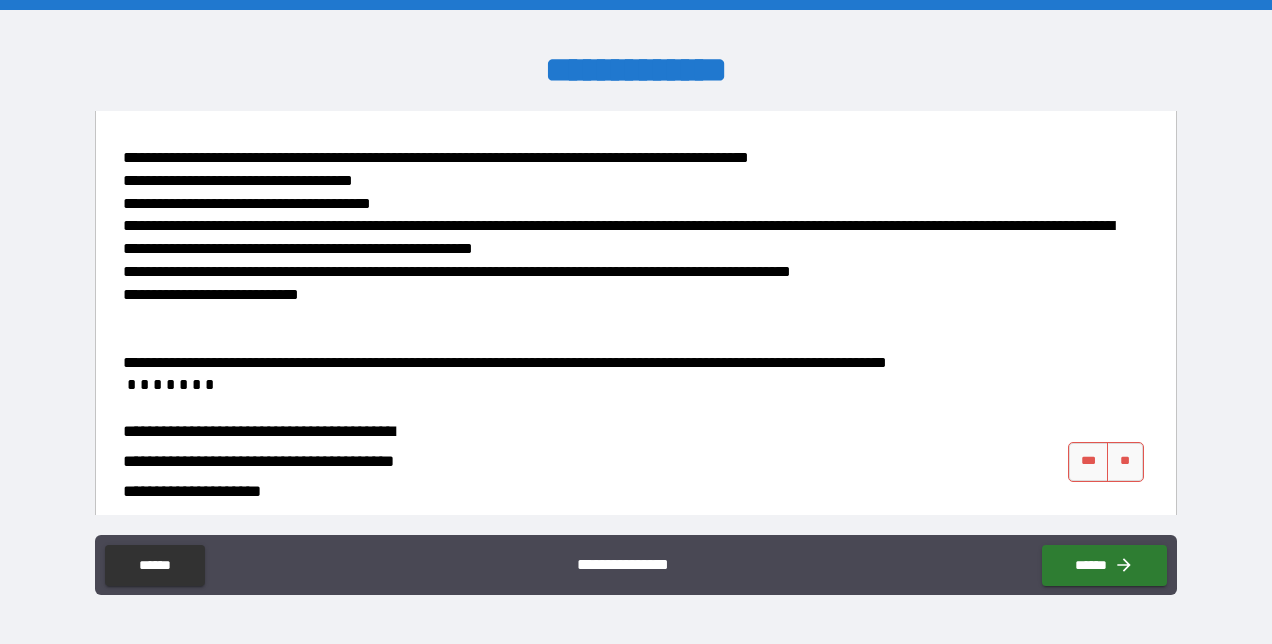 scroll, scrollTop: 455, scrollLeft: 0, axis: vertical 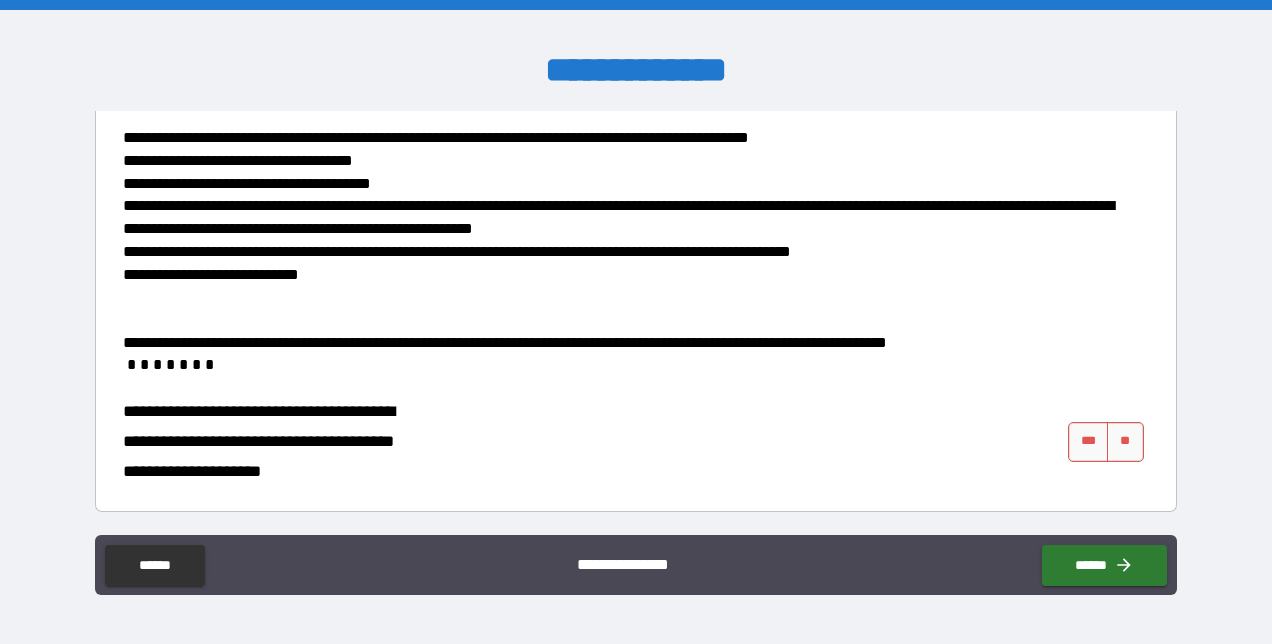 click on "**********" at bounding box center (630, 127) 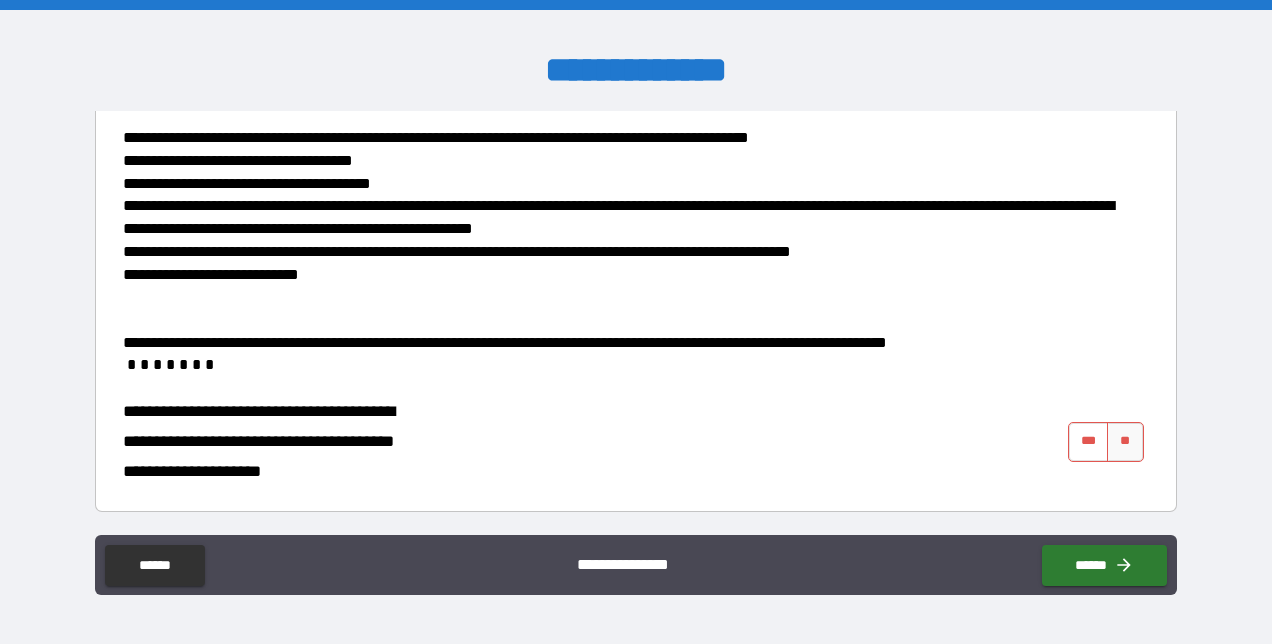 click on "***" at bounding box center [1089, 442] 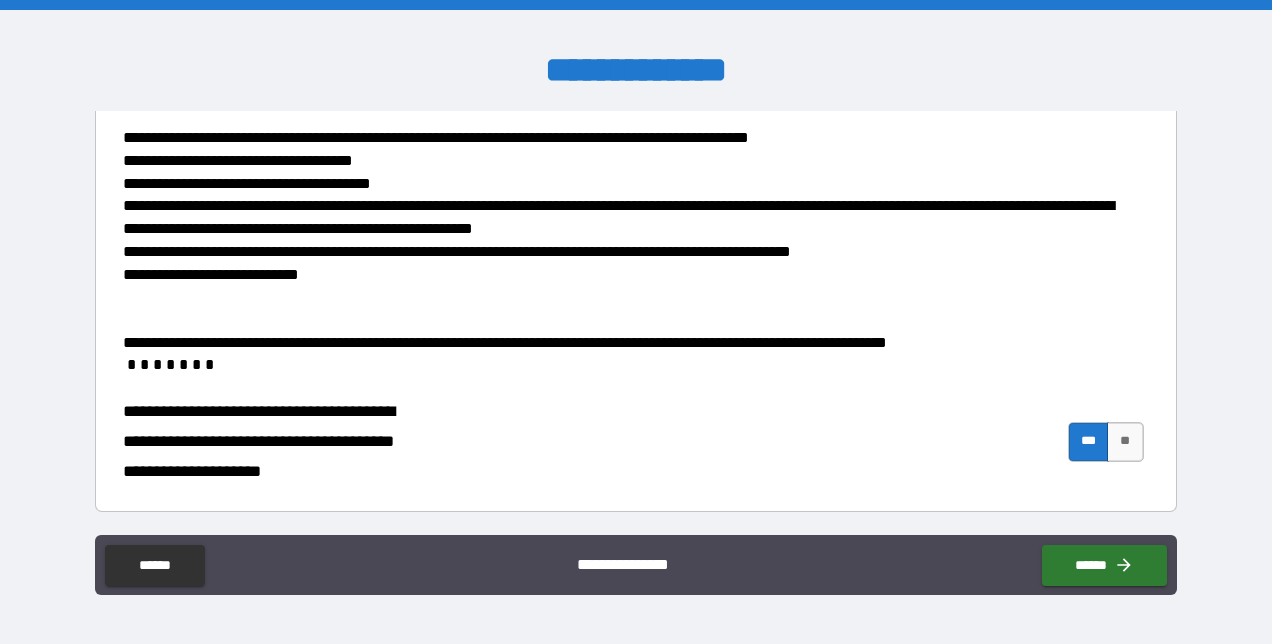 click on "**********" at bounding box center [630, 127] 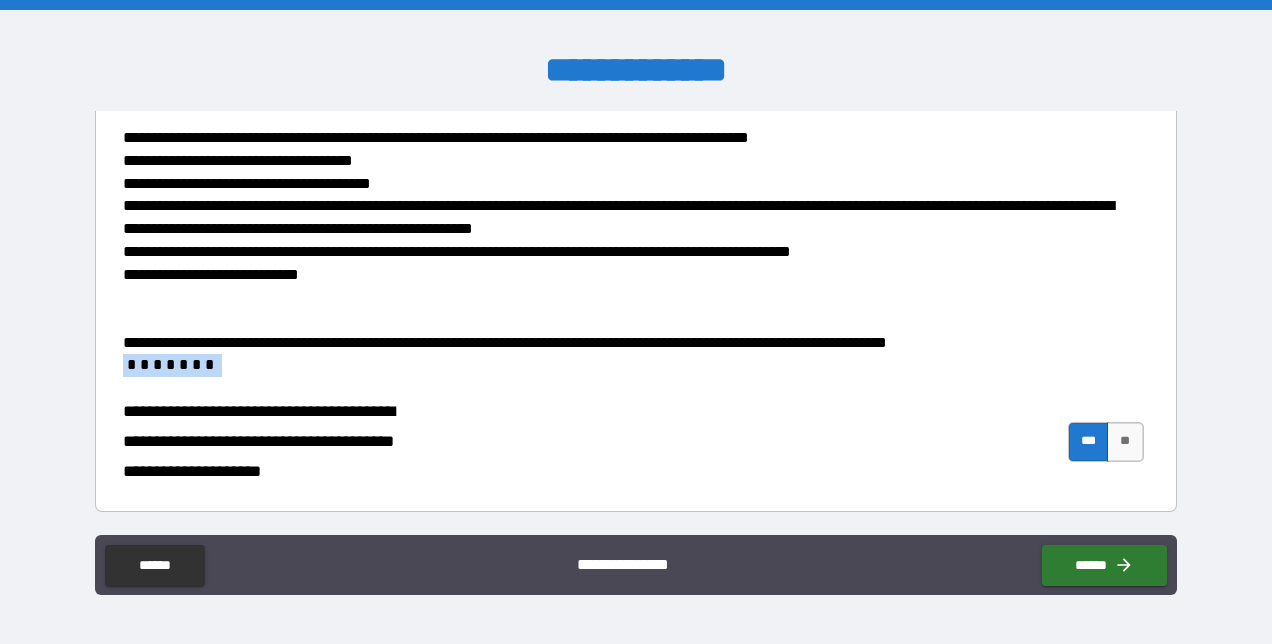 click on "**********" at bounding box center [630, 127] 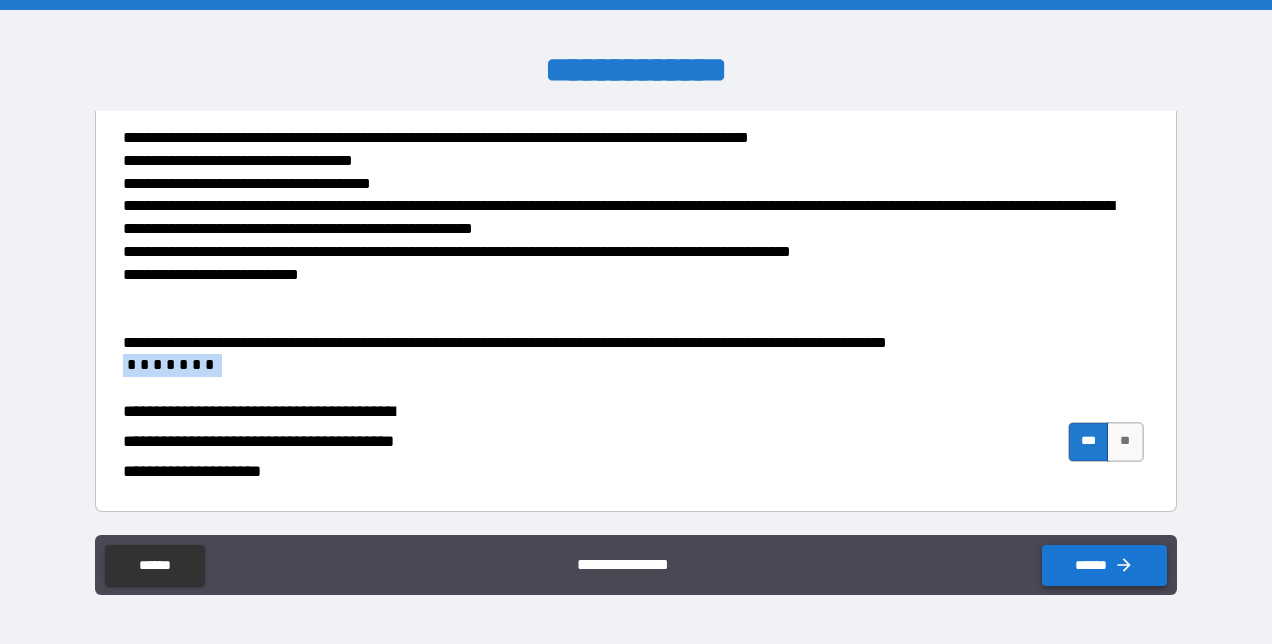 click on "******" at bounding box center (1104, 565) 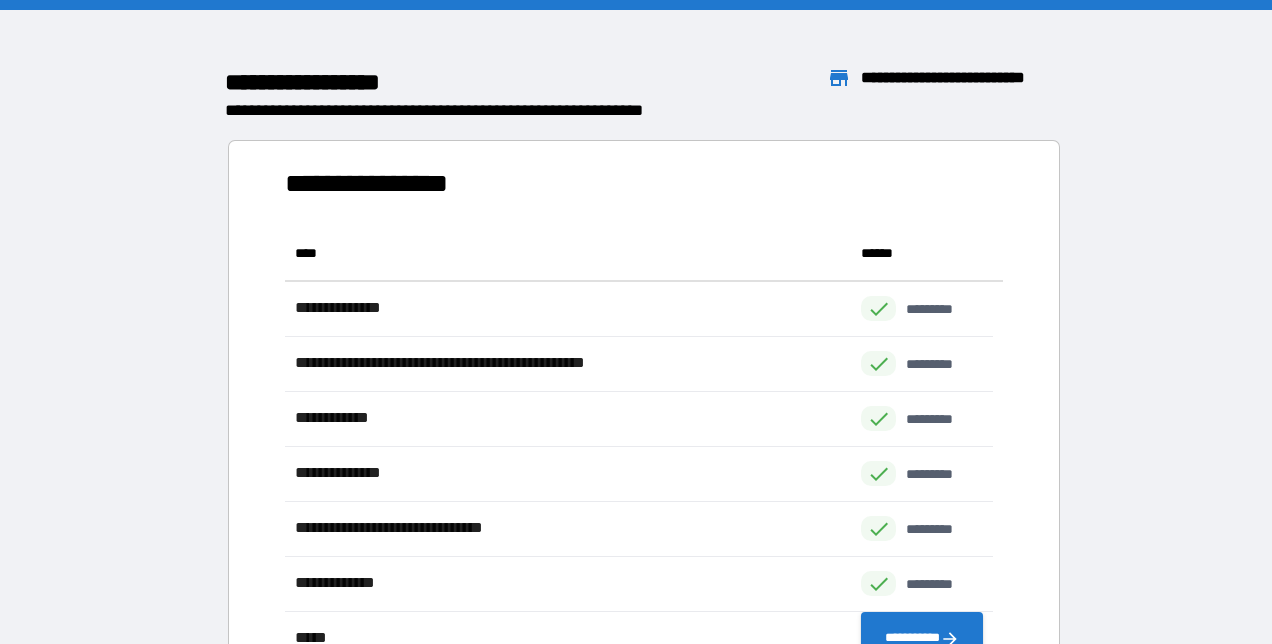 scroll, scrollTop: 16, scrollLeft: 16, axis: both 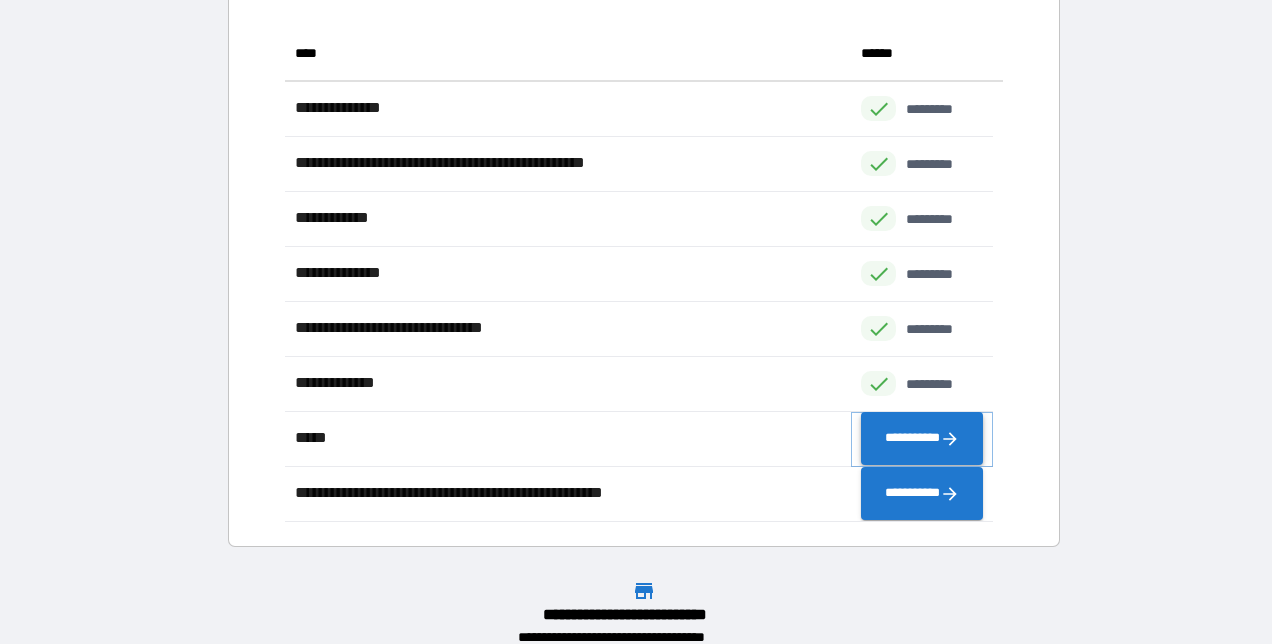 click on "**********" at bounding box center (922, 439) 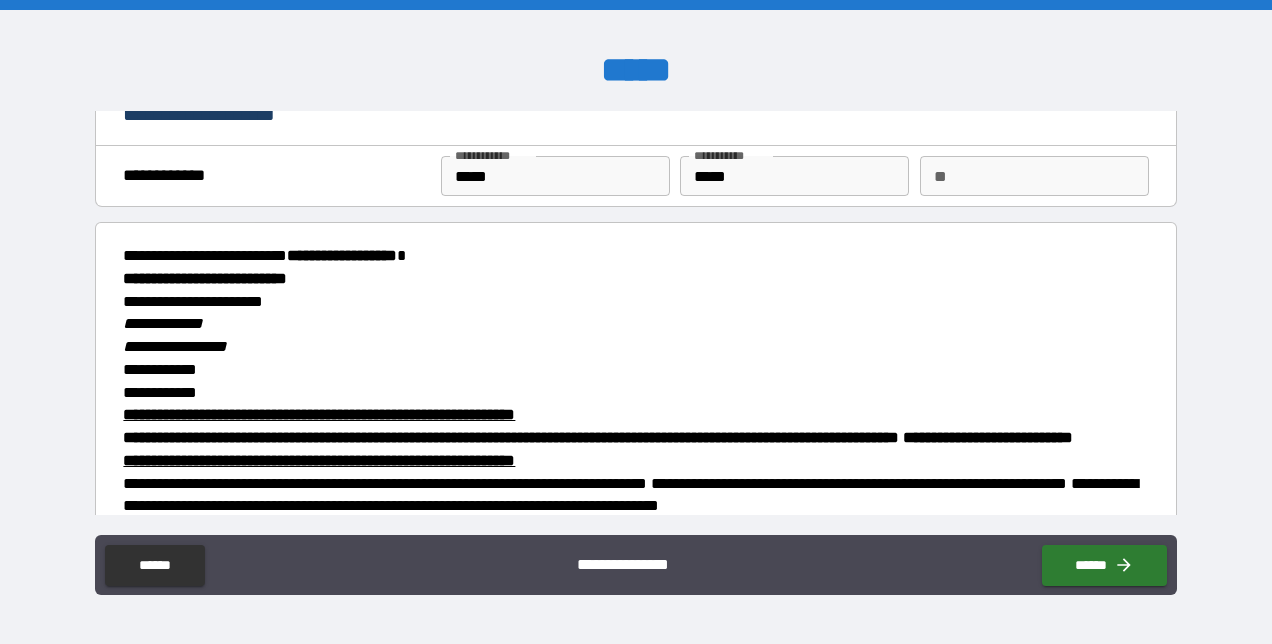 scroll, scrollTop: 0, scrollLeft: 0, axis: both 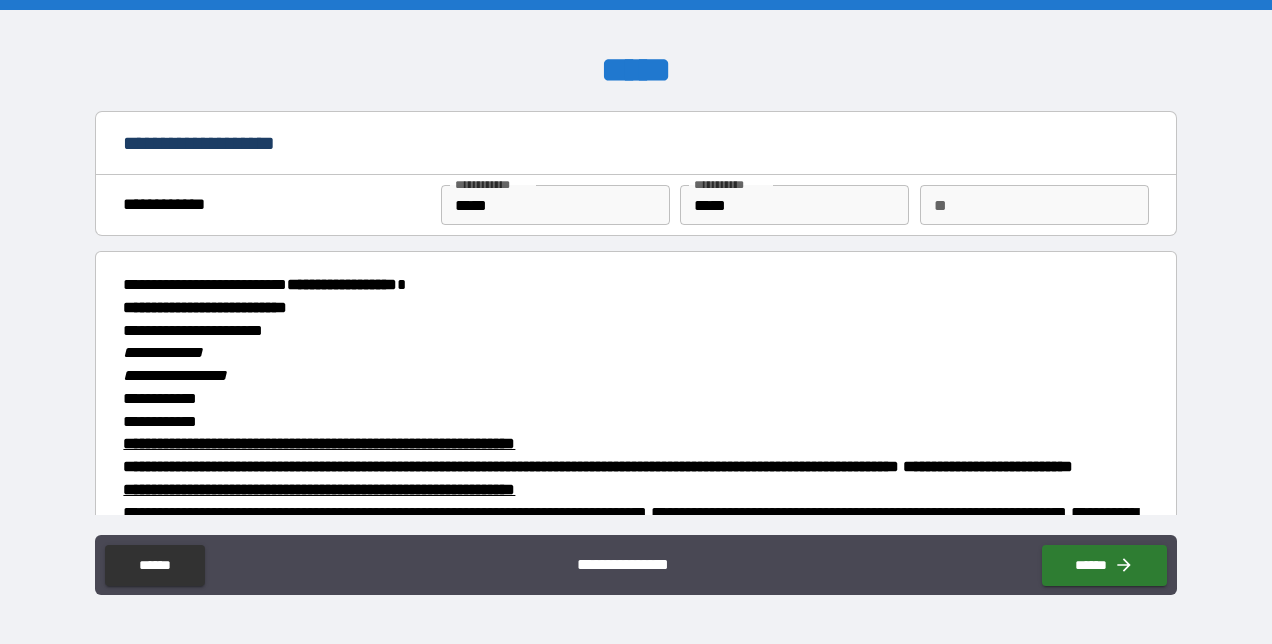 click on "**" at bounding box center [1034, 205] 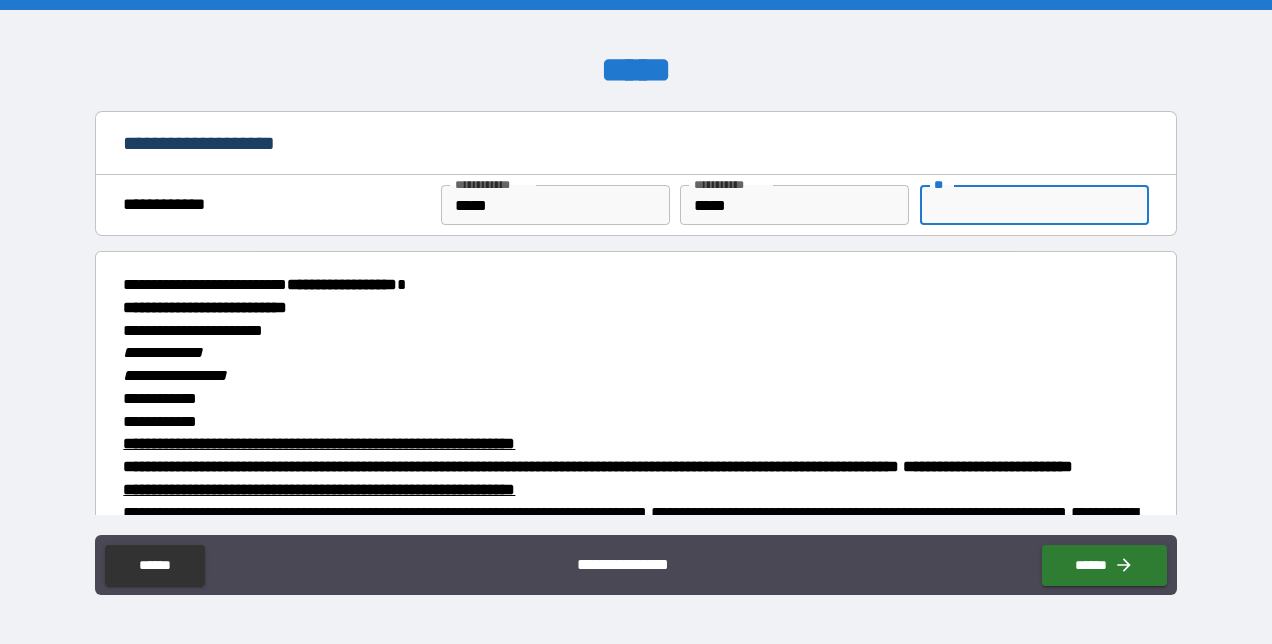 type on "*" 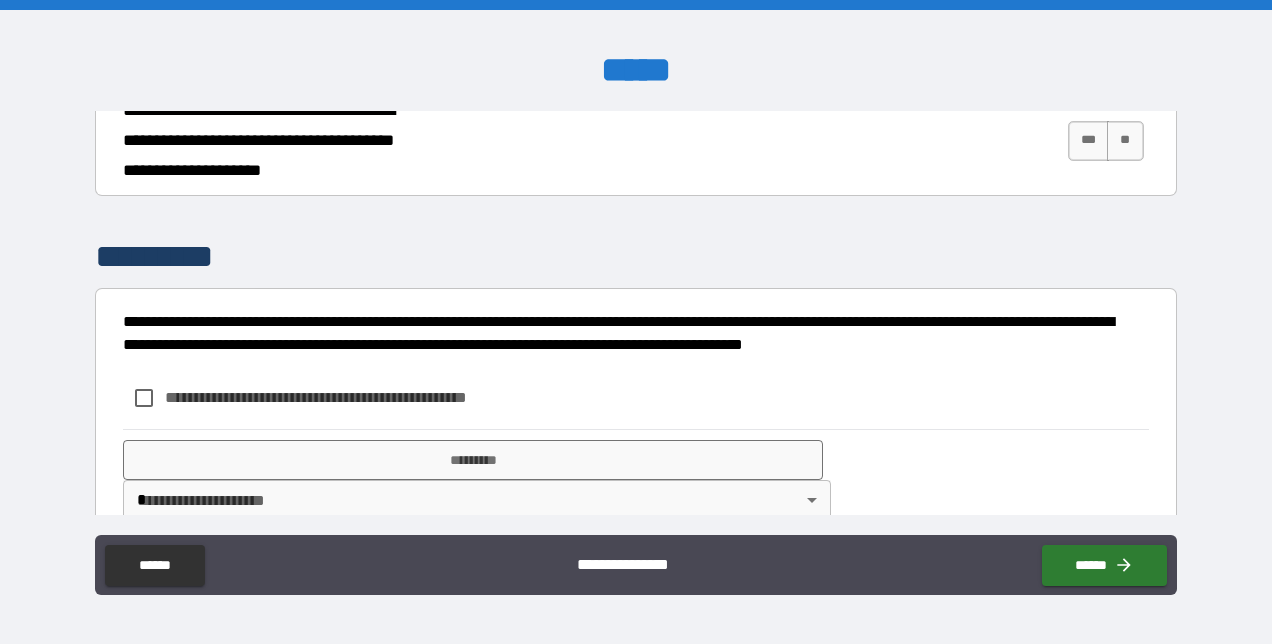 scroll, scrollTop: 2500, scrollLeft: 0, axis: vertical 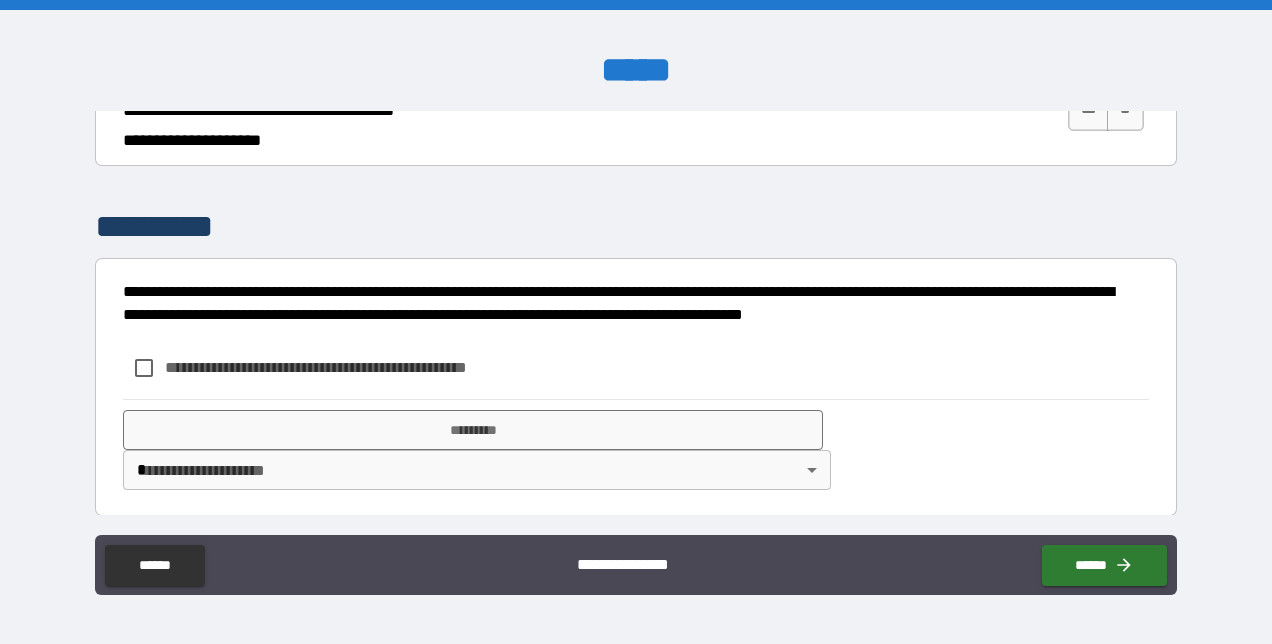 click at bounding box center [279, 33] 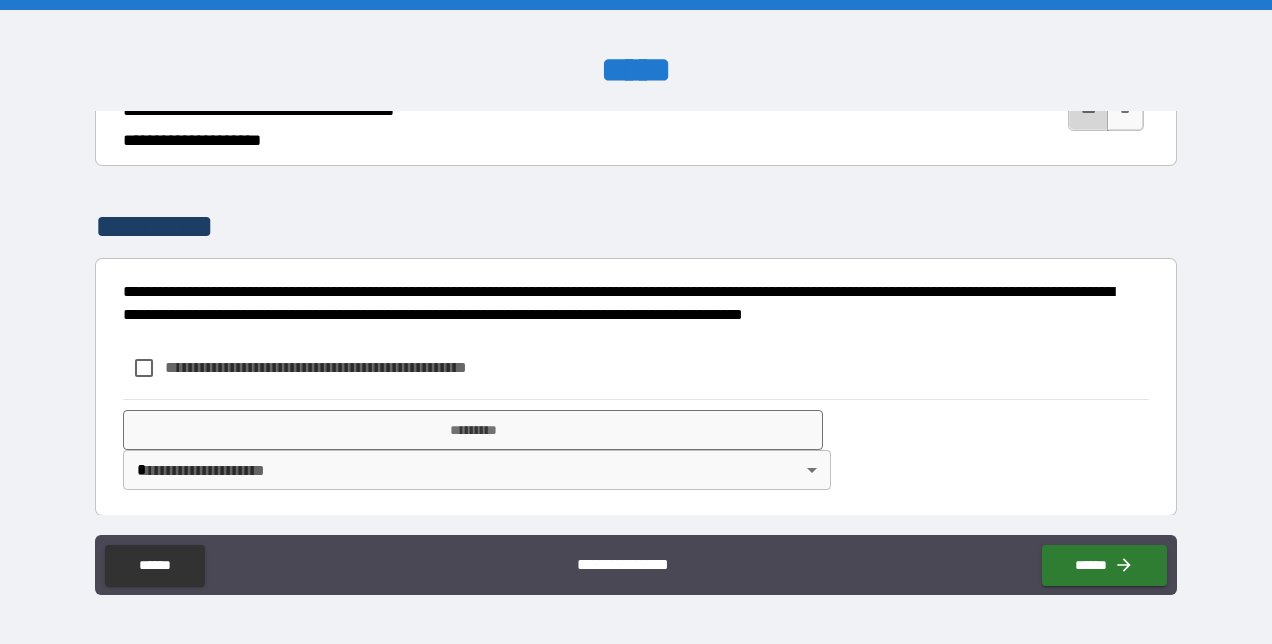 click on "***" at bounding box center [1089, 111] 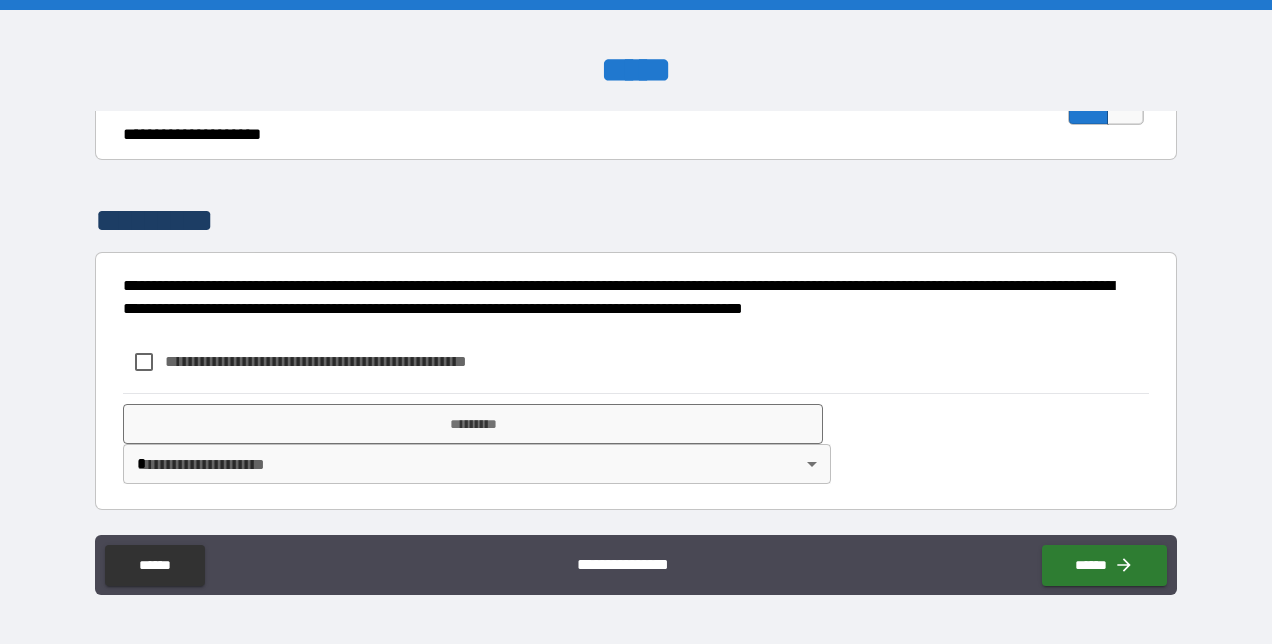 scroll, scrollTop: 2775, scrollLeft: 0, axis: vertical 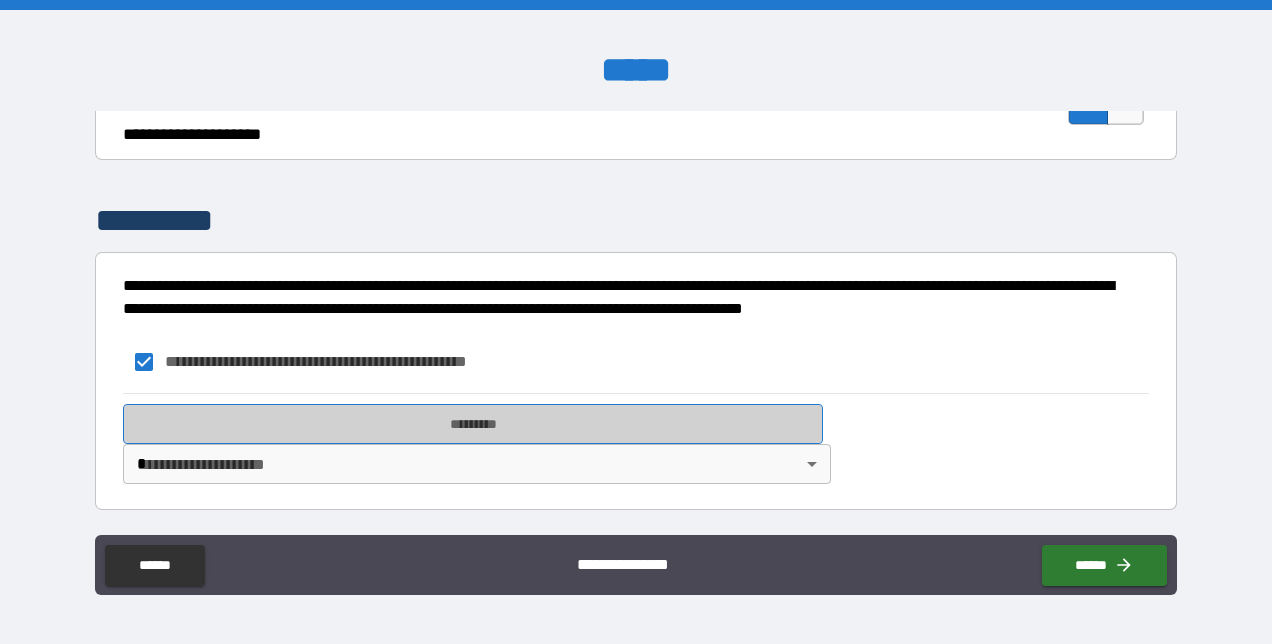 click on "*********" at bounding box center (473, 424) 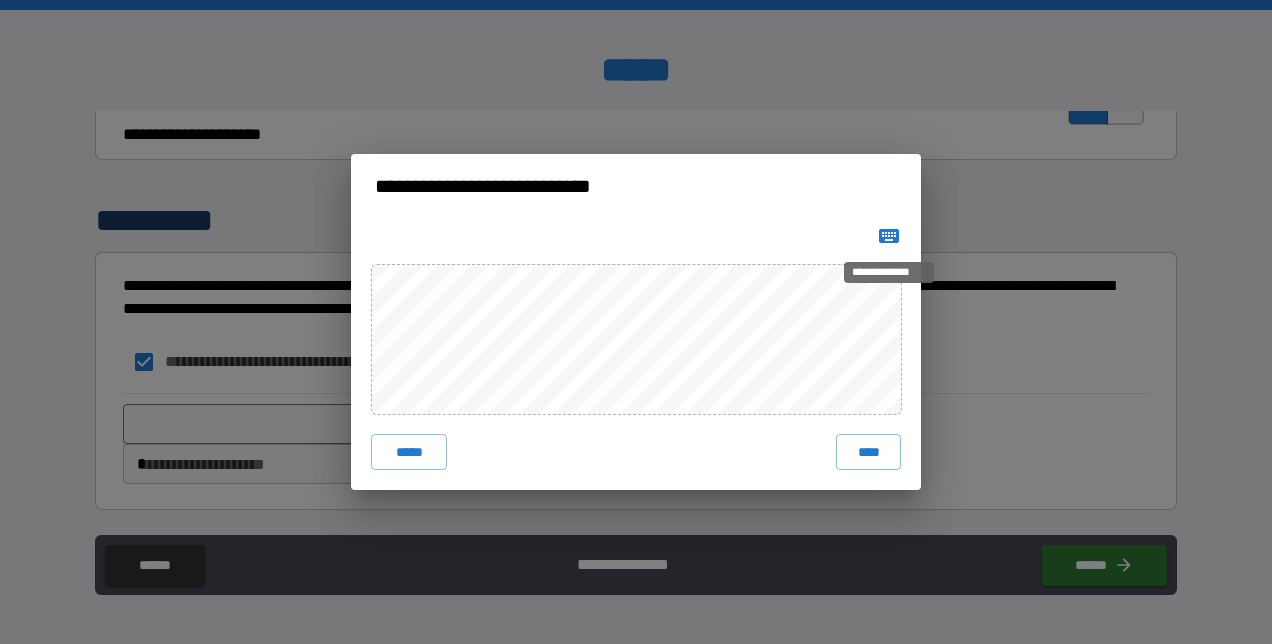 click 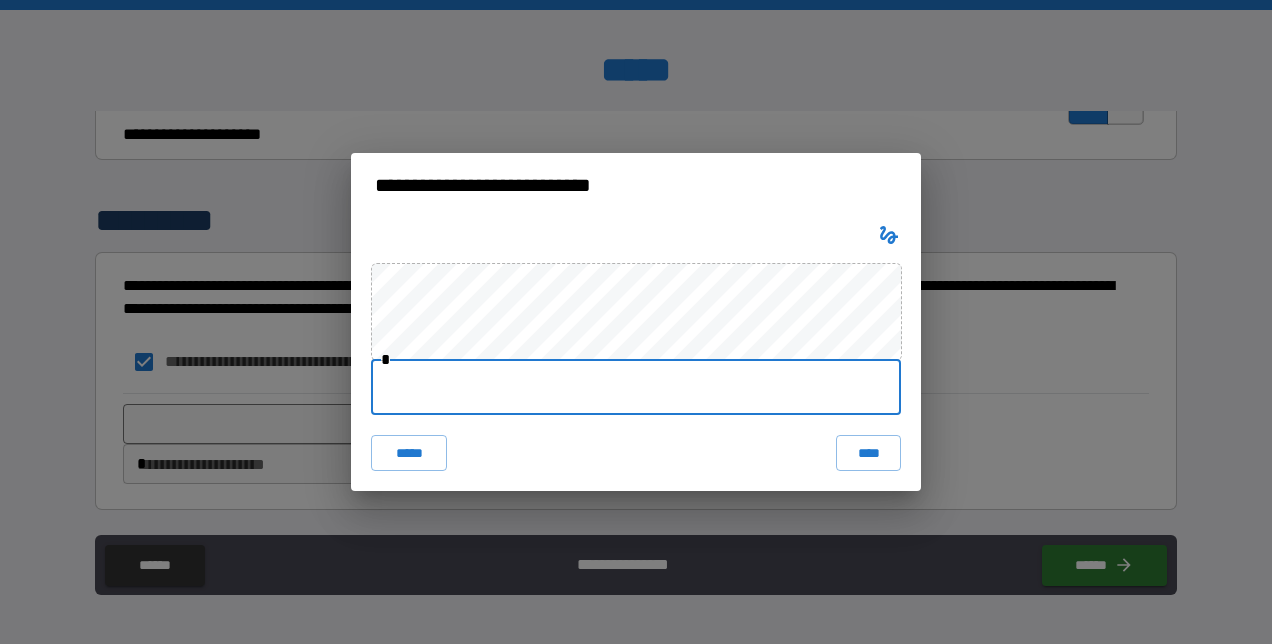 click at bounding box center (636, 387) 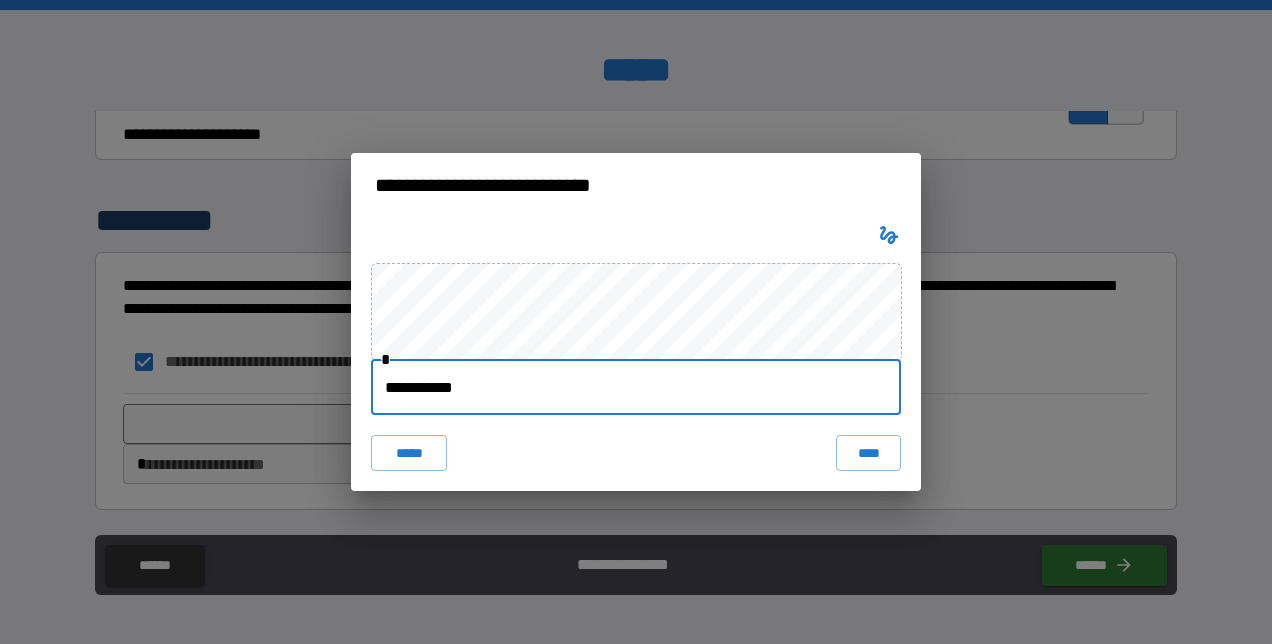 type 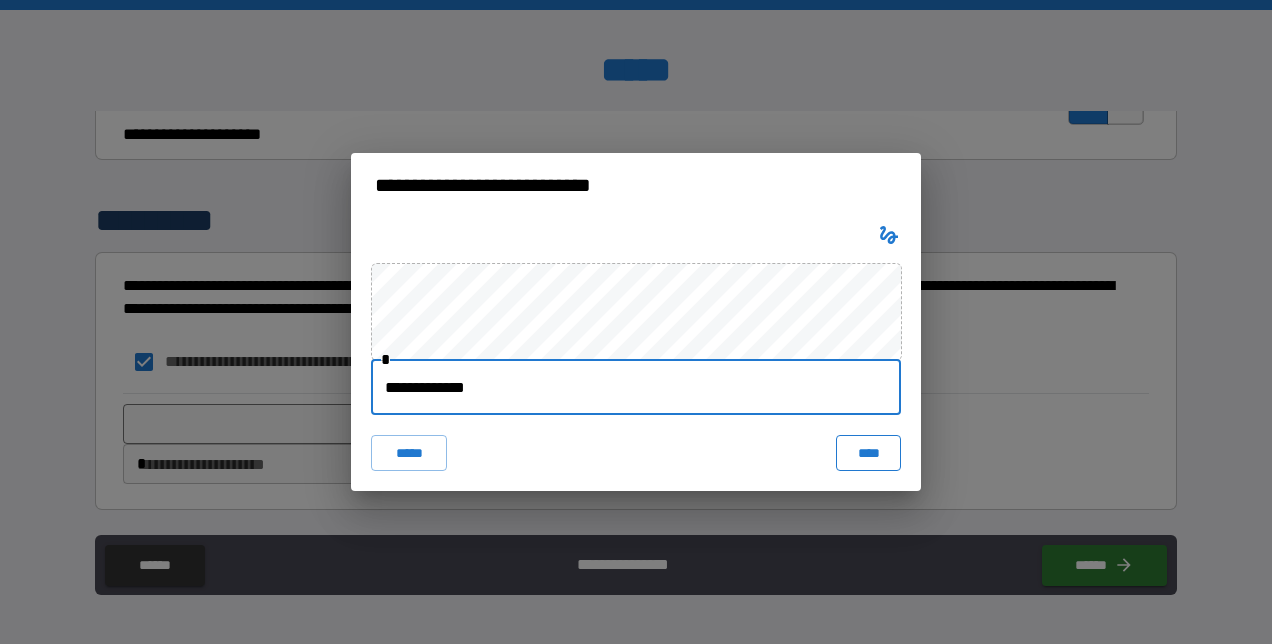 type on "**********" 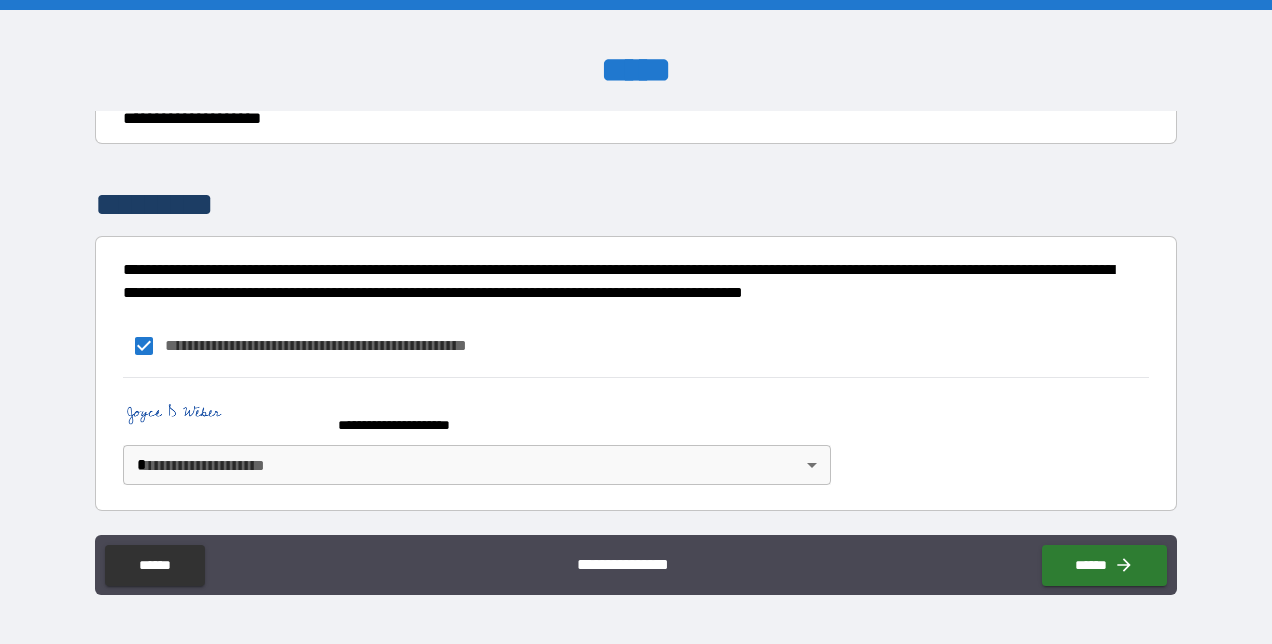 scroll, scrollTop: 2792, scrollLeft: 0, axis: vertical 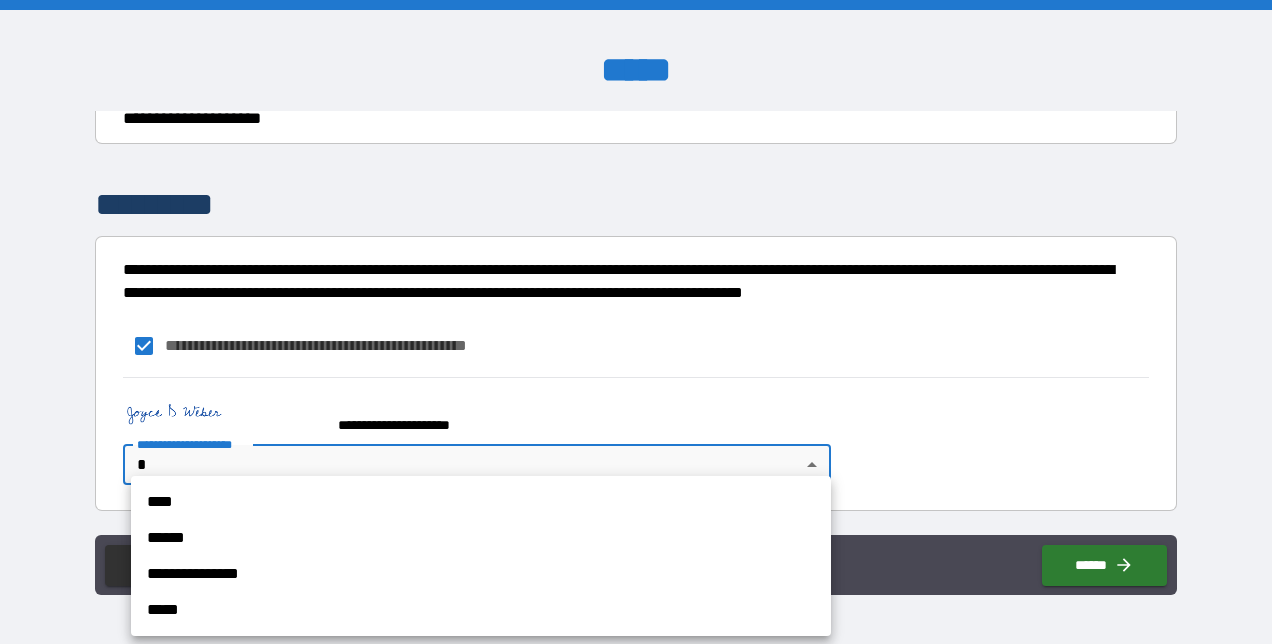 click on "****" at bounding box center (481, 502) 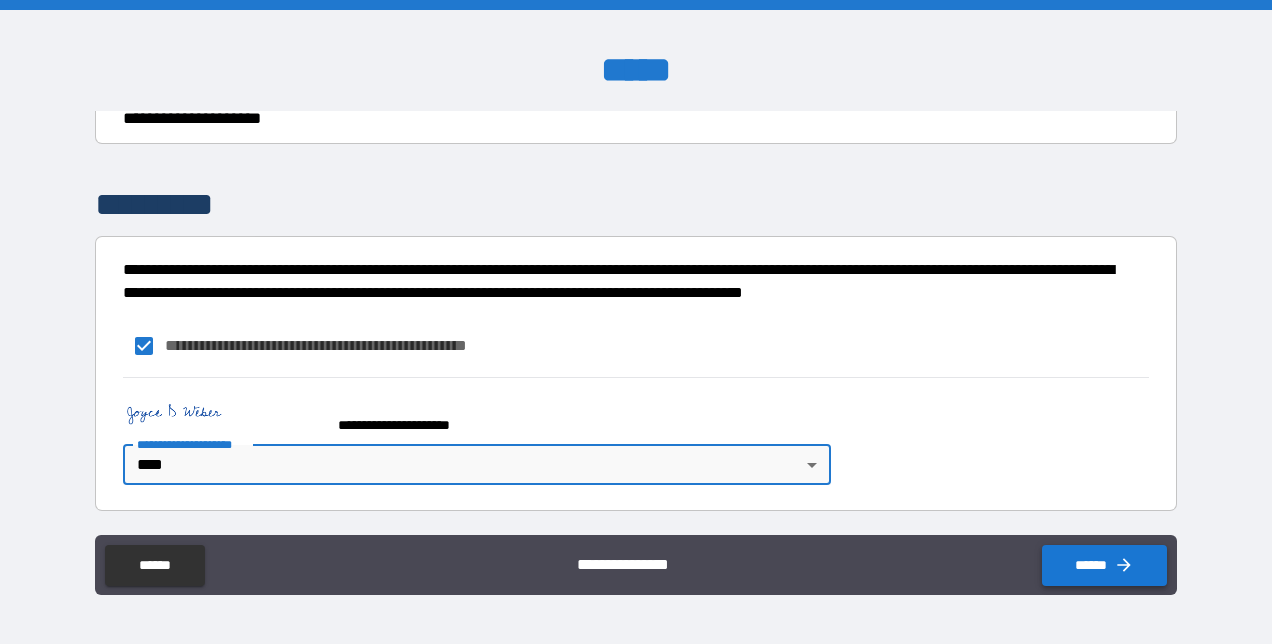 click on "******" at bounding box center [1104, 565] 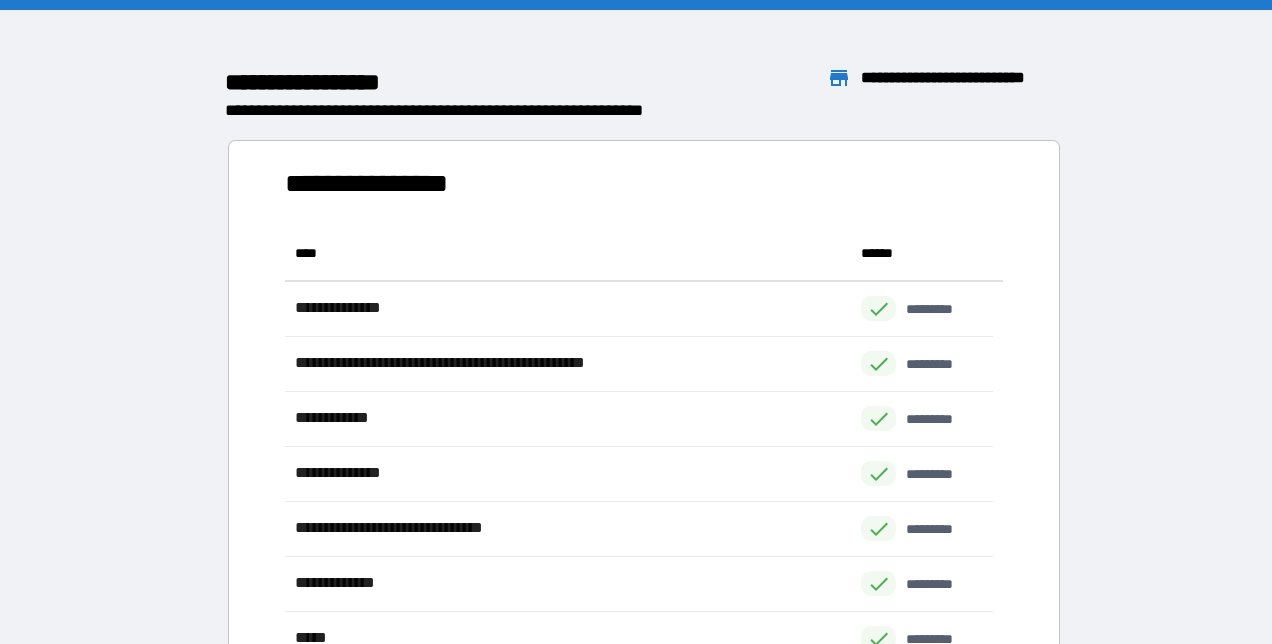 scroll, scrollTop: 16, scrollLeft: 16, axis: both 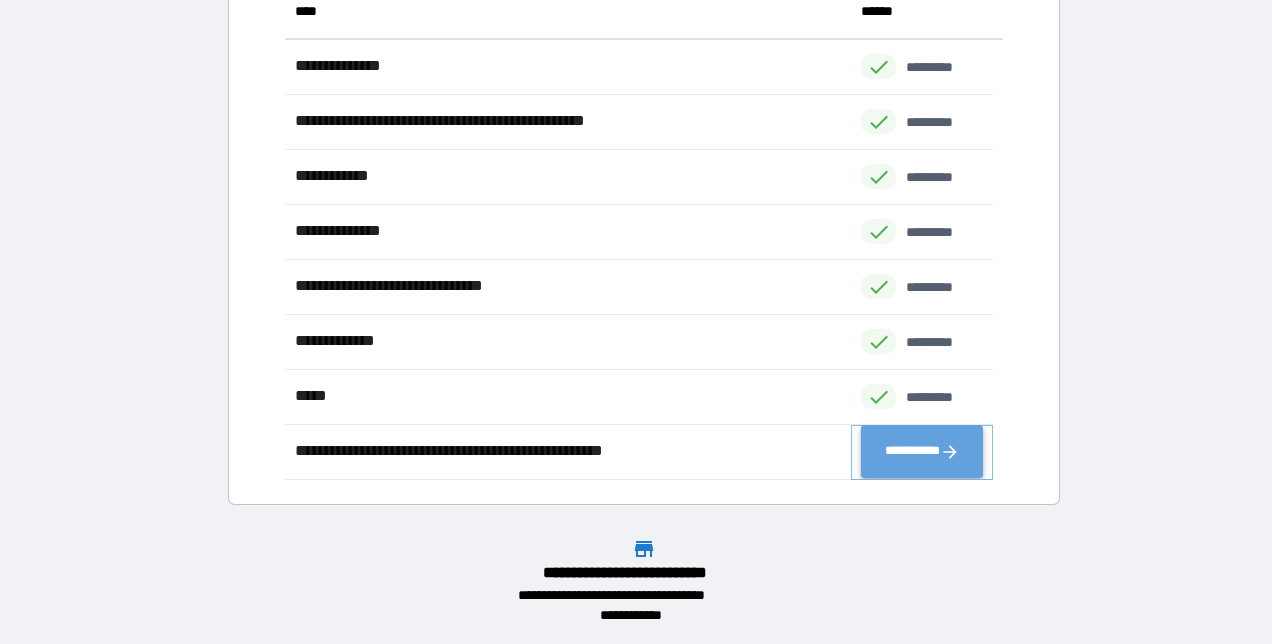 click on "**********" at bounding box center (922, 452) 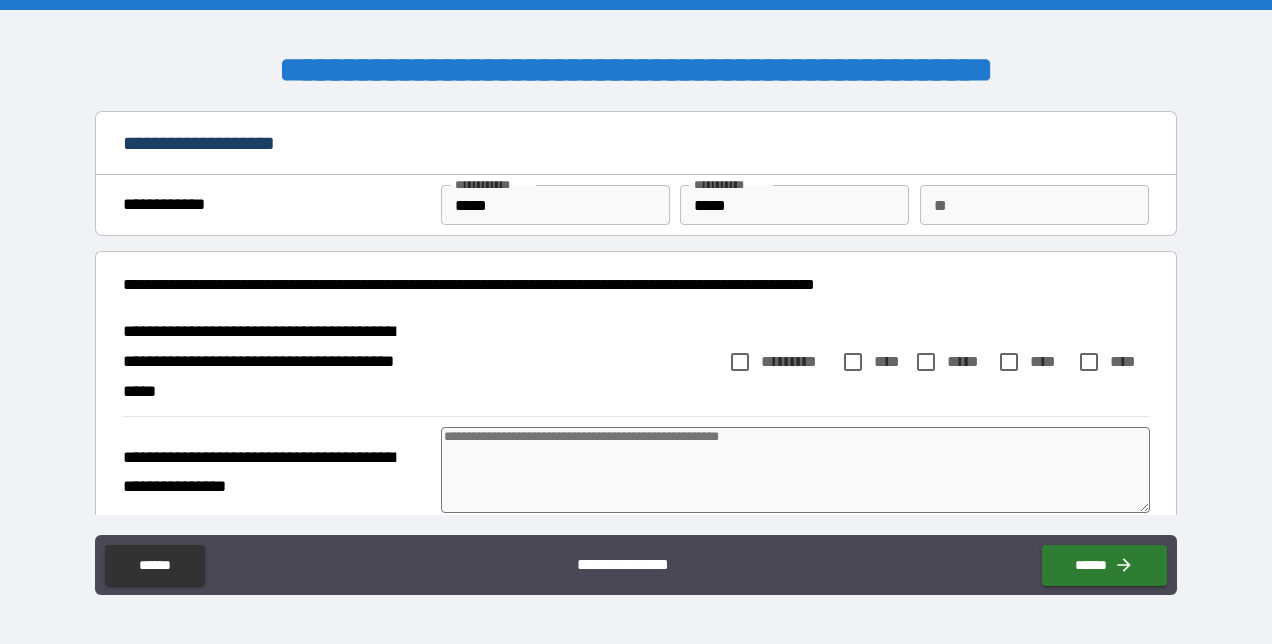 type on "*" 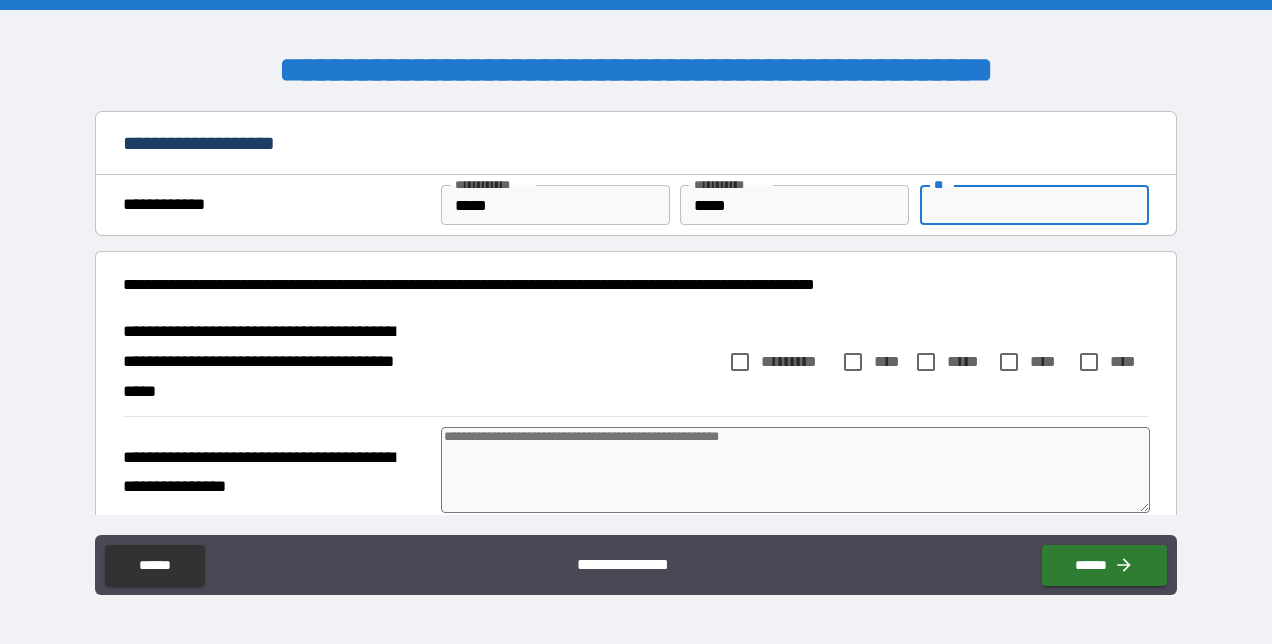 type on "*" 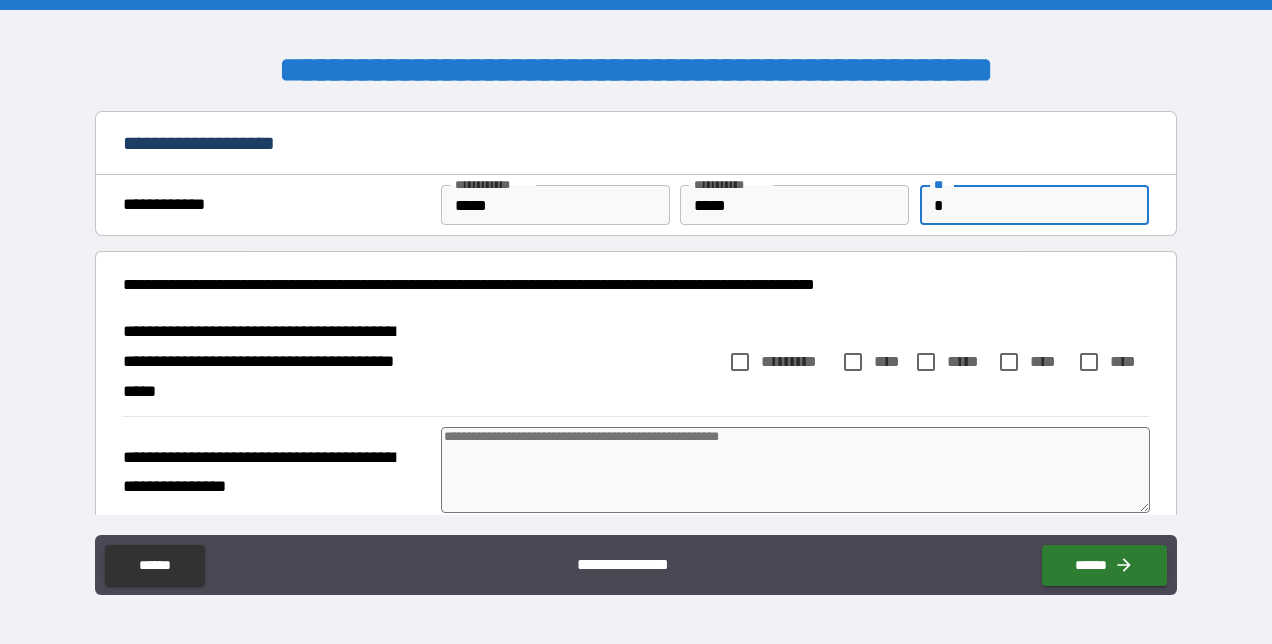 type on "*" 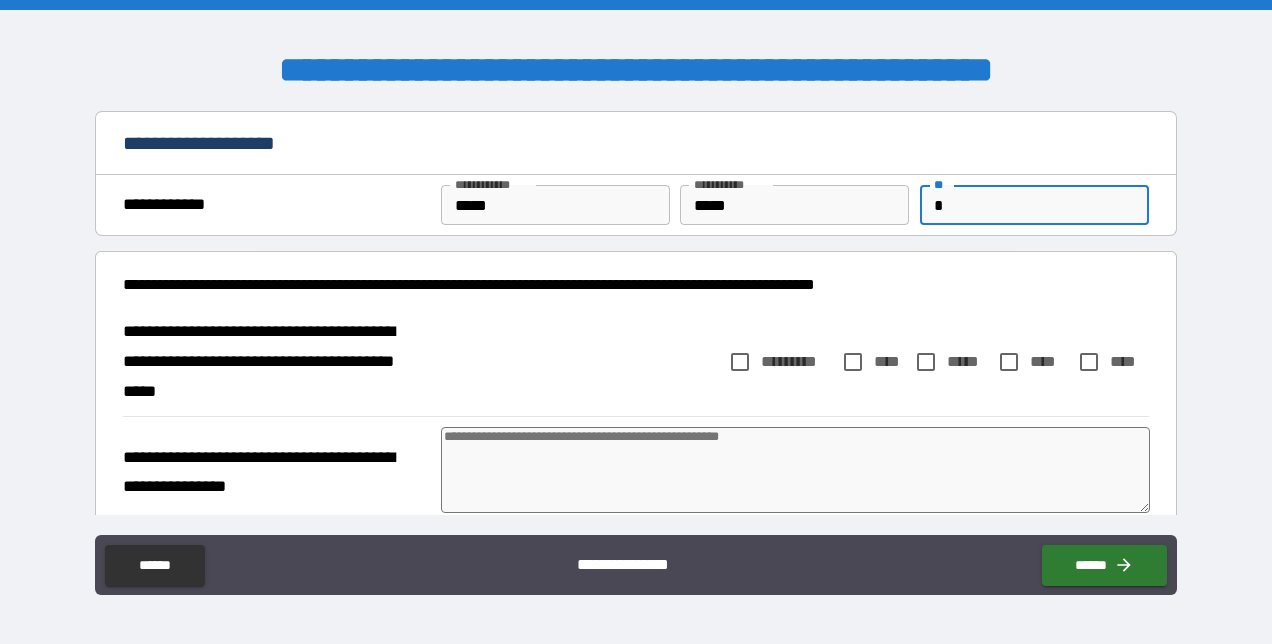 type on "*" 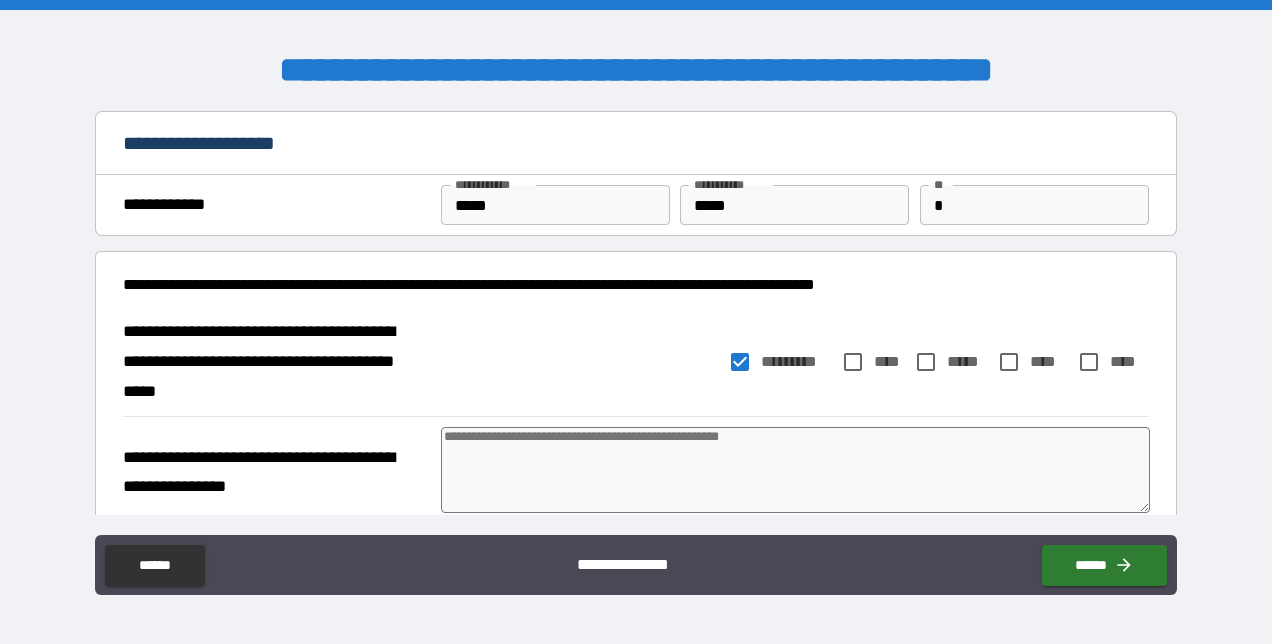 type on "*" 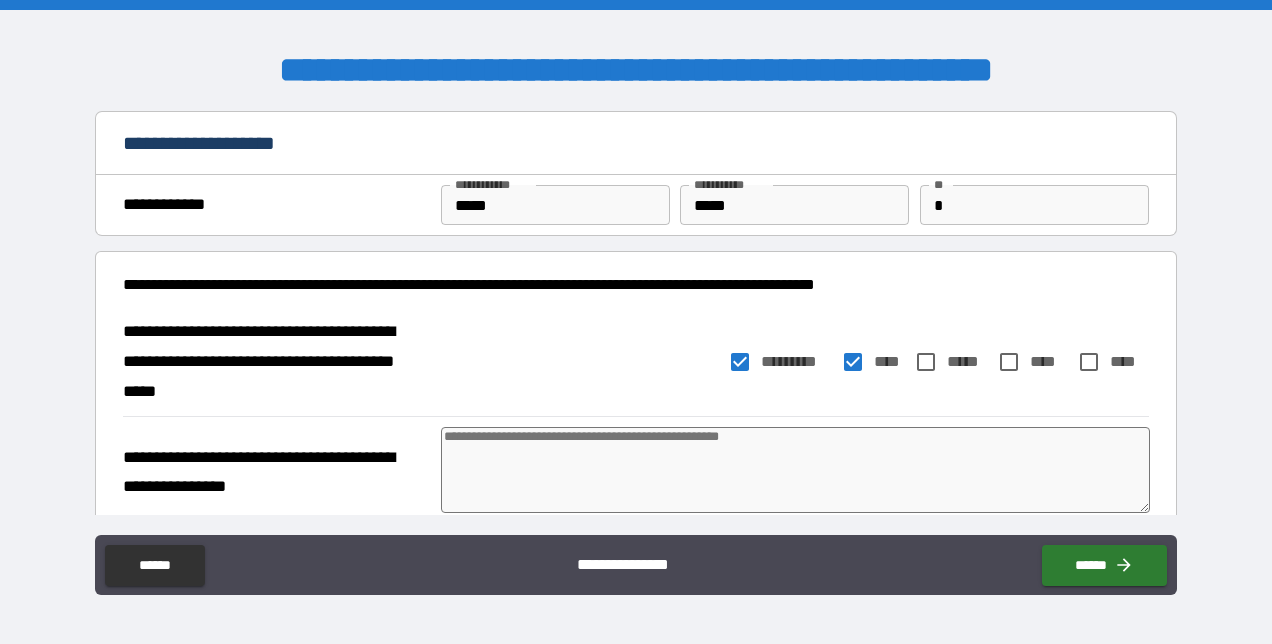 type on "*" 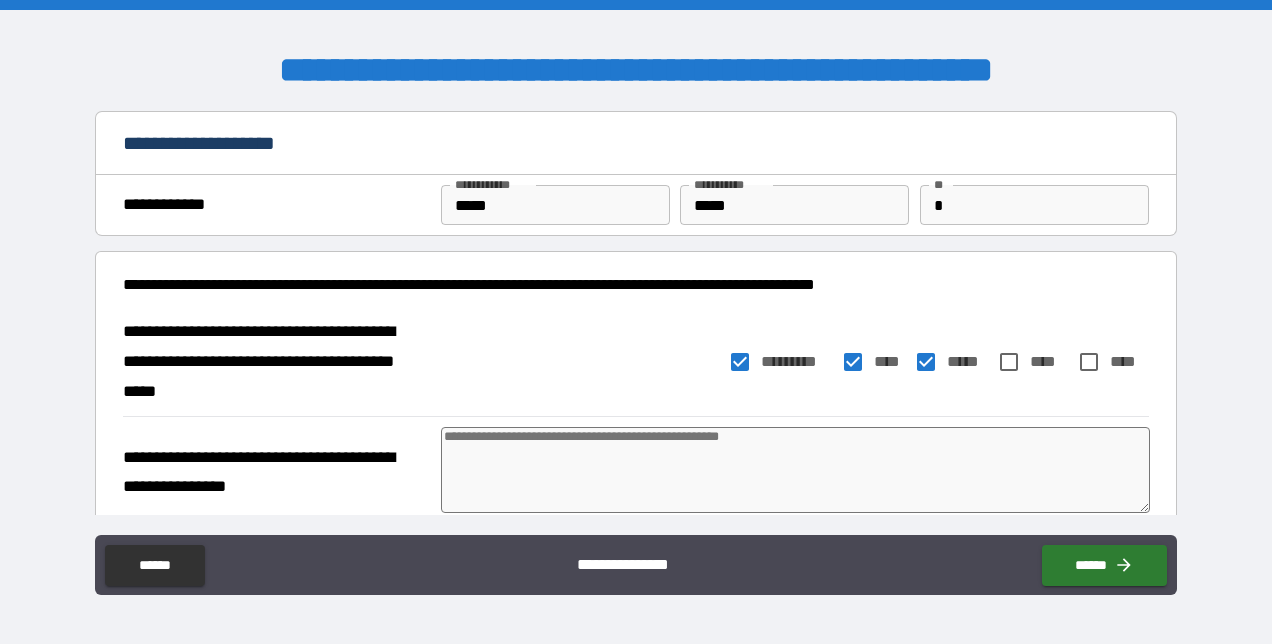 type on "*" 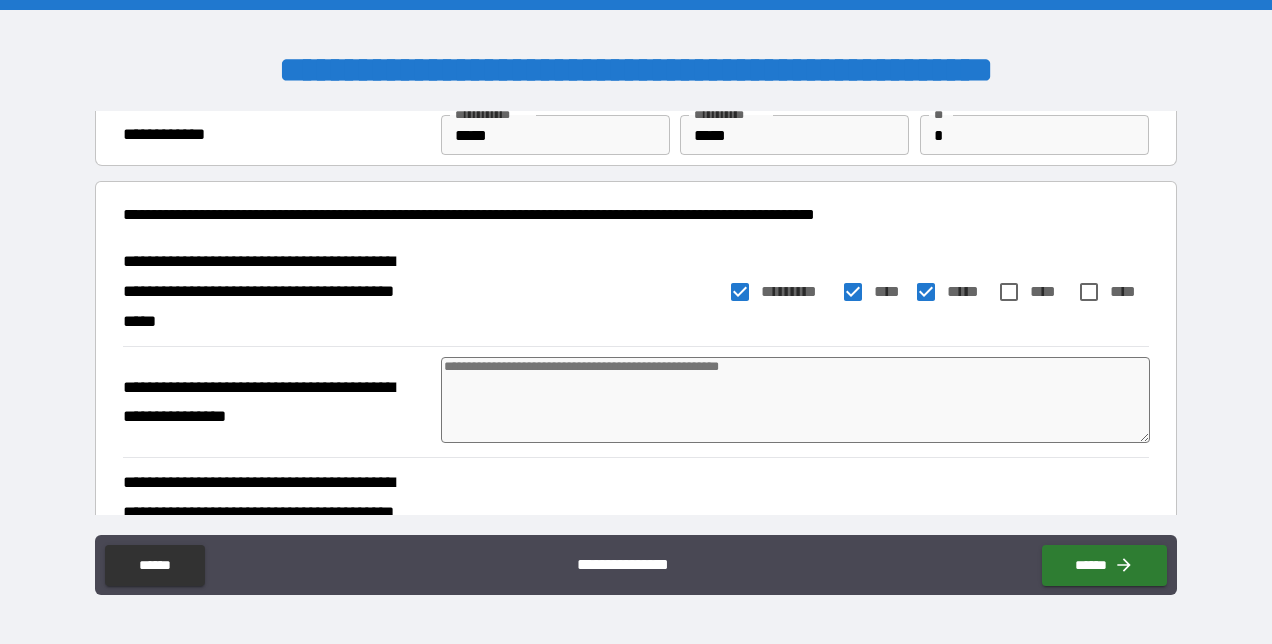 scroll, scrollTop: 100, scrollLeft: 0, axis: vertical 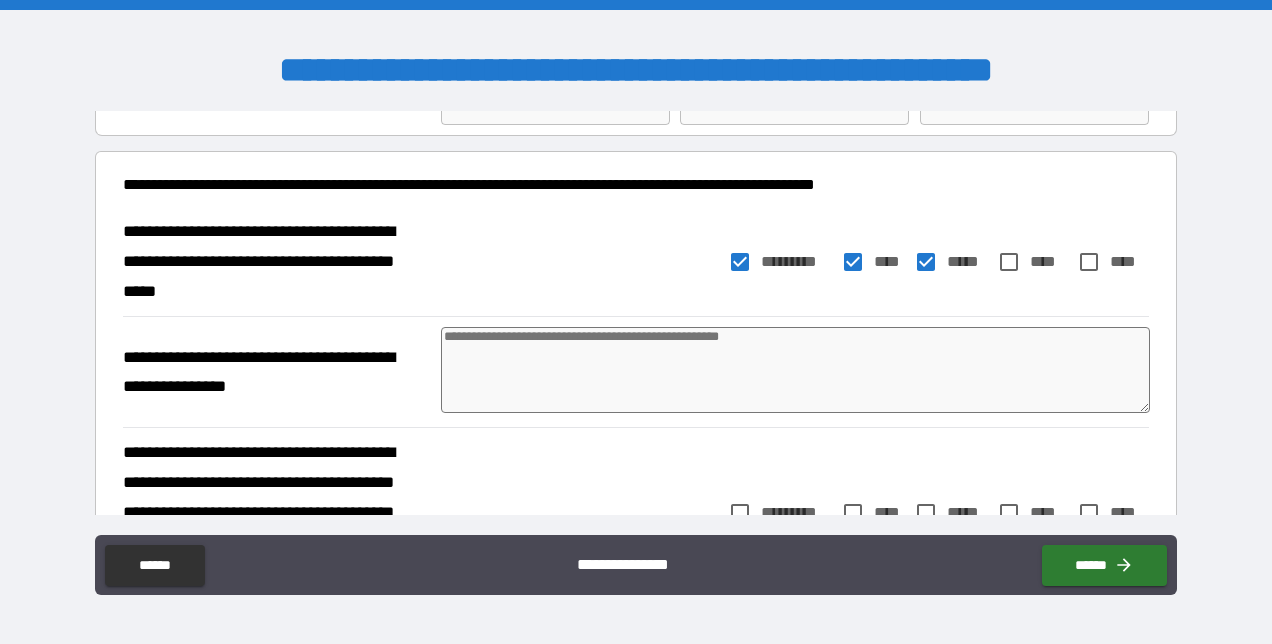 click at bounding box center (795, 370) 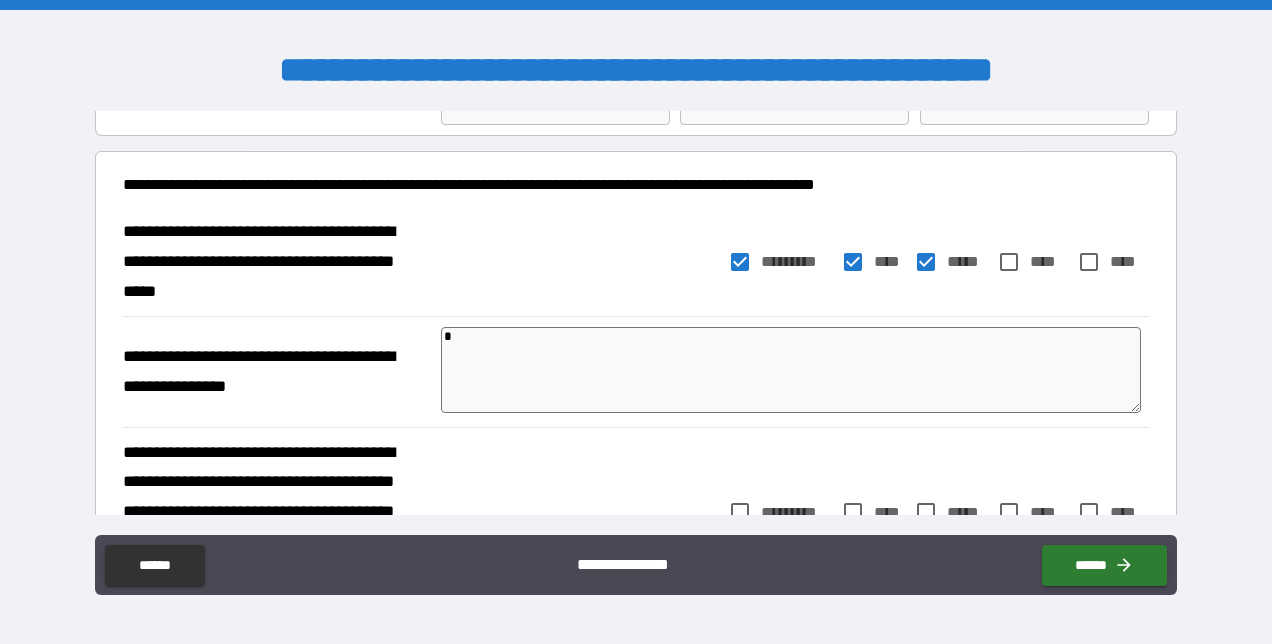 type on "*" 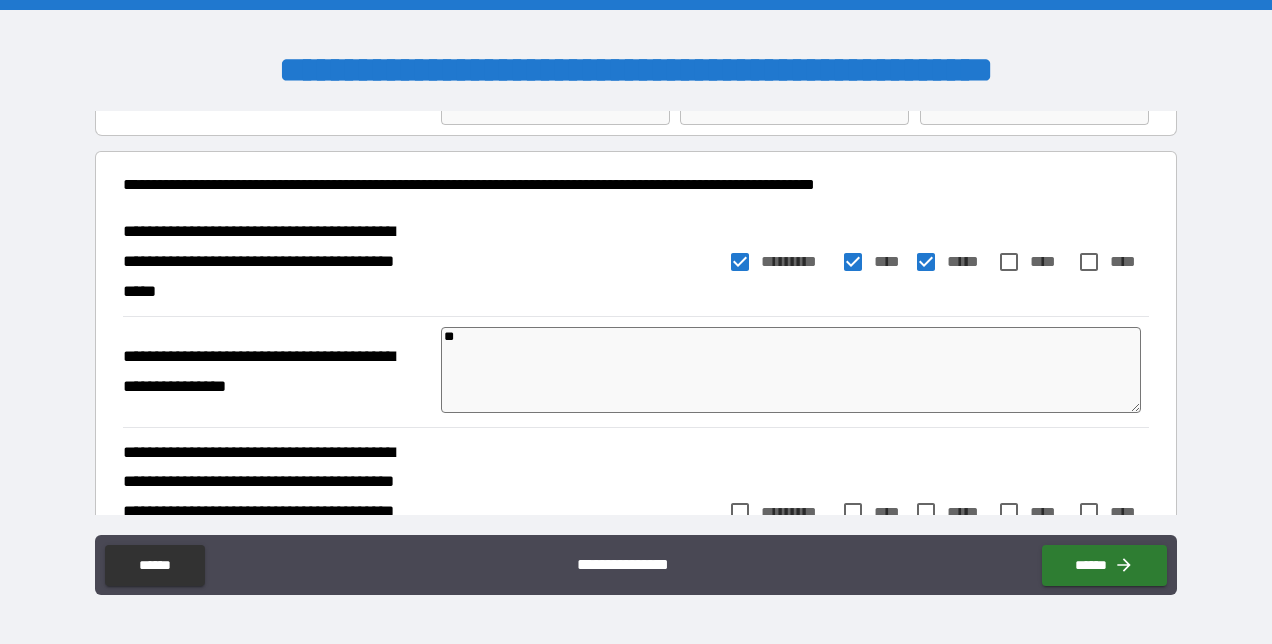 type on "*" 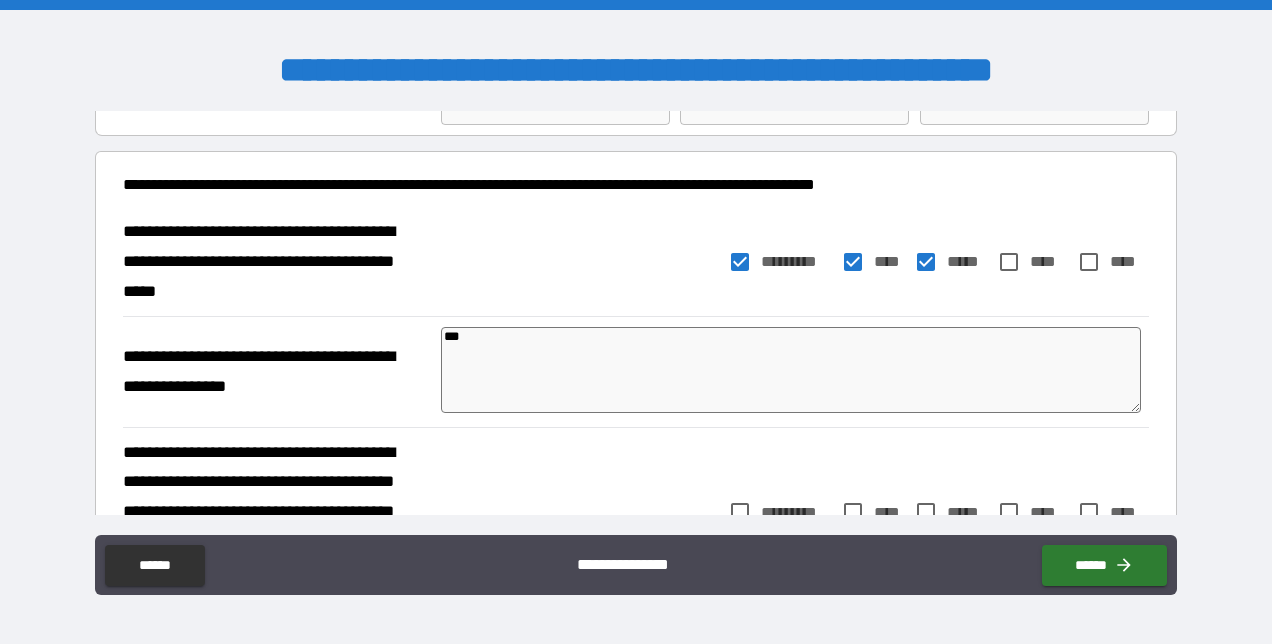 type on "****" 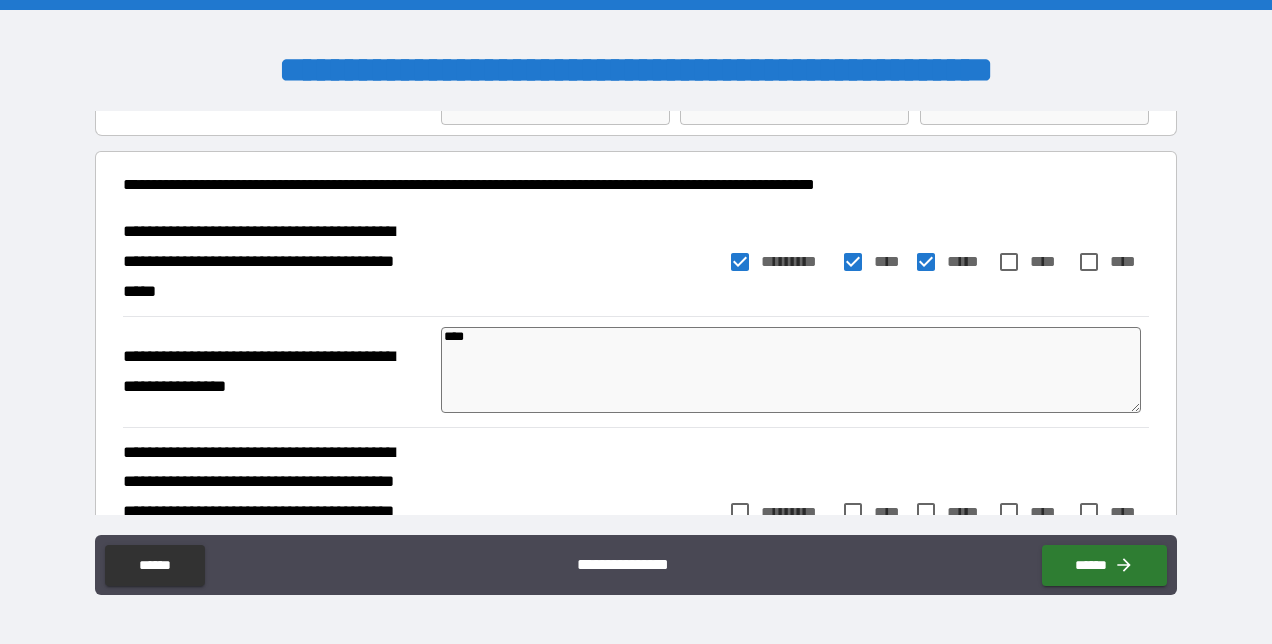 type on "*****" 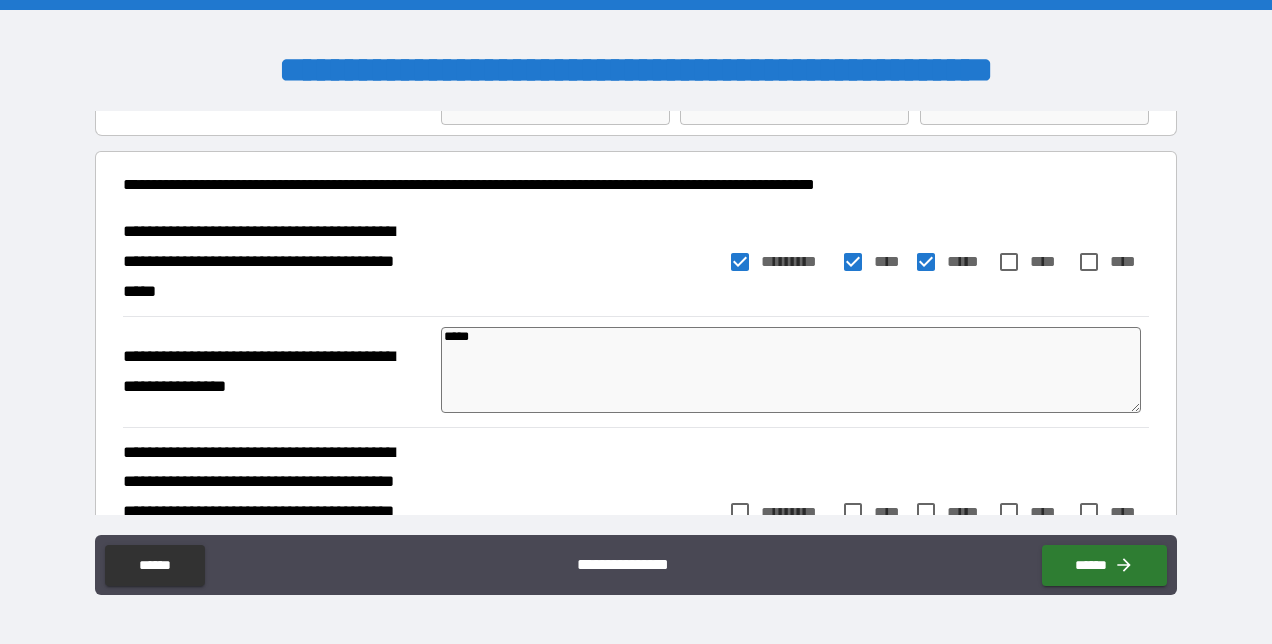 type on "*" 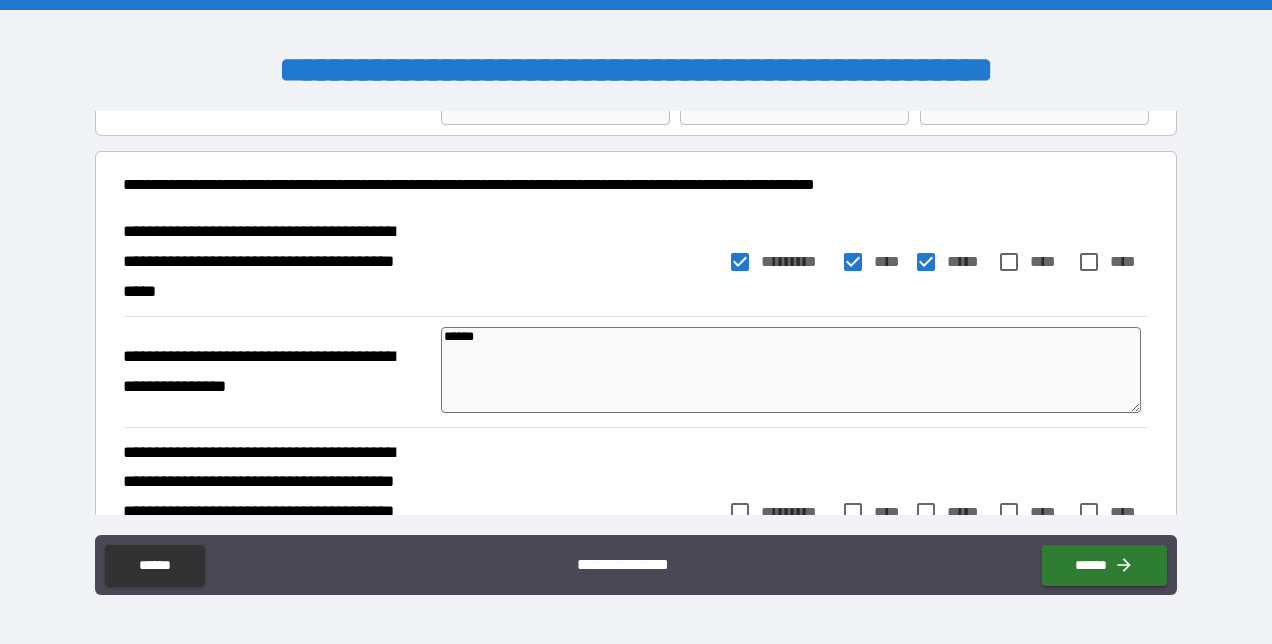 type on "*" 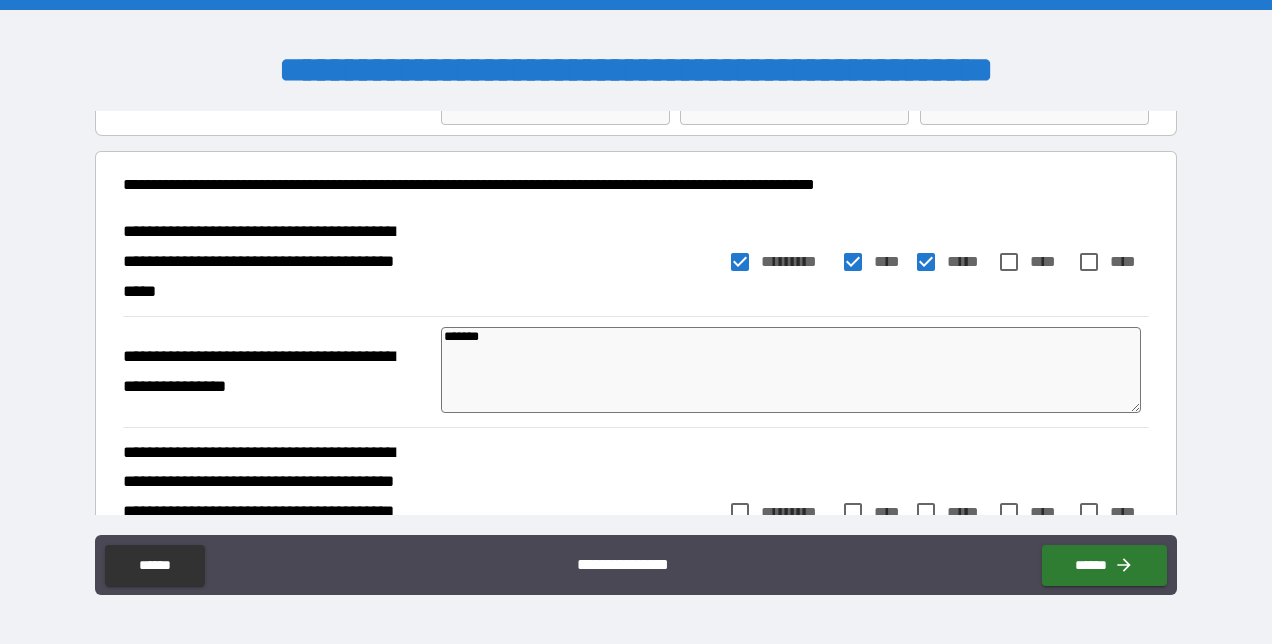 type on "*" 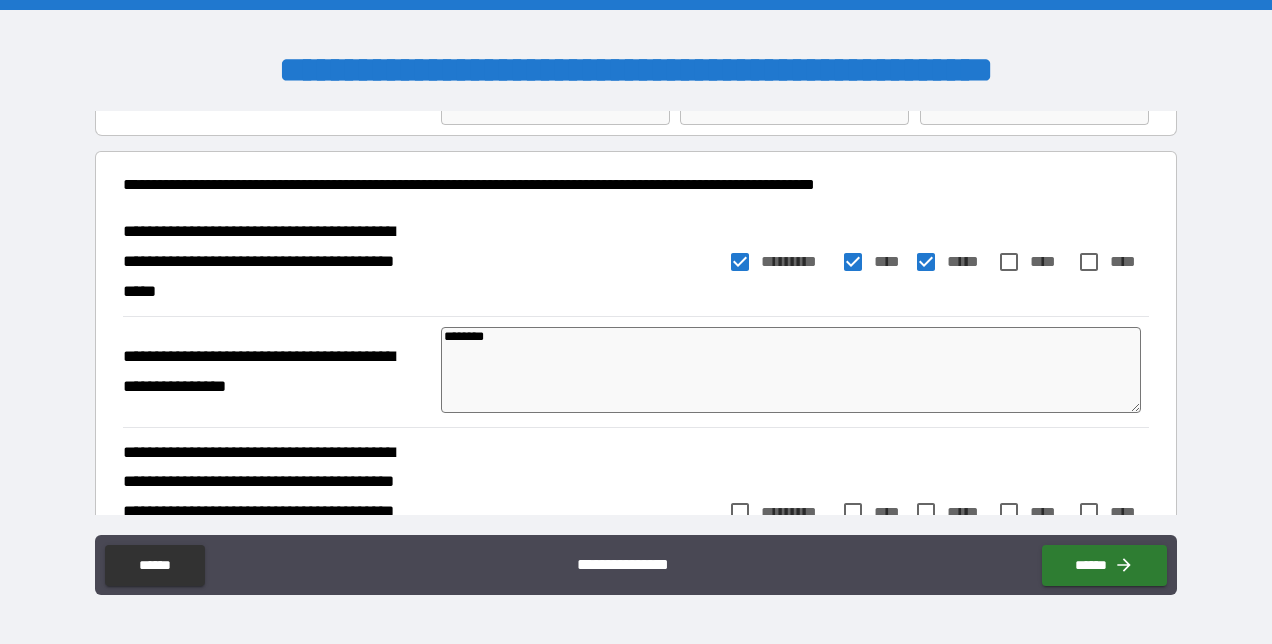 type on "*" 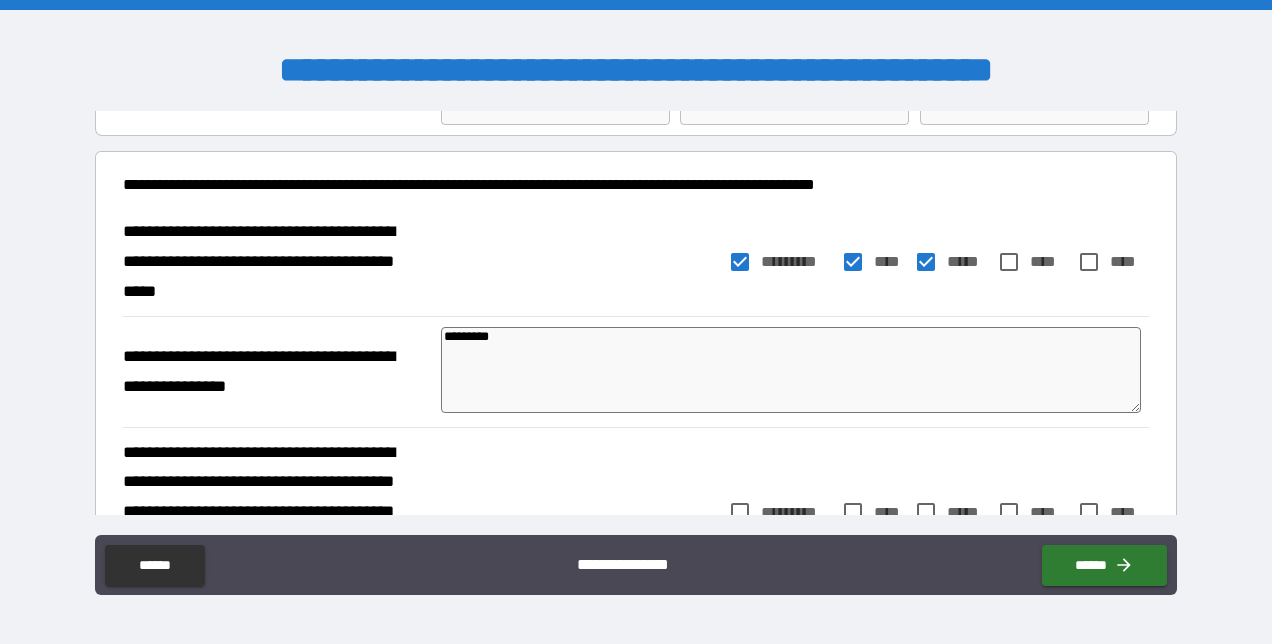 type on "*" 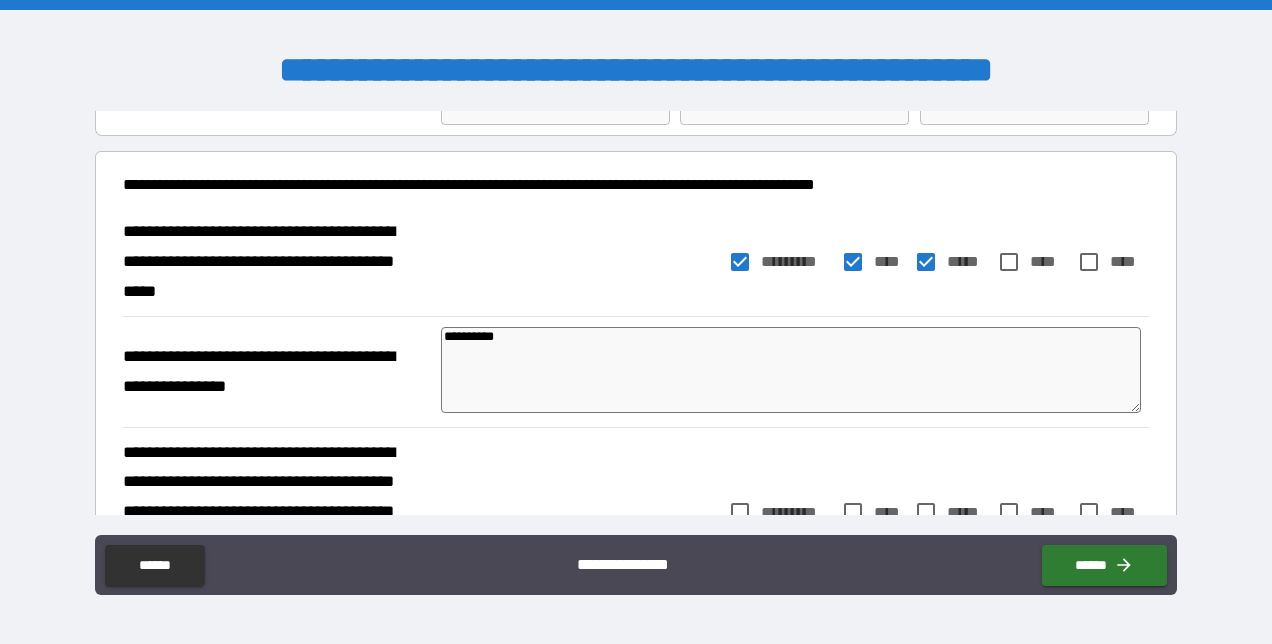 type on "*" 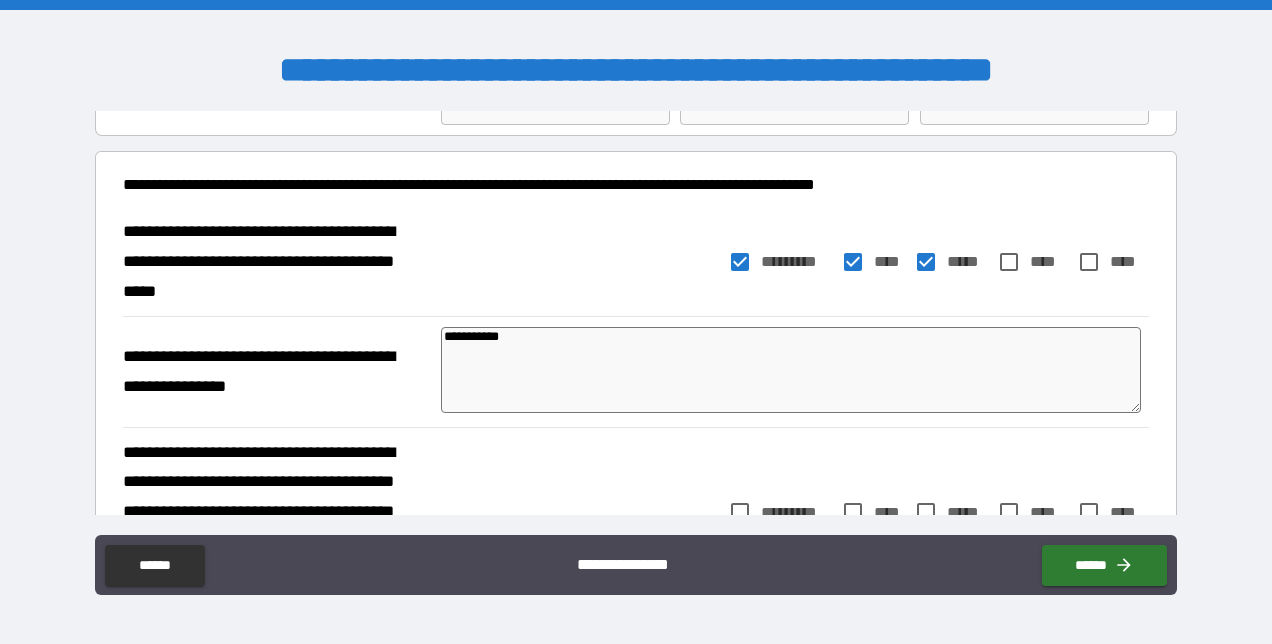 type on "**********" 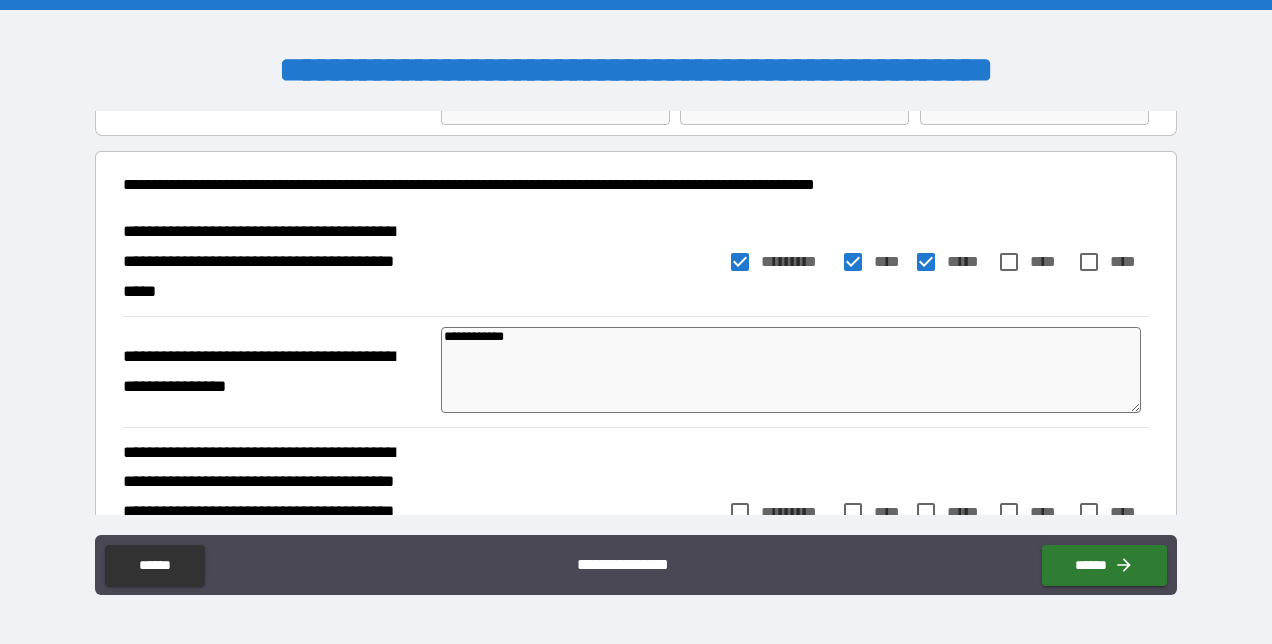 type on "*" 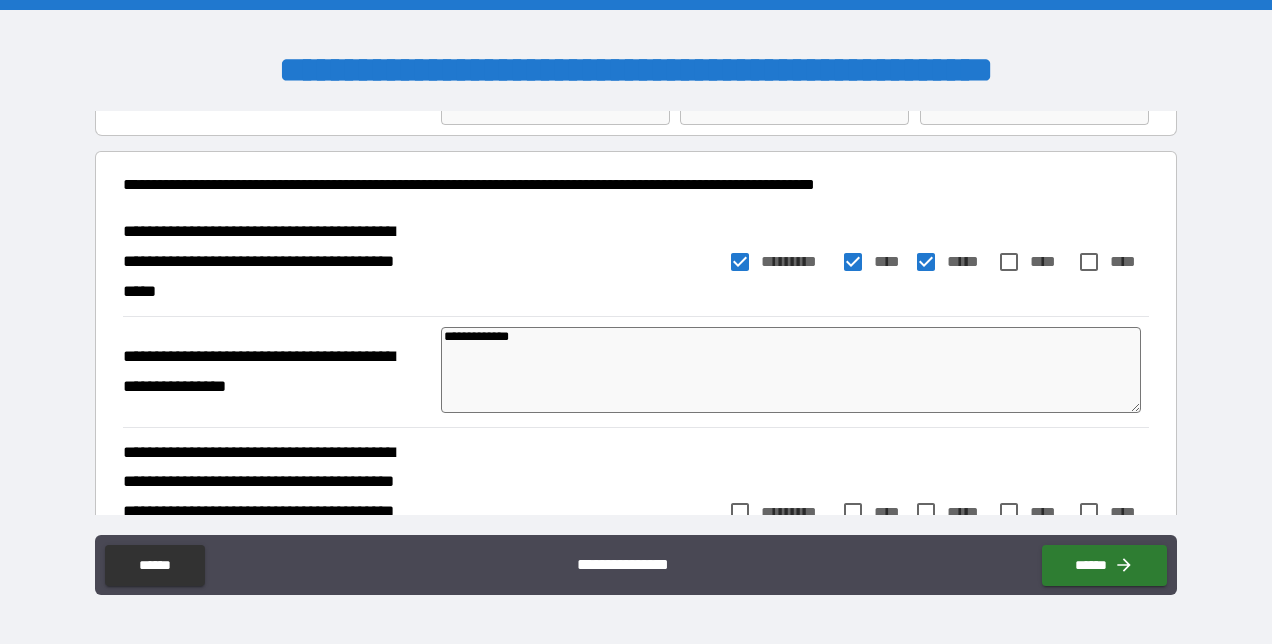type on "**********" 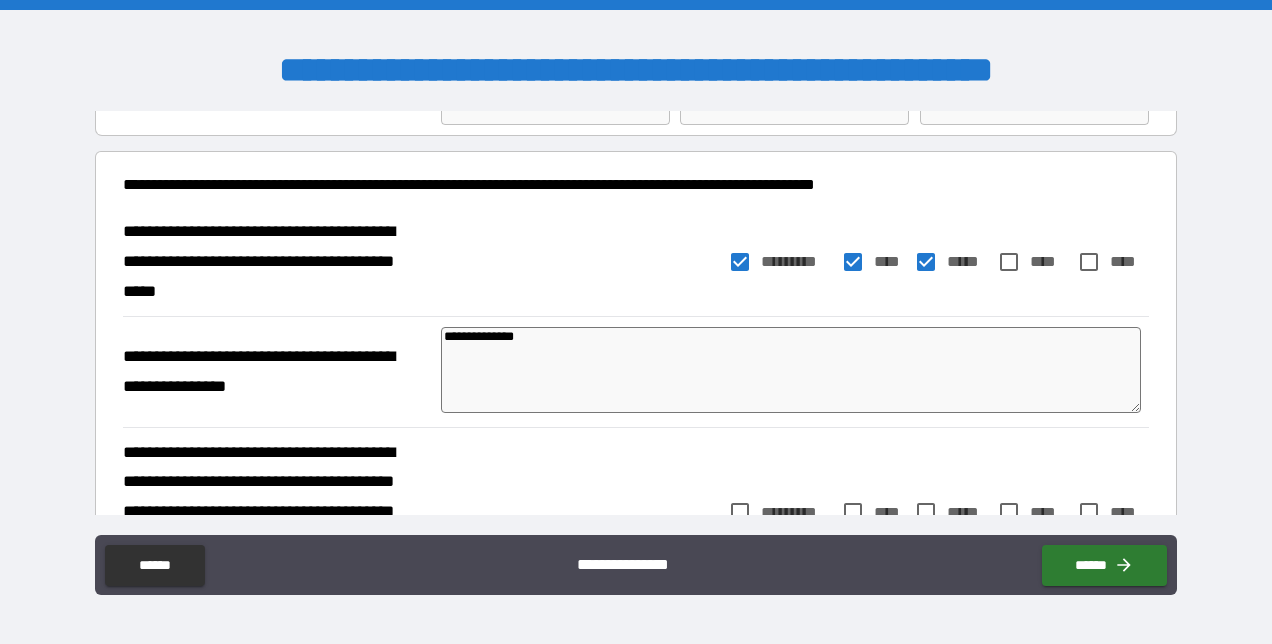 type on "**********" 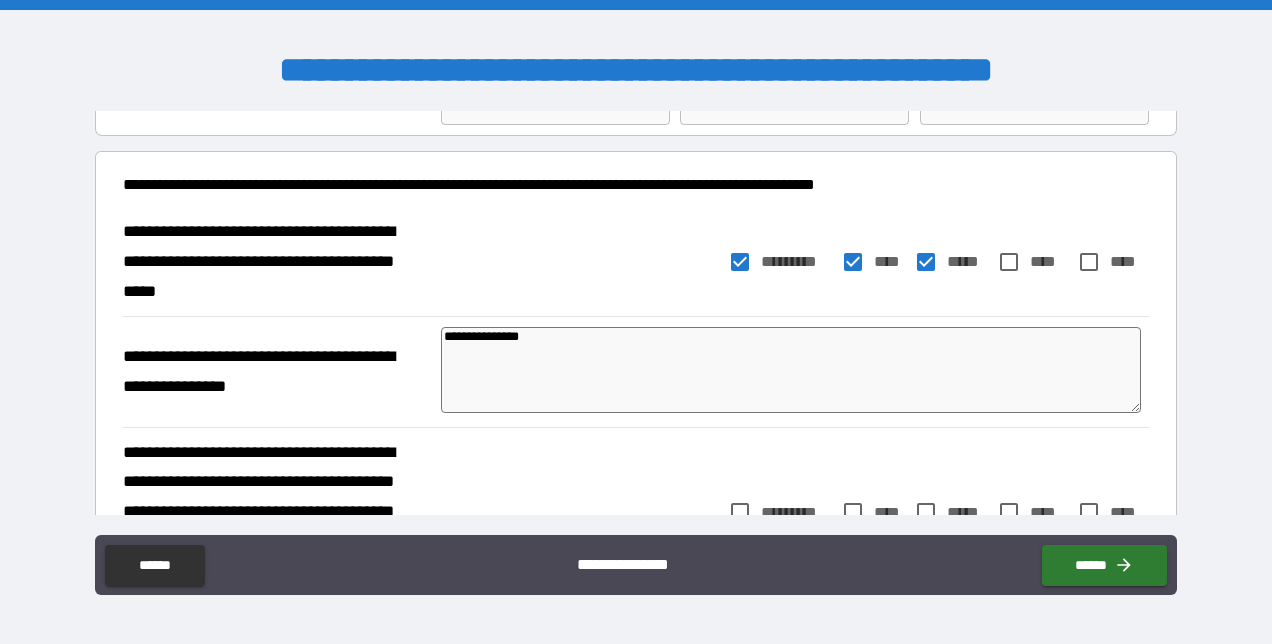 type on "*" 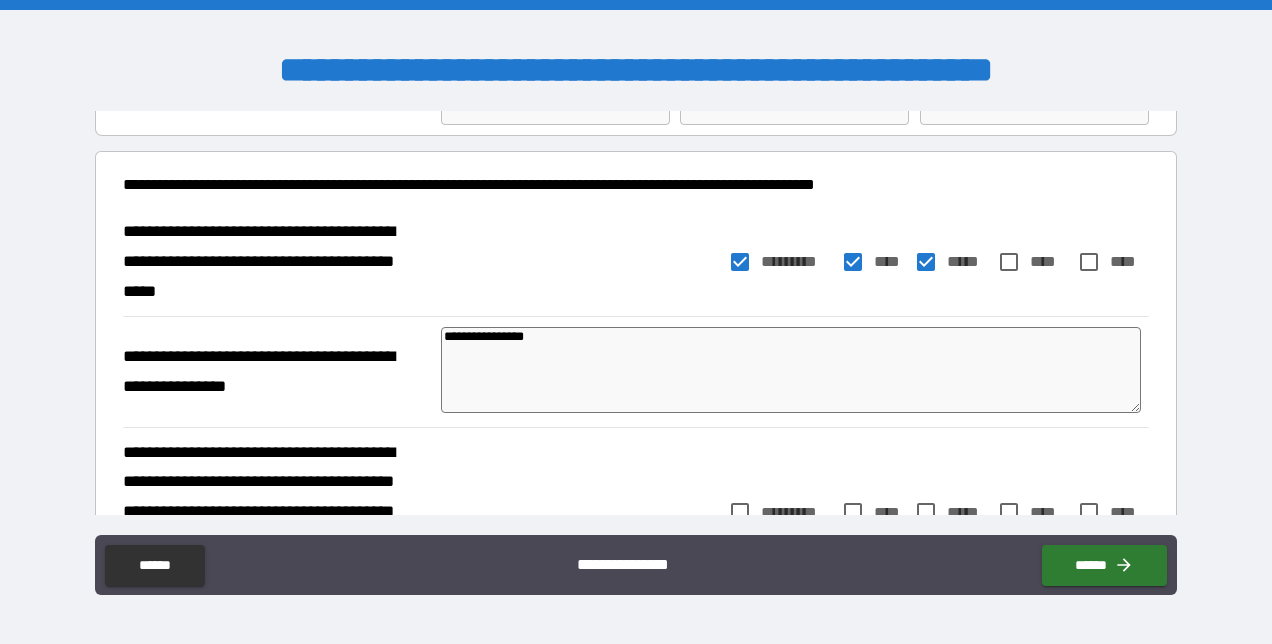 type on "*" 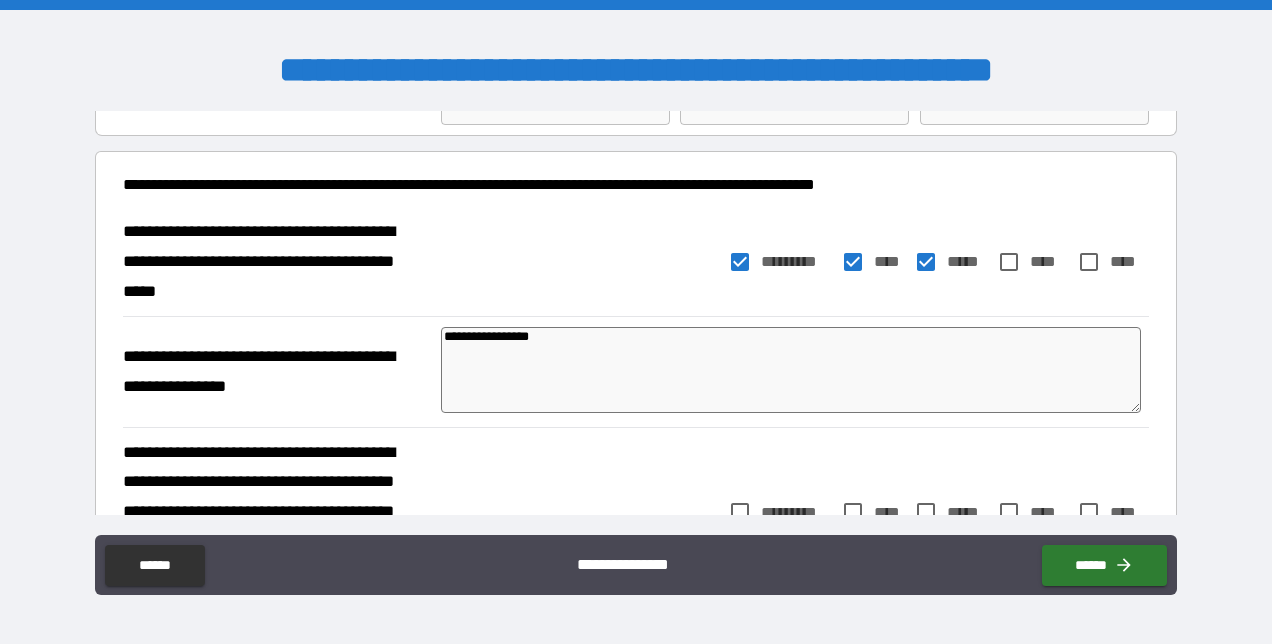 type on "**********" 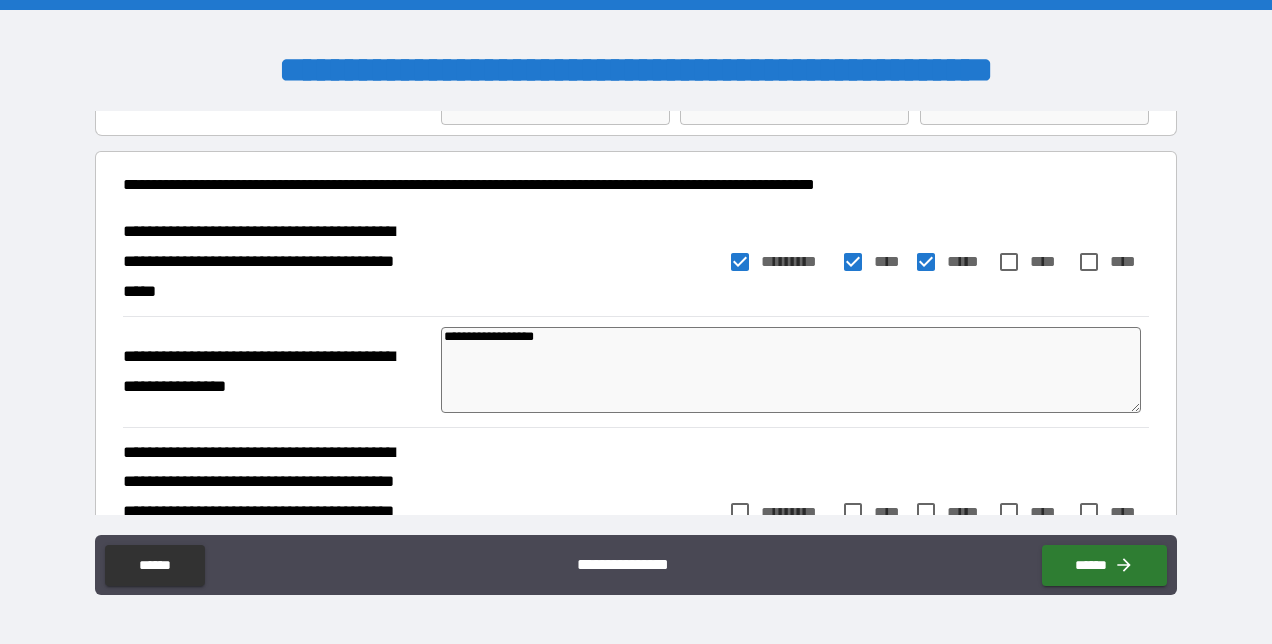 type on "*" 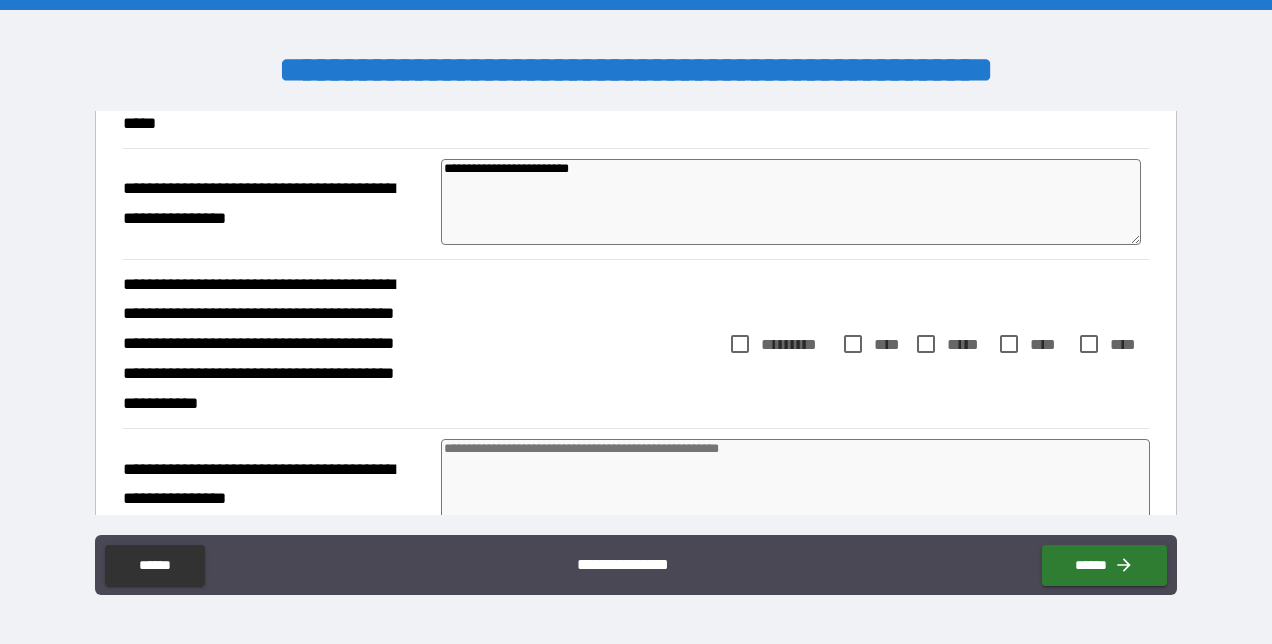 scroll, scrollTop: 300, scrollLeft: 0, axis: vertical 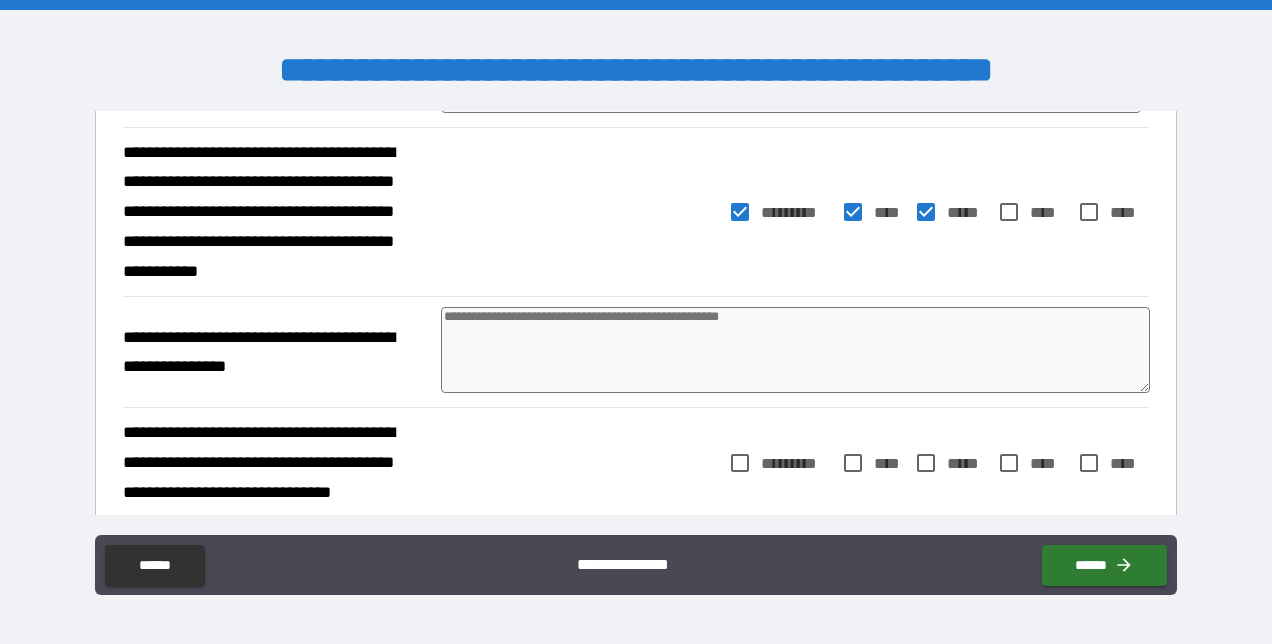click at bounding box center (795, 350) 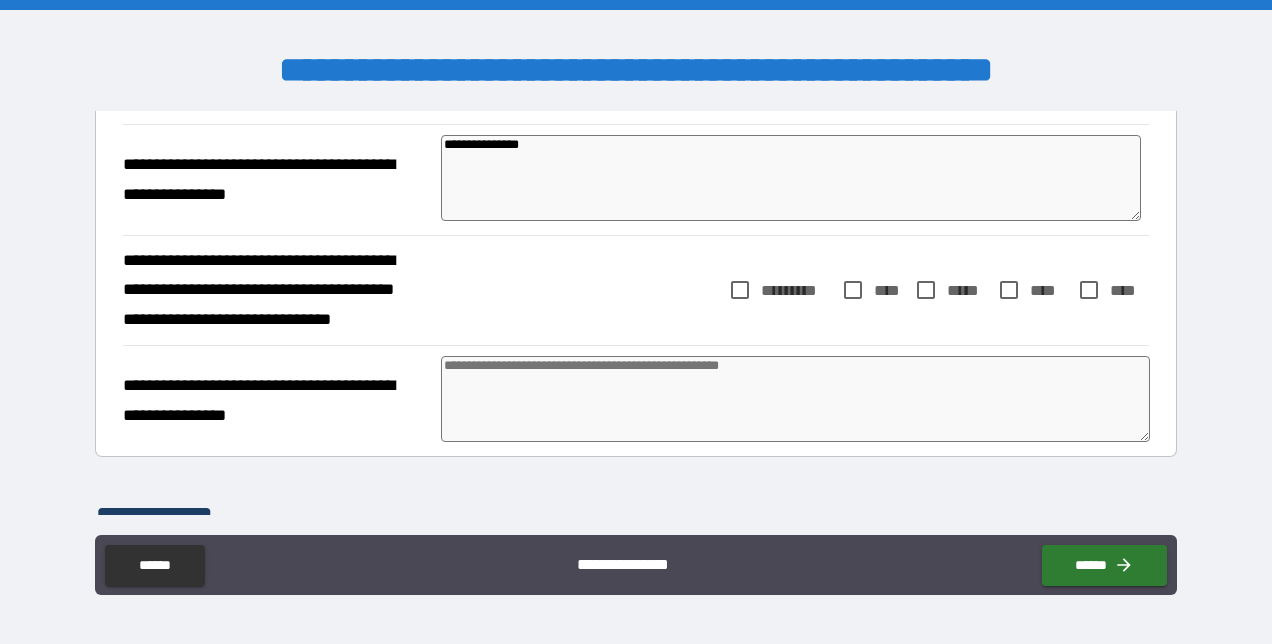 scroll, scrollTop: 600, scrollLeft: 0, axis: vertical 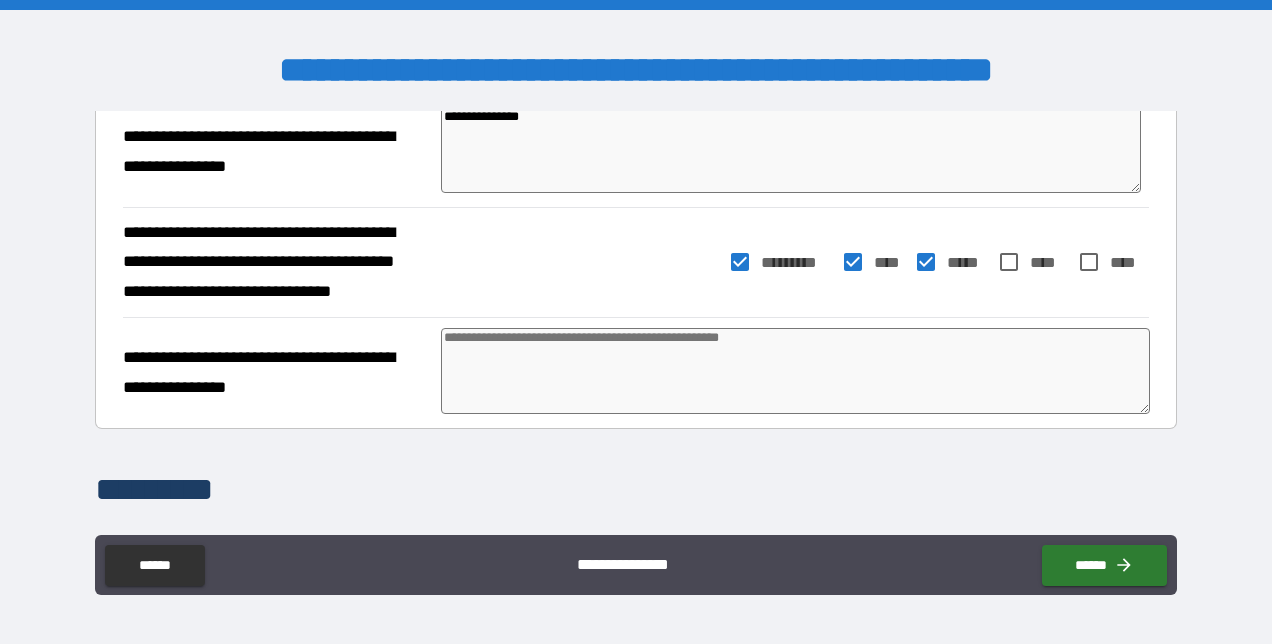 click at bounding box center (795, 371) 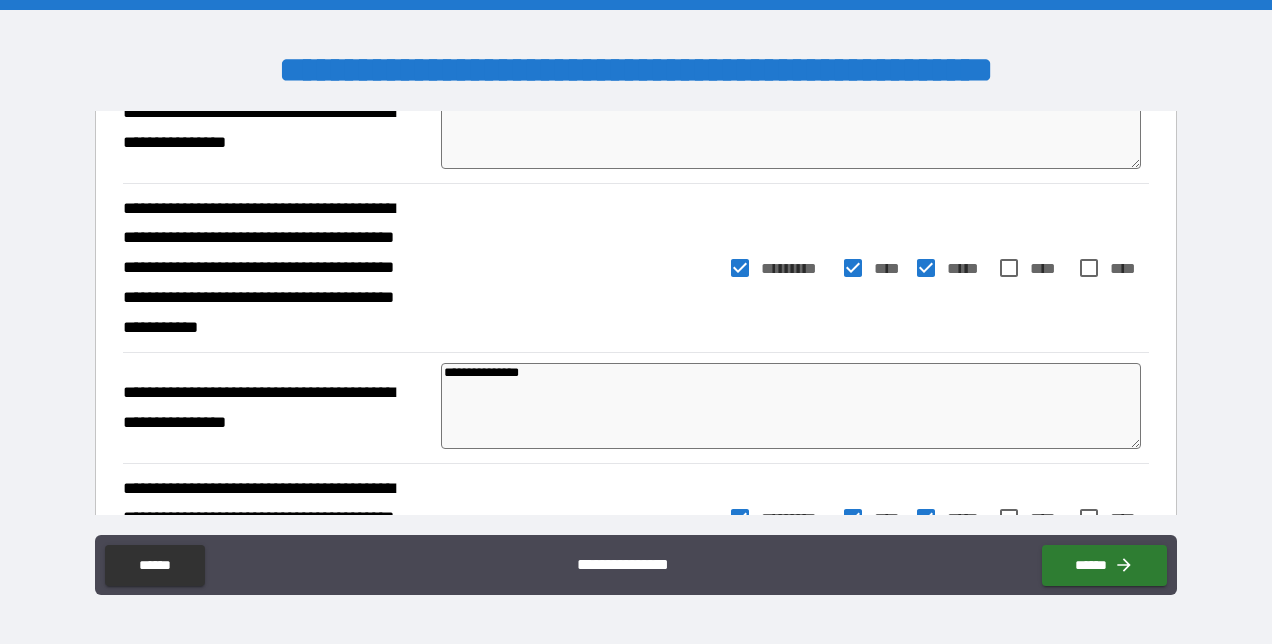 scroll, scrollTop: 400, scrollLeft: 0, axis: vertical 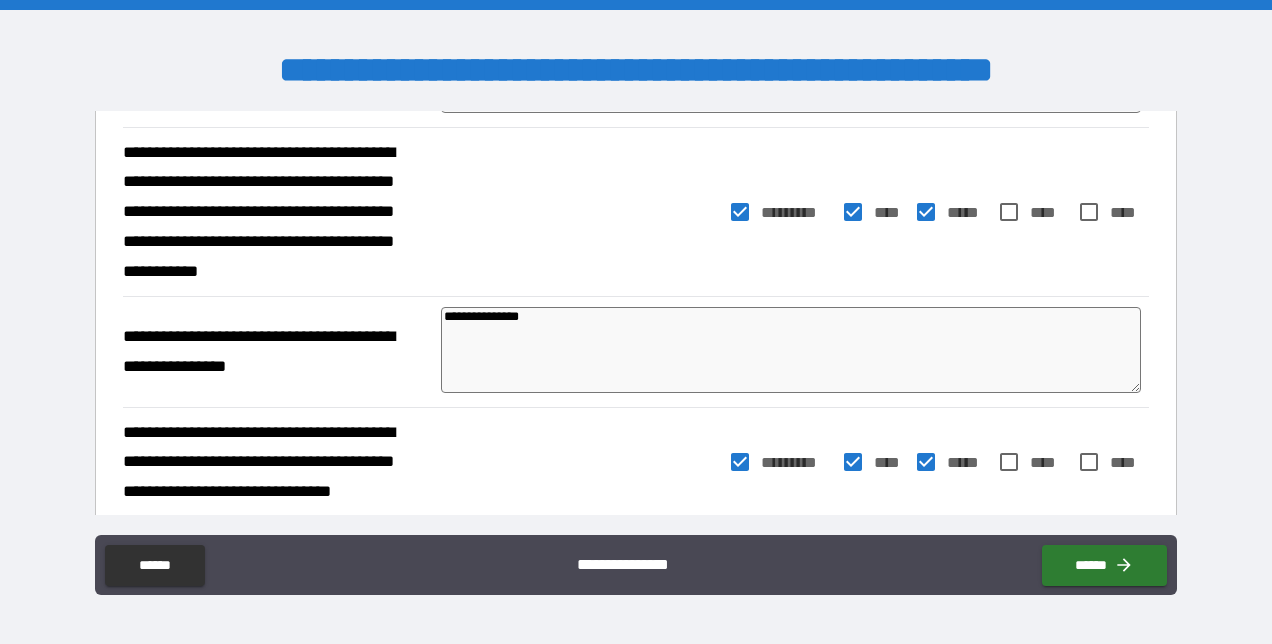 click on "**********" at bounding box center (791, 349) 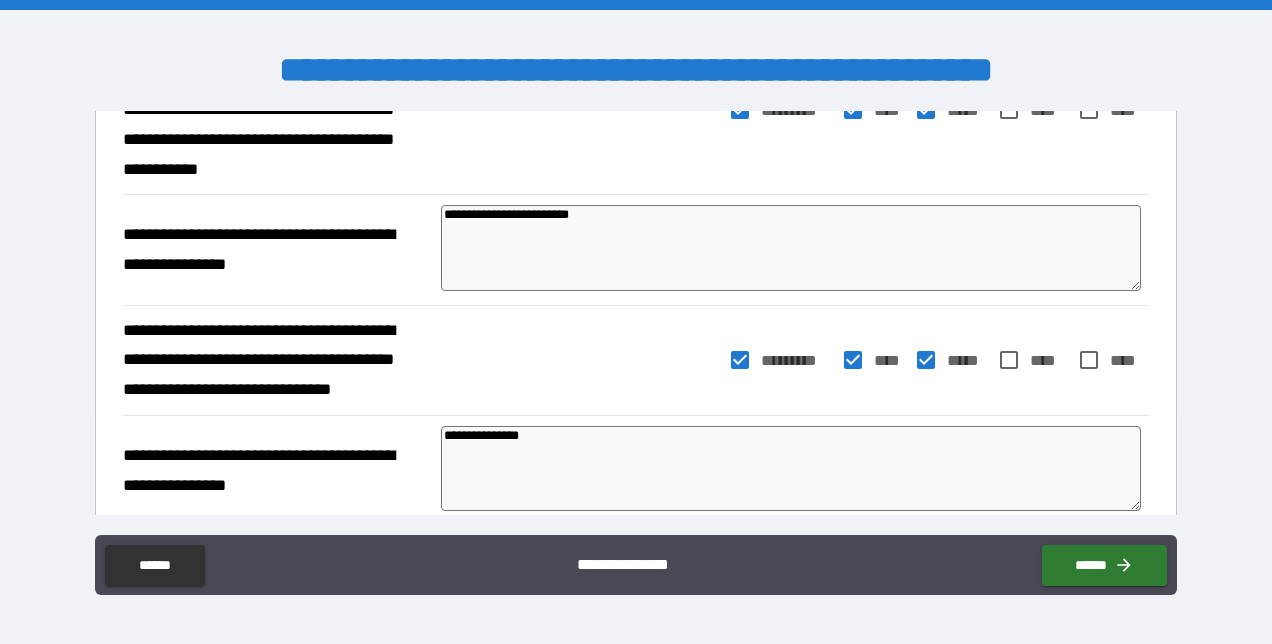 scroll, scrollTop: 600, scrollLeft: 0, axis: vertical 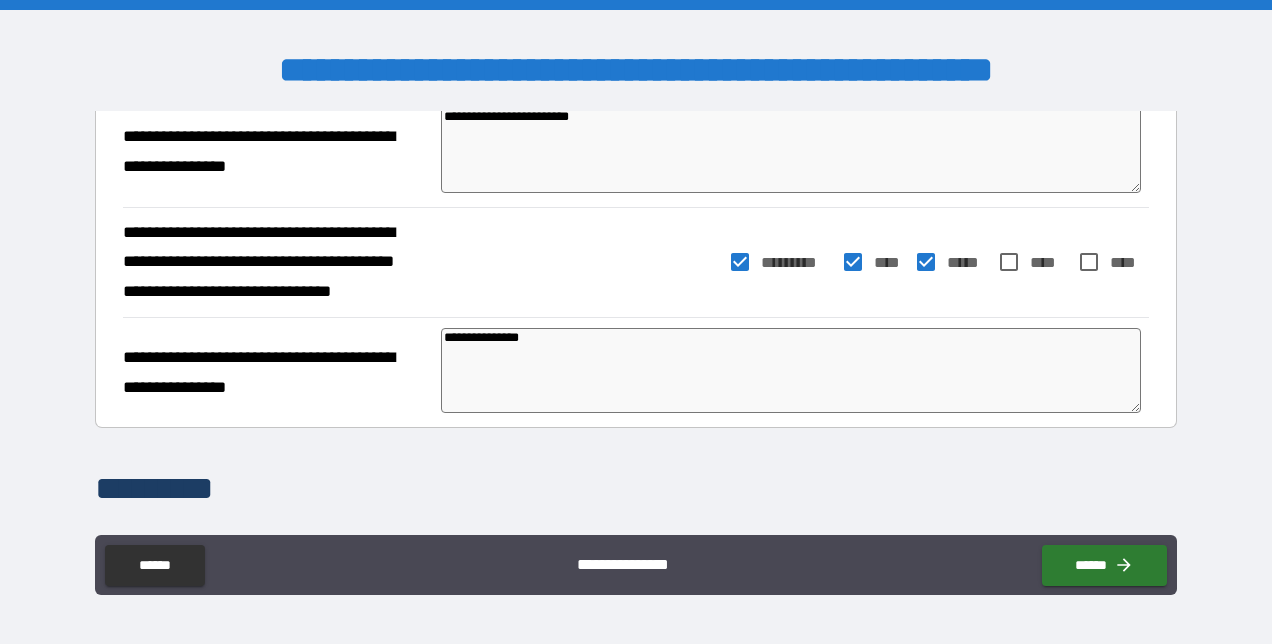 click on "**********" at bounding box center [791, 370] 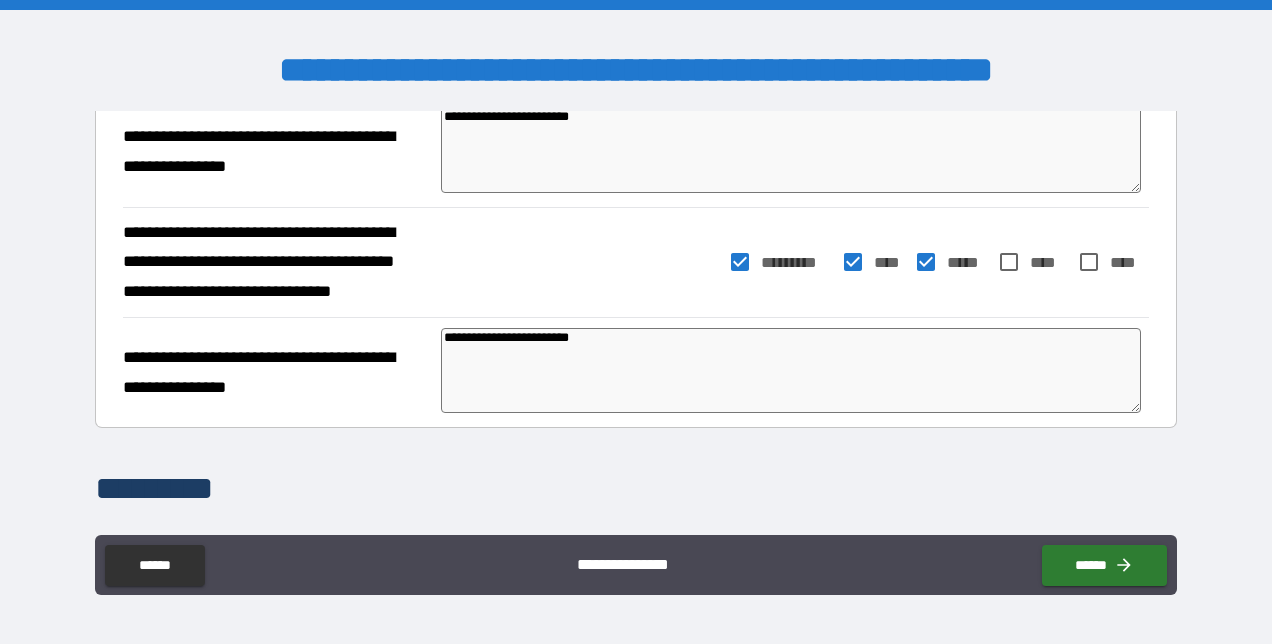 click on "*********" at bounding box center [635, 489] 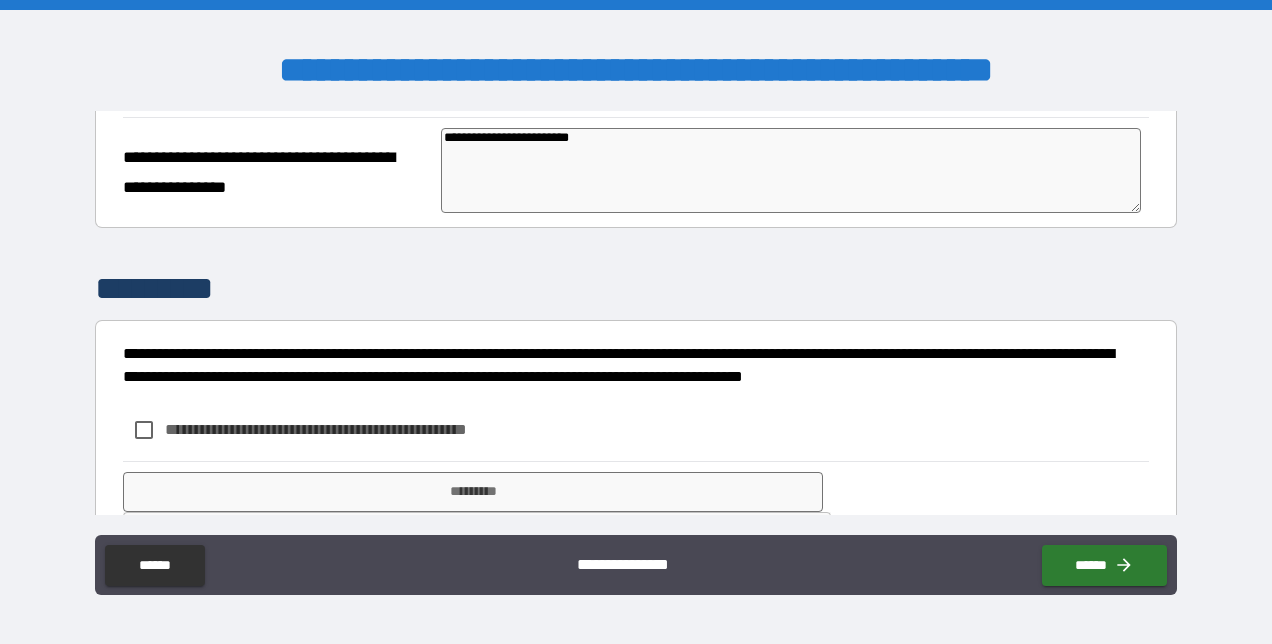 scroll, scrollTop: 863, scrollLeft: 0, axis: vertical 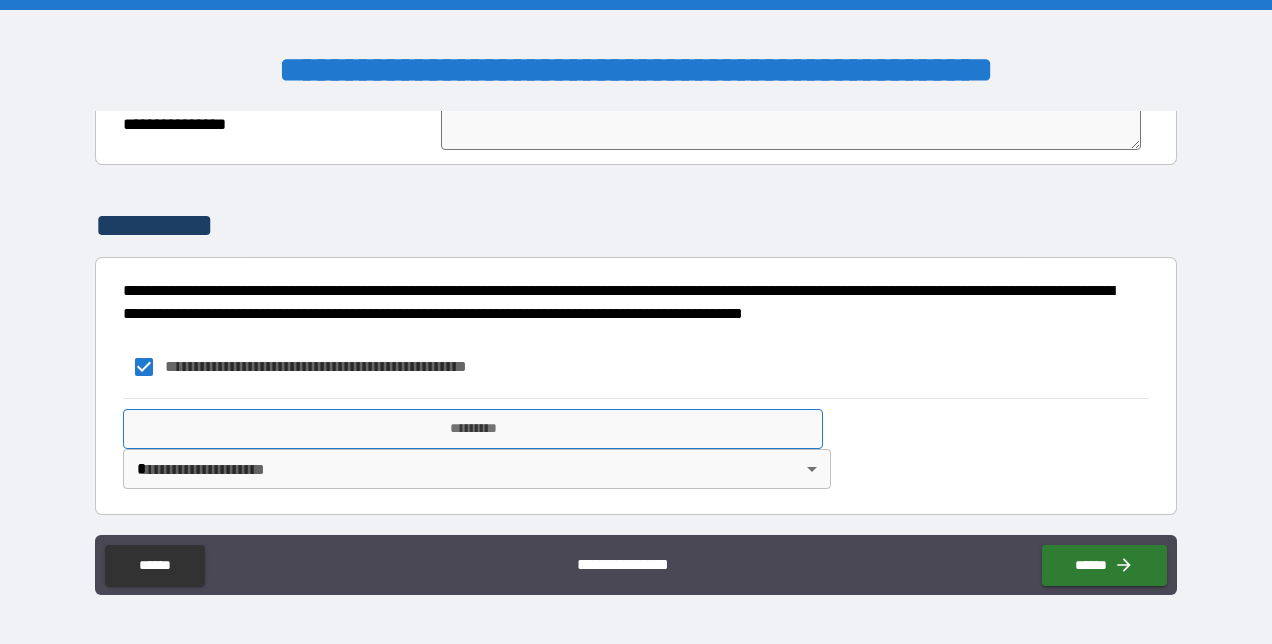 click on "*********" at bounding box center (473, 429) 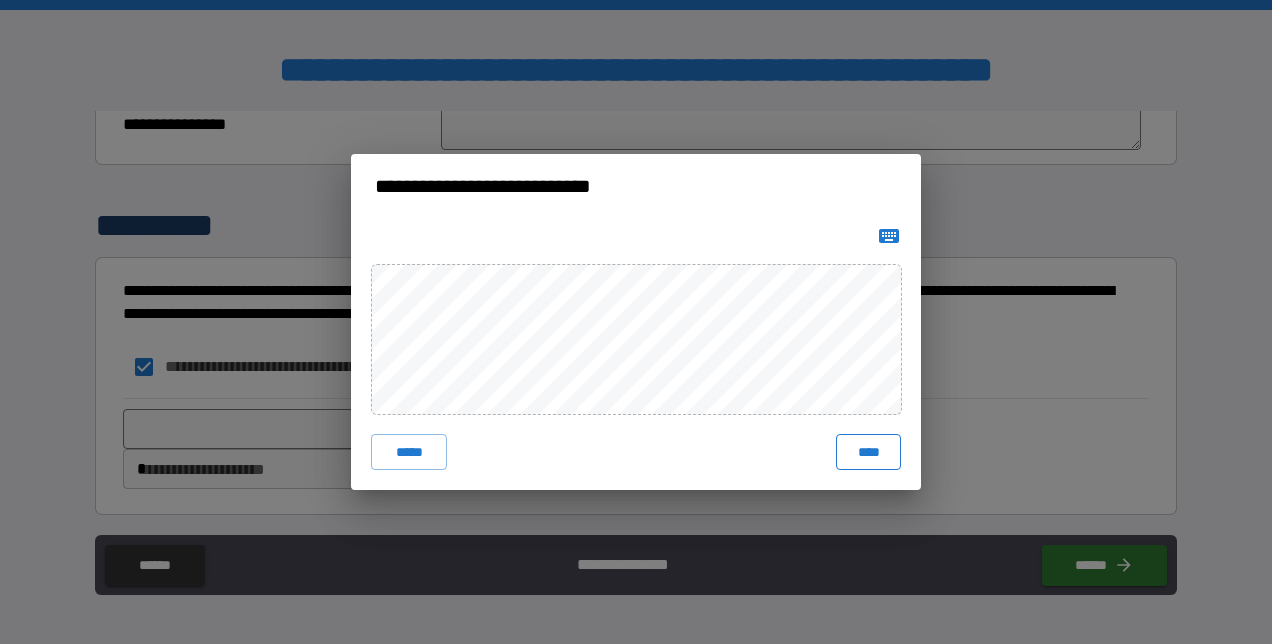 click on "****" at bounding box center [868, 452] 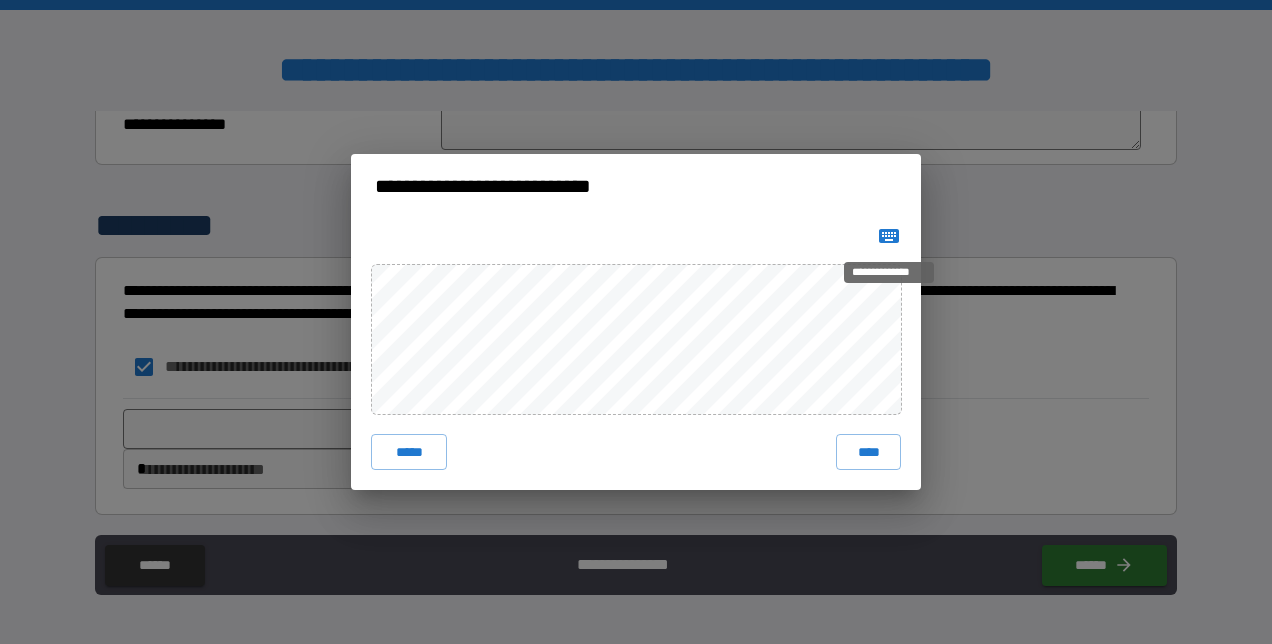 click 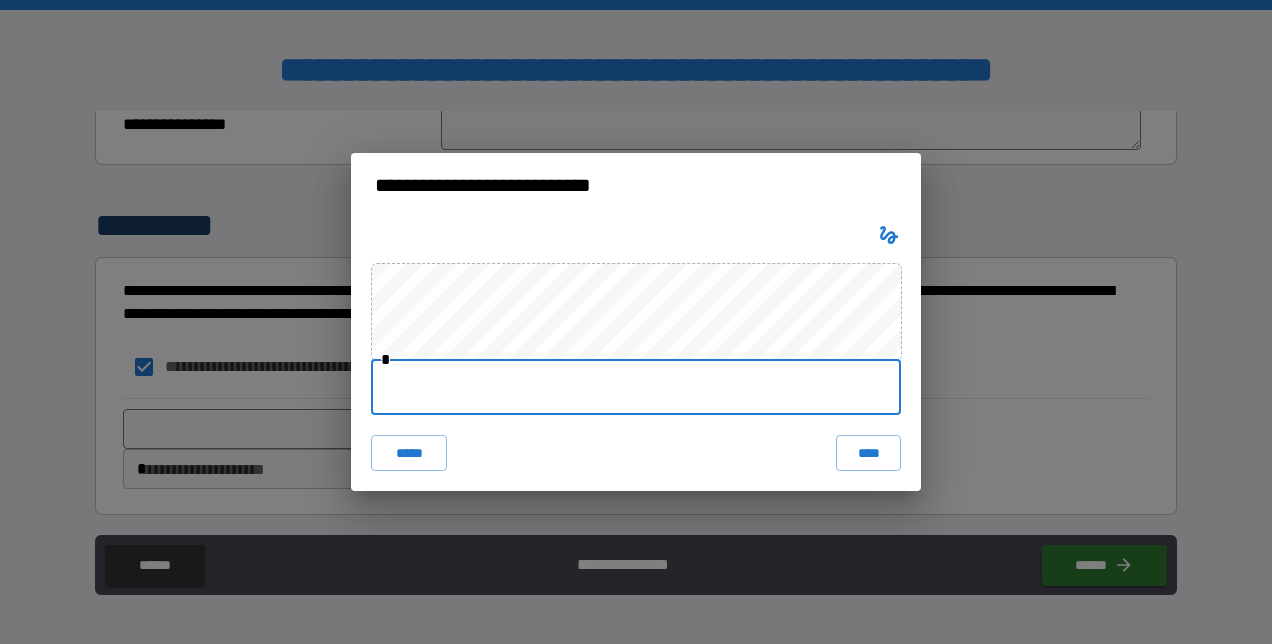 click at bounding box center (636, 387) 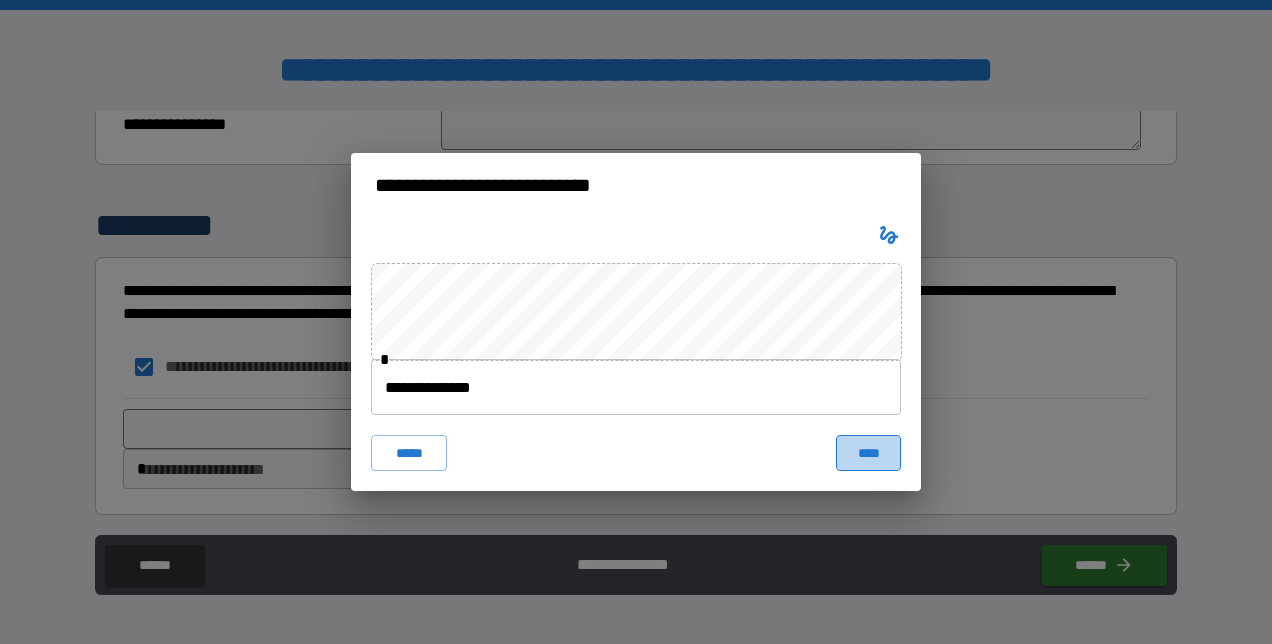 click on "****" at bounding box center [868, 453] 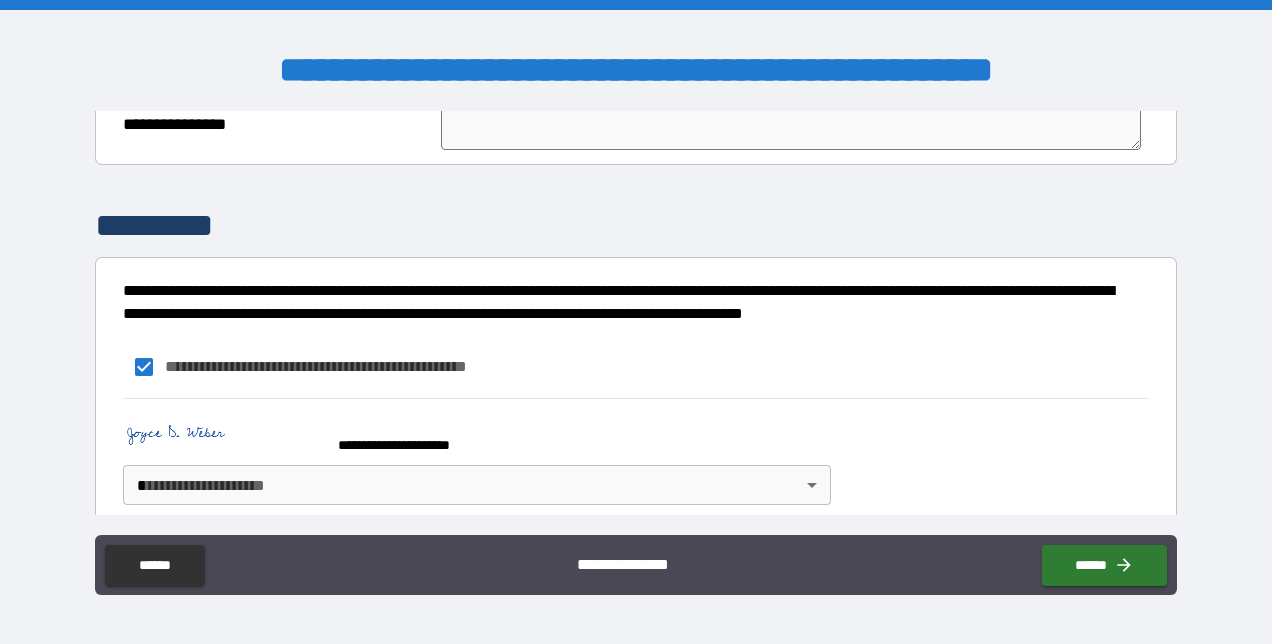 click on "**********" at bounding box center (636, 322) 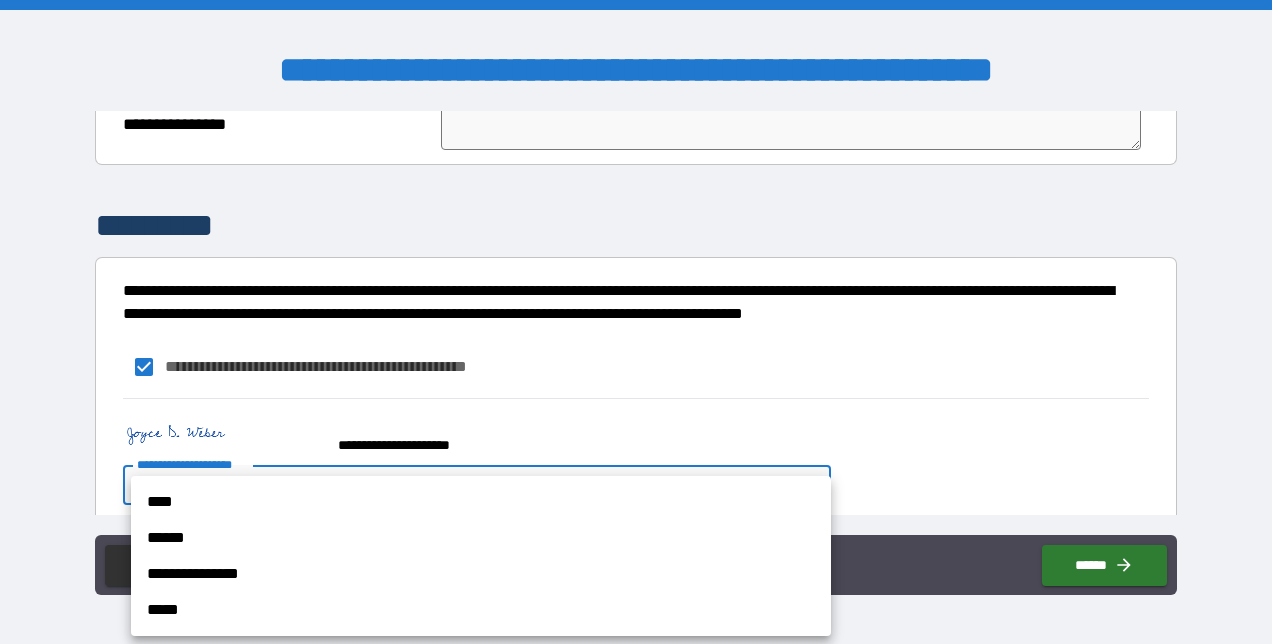 click on "****" at bounding box center (481, 502) 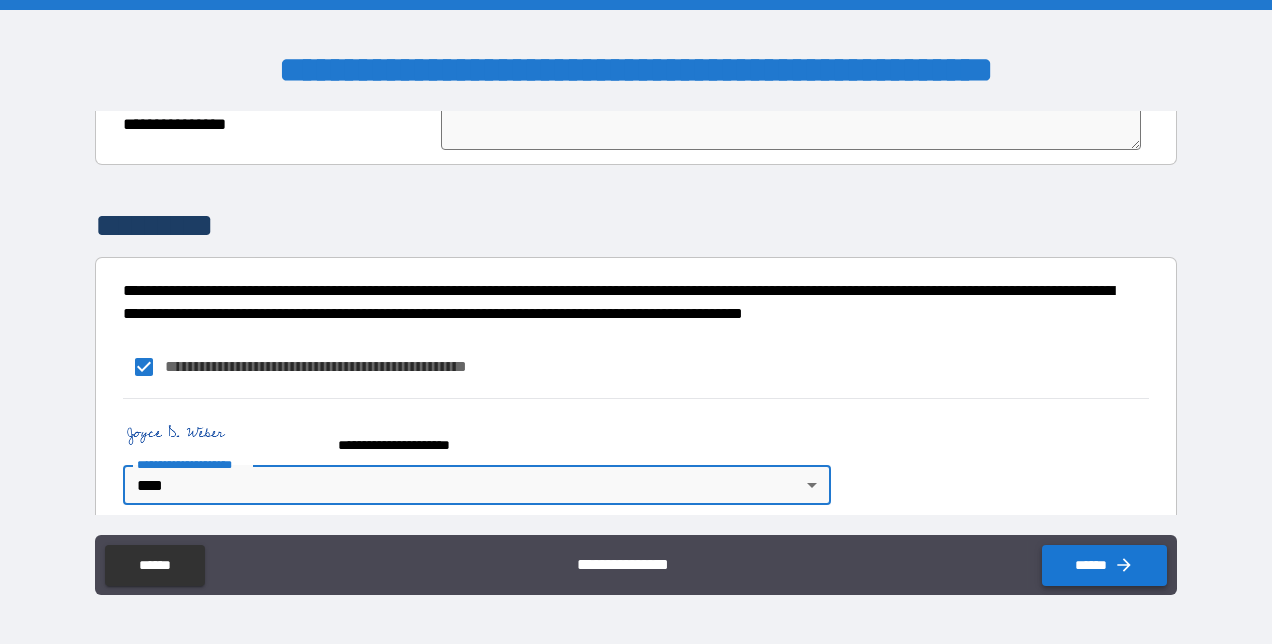 click on "******" at bounding box center (1104, 565) 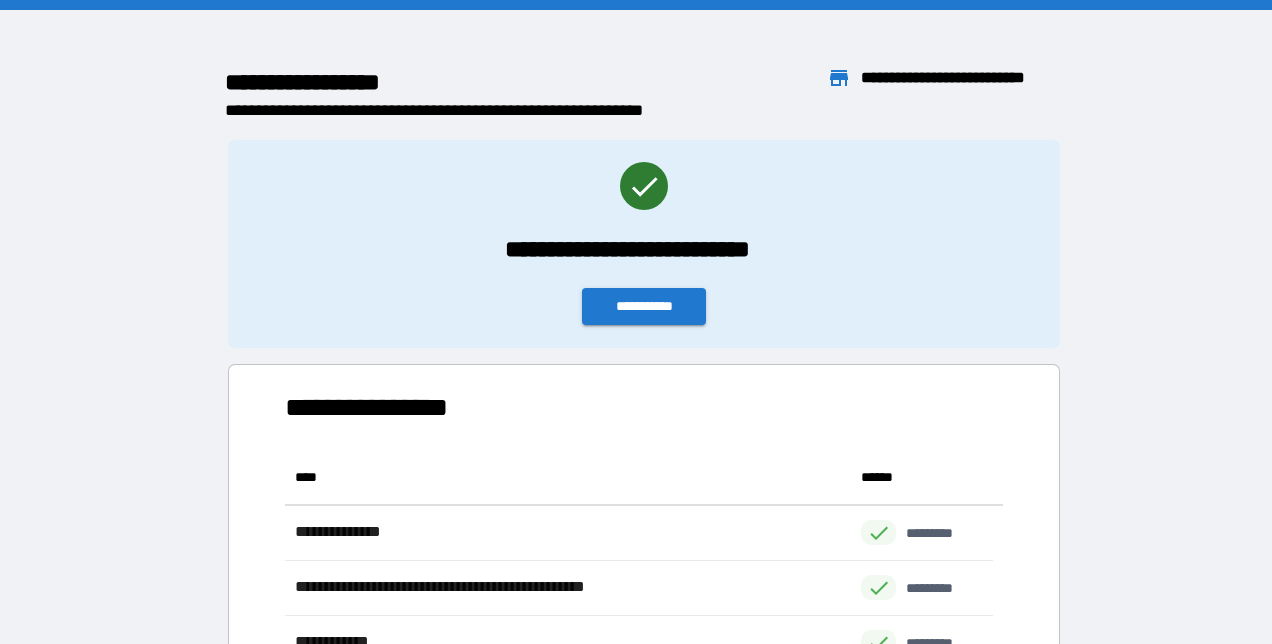scroll, scrollTop: 16, scrollLeft: 16, axis: both 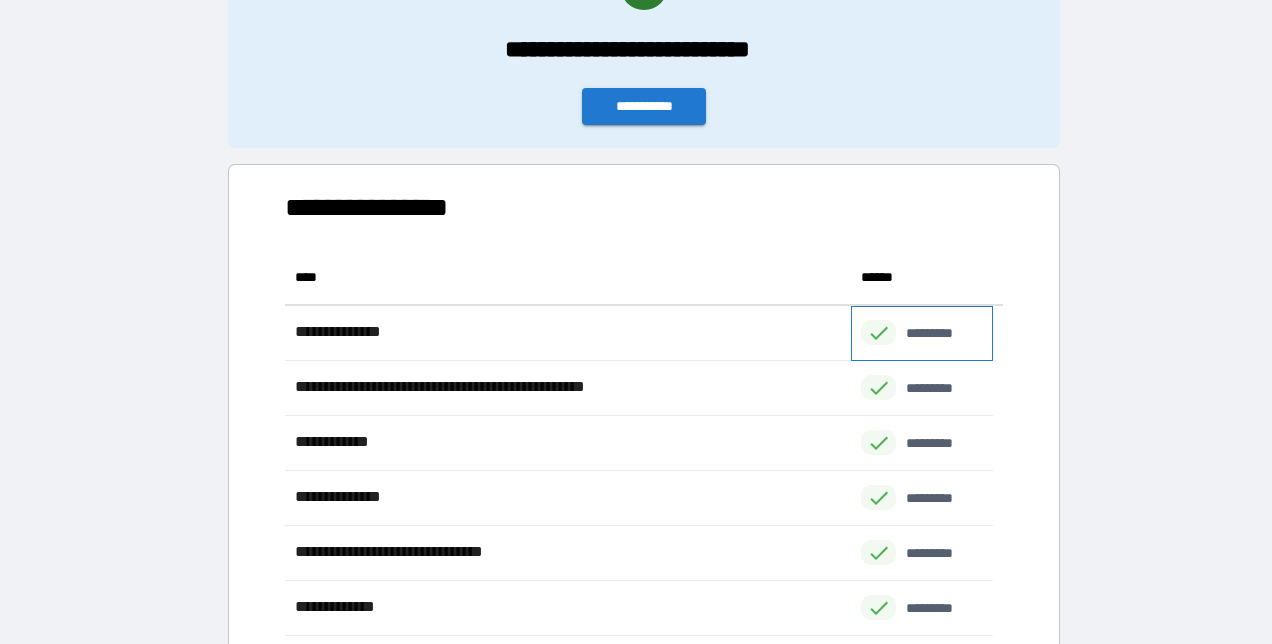 click on "*********" at bounding box center (940, 333) 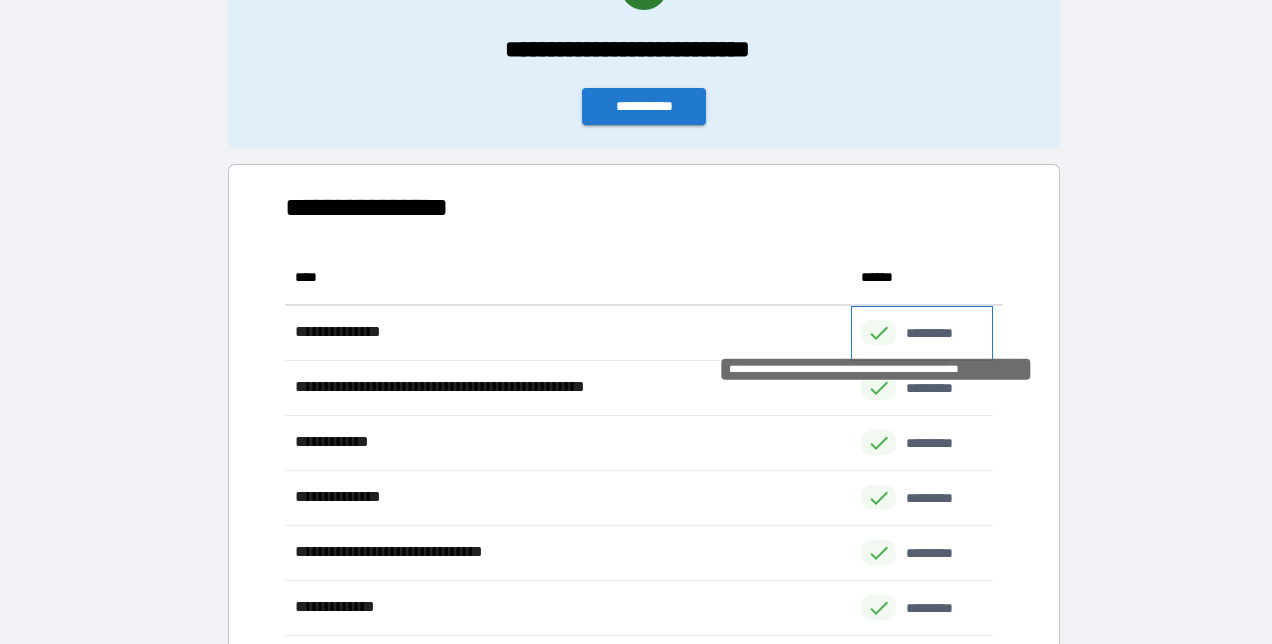 click 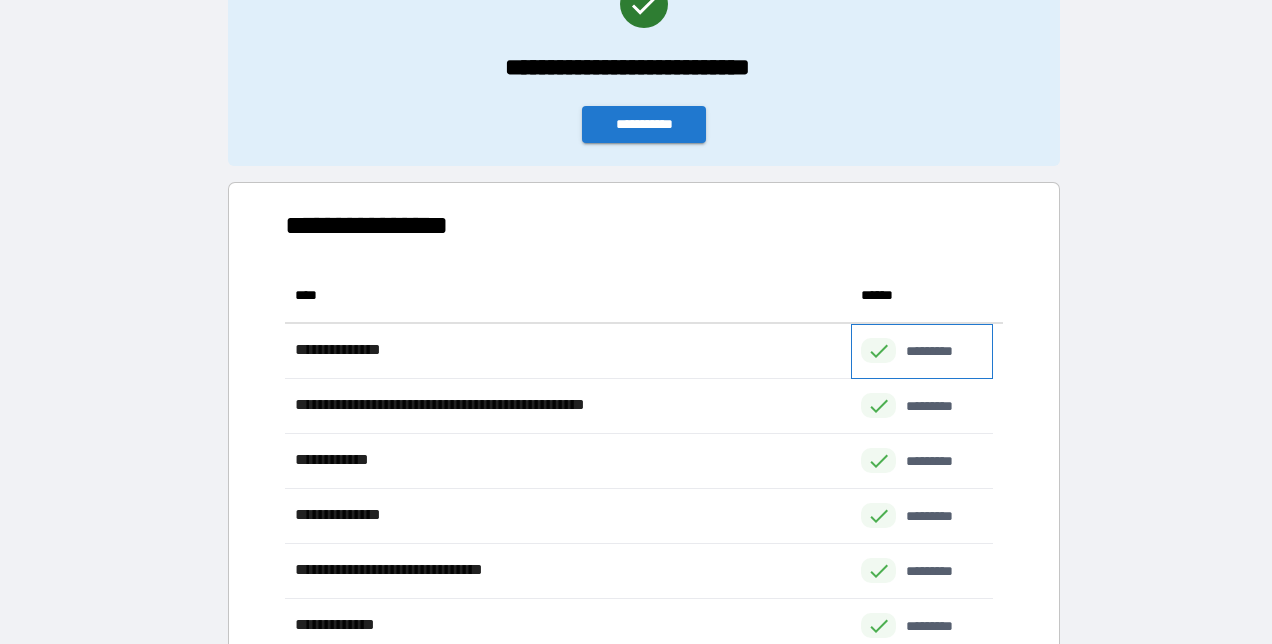 scroll, scrollTop: 0, scrollLeft: 0, axis: both 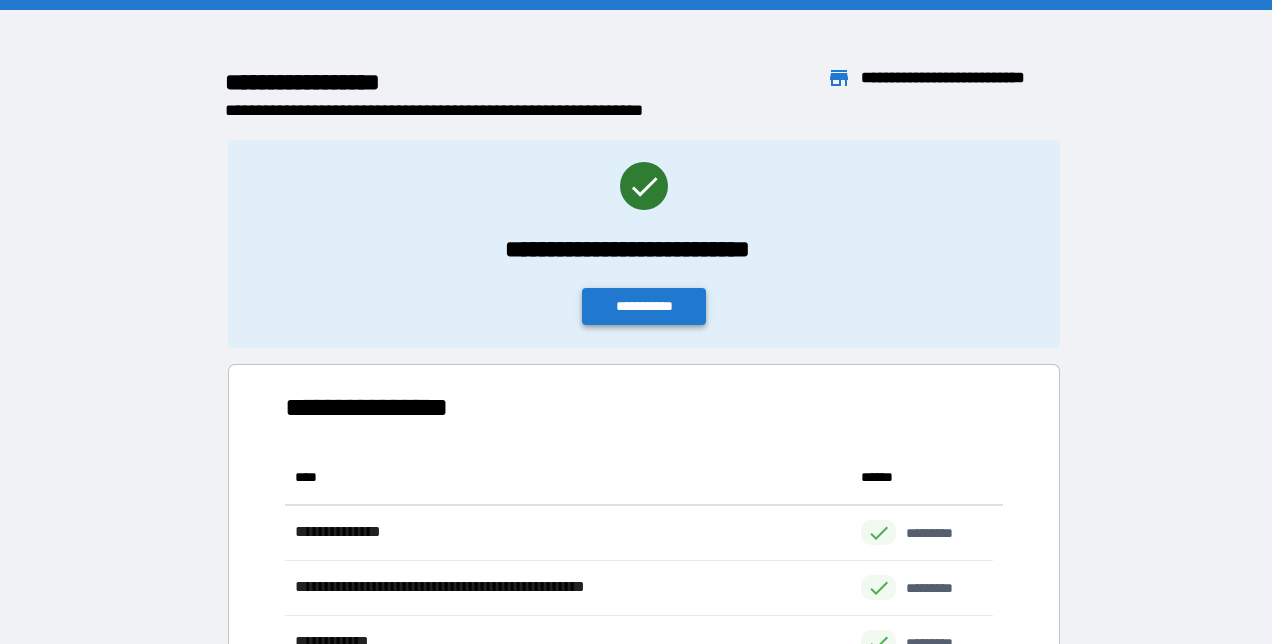 click on "**********" at bounding box center [644, 306] 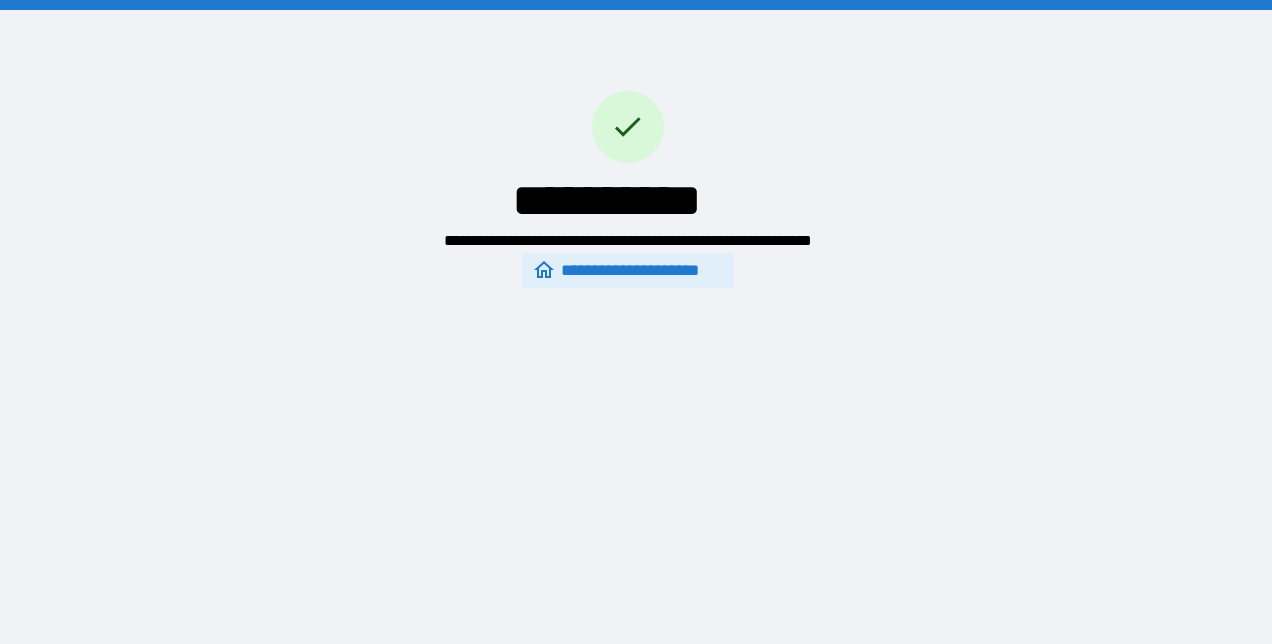 click on "**********" at bounding box center [627, 271] 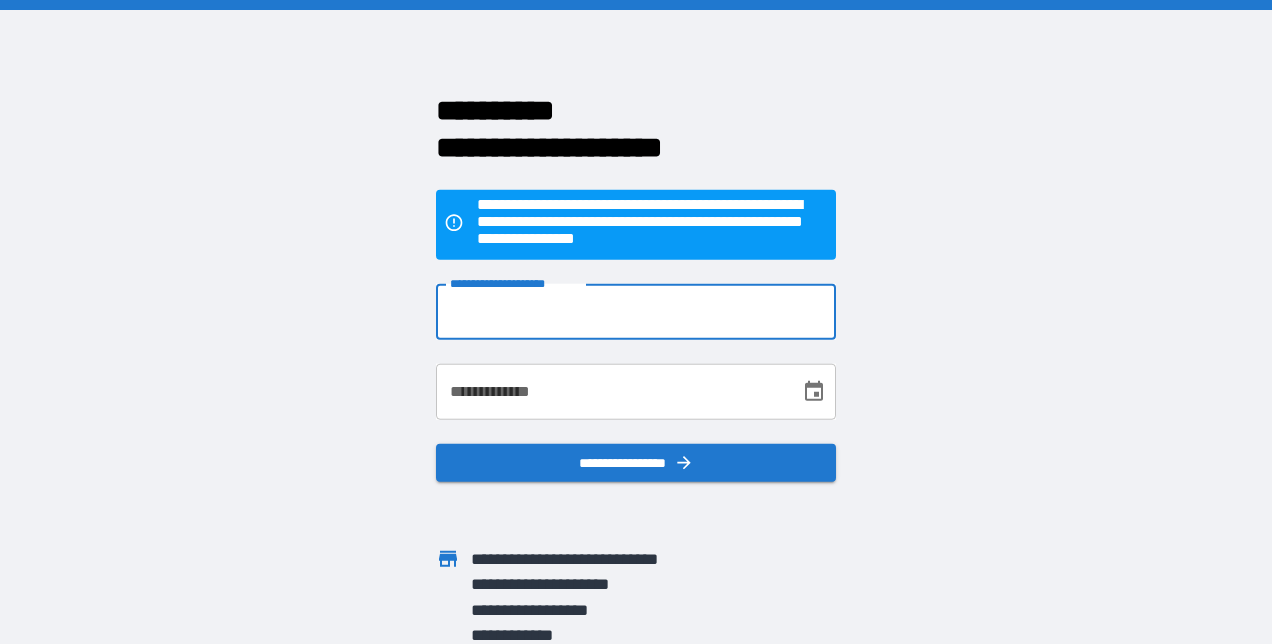 click on "**********" at bounding box center (636, 312) 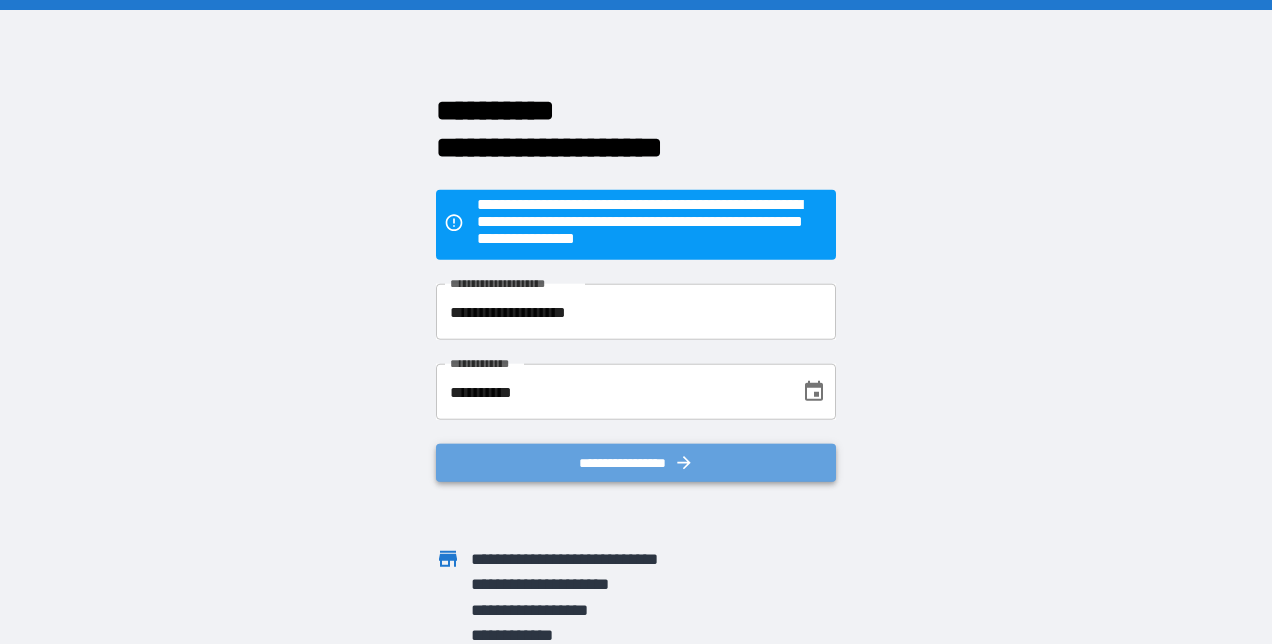 click on "**********" at bounding box center (636, 463) 